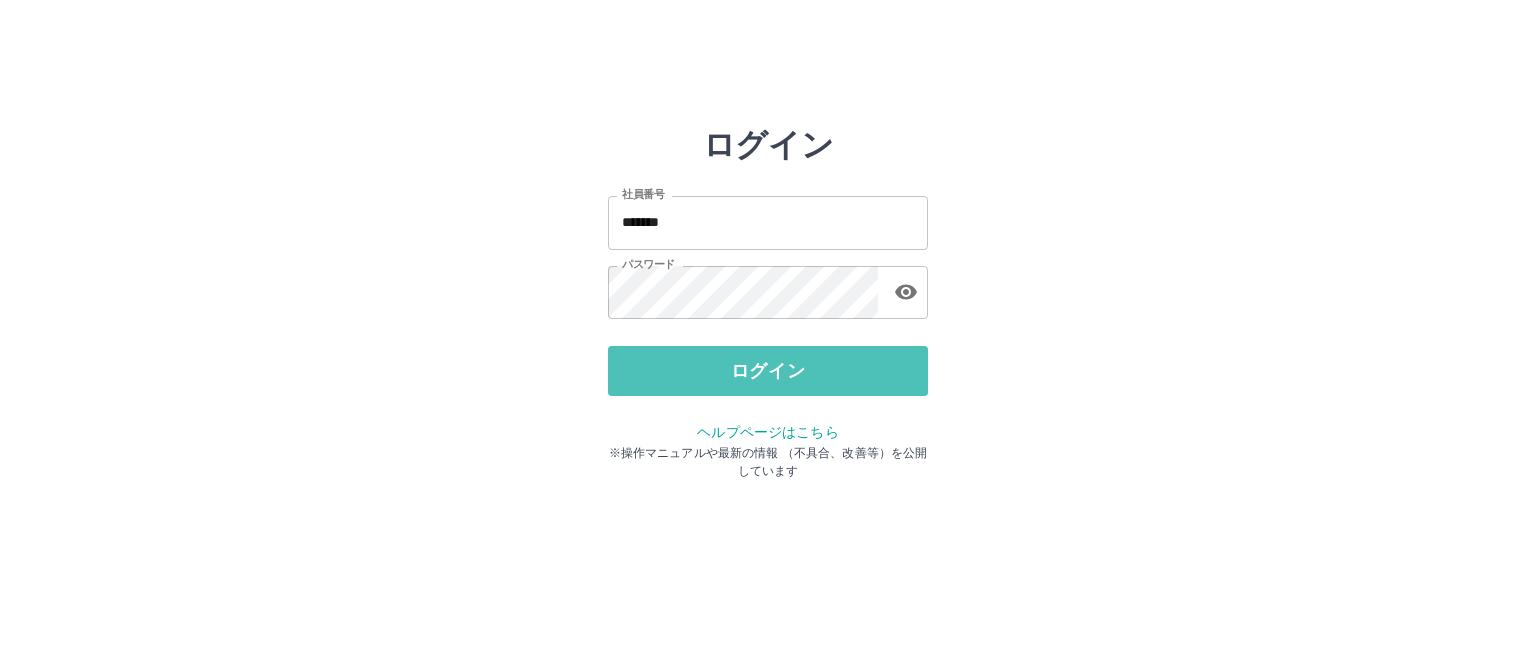 click on "ログイン" at bounding box center [768, 371] 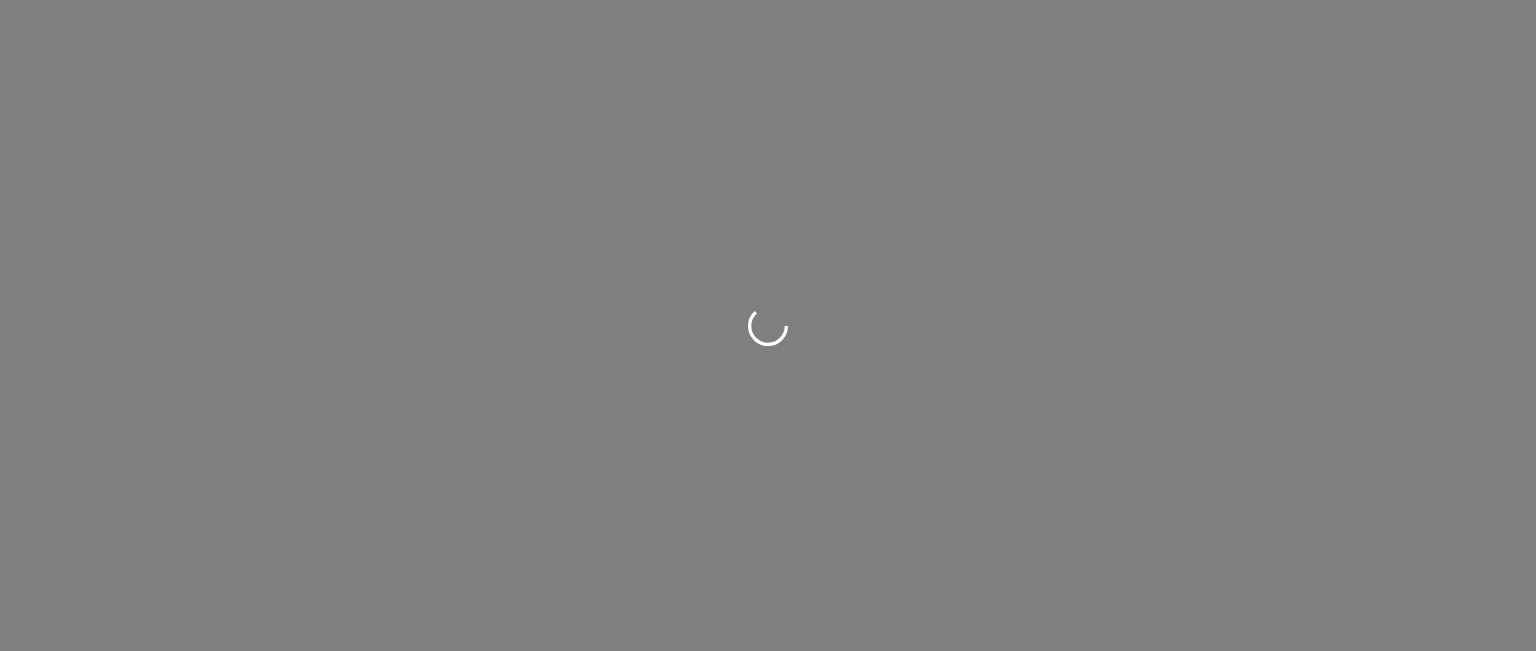scroll, scrollTop: 0, scrollLeft: 0, axis: both 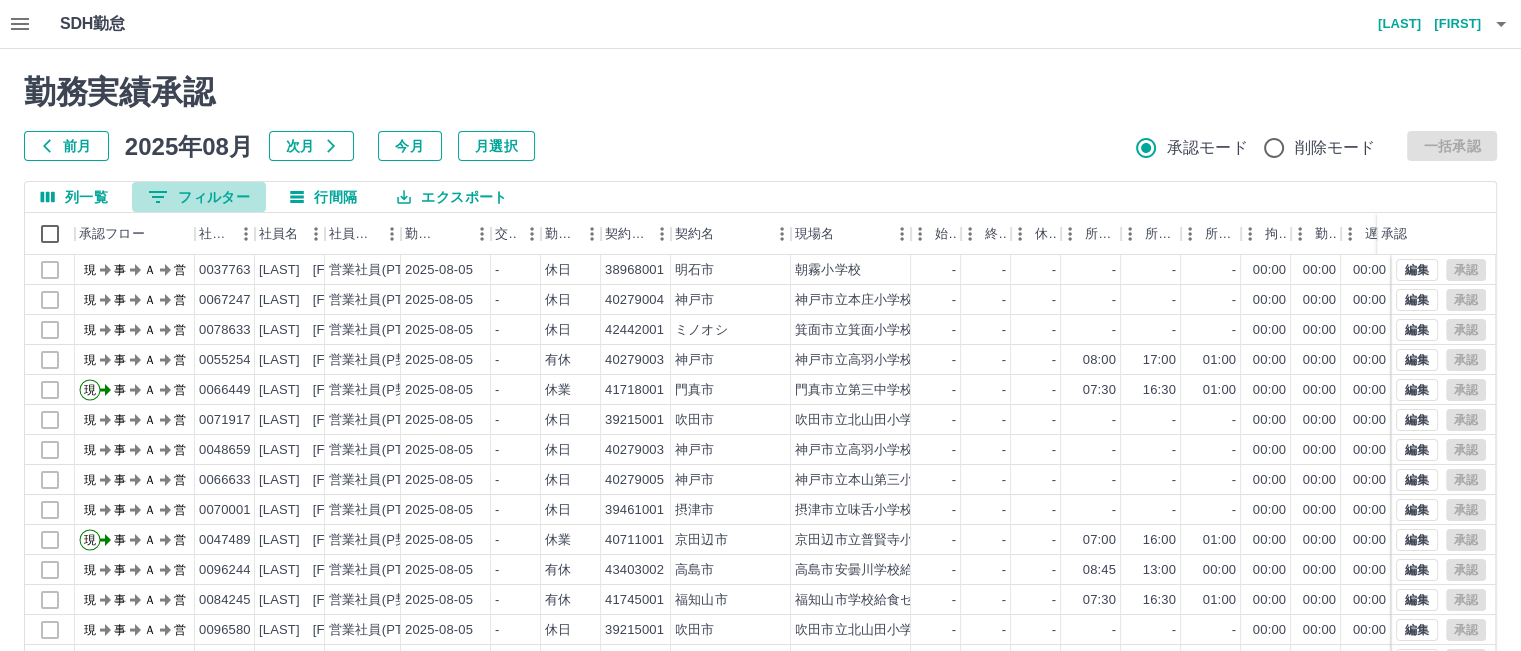 click on "0 フィルター" at bounding box center (199, 197) 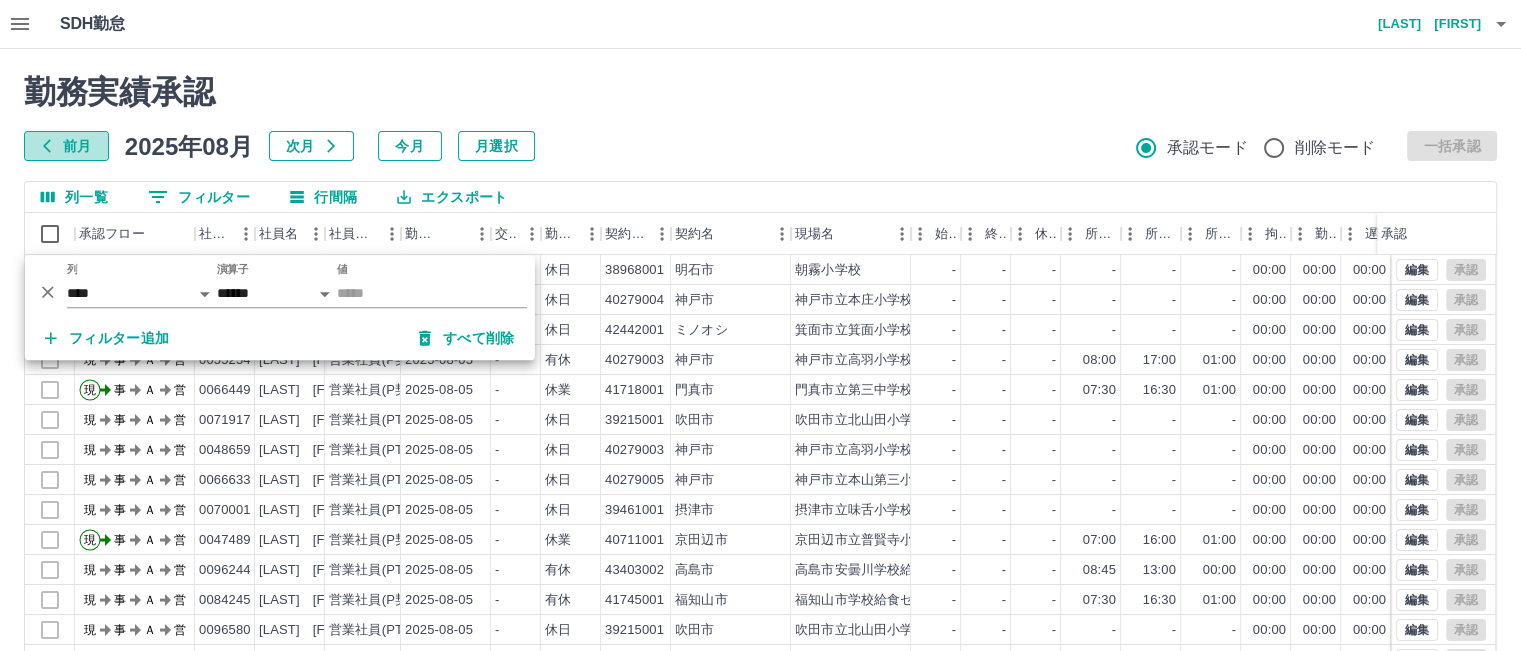 click on "前月" at bounding box center [66, 146] 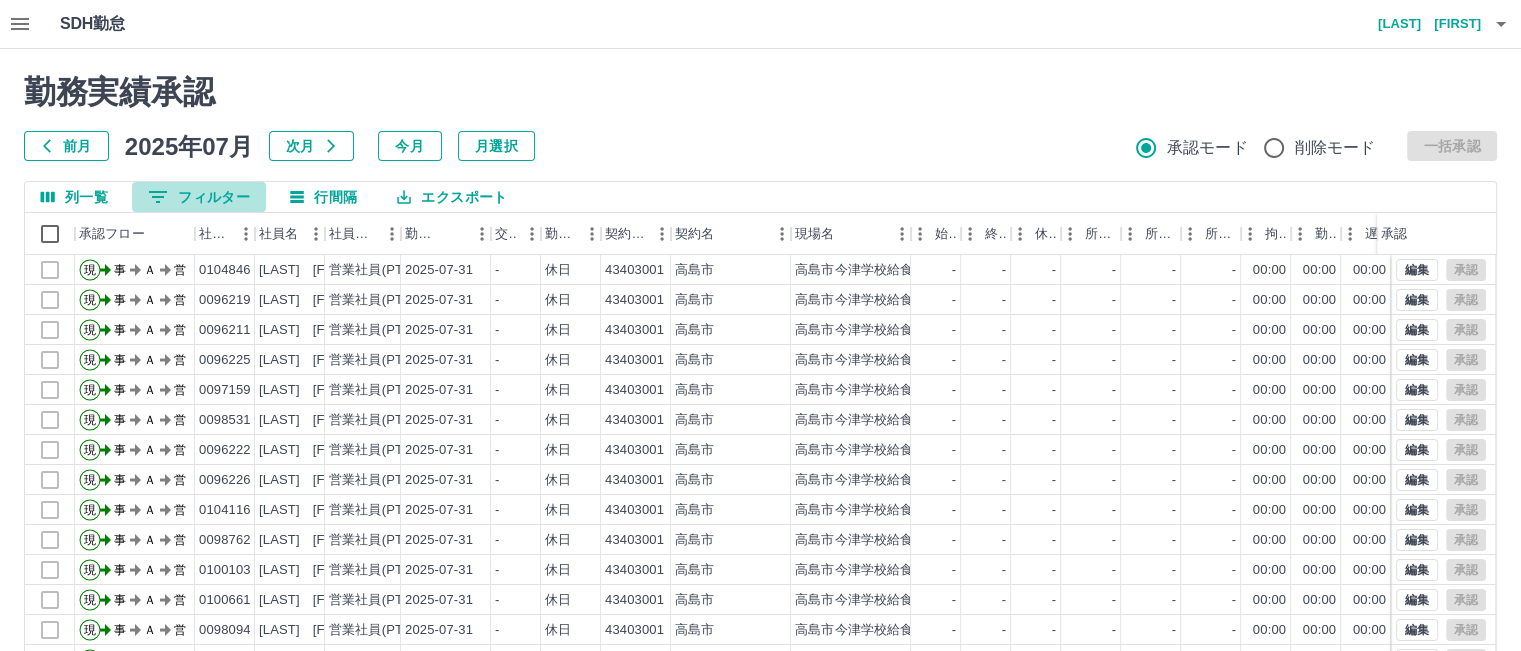 click on "0 フィルター" at bounding box center [199, 197] 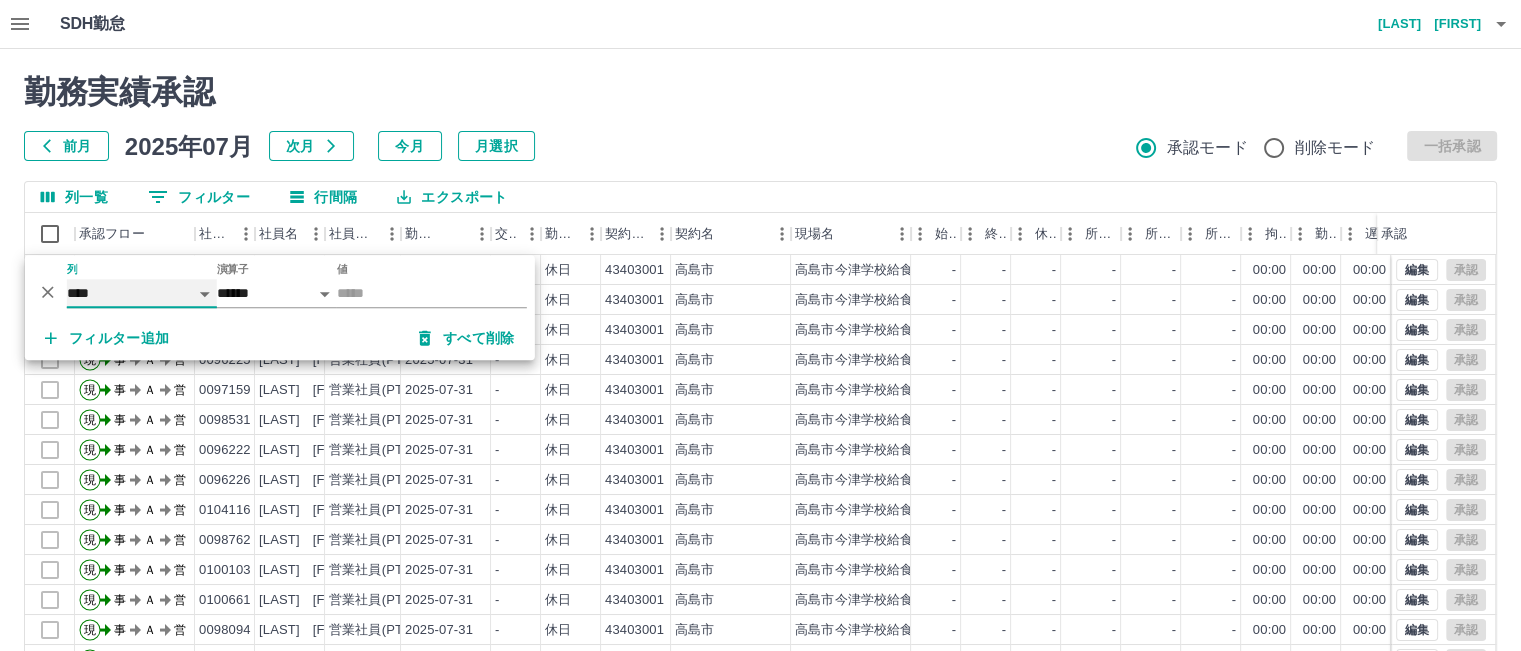 click on "**** *** **** *** *** **** ***** *** *** ** ** ** **** **** **** ** ** *** **** *****" at bounding box center (142, 293) 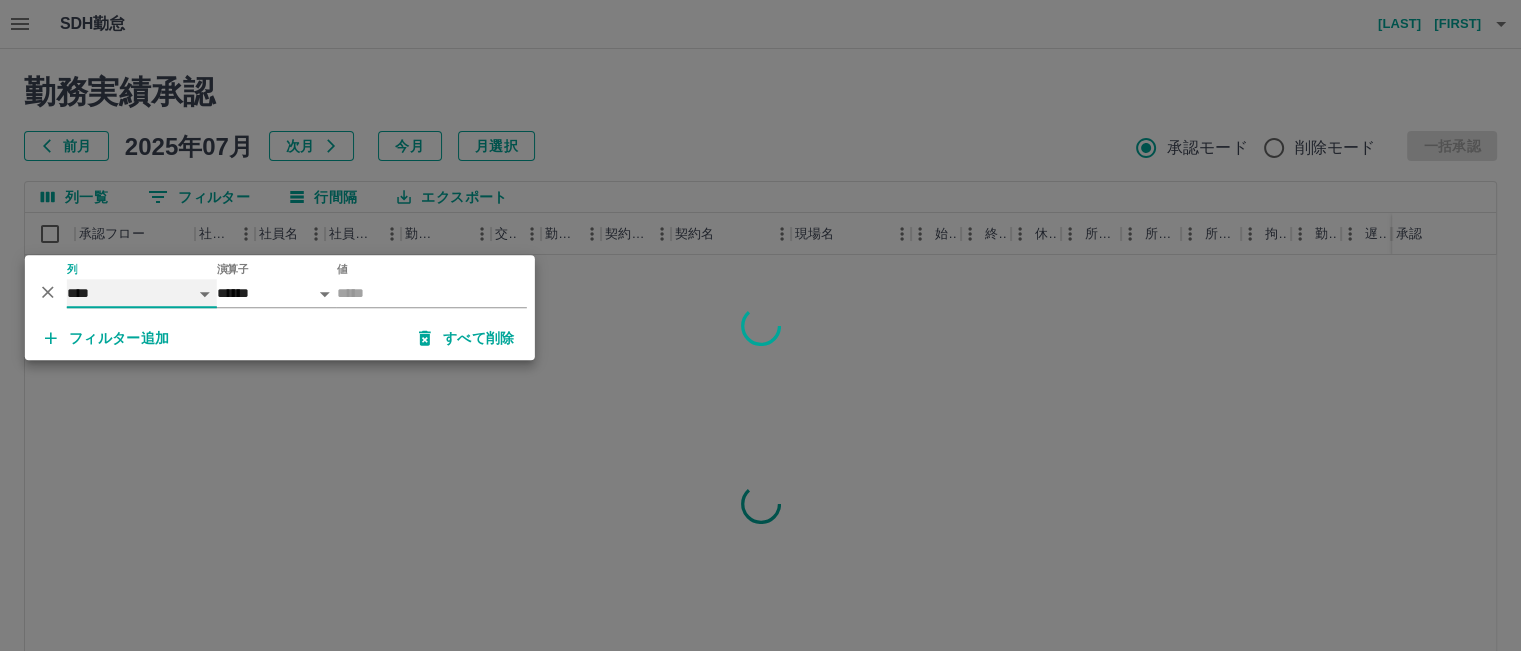 click on "**** *** **** *** *** **** ***** *** *** ** ** ** **** **** **** ** ** *** **** *****" at bounding box center [142, 293] 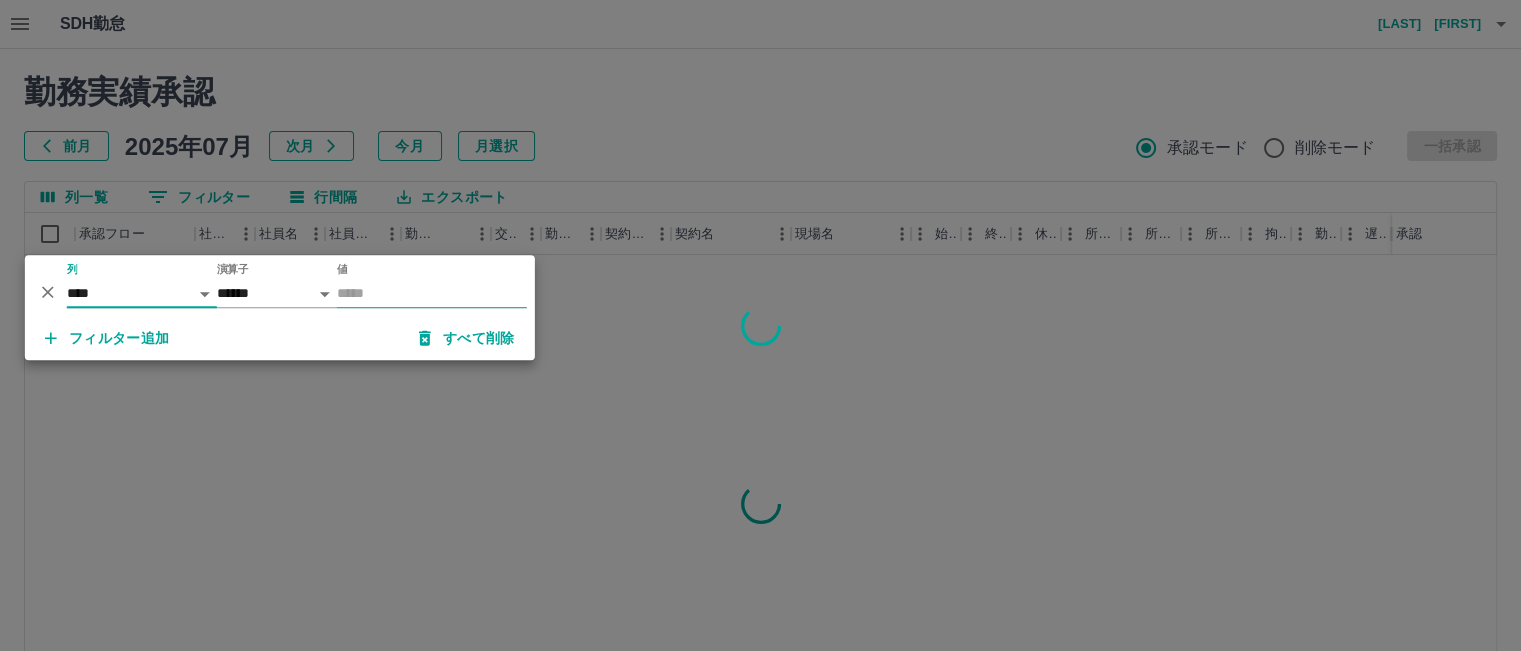 drag, startPoint x: 380, startPoint y: 289, endPoint x: 382, endPoint y: 278, distance: 11.18034 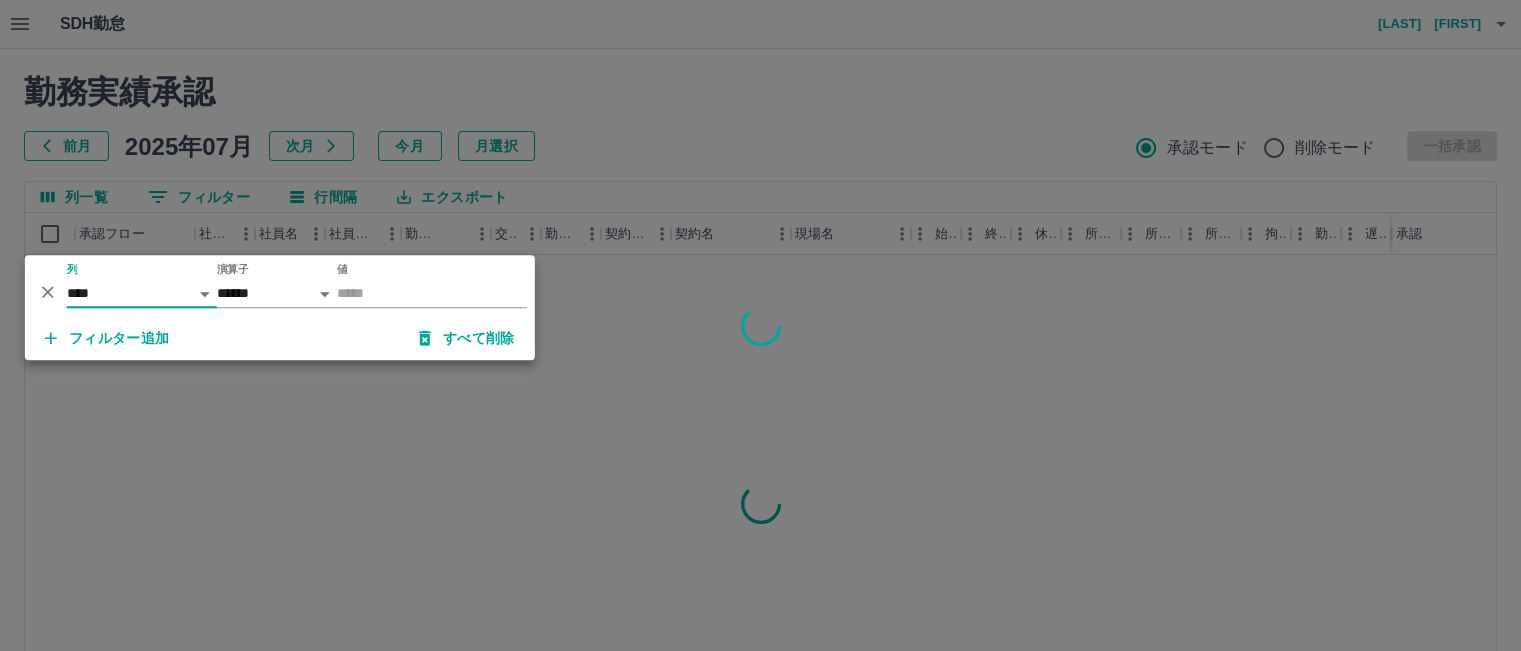 click on "値" at bounding box center (432, 293) 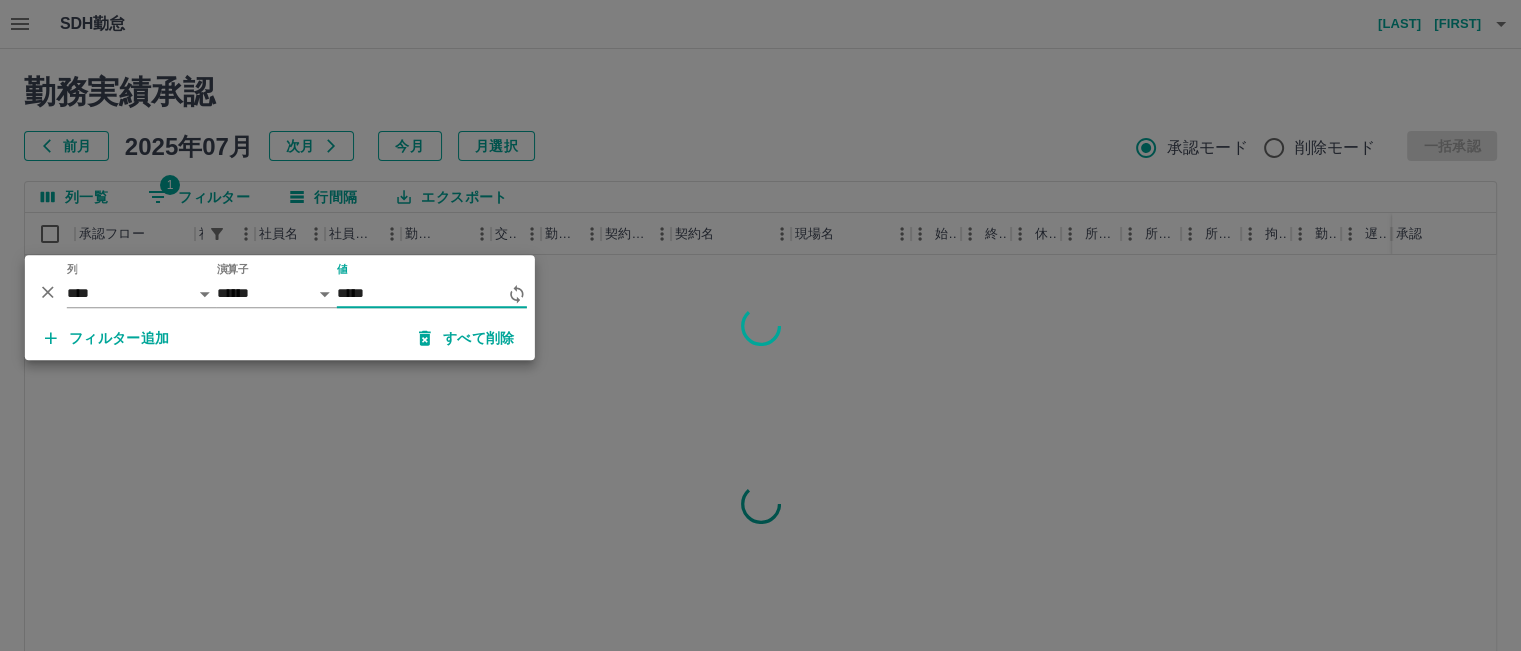 type on "*****" 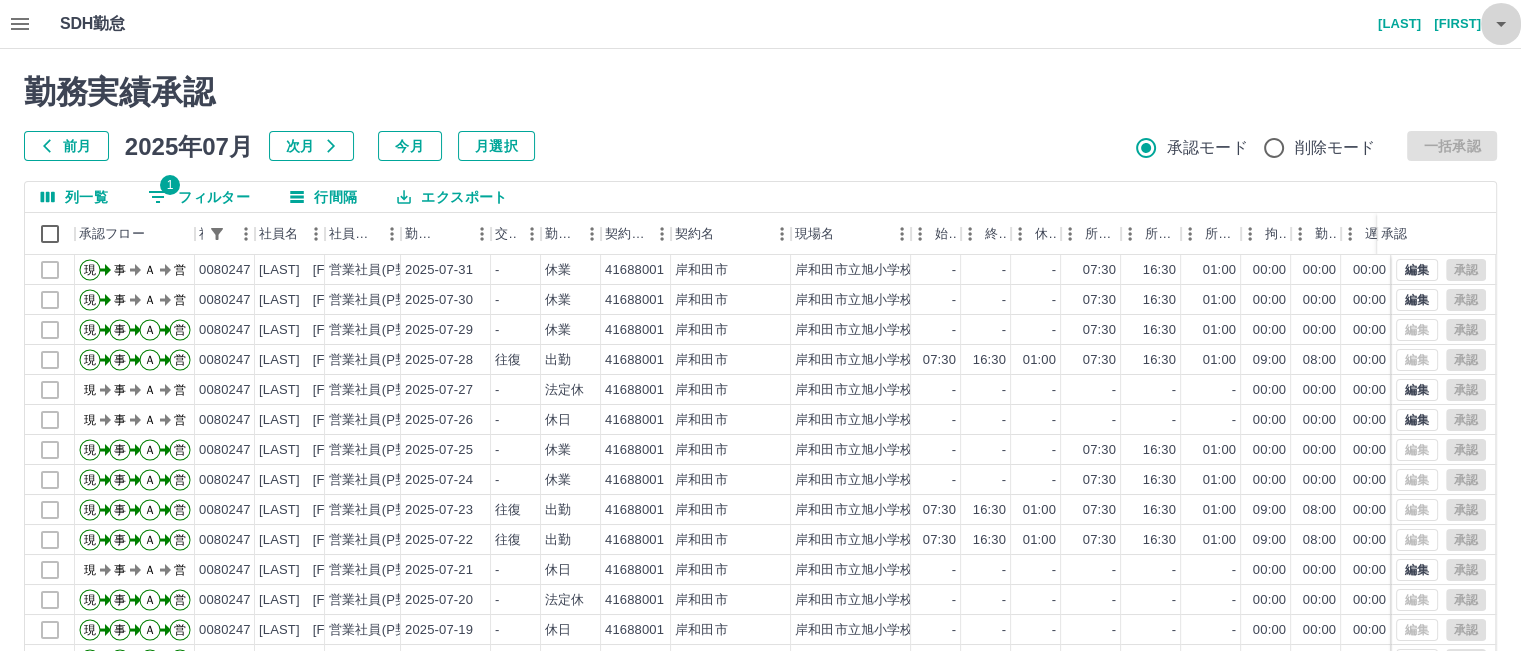 click 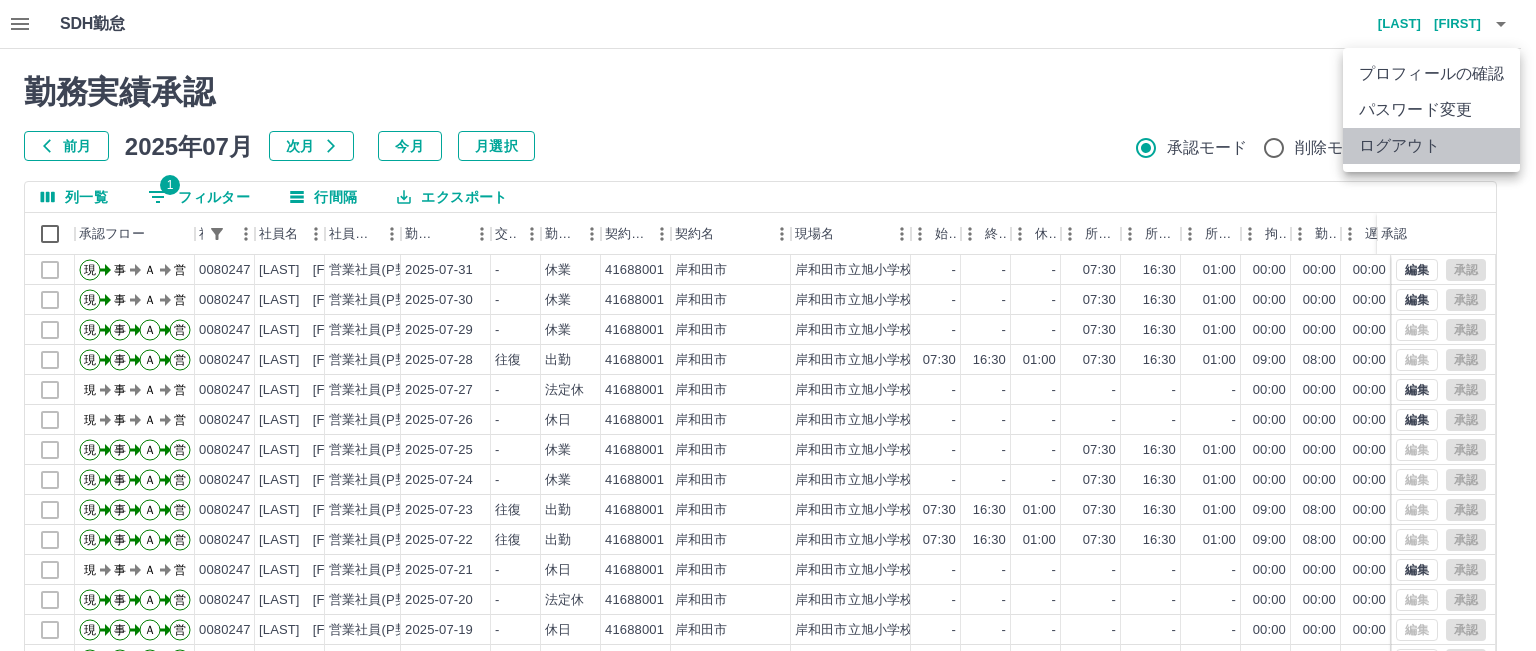 drag, startPoint x: 1484, startPoint y: 155, endPoint x: 1168, endPoint y: 230, distance: 324.77838 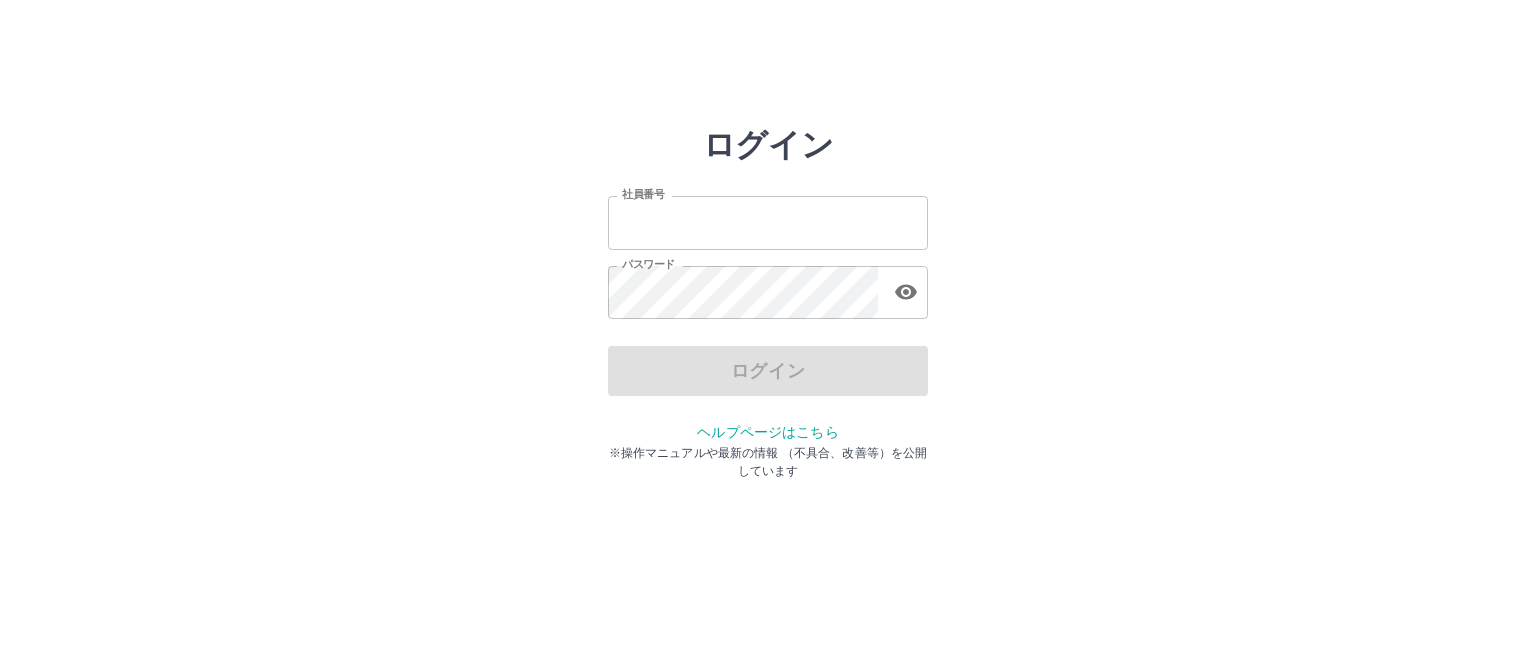 scroll, scrollTop: 0, scrollLeft: 0, axis: both 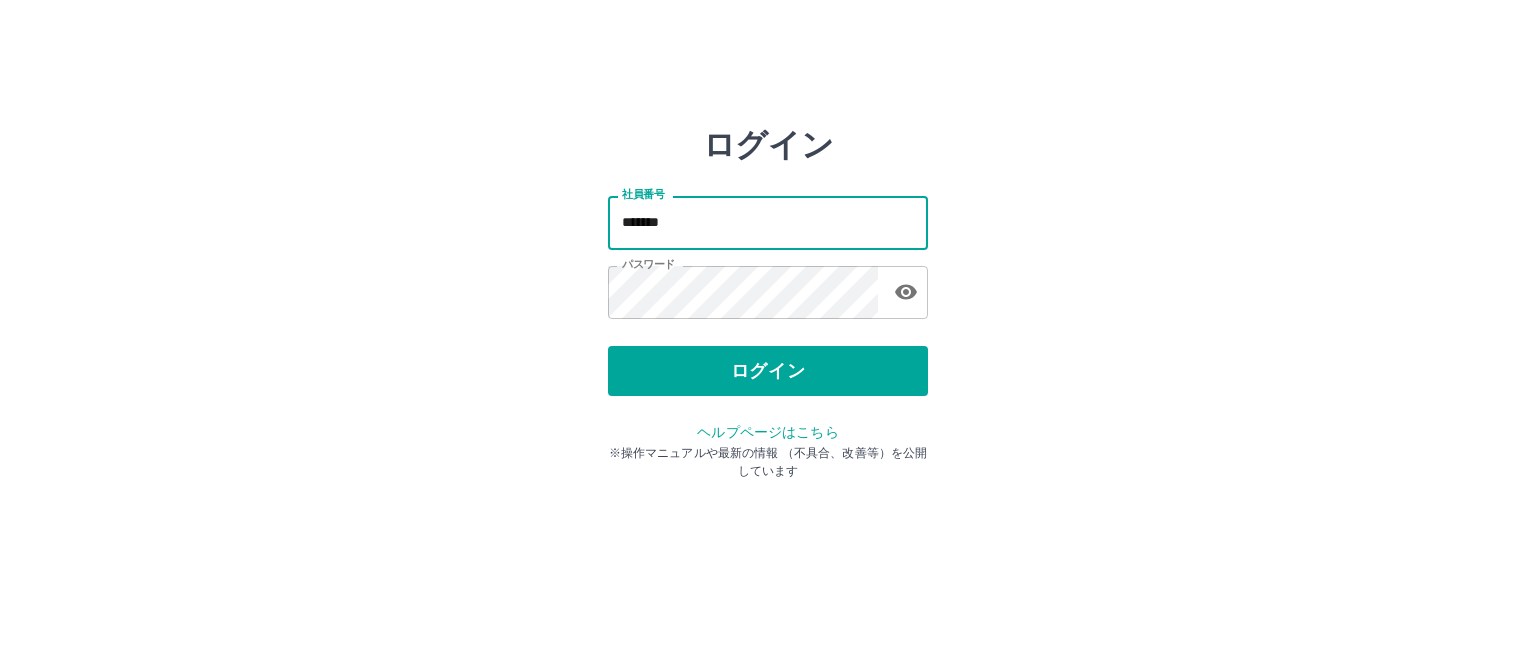 click on "*******" at bounding box center [768, 222] 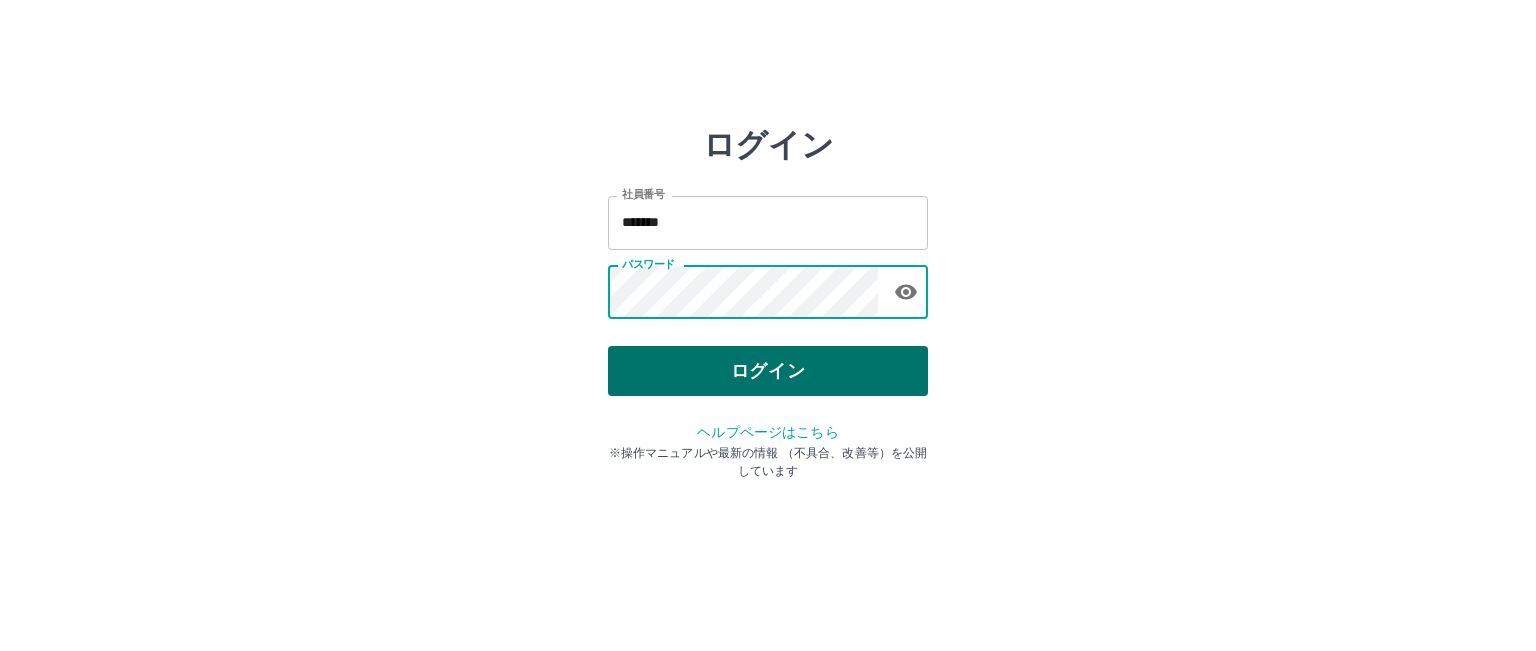 click on "ログイン" at bounding box center (768, 371) 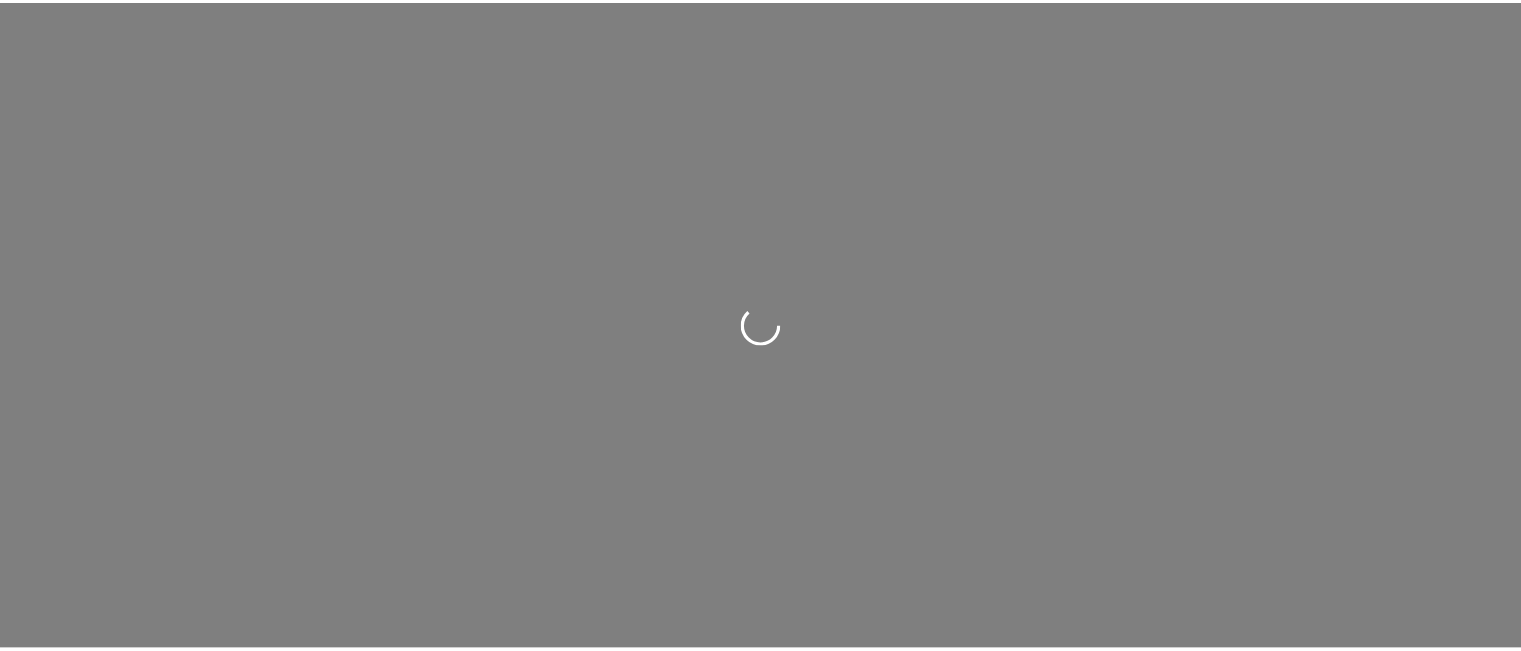 scroll, scrollTop: 0, scrollLeft: 0, axis: both 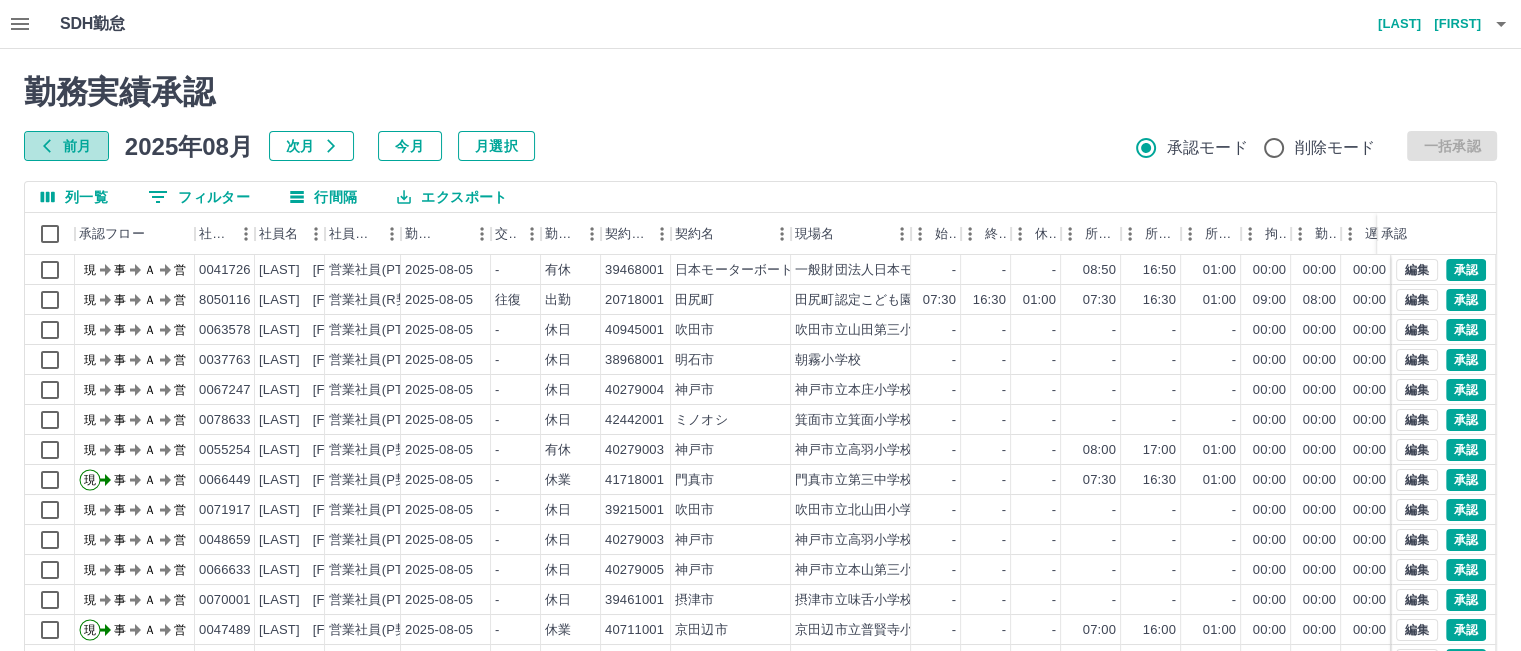 drag, startPoint x: 97, startPoint y: 147, endPoint x: 152, endPoint y: 173, distance: 60.835846 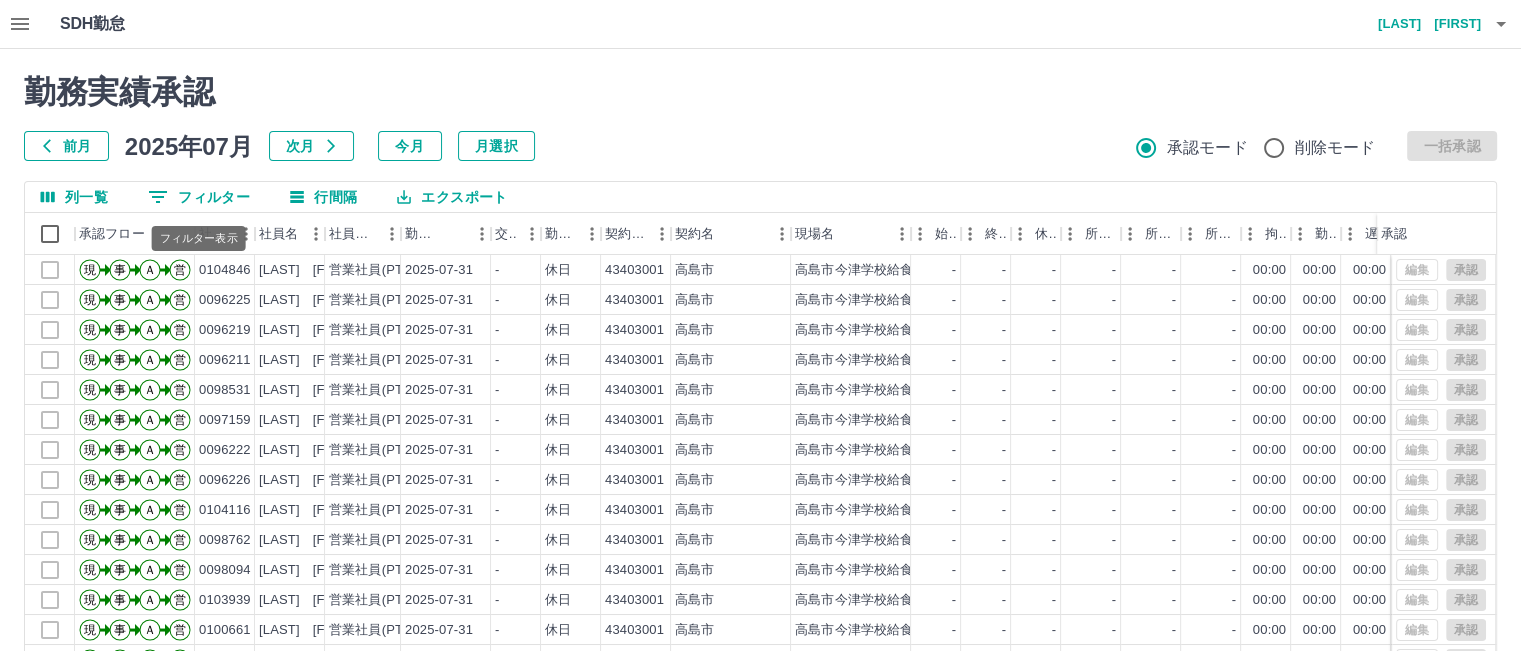 click on "0 フィルター" at bounding box center (199, 197) 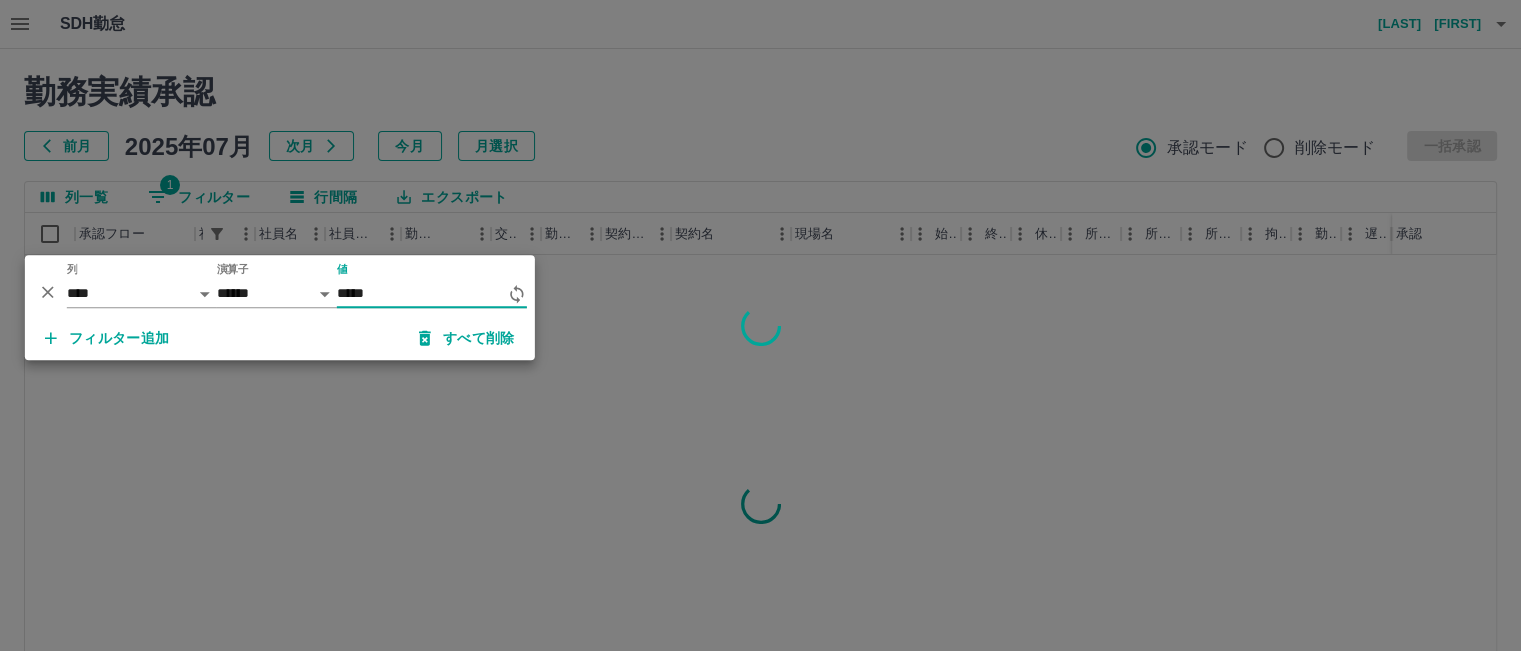 type on "*****" 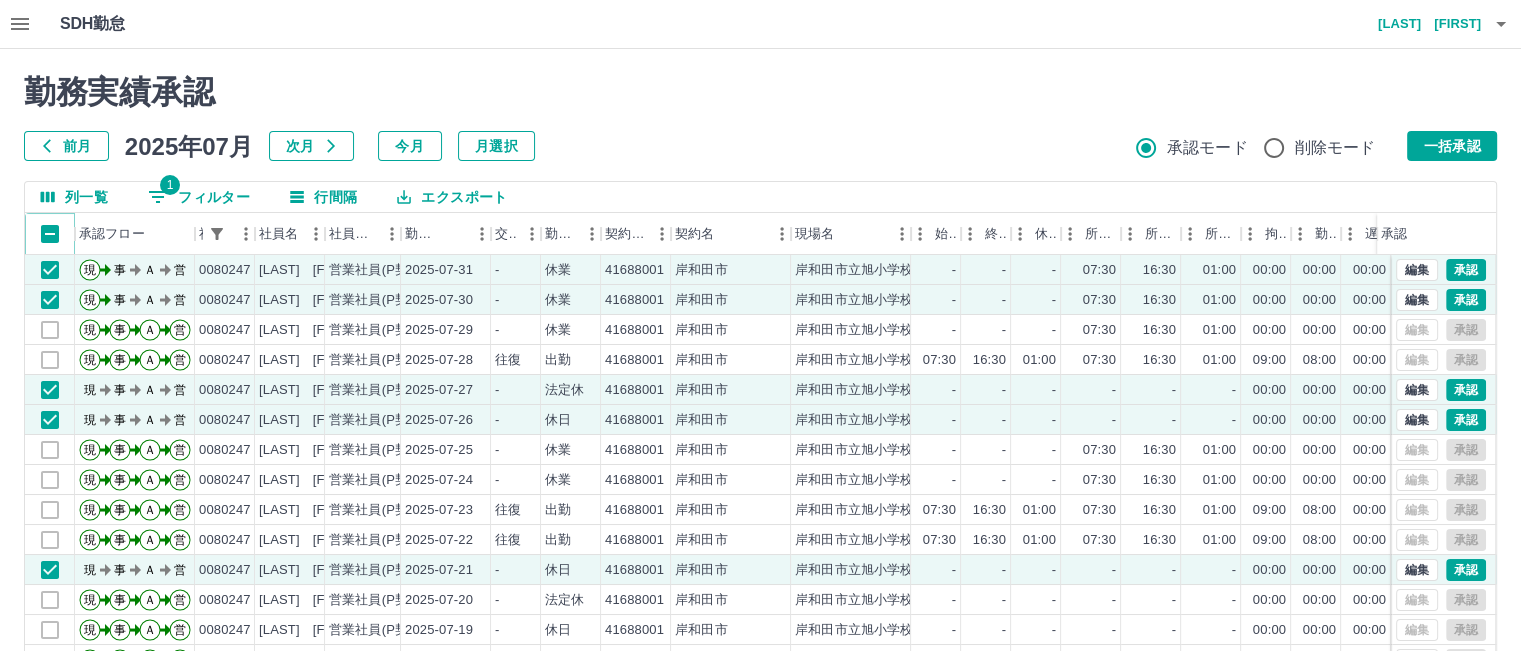 scroll, scrollTop: 101, scrollLeft: 0, axis: vertical 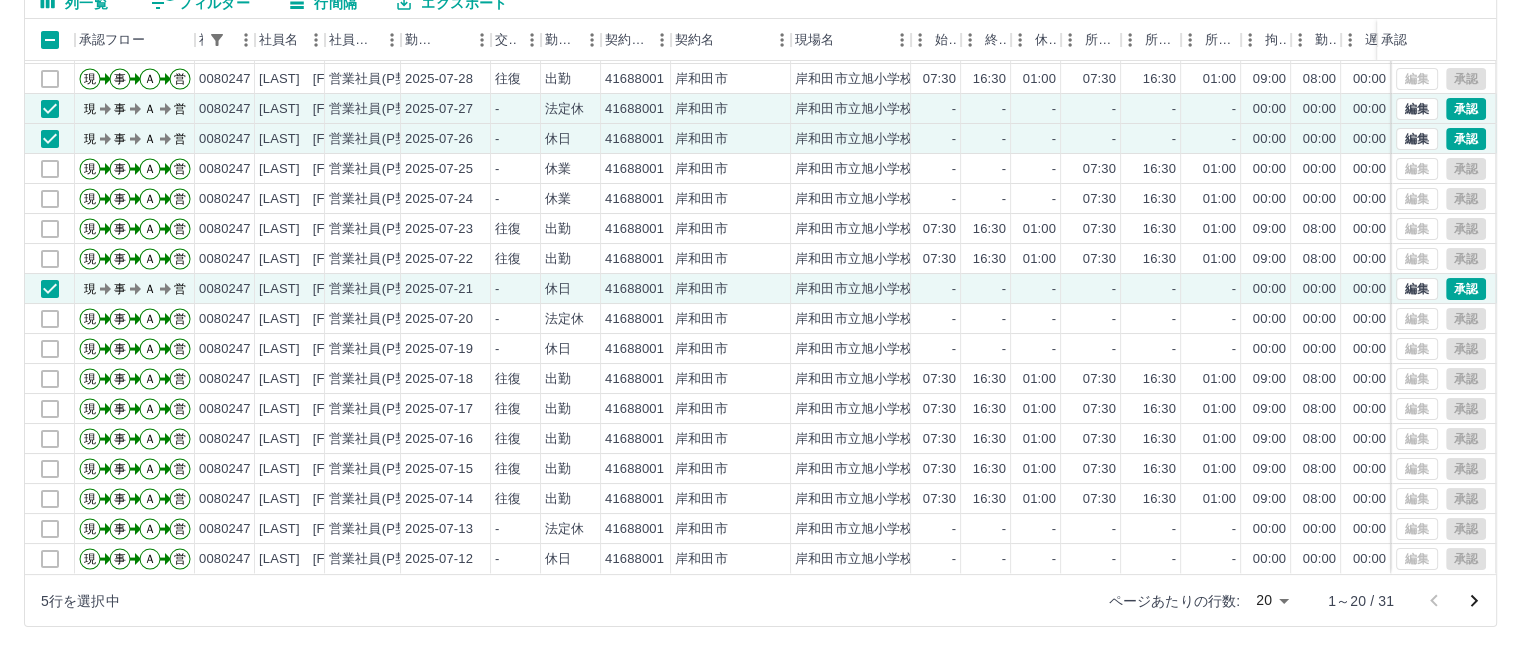 click on "SDH勤怠 松村　典子 勤務実績承認 前月 2025年07月 次月 今月 月選択 承認モード 削除モード 一括承認 列一覧 1 フィルター 行間隔 エクスポート 承認フロー 社員番号 社員名 社員区分 勤務日 交通費 勤務区分 契約コード 契約名 現場名 始業 終業 休憩 所定開始 所定終業 所定休憩 拘束 勤務 遅刻等 コメント ステータス 承認 現 事 Ａ 営 0080247 勝元　淳子 営業社員(P契約) 2025-07-30  -  休業 41688001 岸和田市 岸和田市立旭小学校 - - - 07:30 16:30 01:00 00:00 00:00 00:00 事務担当者承認待 現 事 Ａ 営 0080247 勝元　淳子 営業社員(P契約) 2025-07-29  -  休業 41688001 岸和田市 岸和田市立旭小学校 - - - 07:30 16:30 01:00 00:00 00:00 00:00 全承認済 現 事 Ａ 営 0080247 勝元　淳子 営業社員(P契約) 2025-07-28 往復 出勤 41688001 岸和田市 岸和田市立旭小学校 07:30 16:30 01:00 07:30 16:30 01:00 09:00 08:00 00:00 研修 現" at bounding box center [760, 228] 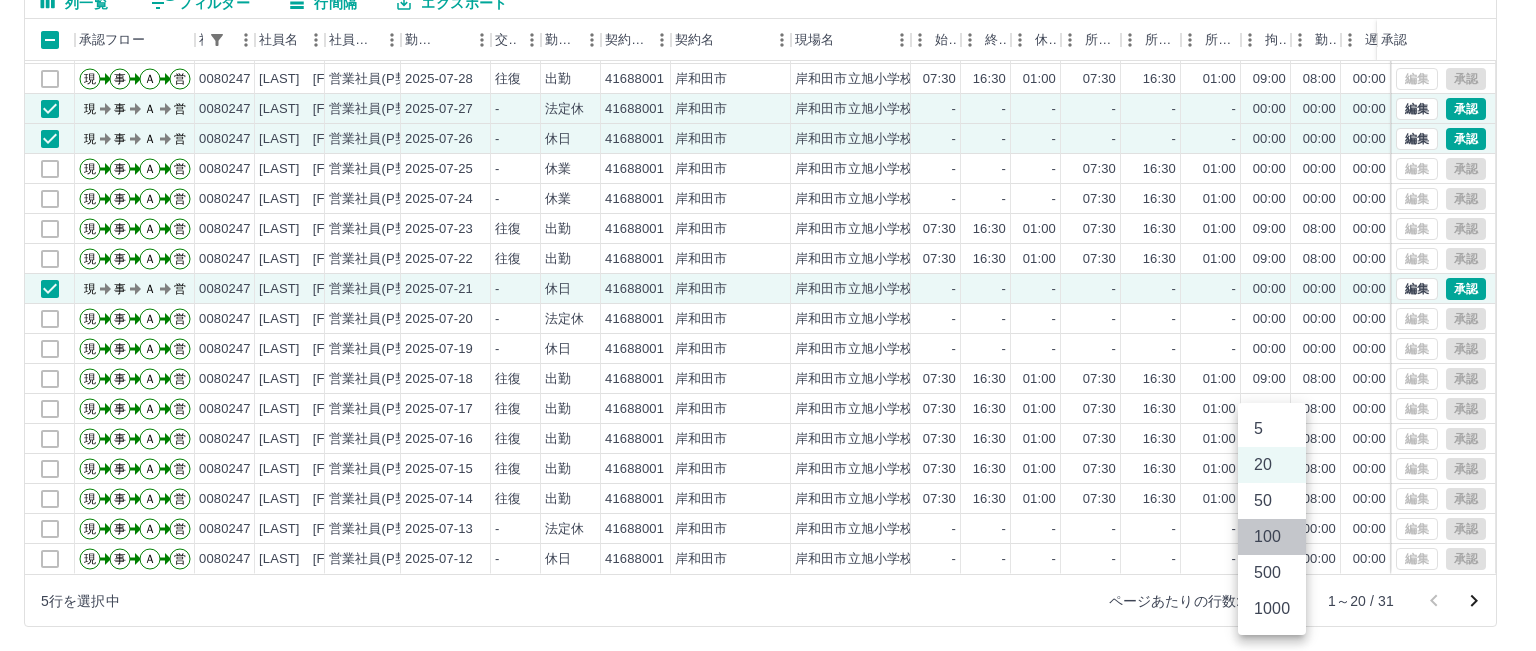 click on "100" at bounding box center (1272, 537) 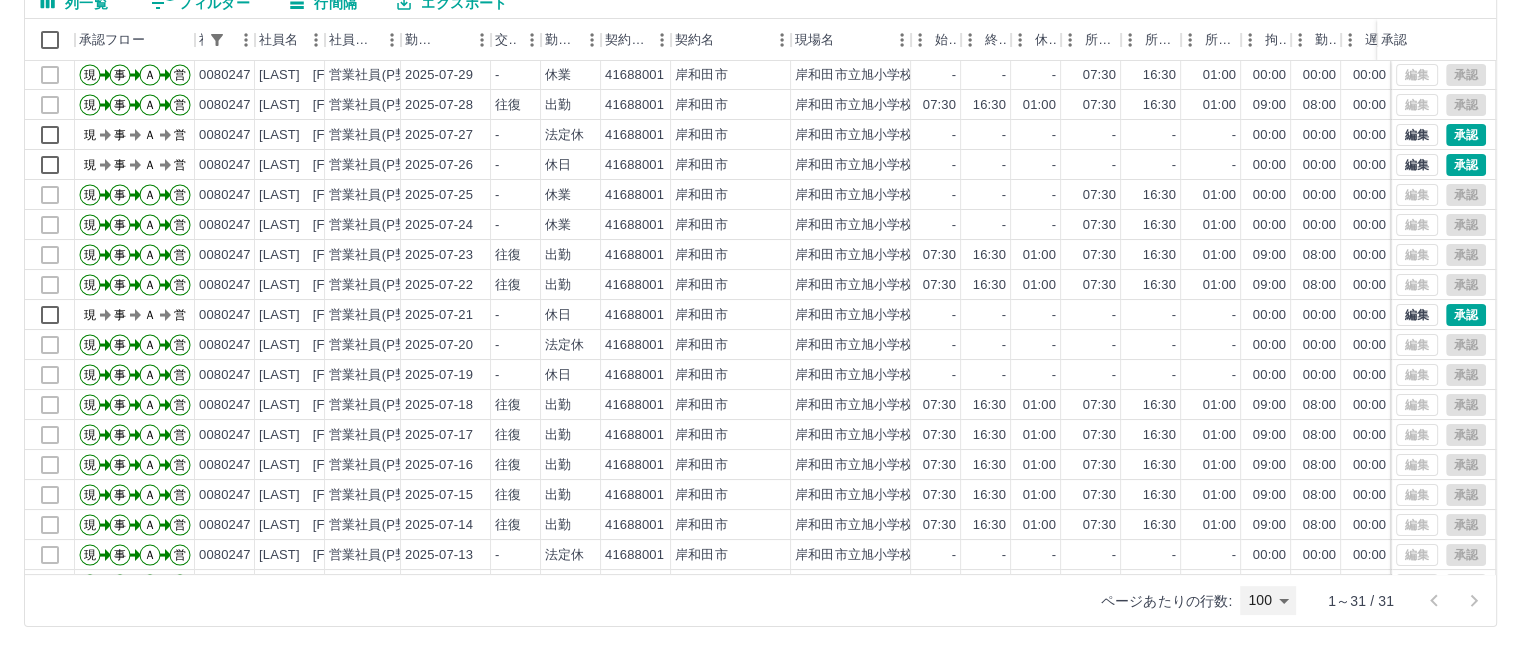 scroll, scrollTop: 0, scrollLeft: 0, axis: both 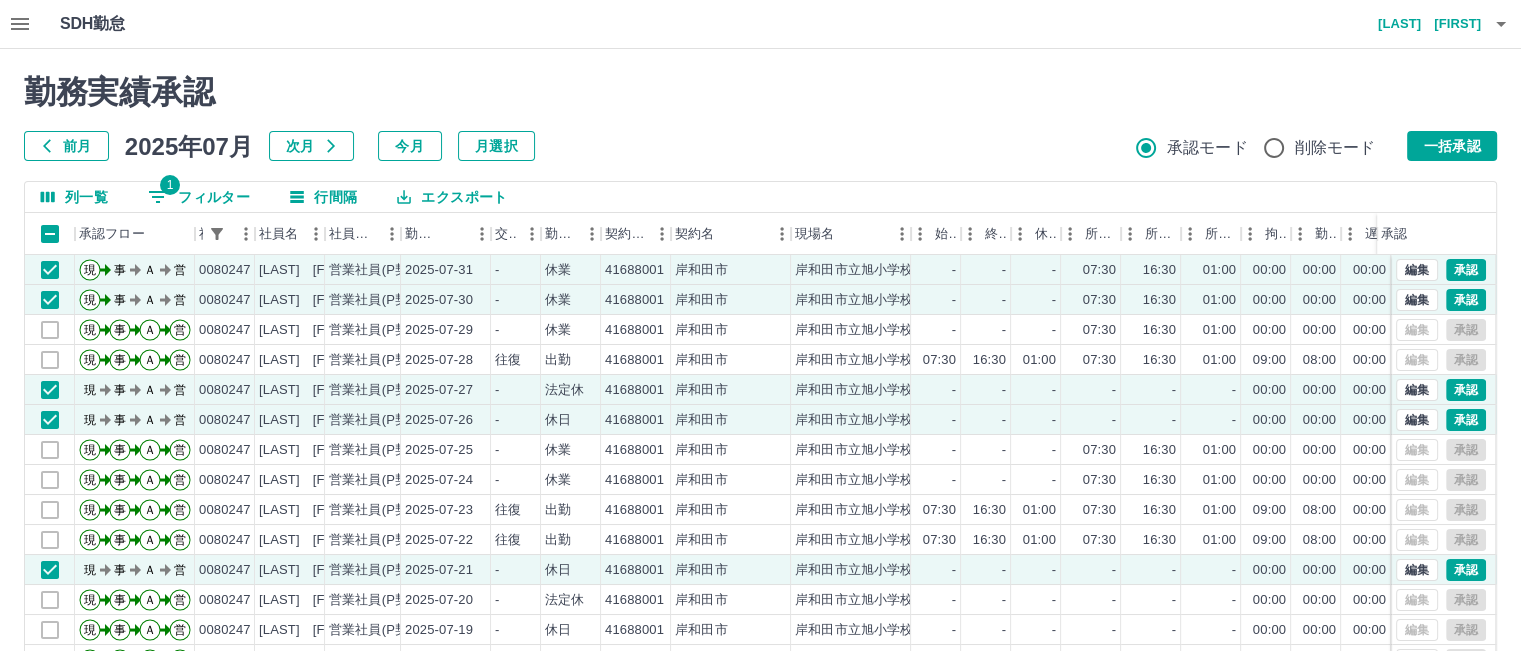 drag, startPoint x: 1470, startPoint y: 137, endPoint x: 770, endPoint y: 152, distance: 700.1607 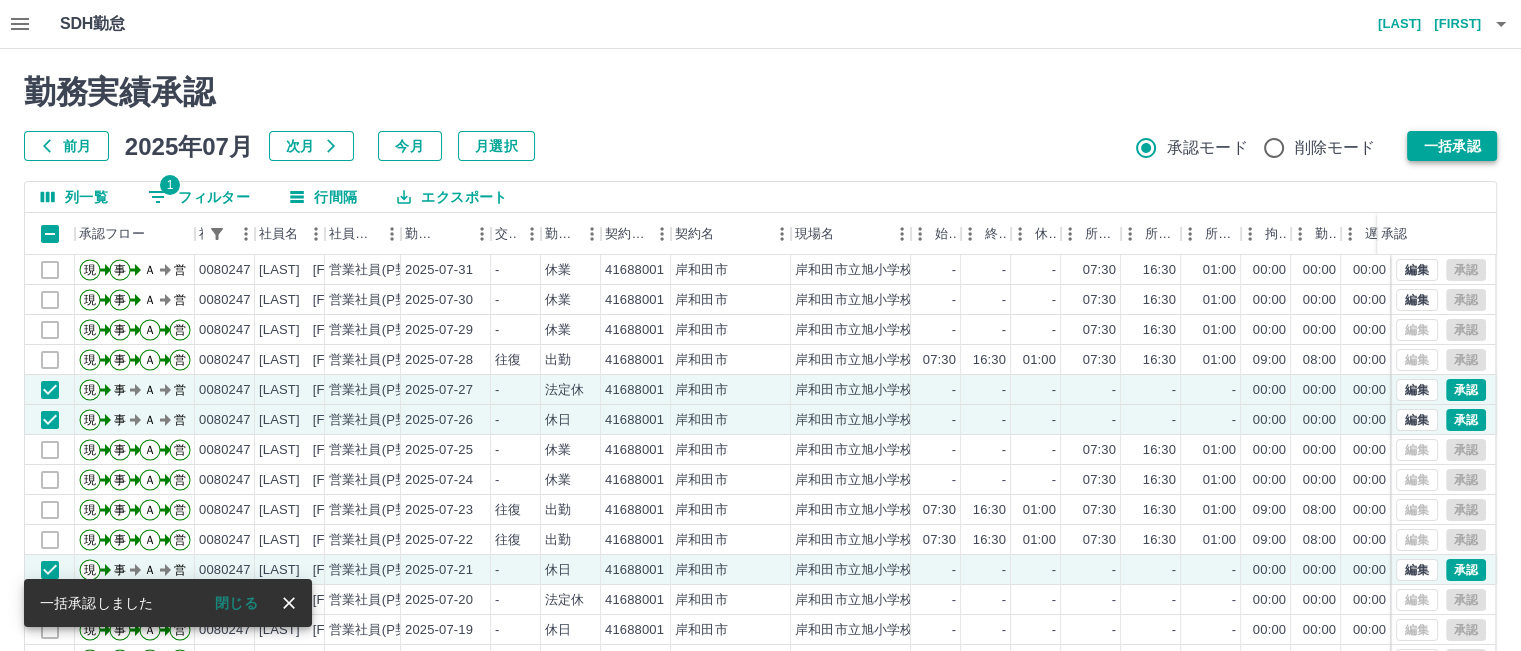 click on "一括承認" at bounding box center [1452, 146] 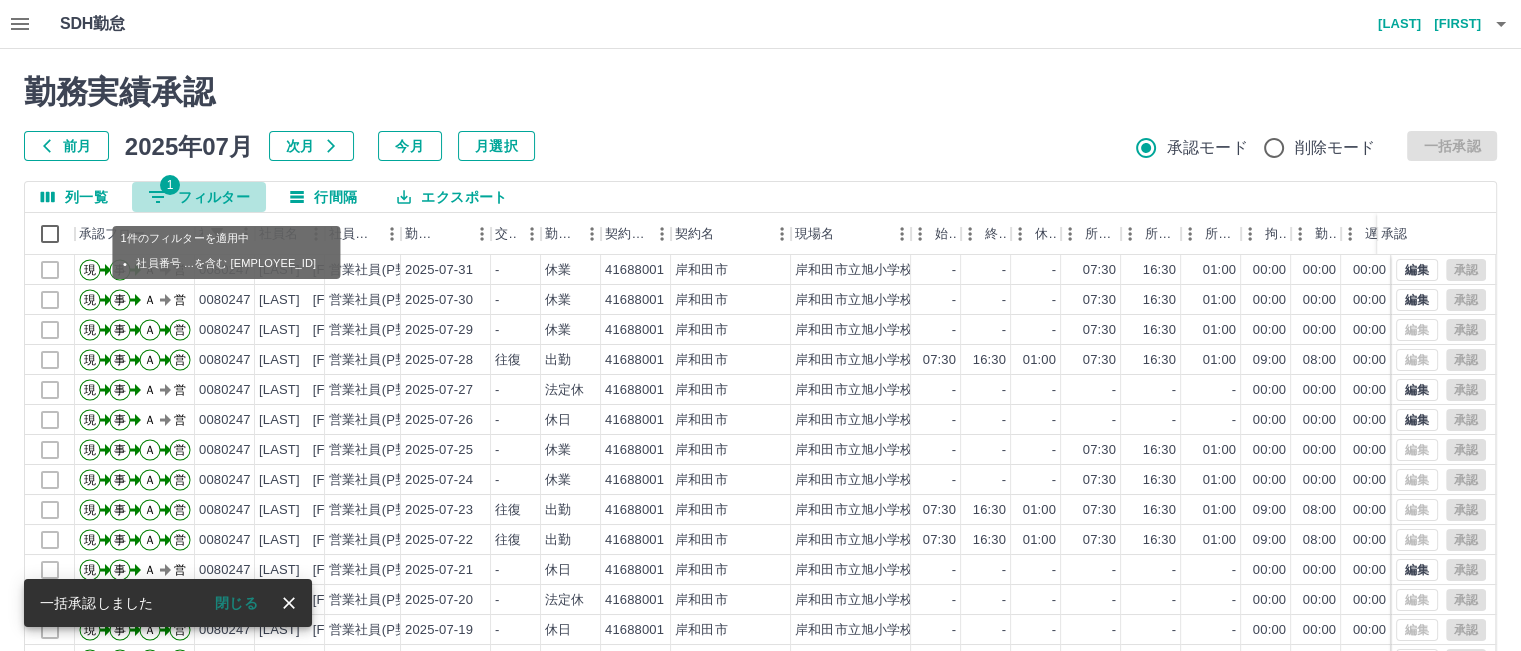 click on "1 フィルター" at bounding box center [199, 197] 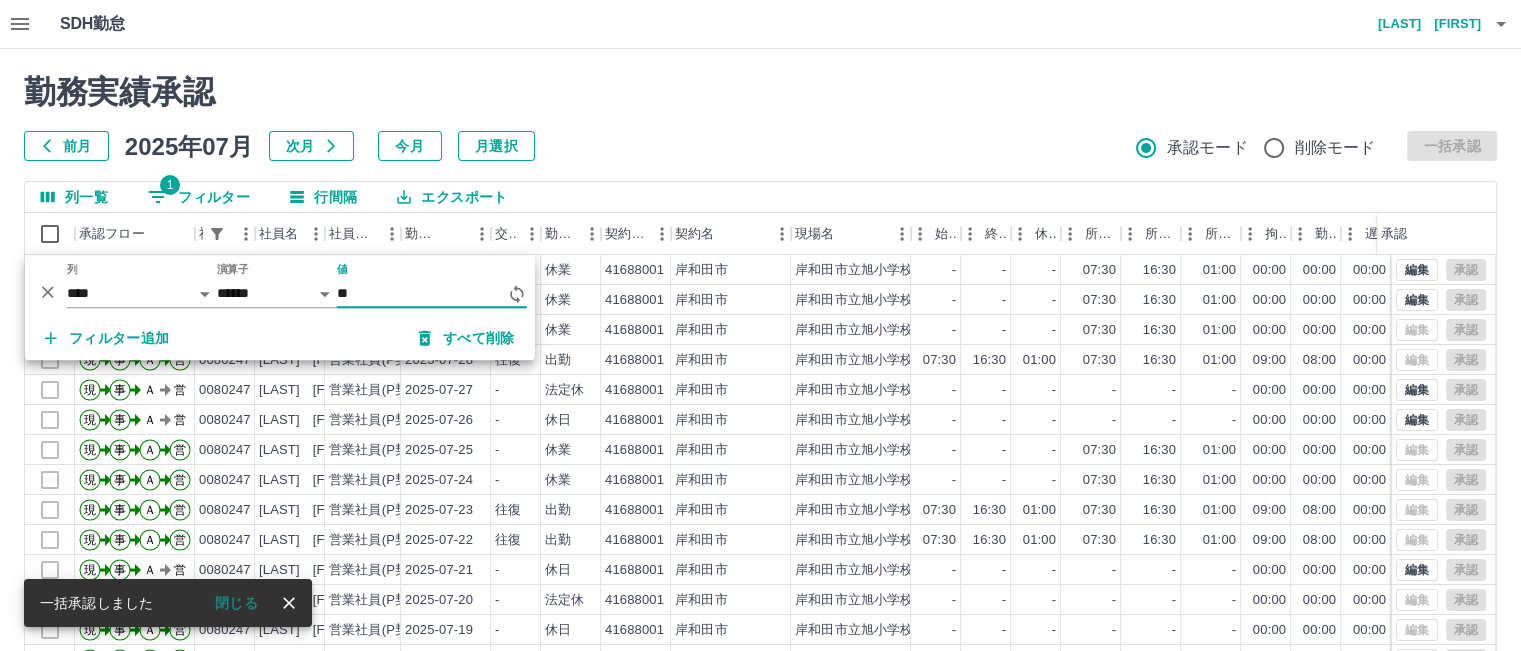 type on "*" 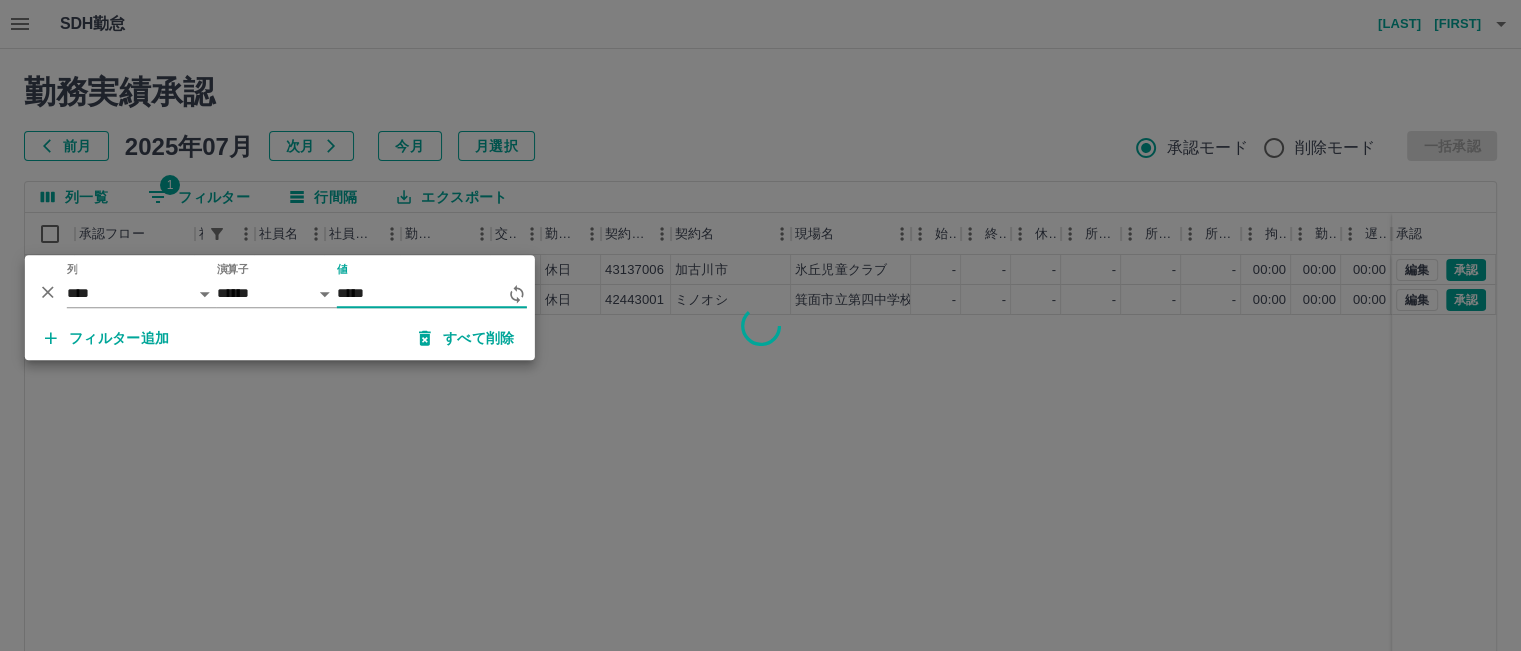type on "*****" 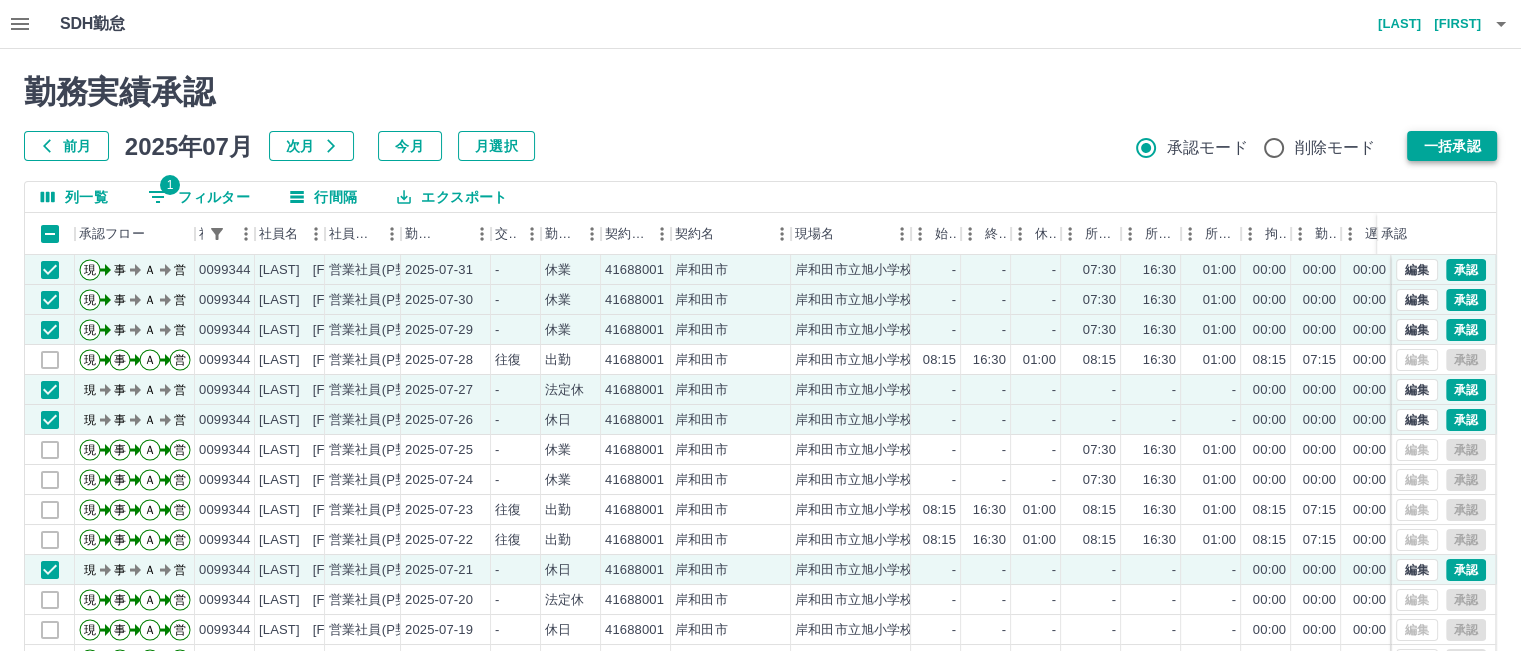 click on "一括承認" at bounding box center [1452, 146] 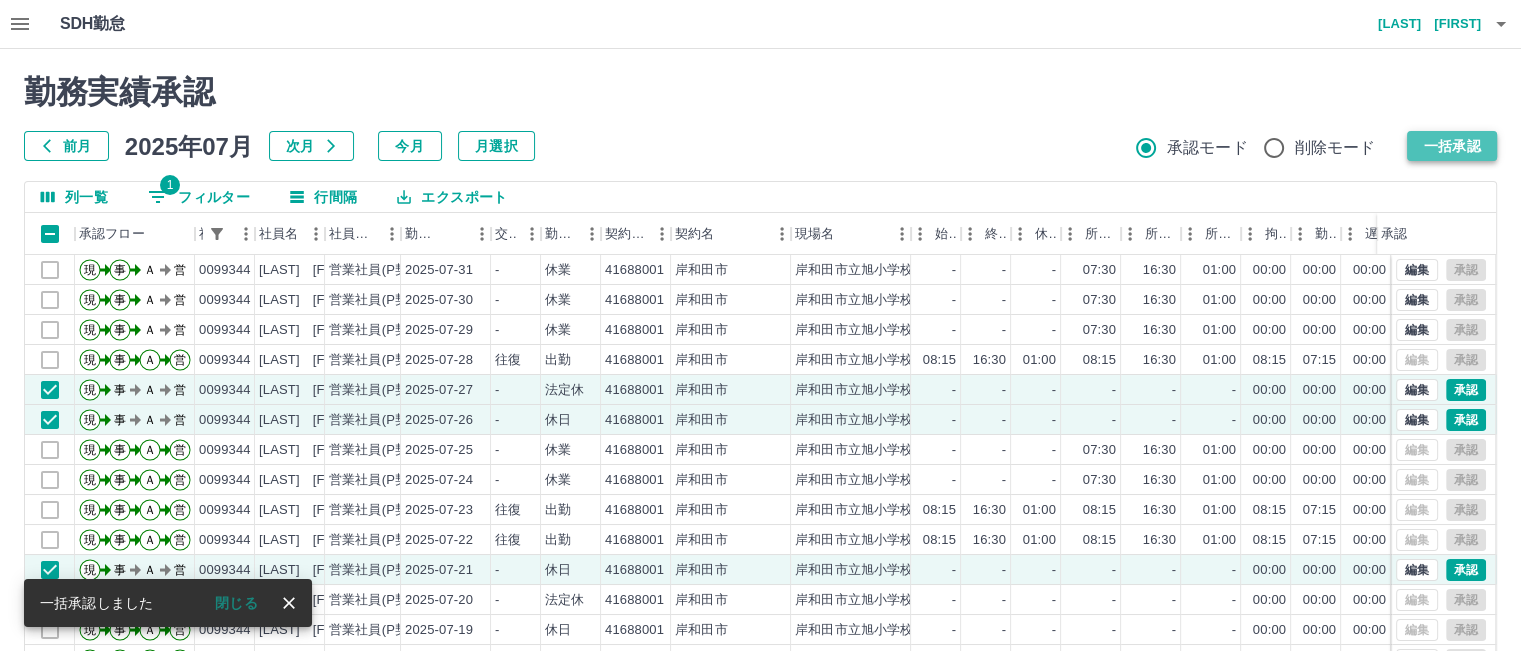 click on "一括承認" at bounding box center [1452, 146] 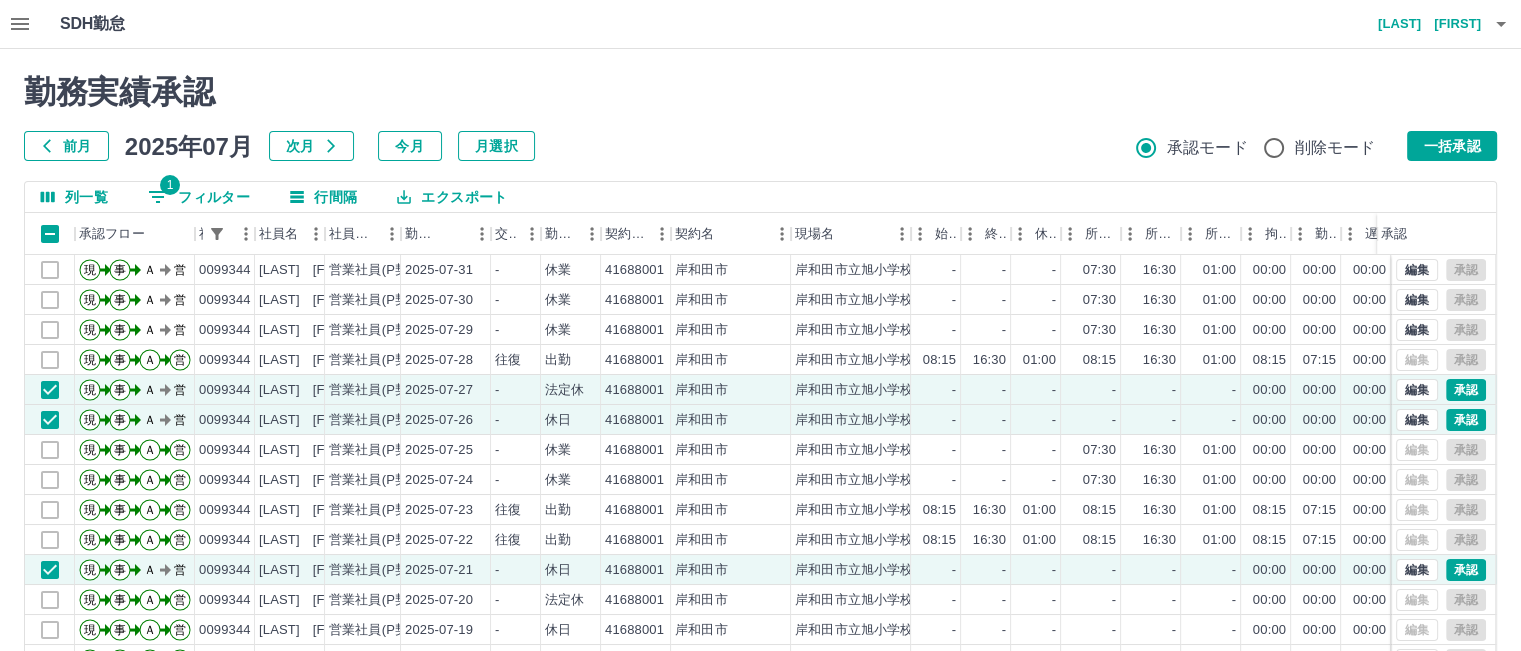 click on "1 フィルター" at bounding box center (199, 197) 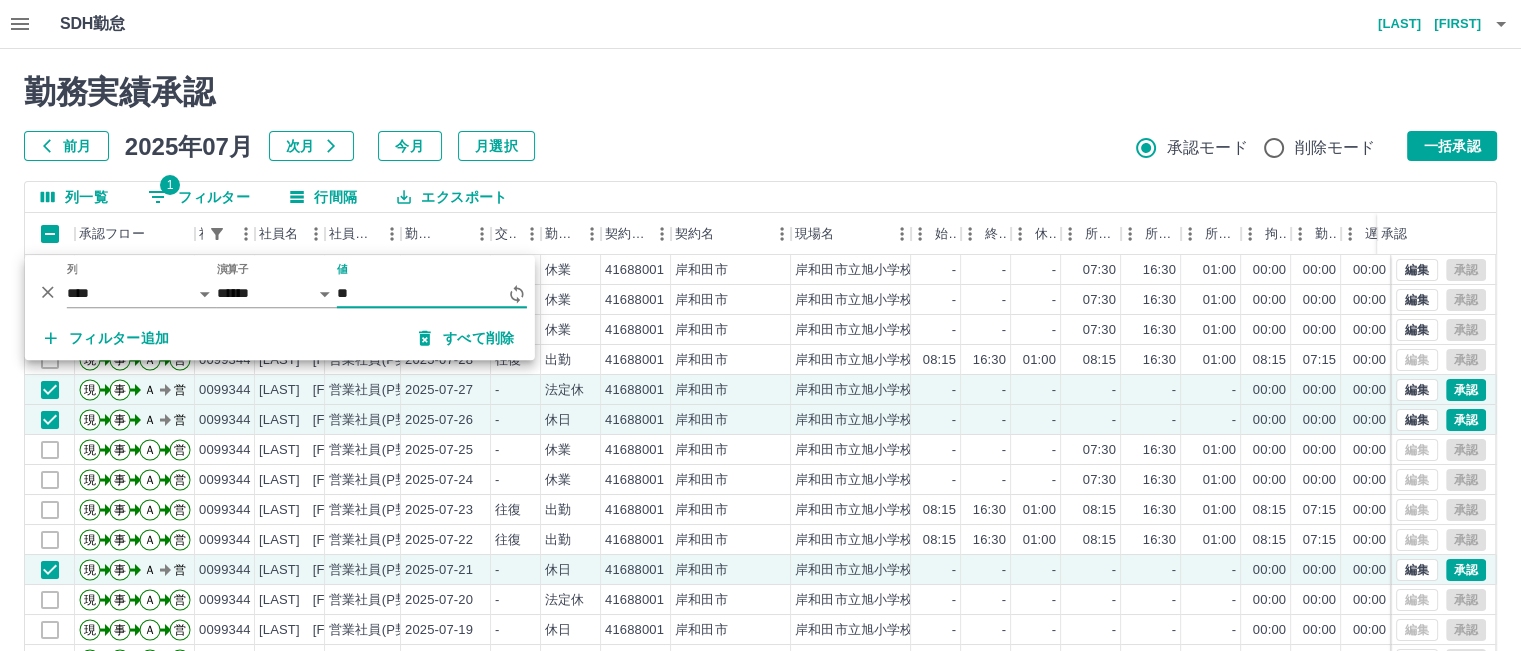 type on "*" 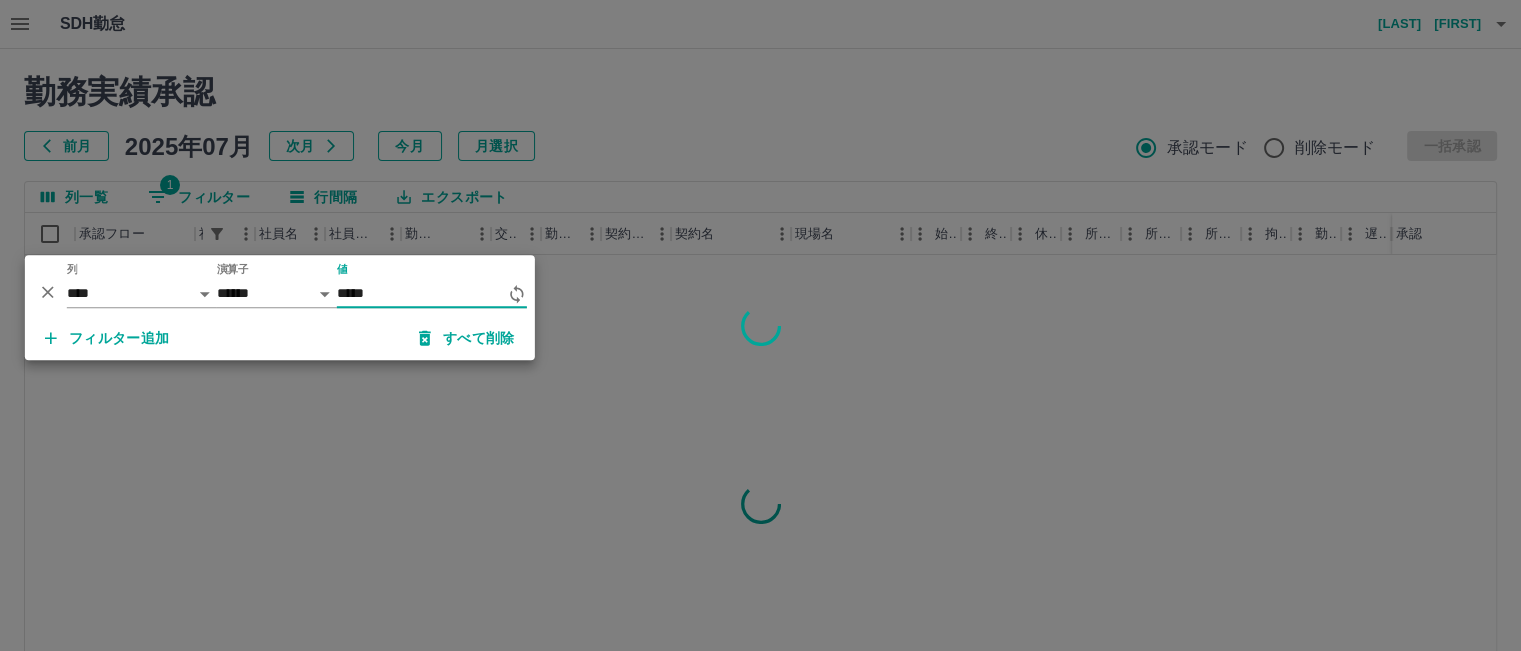type on "*****" 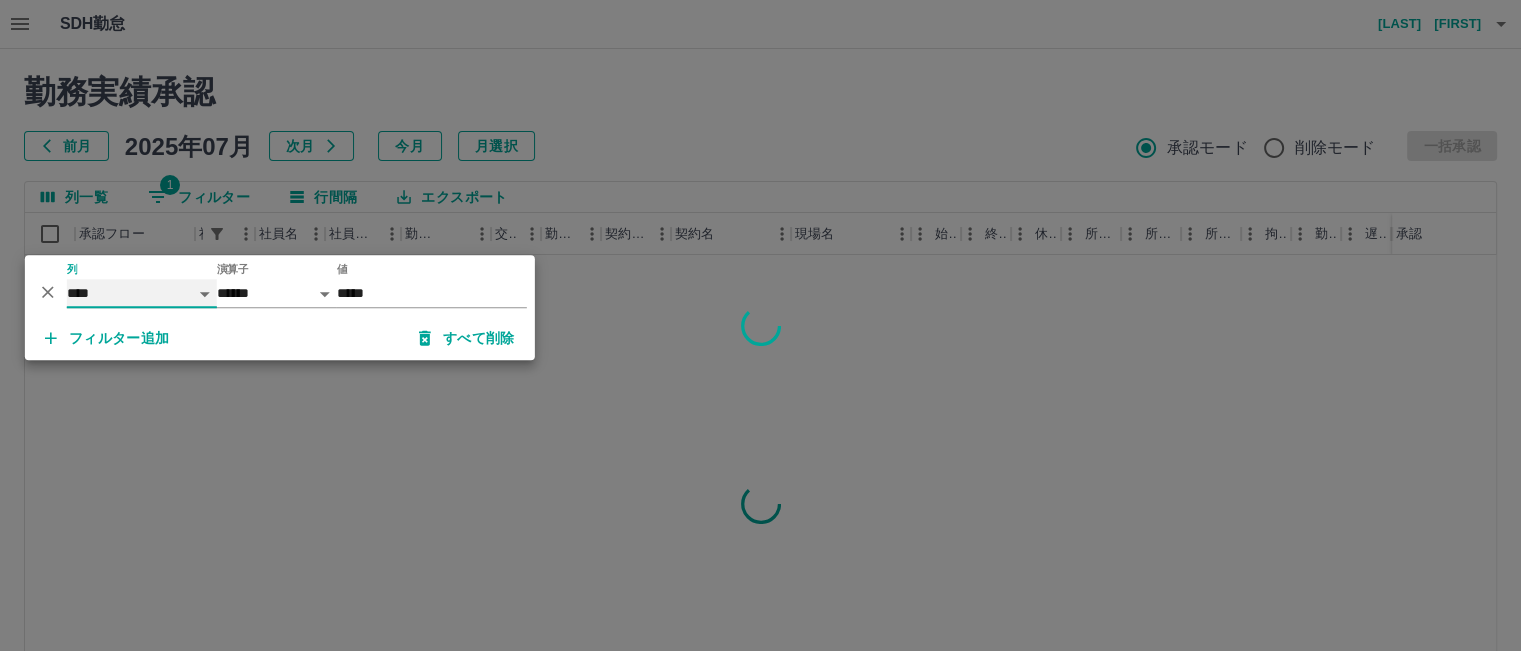 click on "**** *** **** *** *** **** ***** *** *** ** ** ** **** **** **** ** ** *** **** *****" at bounding box center [142, 293] 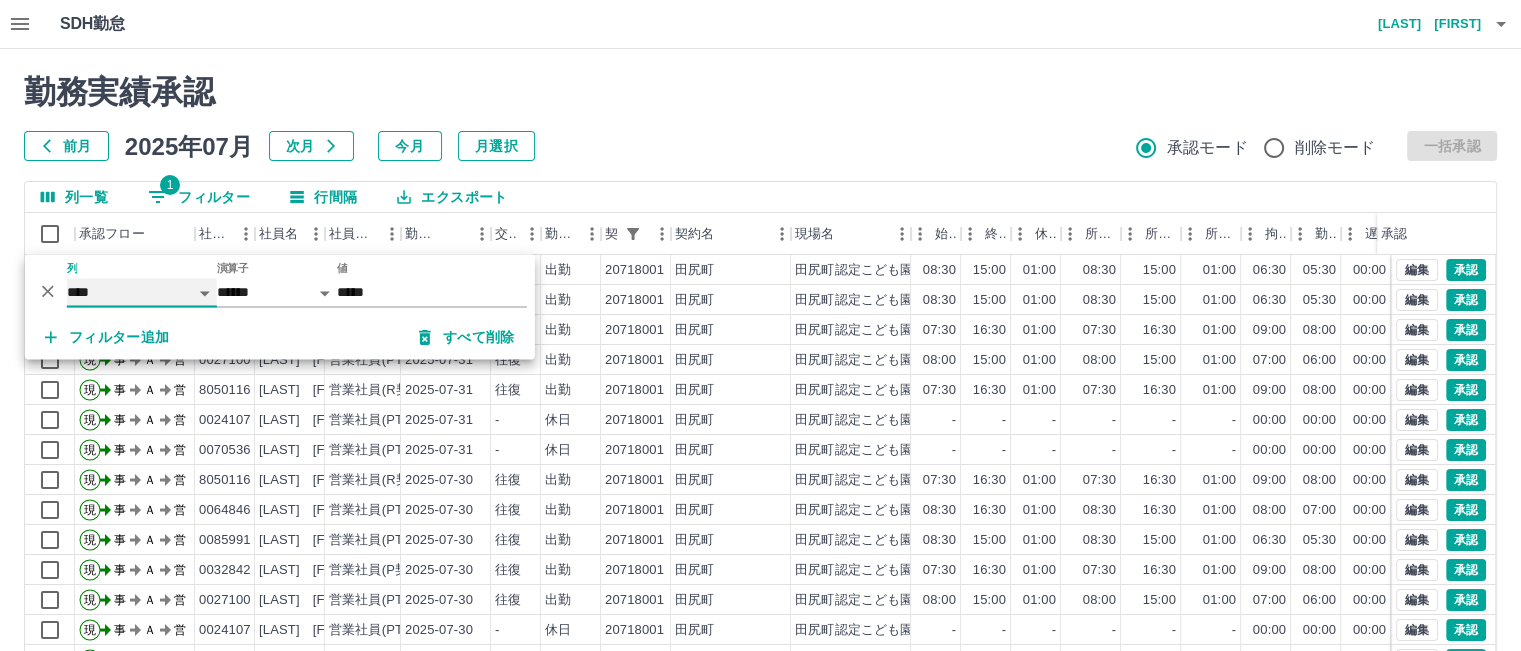 scroll, scrollTop: 194, scrollLeft: 0, axis: vertical 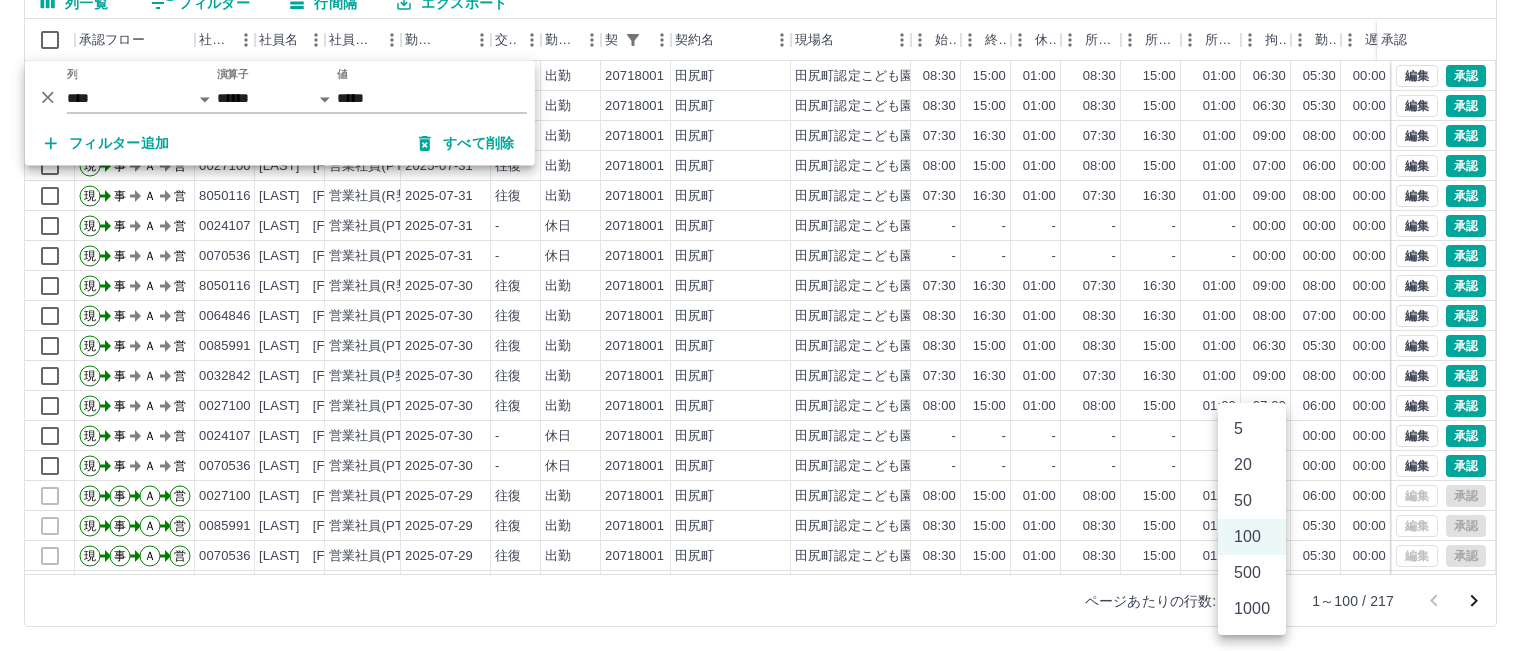 click on "SDH勤怠 松村　典子 勤務実績承認 前月 2025年07月 次月 今月 月選択 承認モード 削除モード 一括承認 列一覧 1 フィルター 行間隔 エクスポート 承認フロー 社員番号 社員名 社員区分 勤務日 交通費 勤務区分 契約コード 契約名 現場名 始業 終業 休憩 所定開始 所定終業 所定休憩 拘束 勤務 遅刻等 コメント ステータス 承認 現 事 Ａ 営 0064846 吉田　早代美 営業社員(PT契約) 2025-07-31 往復 出勤 20718001 田尻町 田尻町認定こども園たじりエンゼル 08:30 15:00 01:00 08:30 15:00 01:00 06:30 05:30 00:00 事務担当者承認待 現 事 Ａ 営 0085991 東　史 営業社員(PT契約) 2025-07-31 往復 出勤 20718001 田尻町 田尻町認定こども園たじりエンゼル 08:30 15:00 01:00 08:30 15:00 01:00 06:30 05:30 00:00 事務担当者承認待 現 事 Ａ 営 0032842 立石　みゆき 営業社員(P契約) 2025-07-31 往復 出勤 20718001 田尻町 07:30 16:30 現" at bounding box center [768, 228] 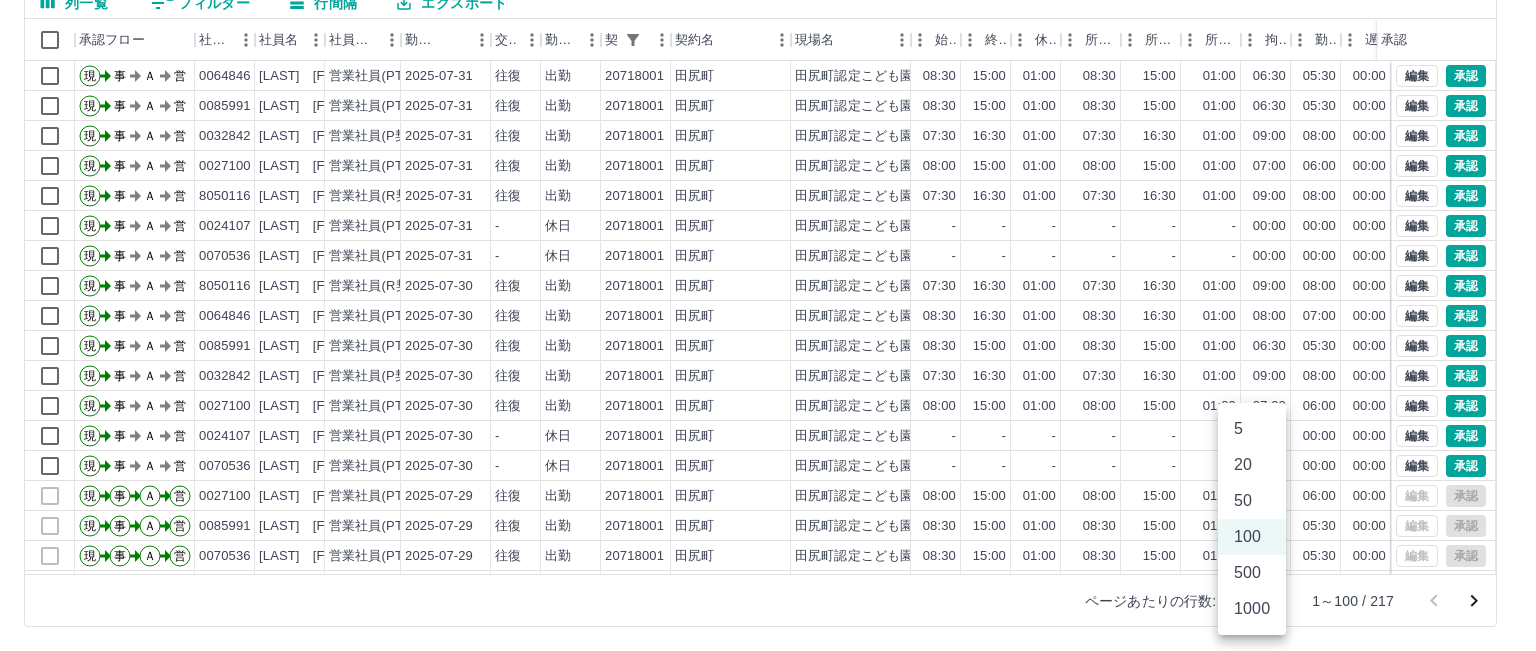 click on "500" at bounding box center [1252, 573] 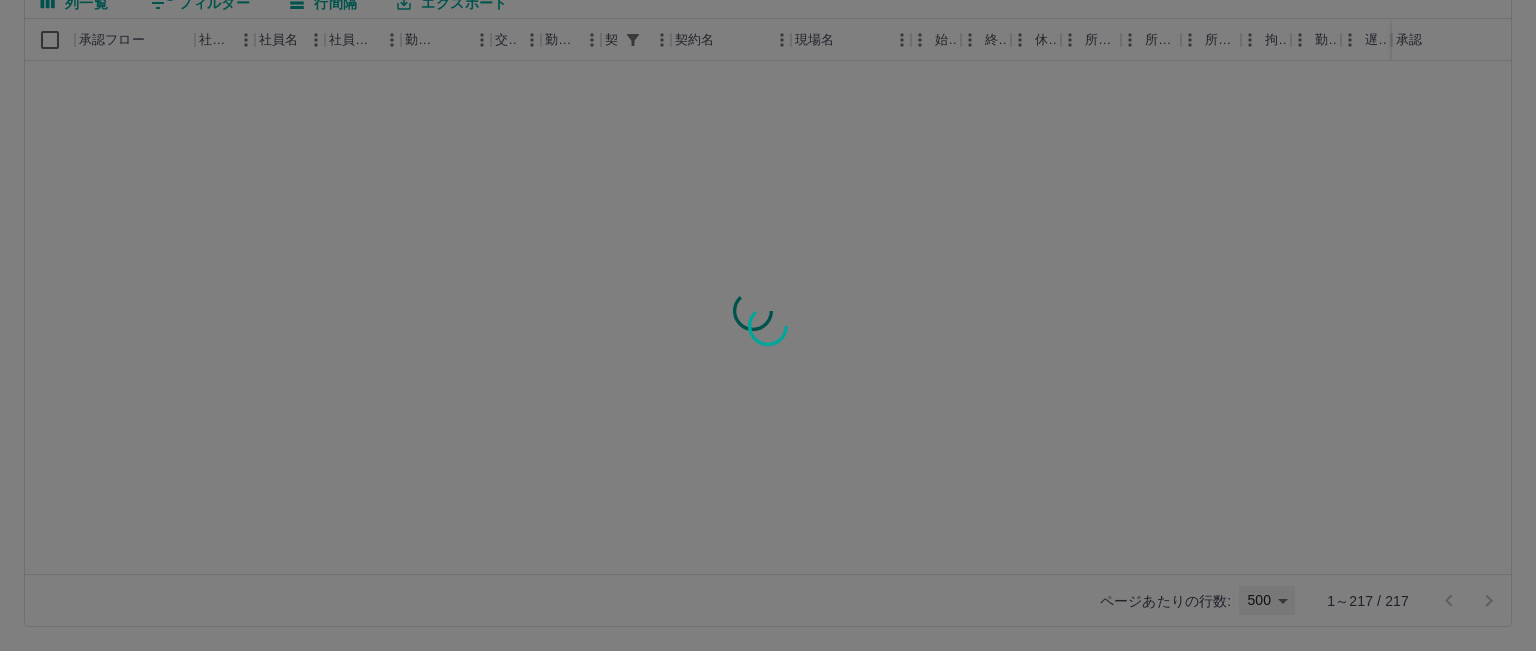 type on "***" 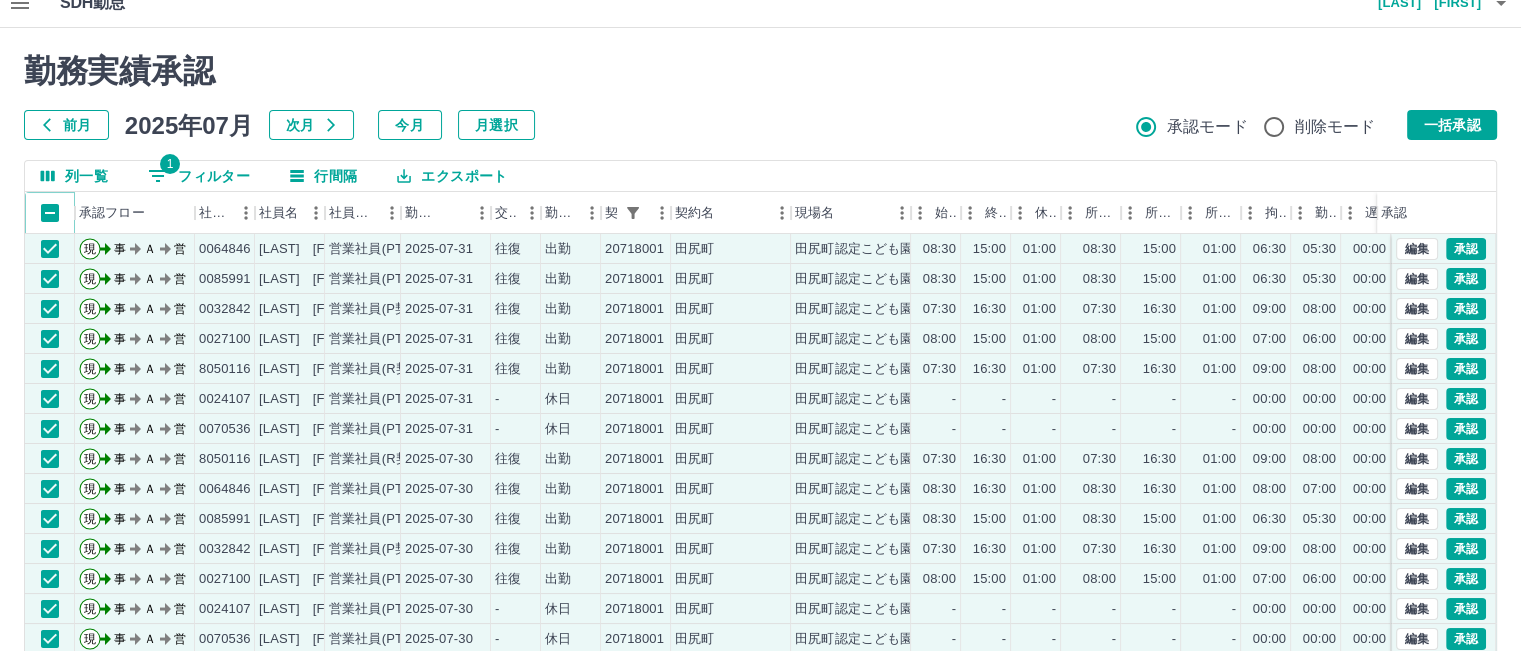 scroll, scrollTop: 0, scrollLeft: 0, axis: both 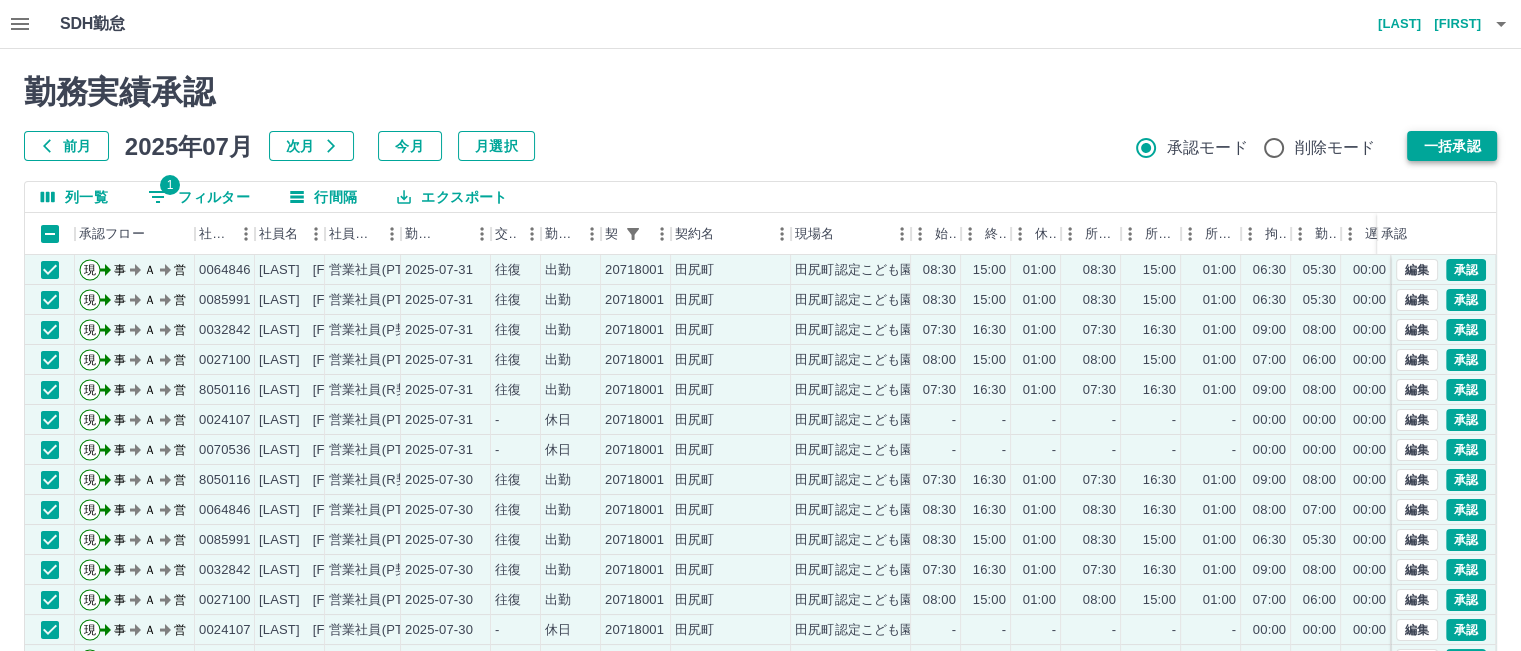 click on "一括承認" at bounding box center [1452, 146] 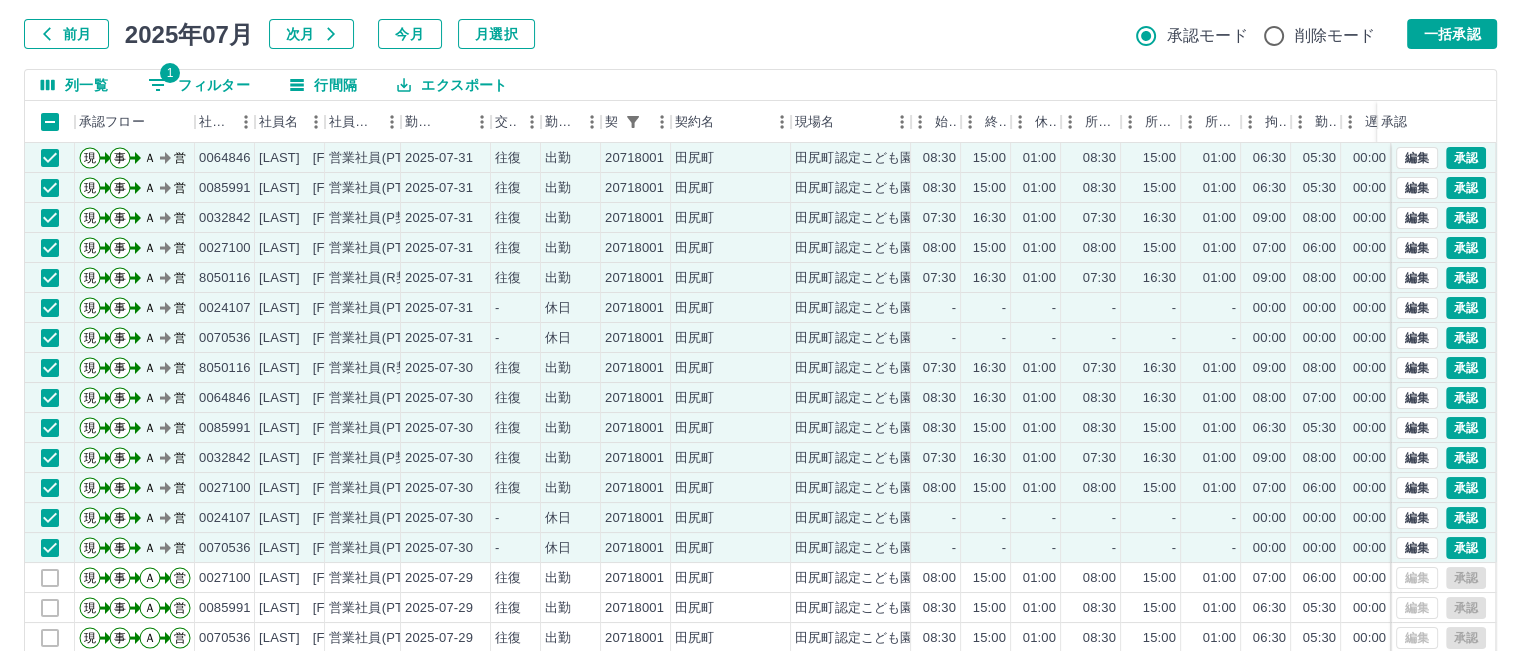 scroll, scrollTop: 194, scrollLeft: 0, axis: vertical 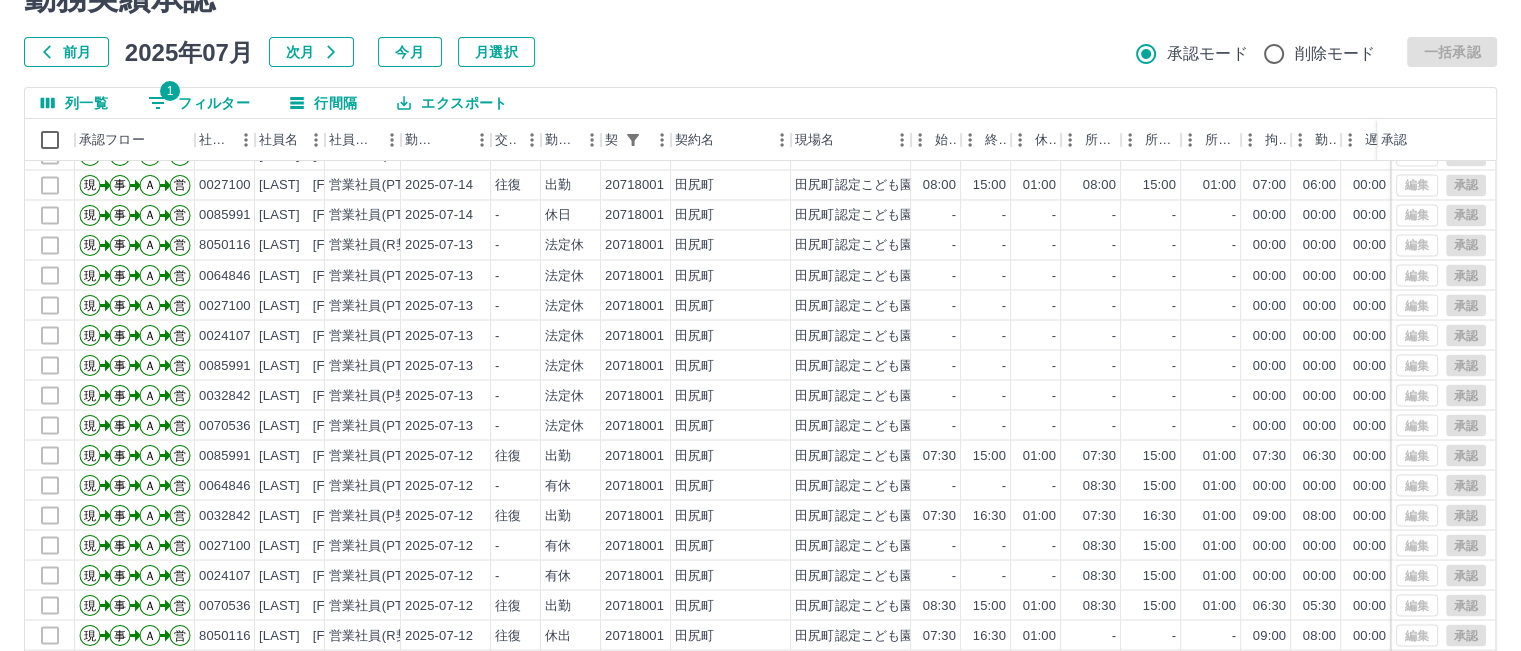 click on "1 フィルター" at bounding box center [199, 103] 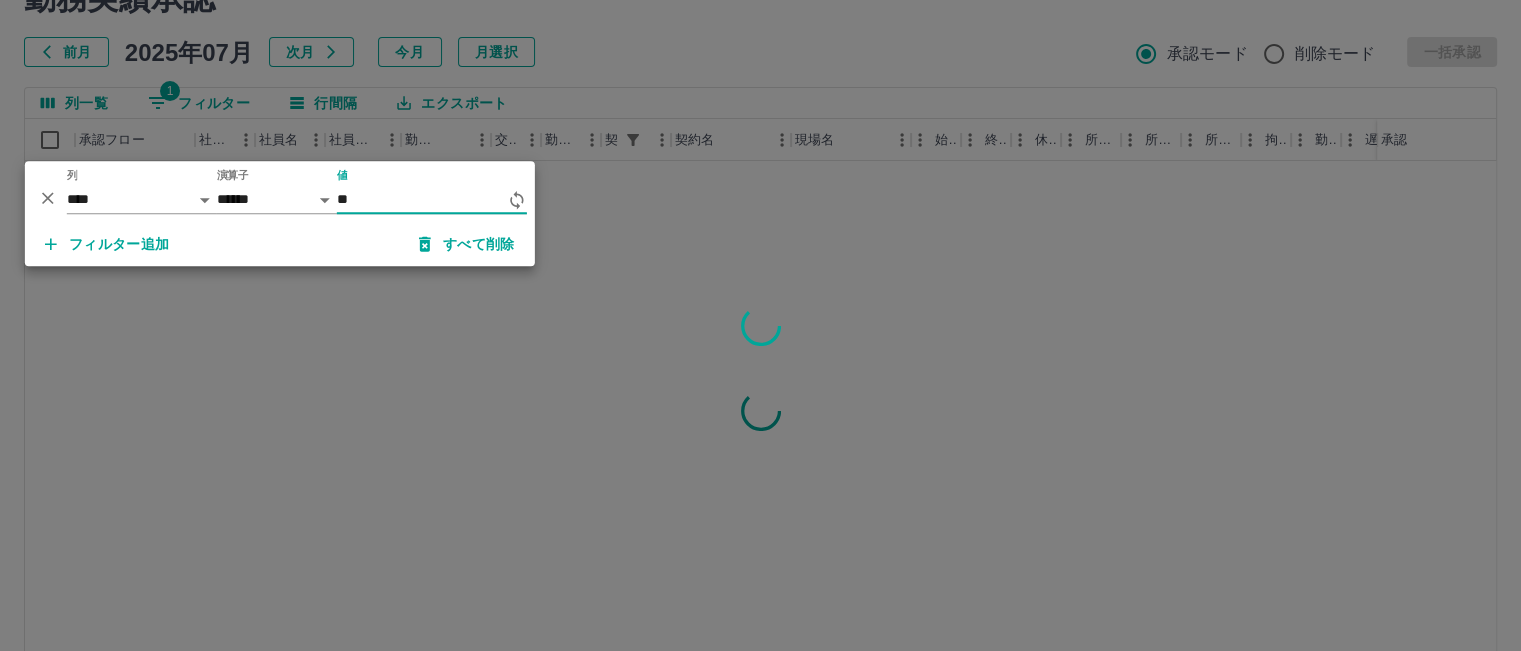 type on "*" 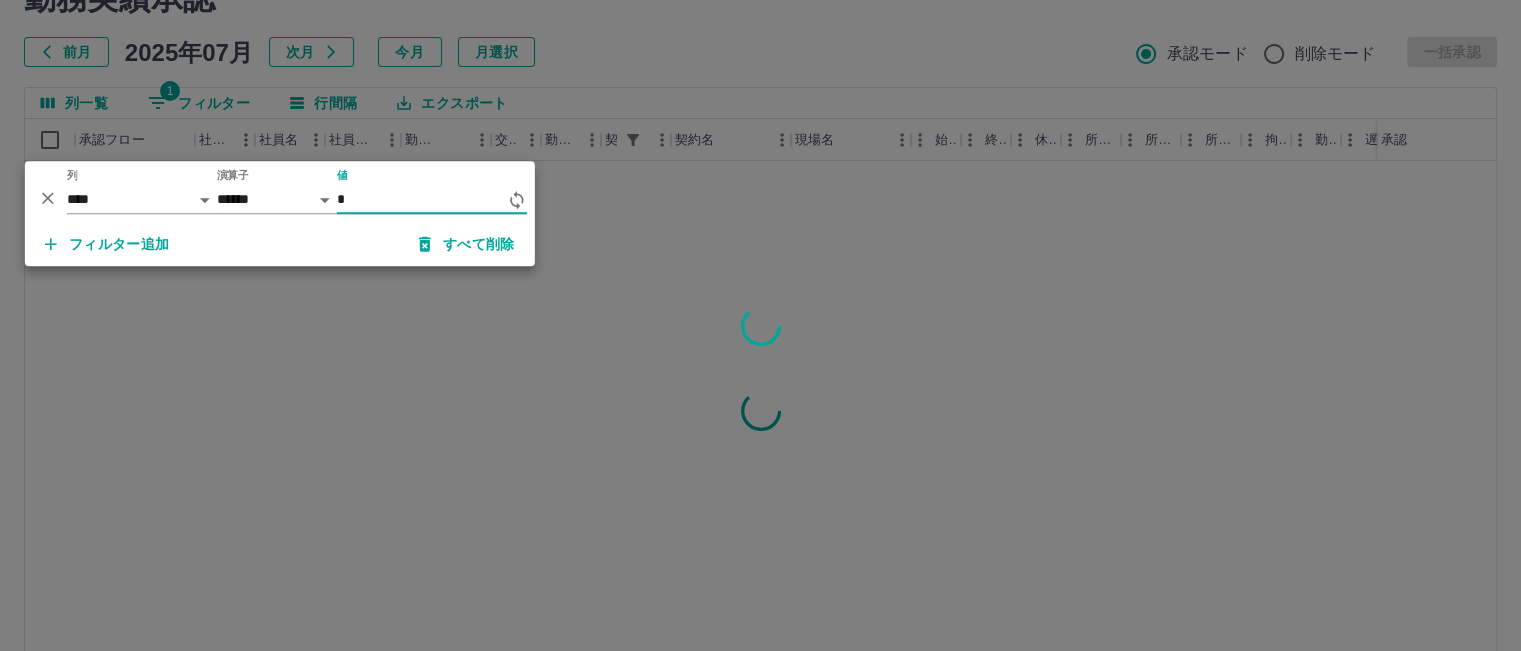 scroll, scrollTop: 0, scrollLeft: 0, axis: both 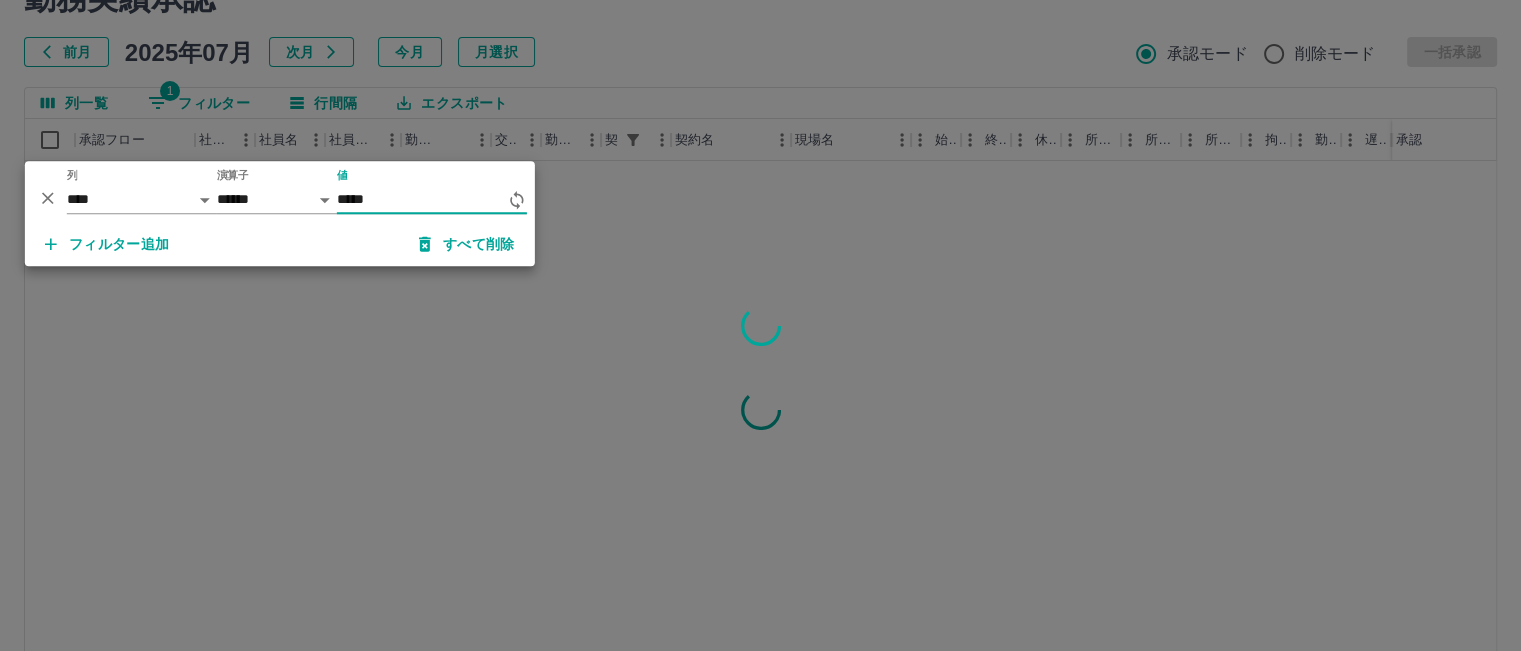 type on "*****" 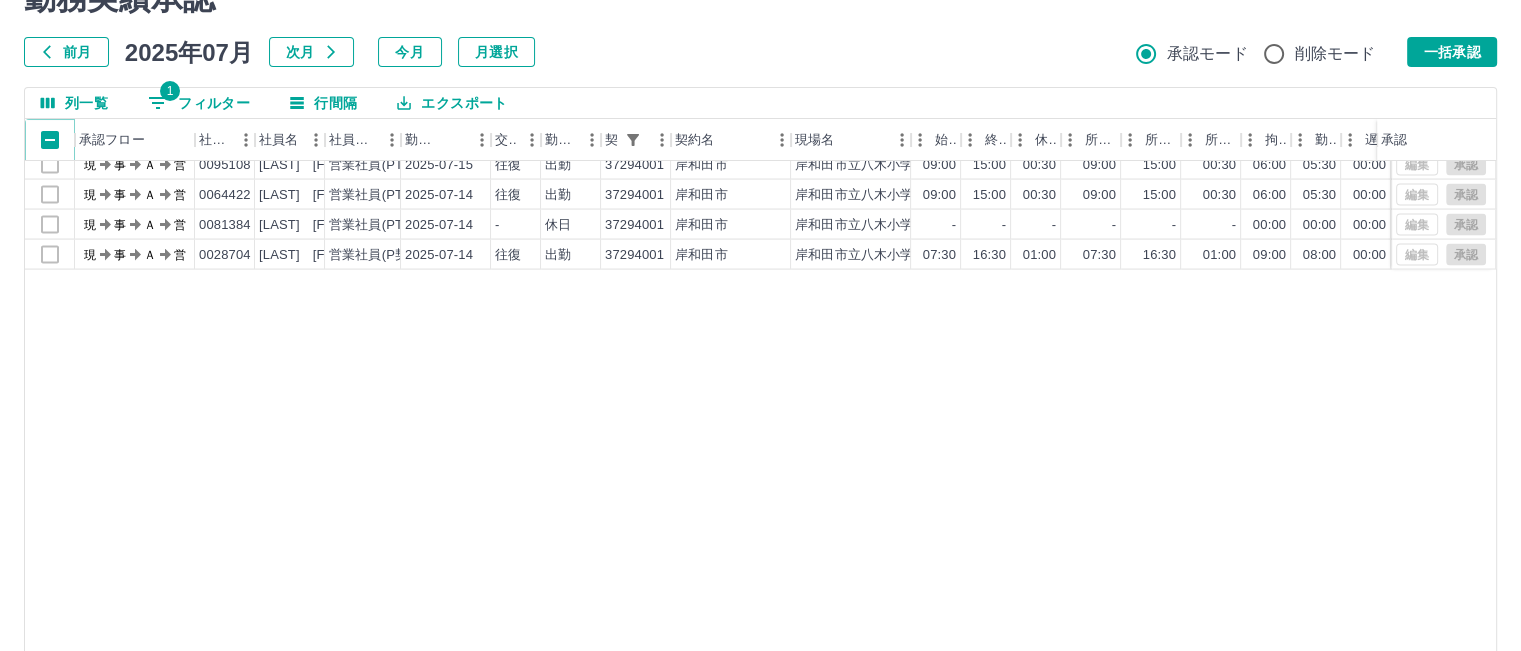 scroll, scrollTop: 3611, scrollLeft: 0, axis: vertical 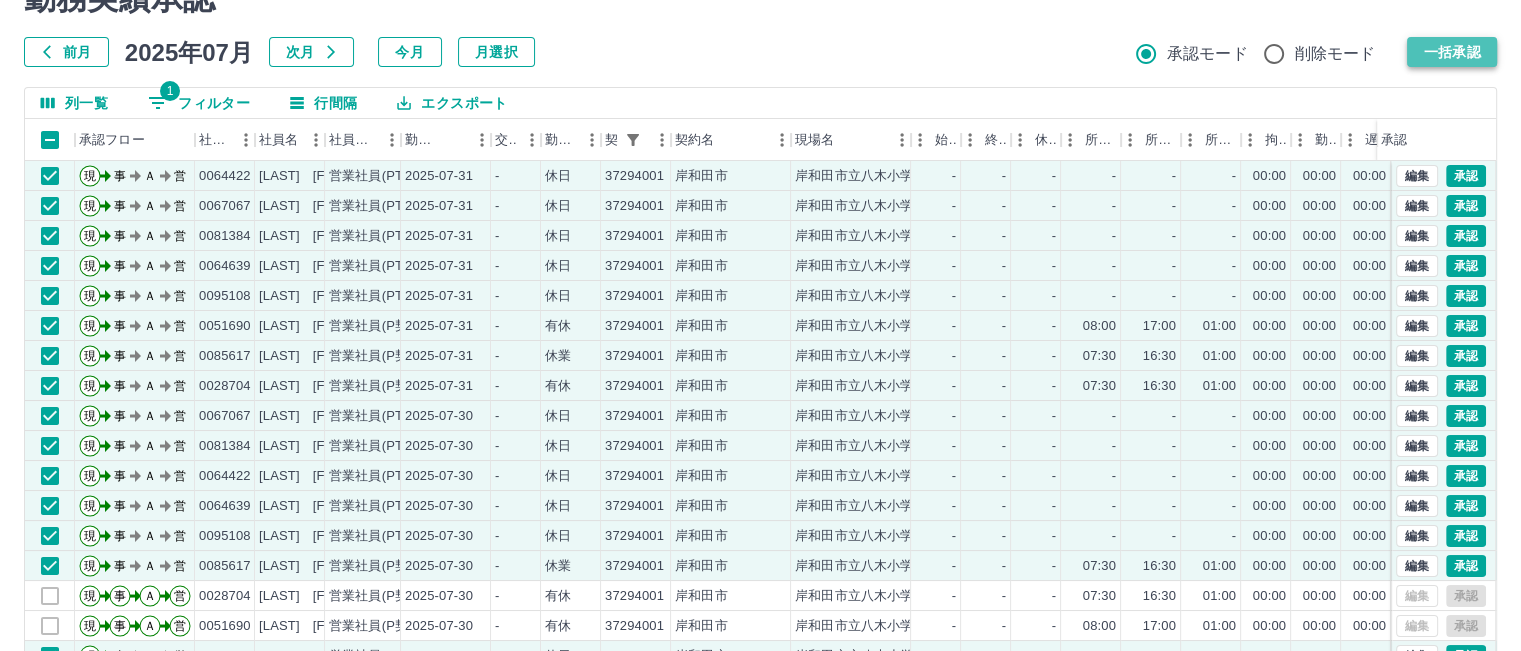 click on "一括承認" at bounding box center [1452, 52] 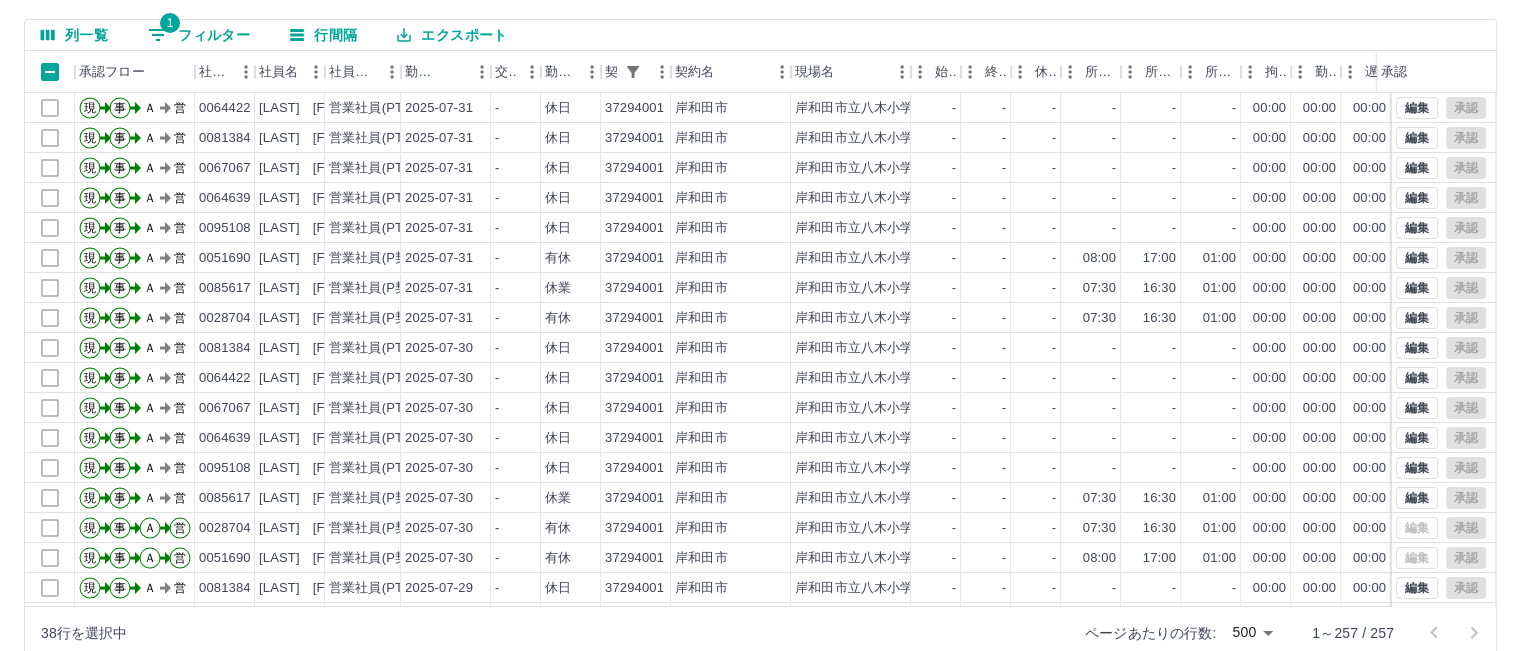 scroll, scrollTop: 194, scrollLeft: 0, axis: vertical 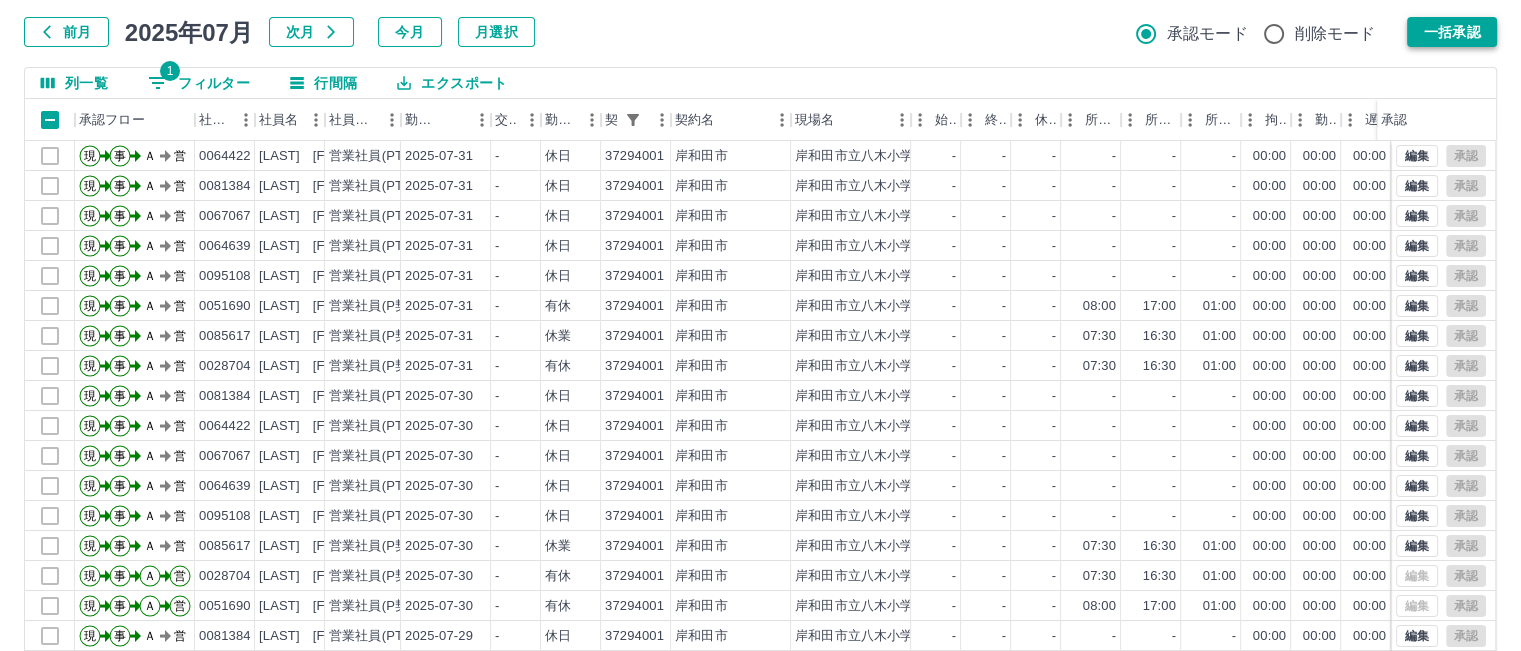click on "一括承認" at bounding box center (1452, 32) 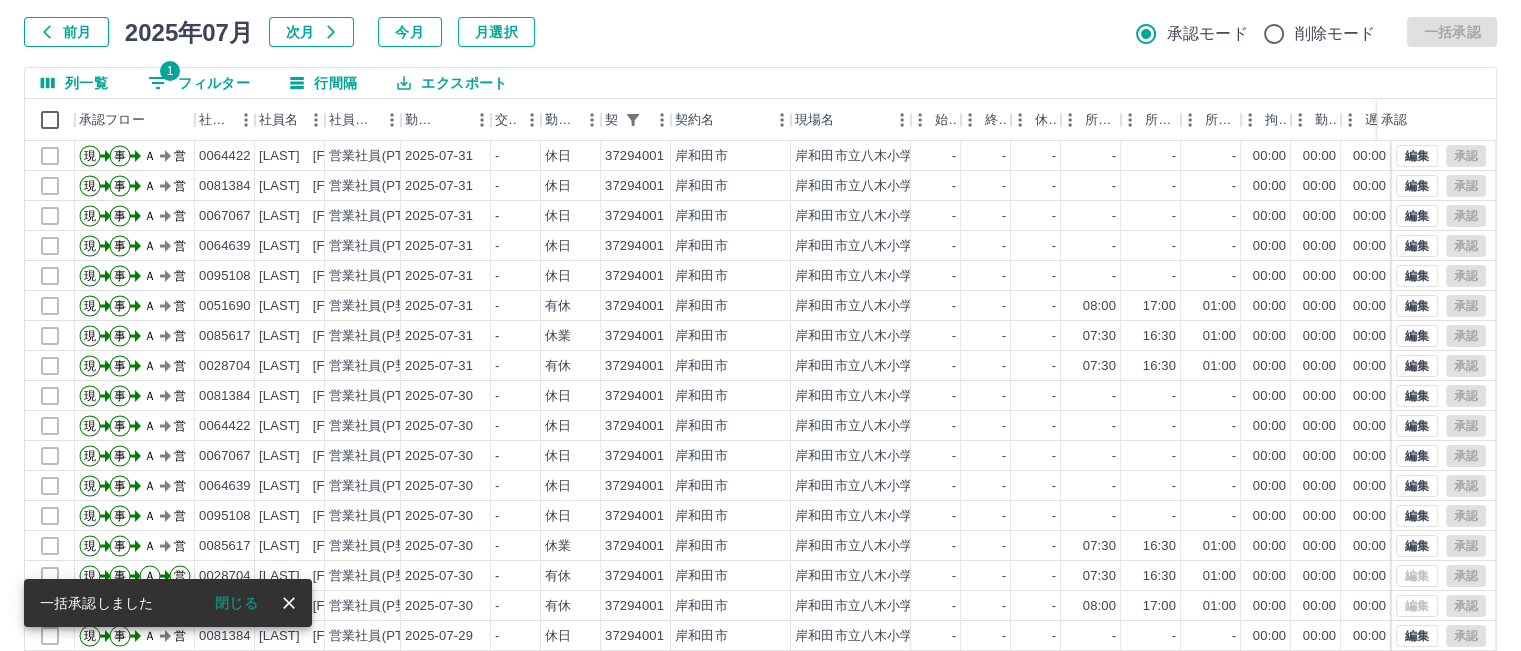 select on "**********" 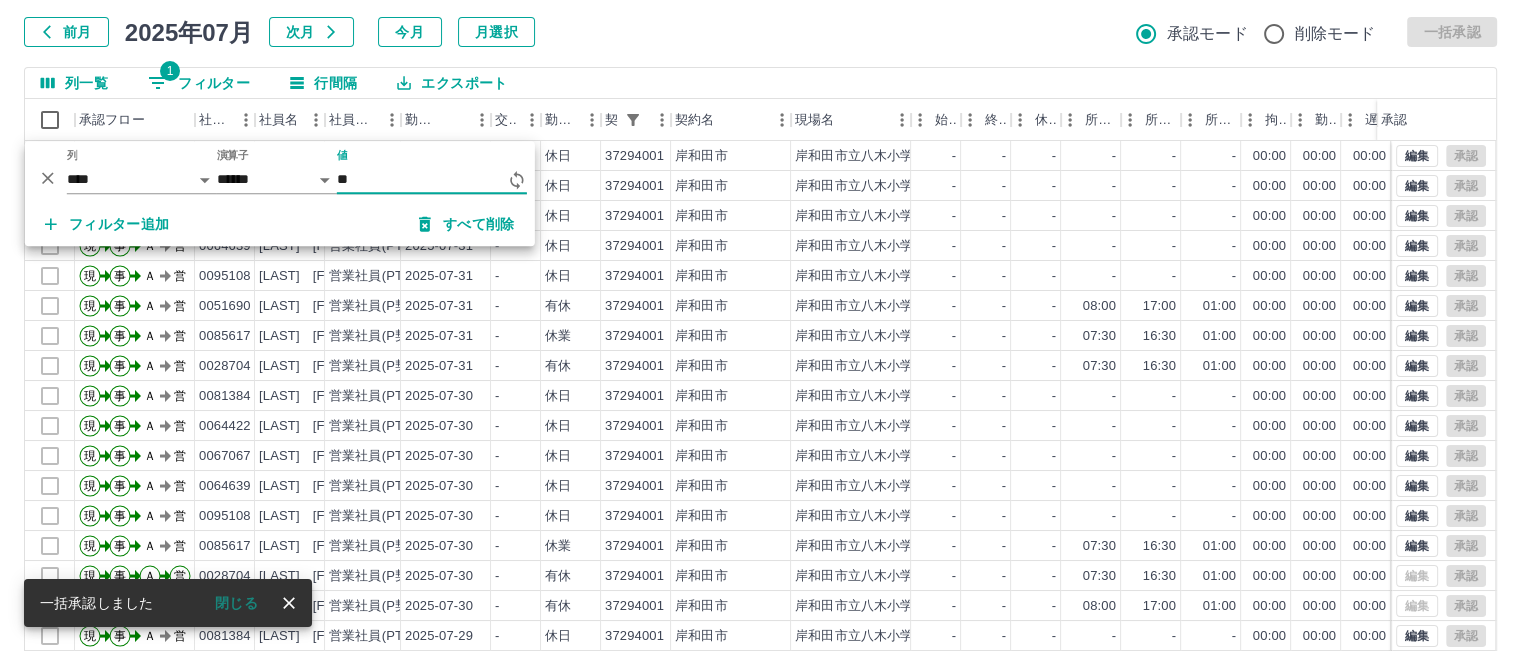 type on "*" 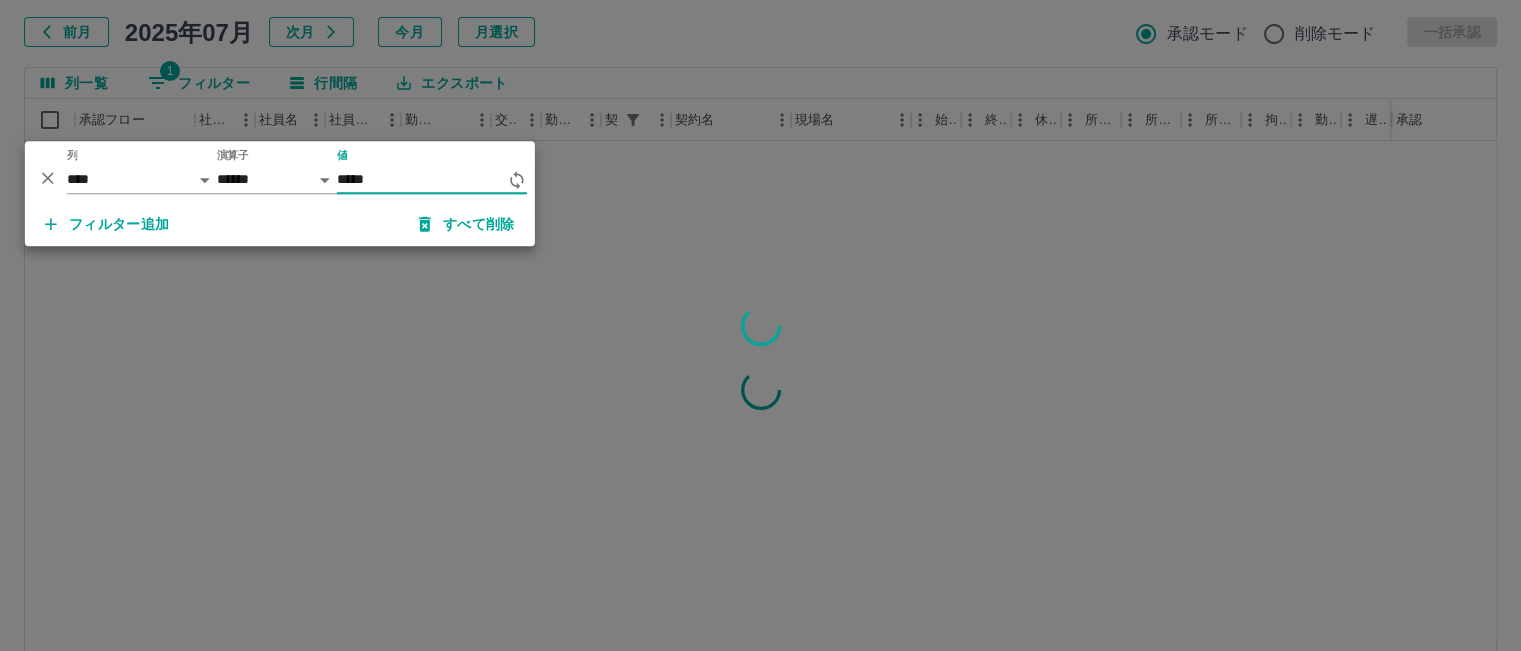 type on "*****" 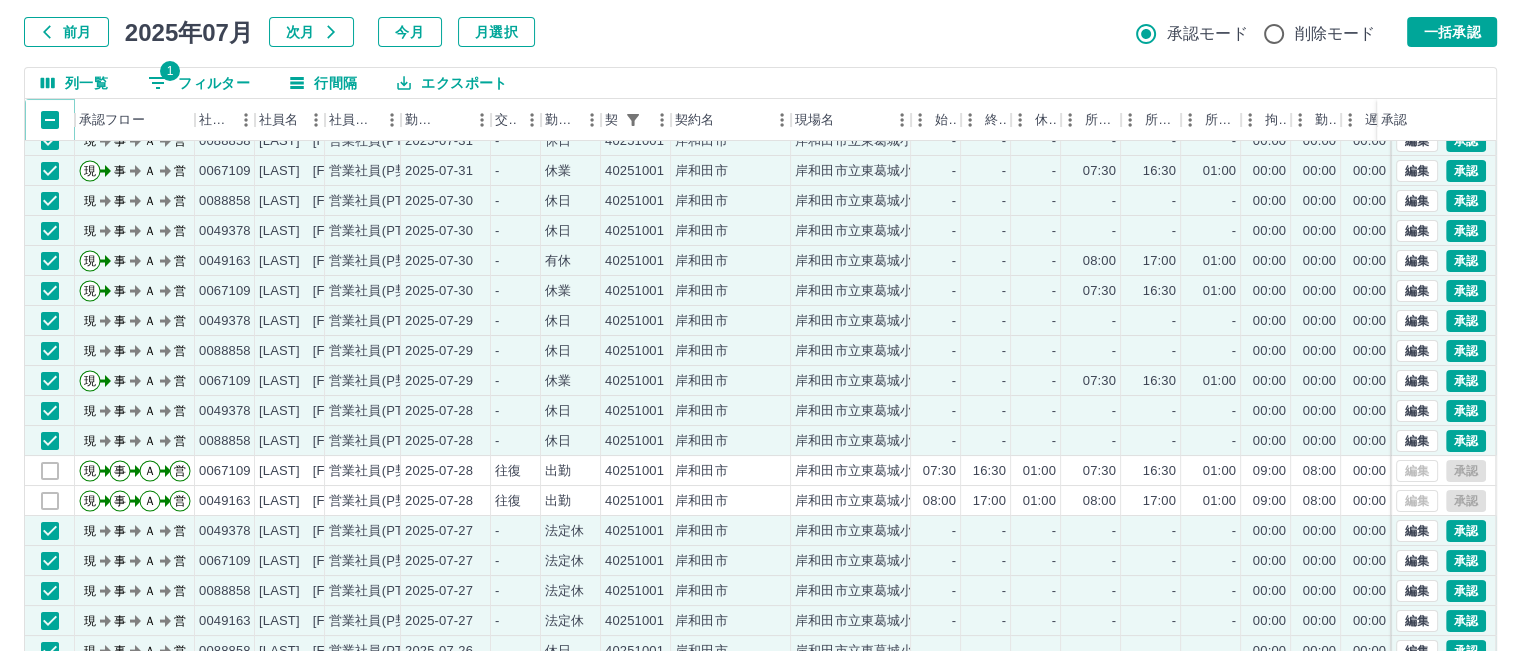 scroll, scrollTop: 0, scrollLeft: 0, axis: both 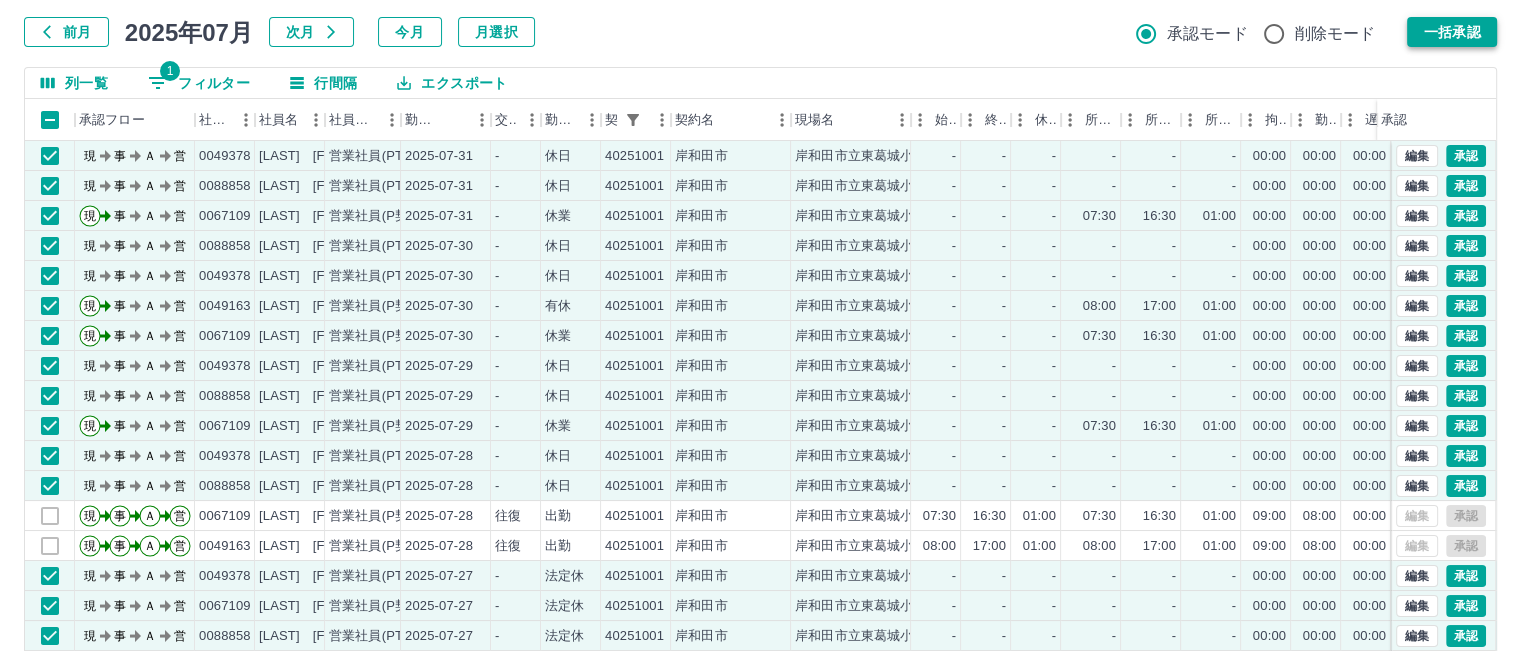click on "一括承認" at bounding box center (1452, 32) 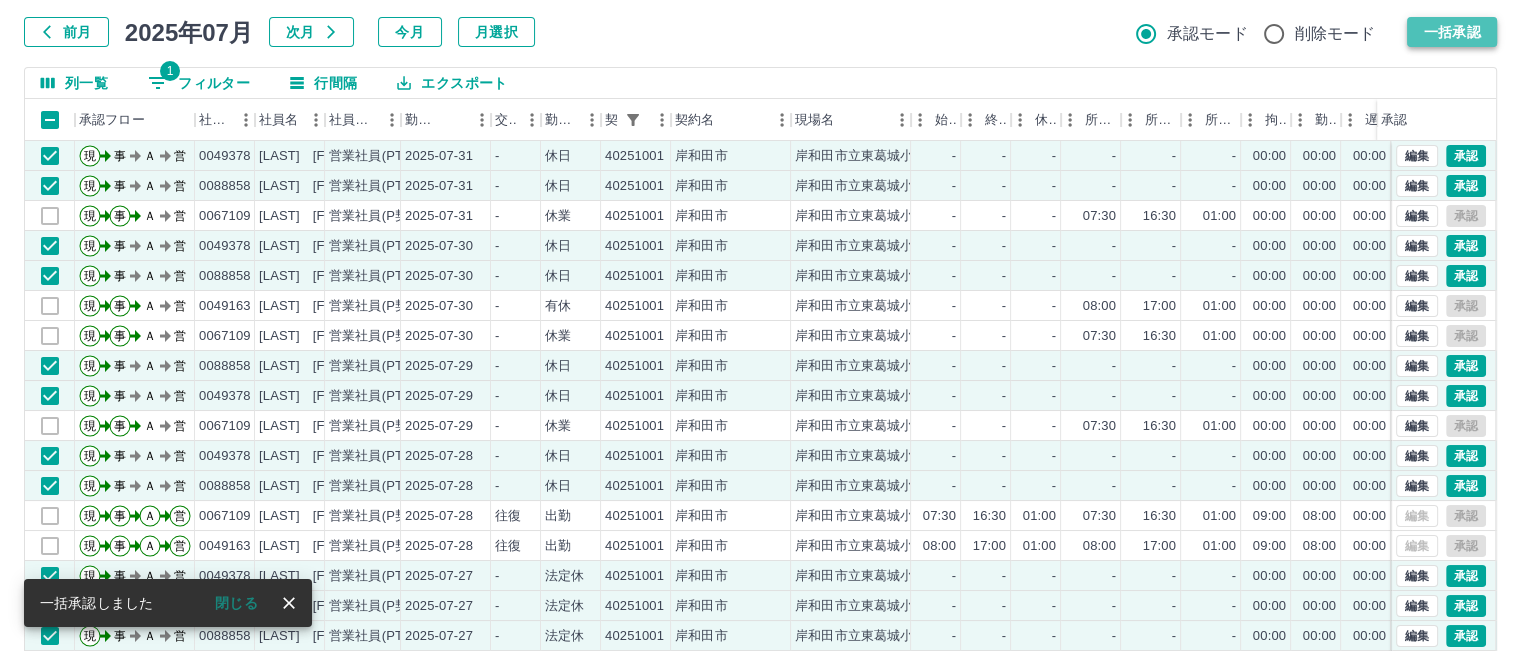 click on "一括承認" at bounding box center [1452, 32] 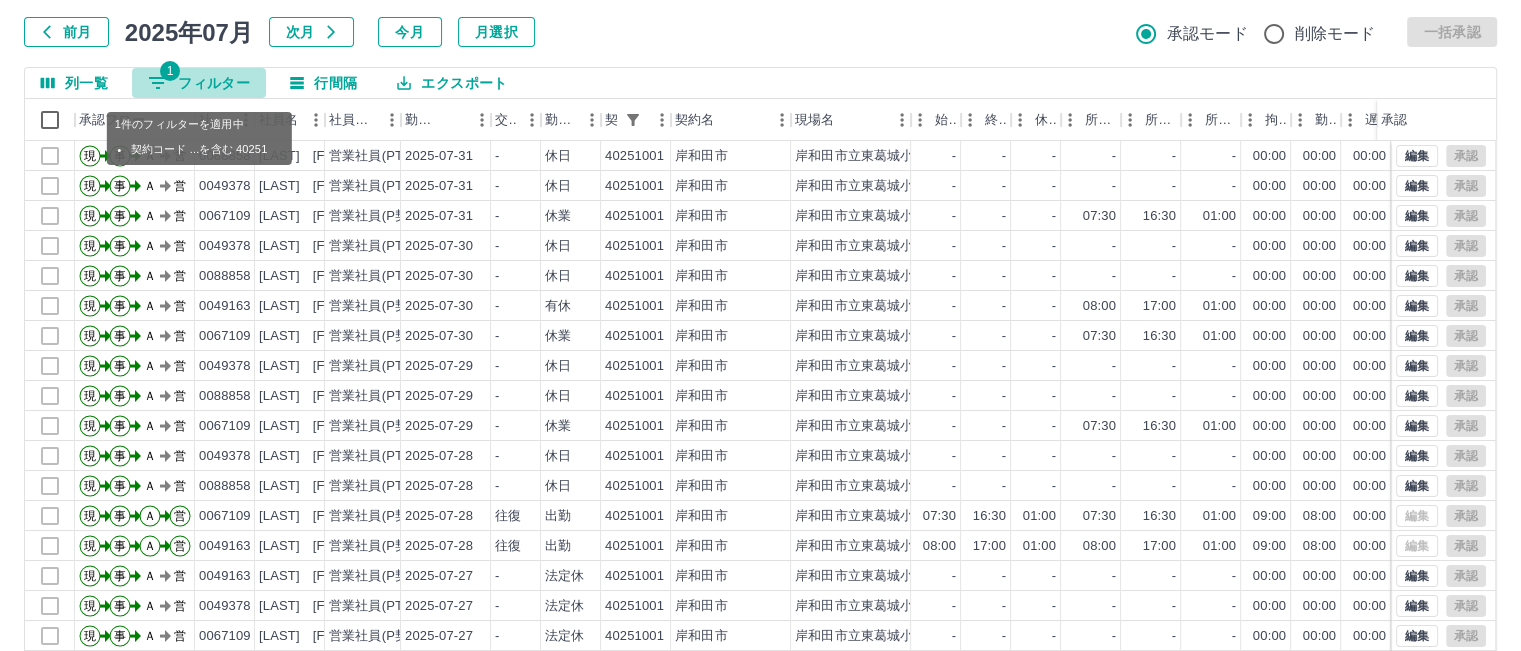 click on "1 フィルター" at bounding box center (199, 83) 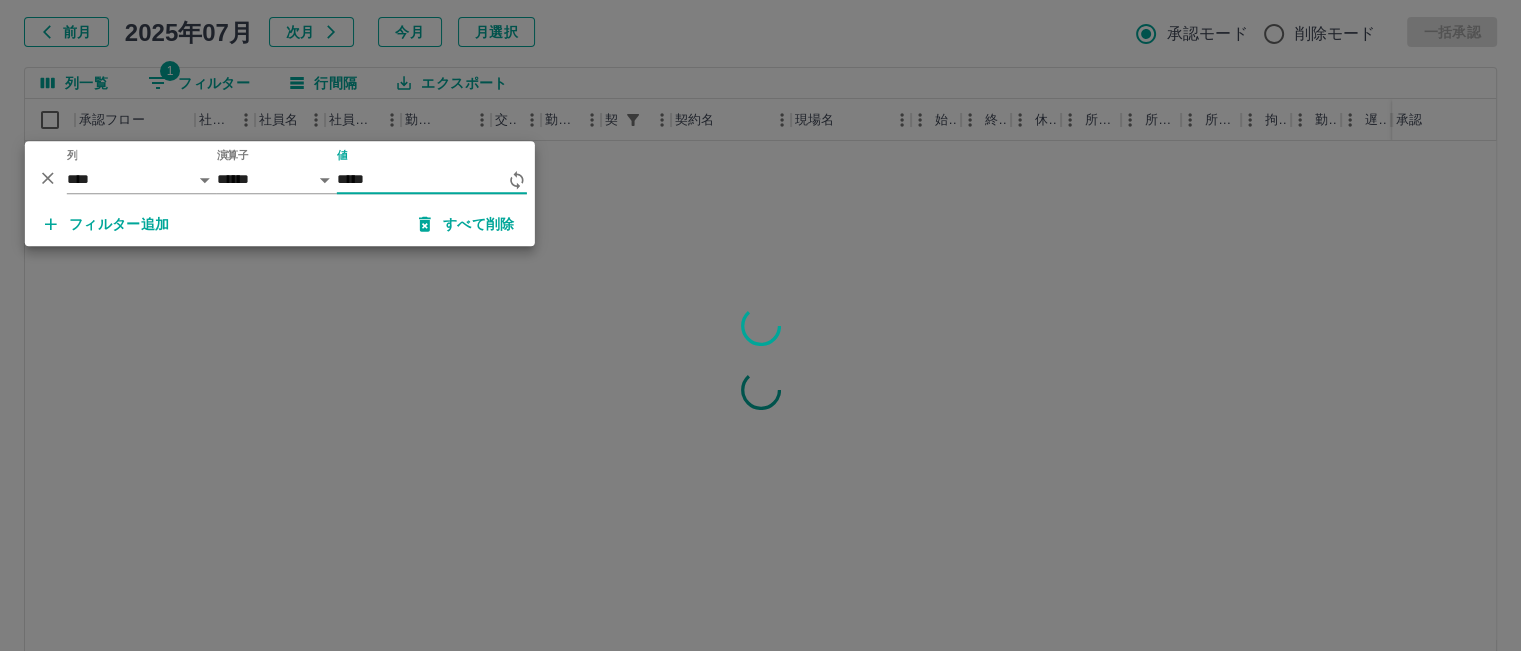 type on "*****" 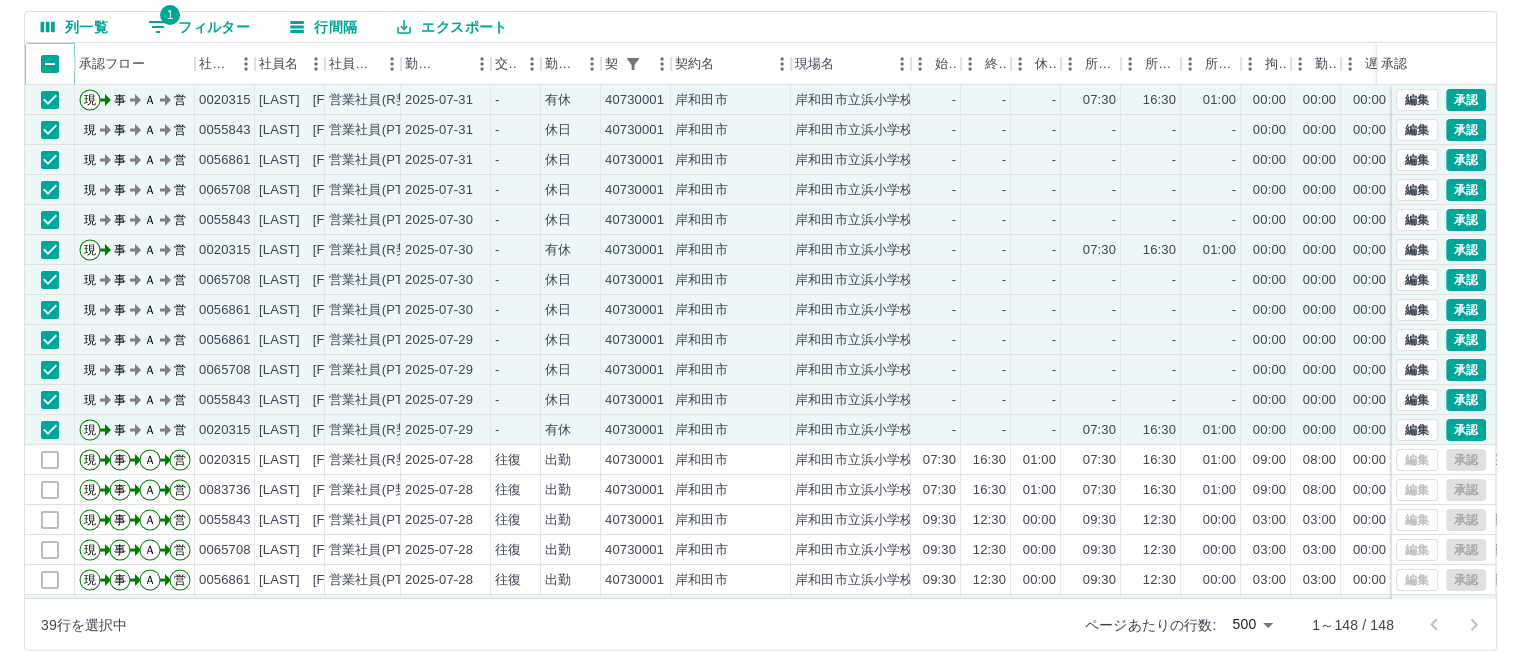scroll, scrollTop: 194, scrollLeft: 0, axis: vertical 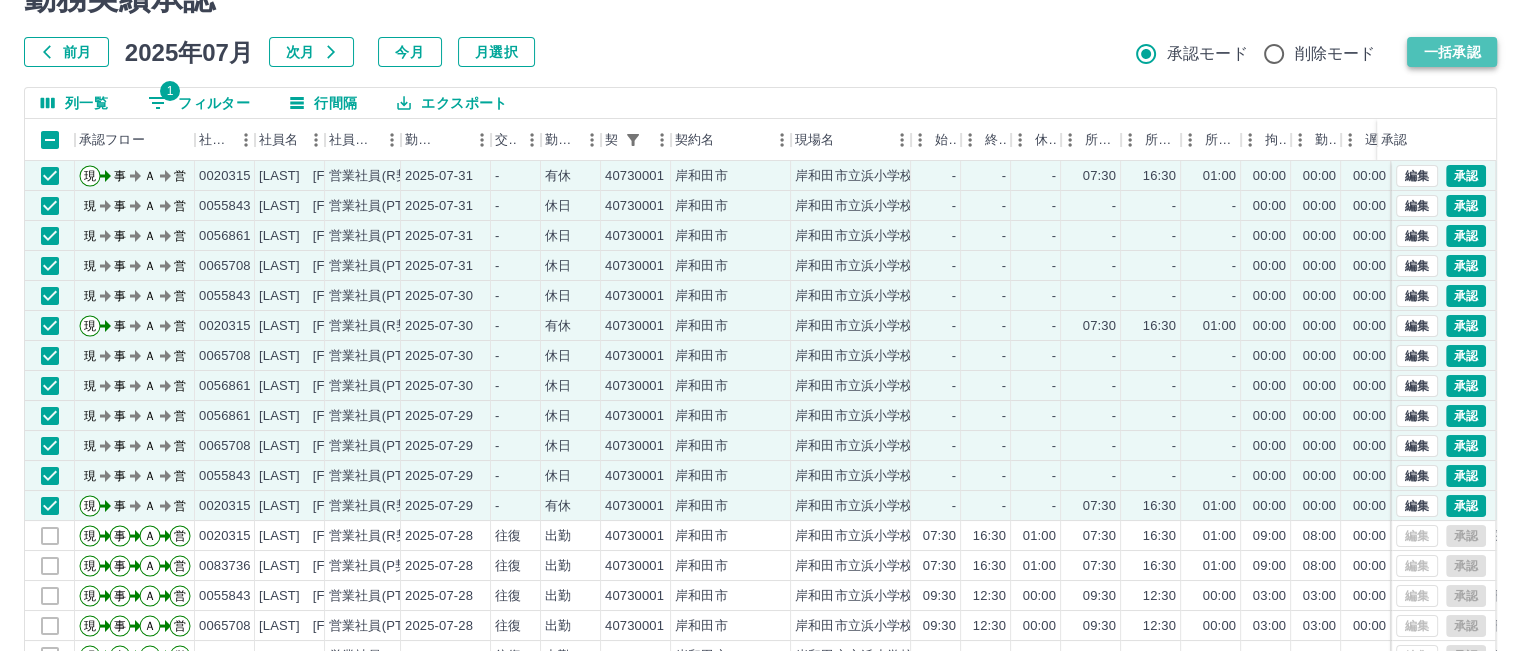 click on "一括承認" at bounding box center [1452, 52] 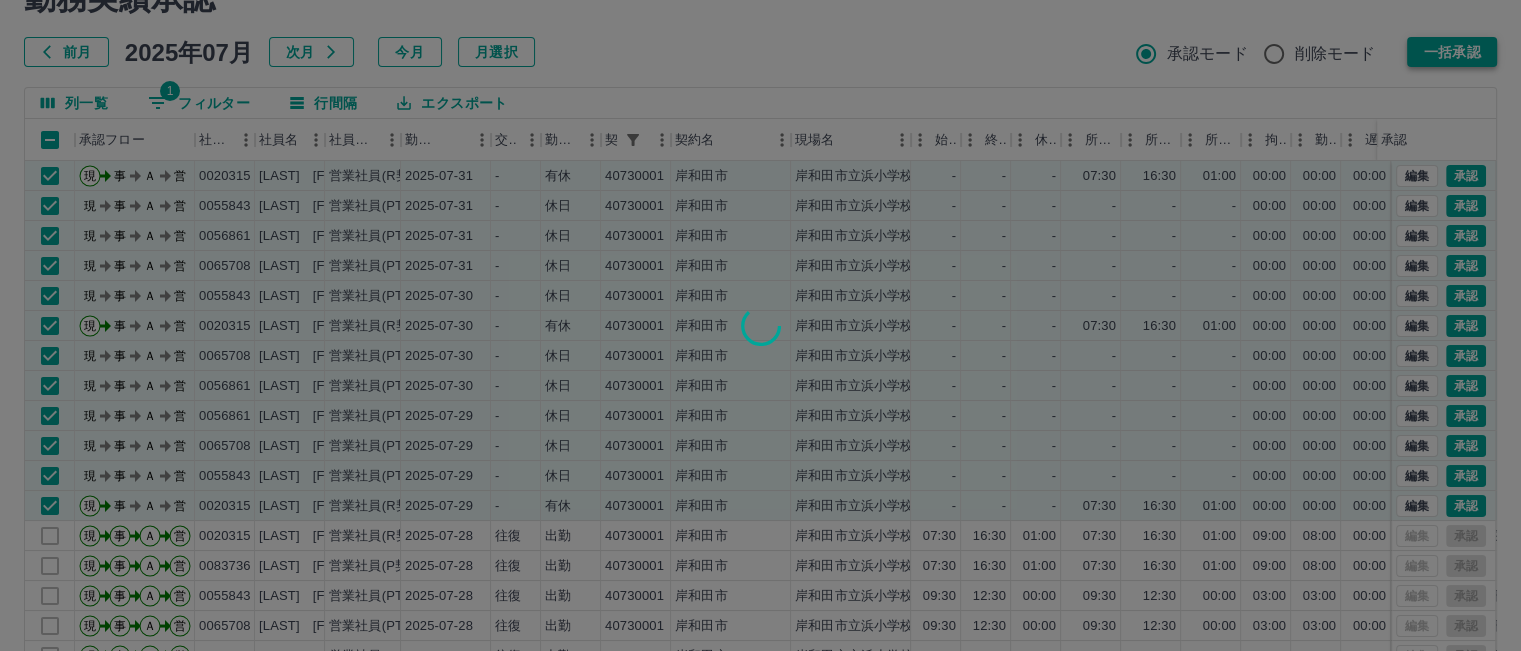 click at bounding box center [760, 325] 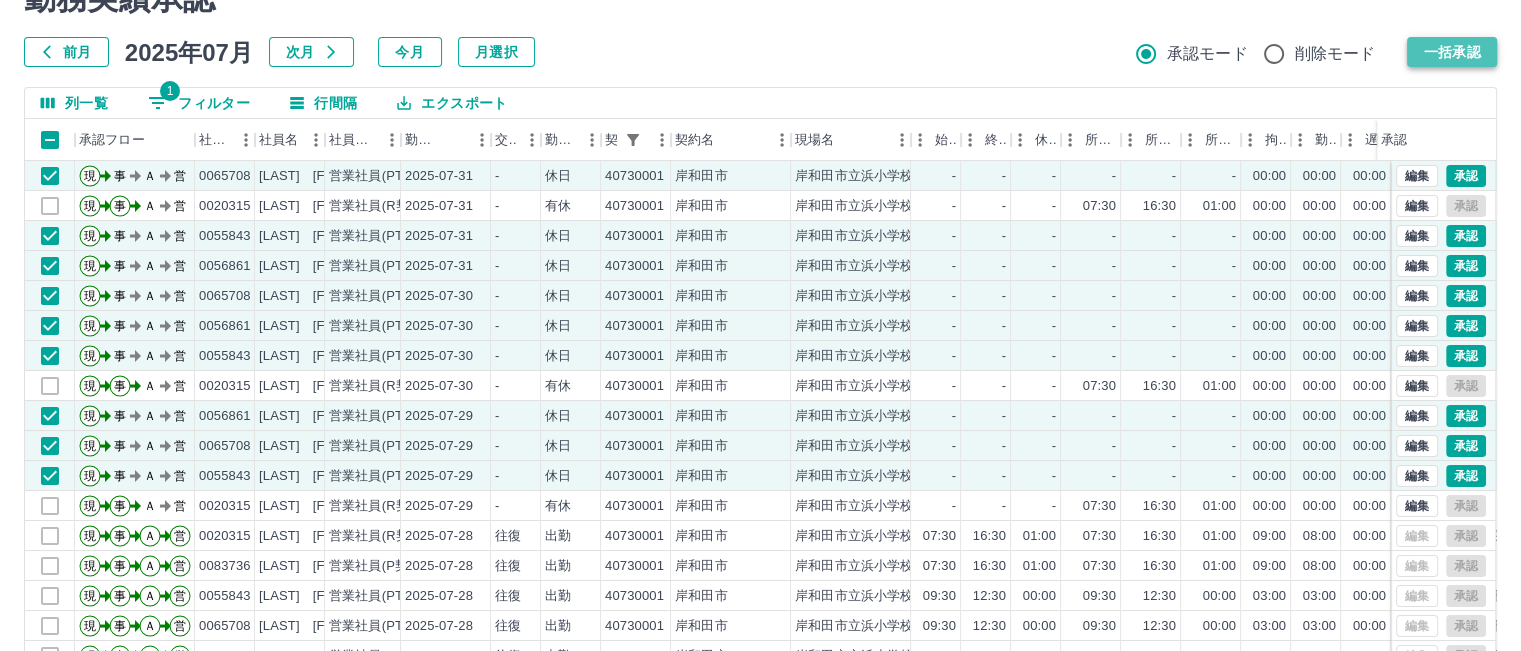 click on "一括承認" at bounding box center (1452, 52) 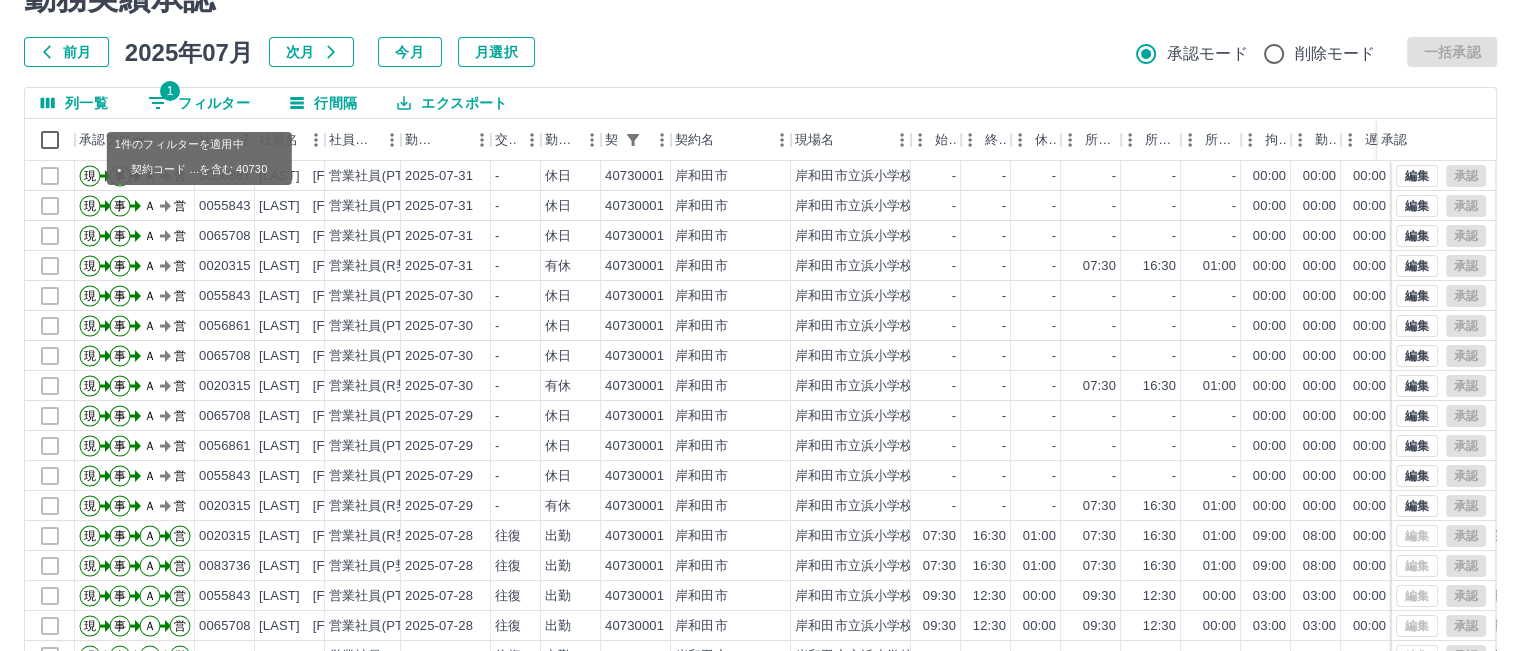 click on "1 フィルター" at bounding box center (199, 103) 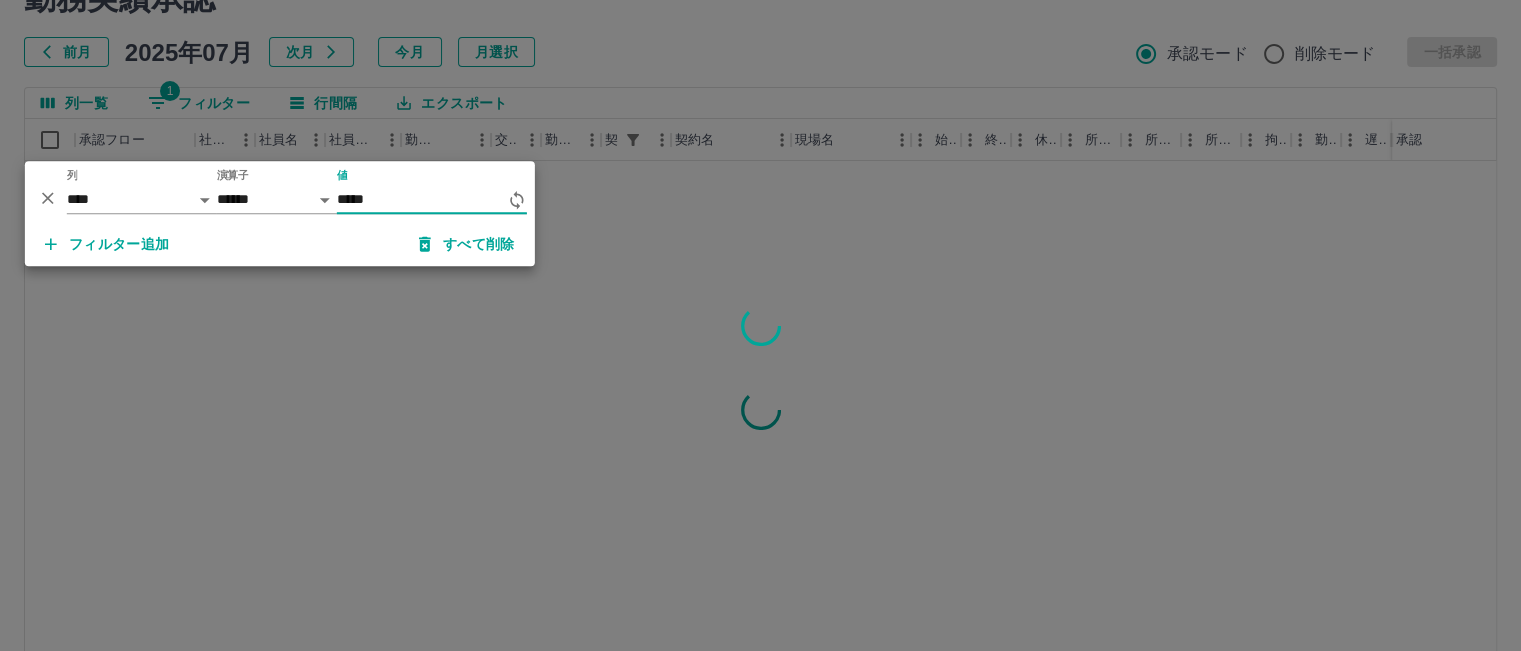 type on "*****" 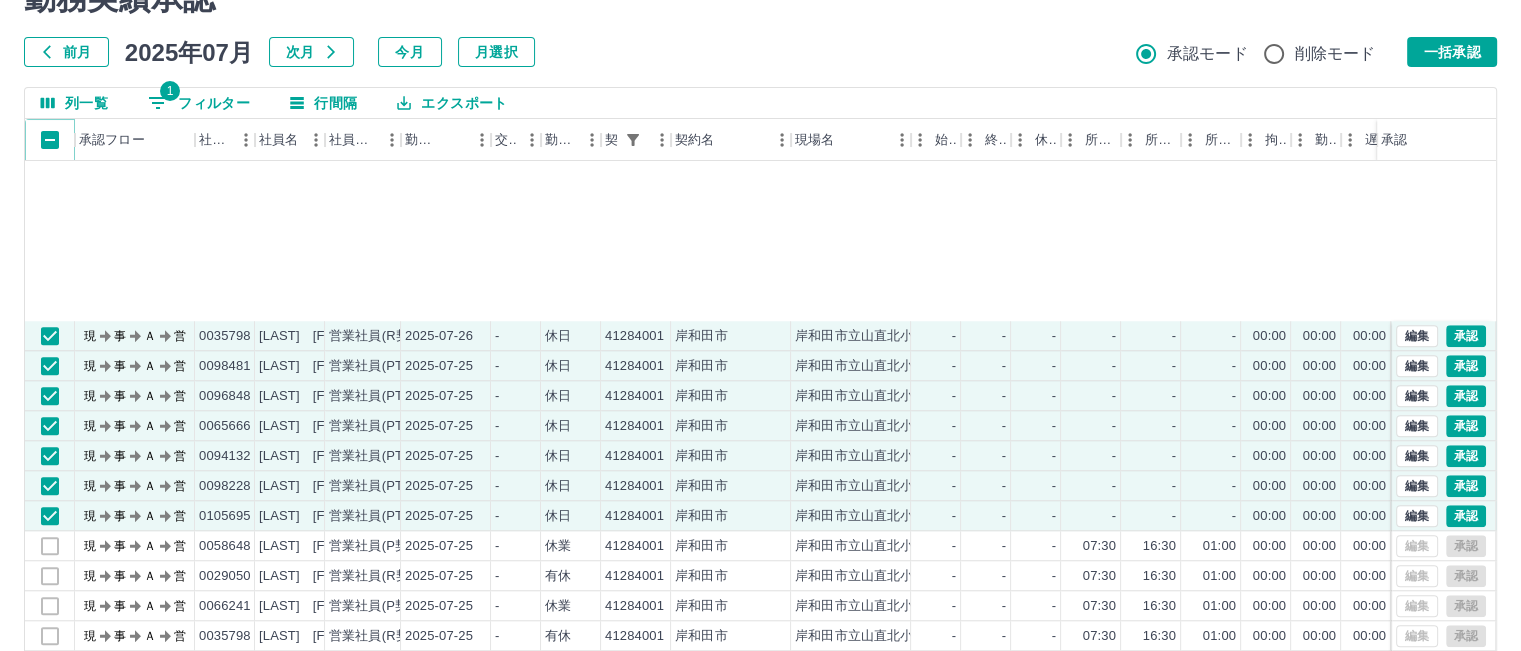 scroll, scrollTop: 2000, scrollLeft: 0, axis: vertical 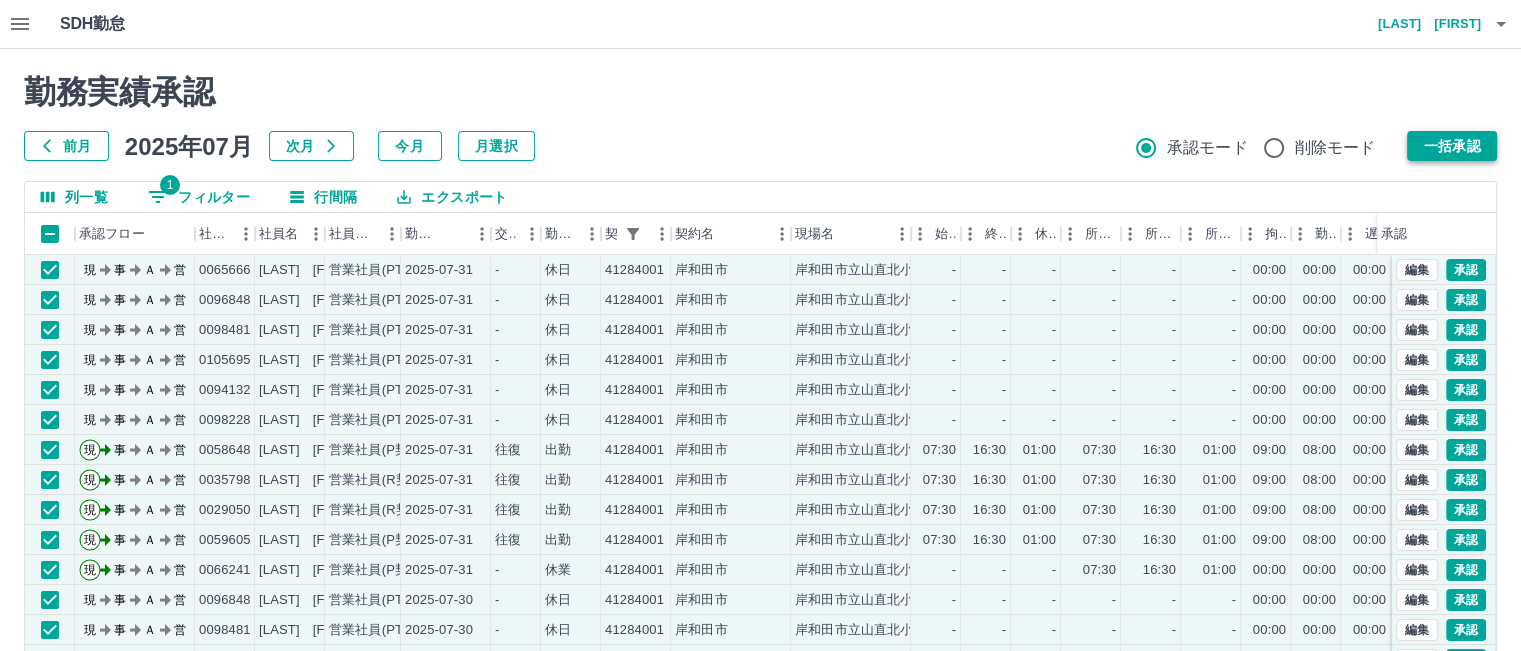 click on "一括承認" at bounding box center [1452, 146] 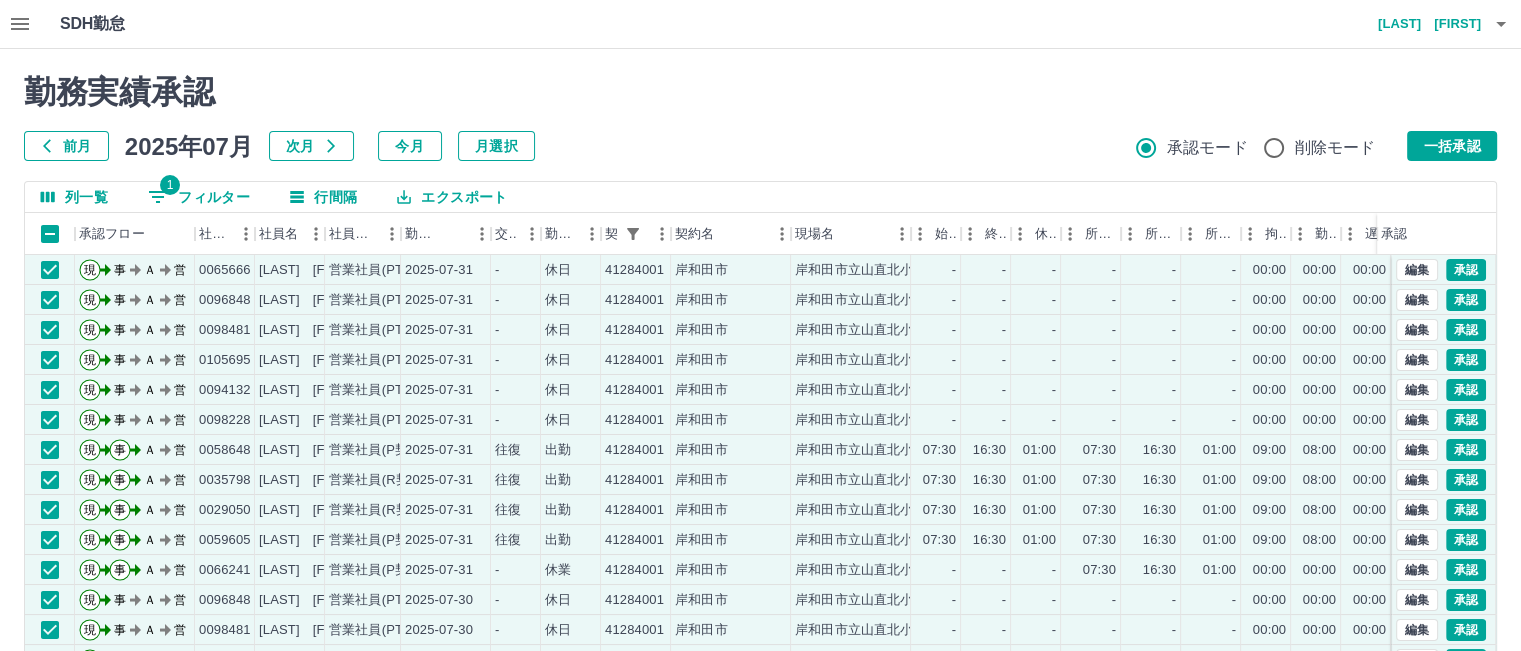scroll, scrollTop: 70, scrollLeft: 0, axis: vertical 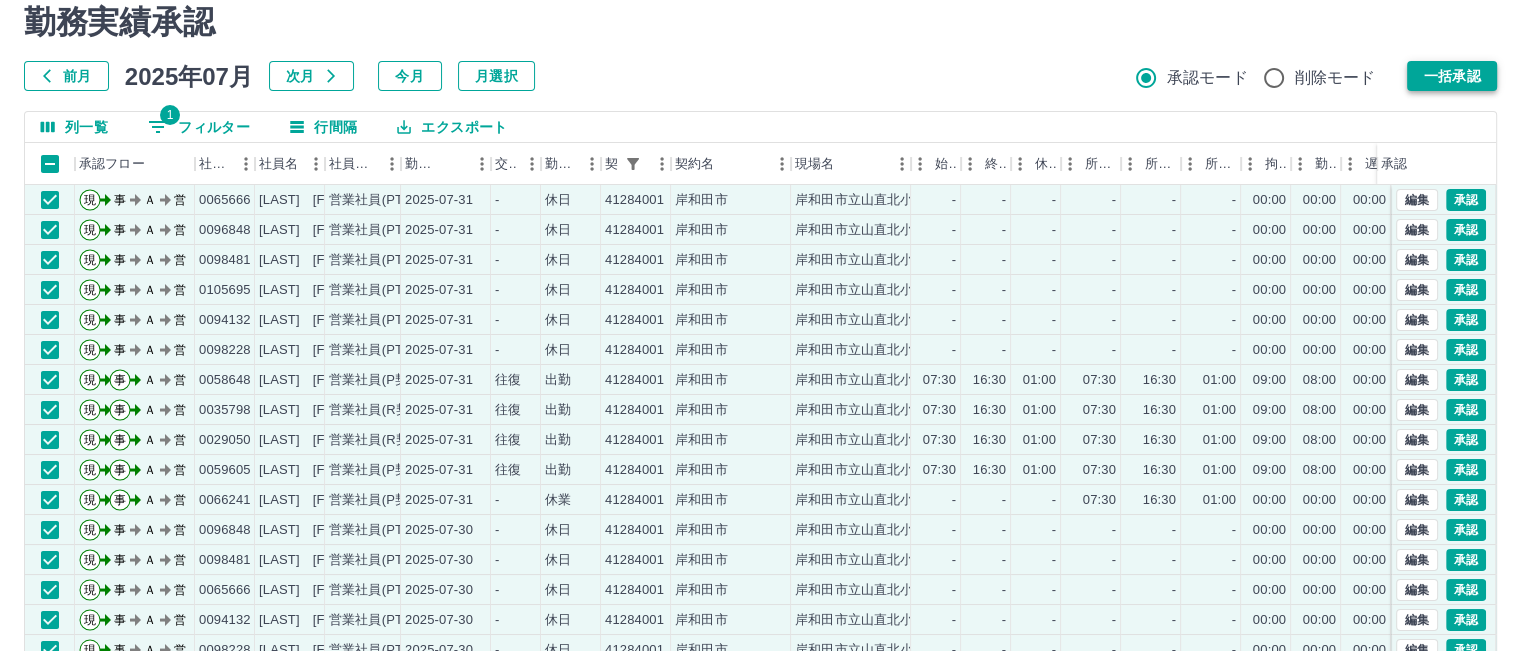 click on "一括承認" at bounding box center (1452, 76) 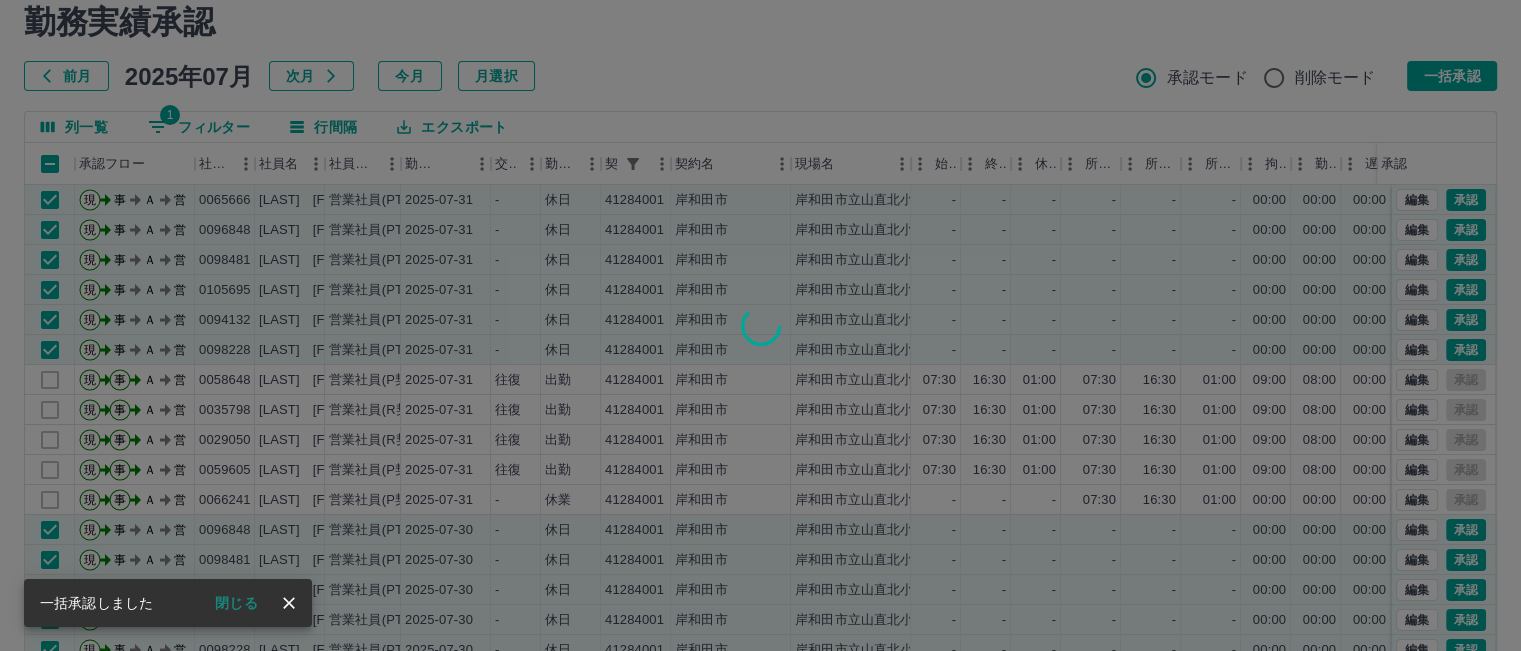 scroll, scrollTop: 100, scrollLeft: 0, axis: vertical 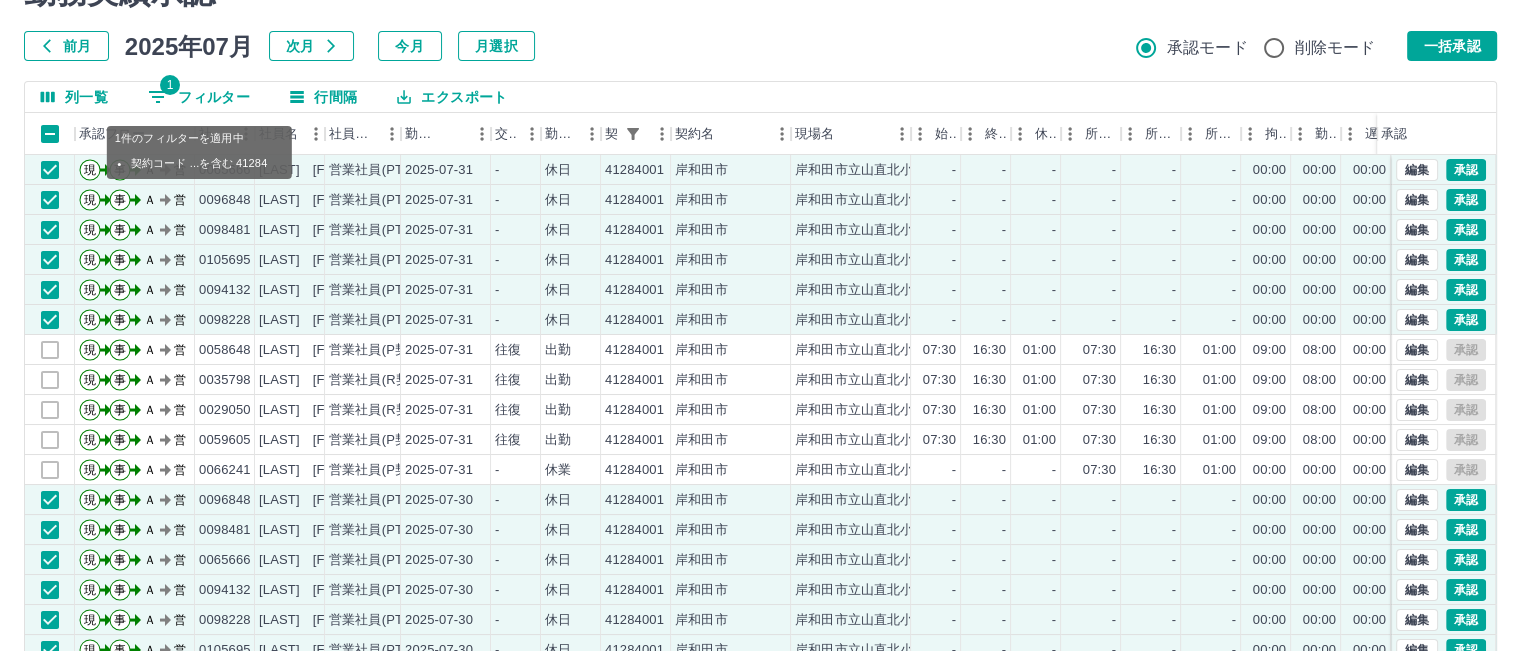 click on "1 フィルター" at bounding box center (199, 97) 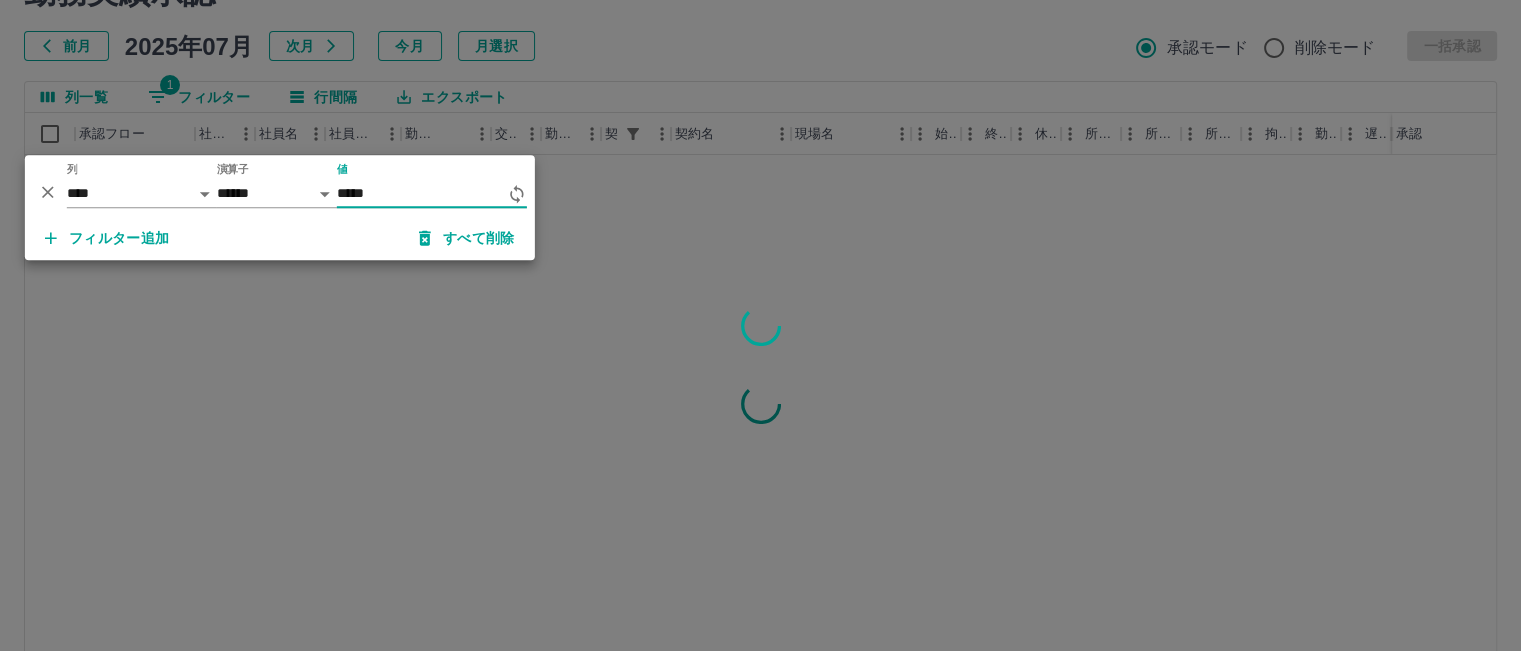 type on "*****" 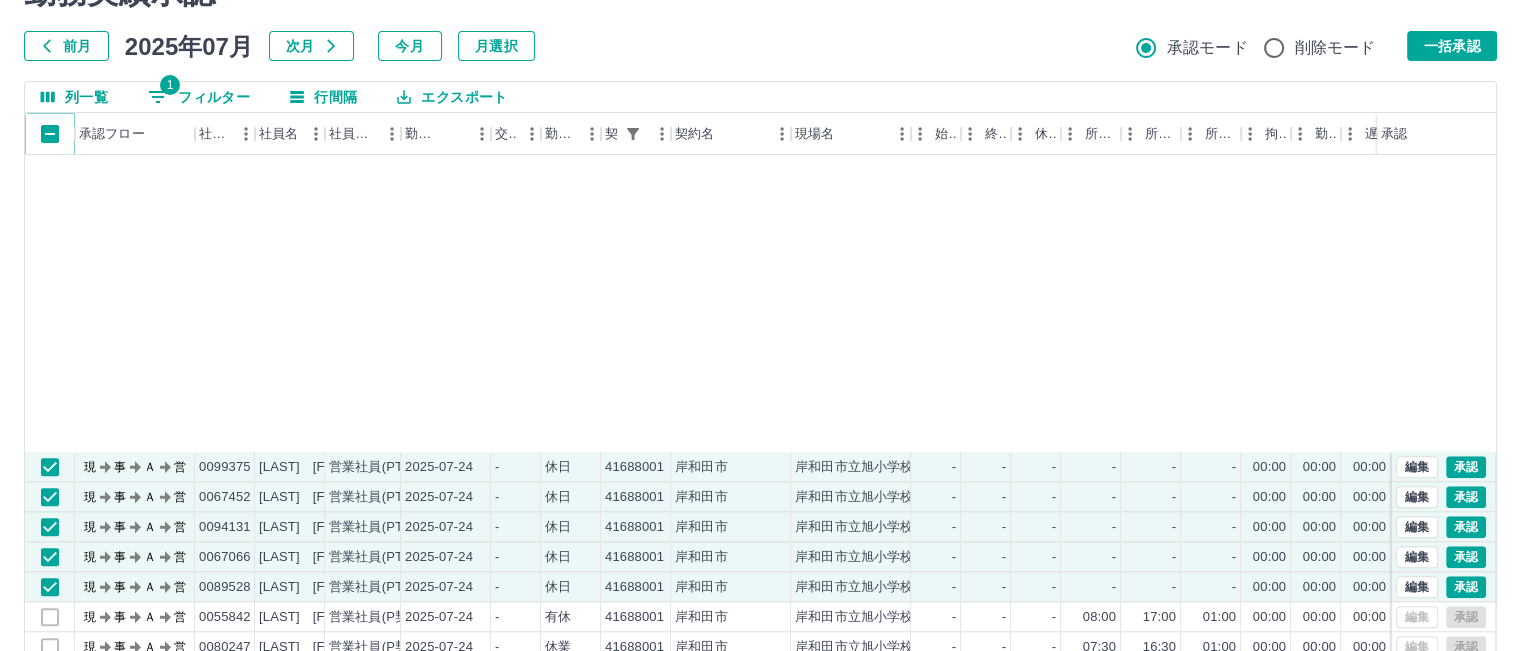 scroll, scrollTop: 2200, scrollLeft: 0, axis: vertical 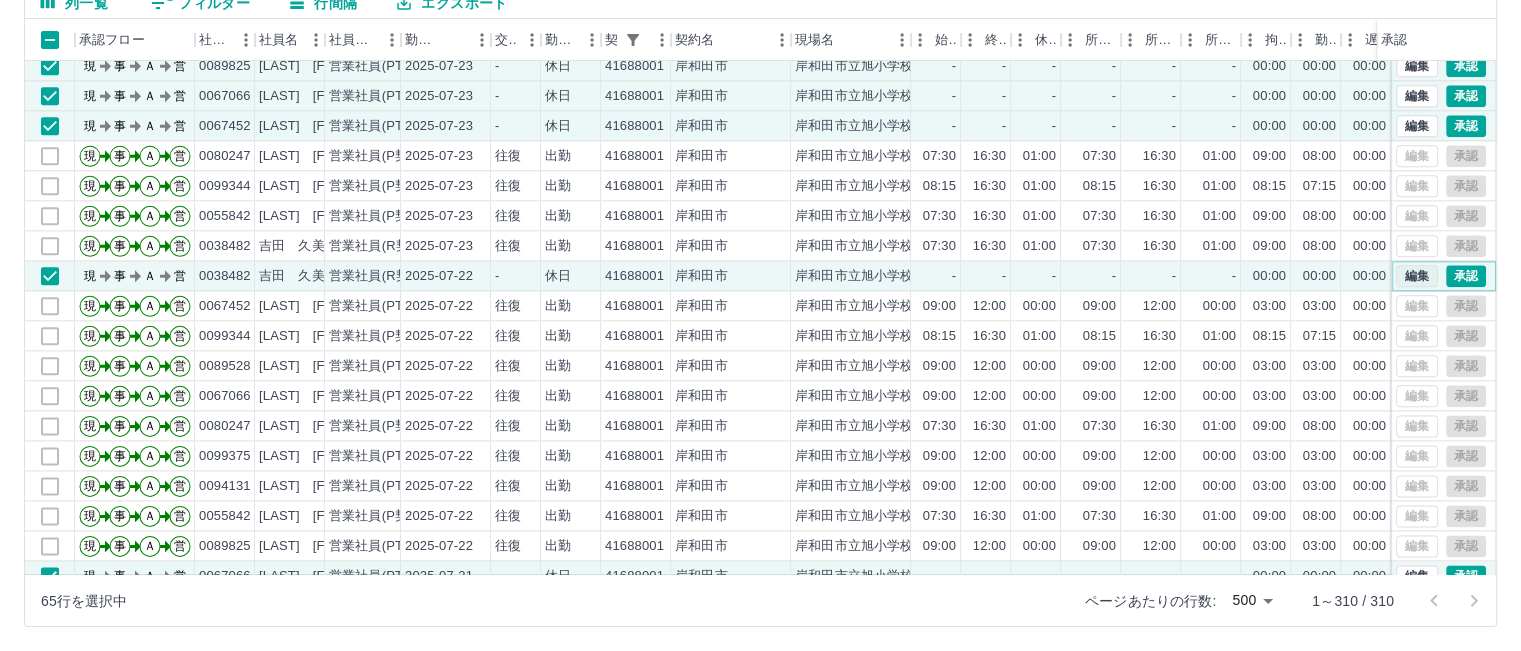 click on "編集" at bounding box center [1417, 276] 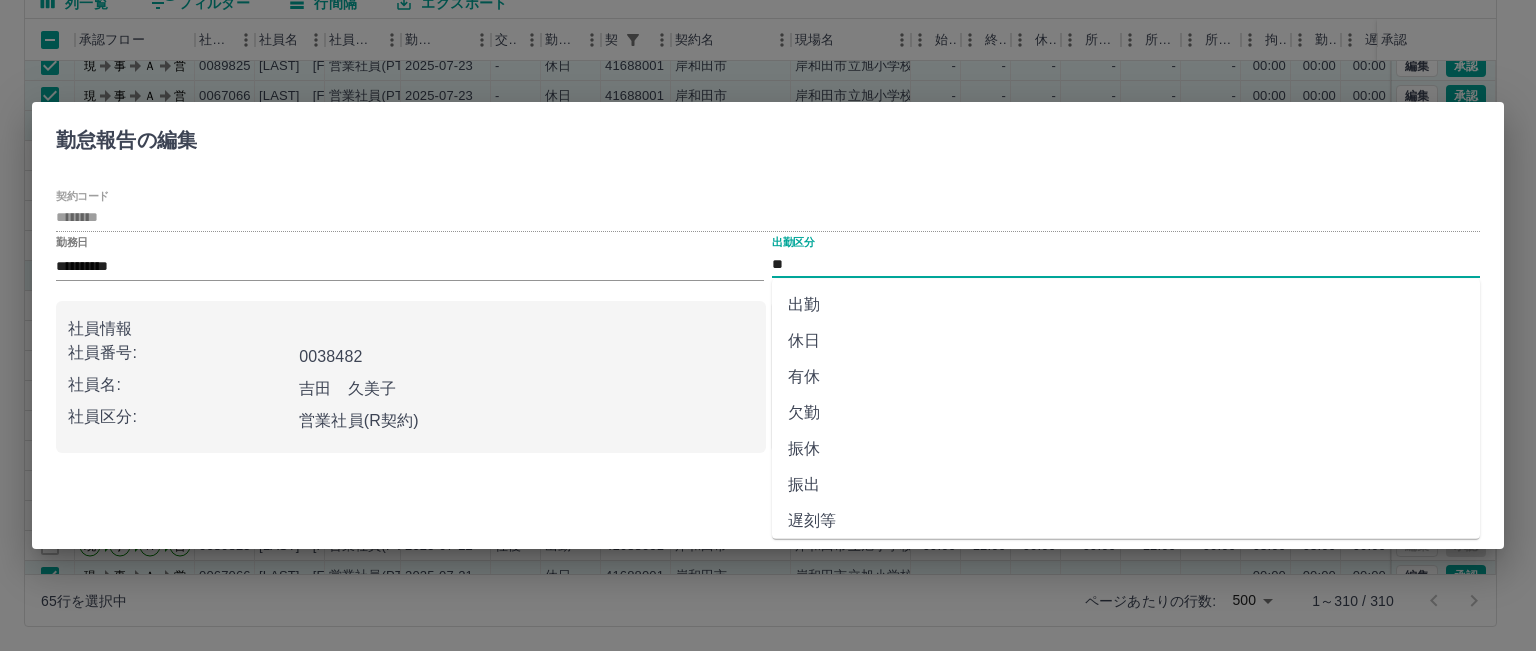 click on "**" at bounding box center (1126, 264) 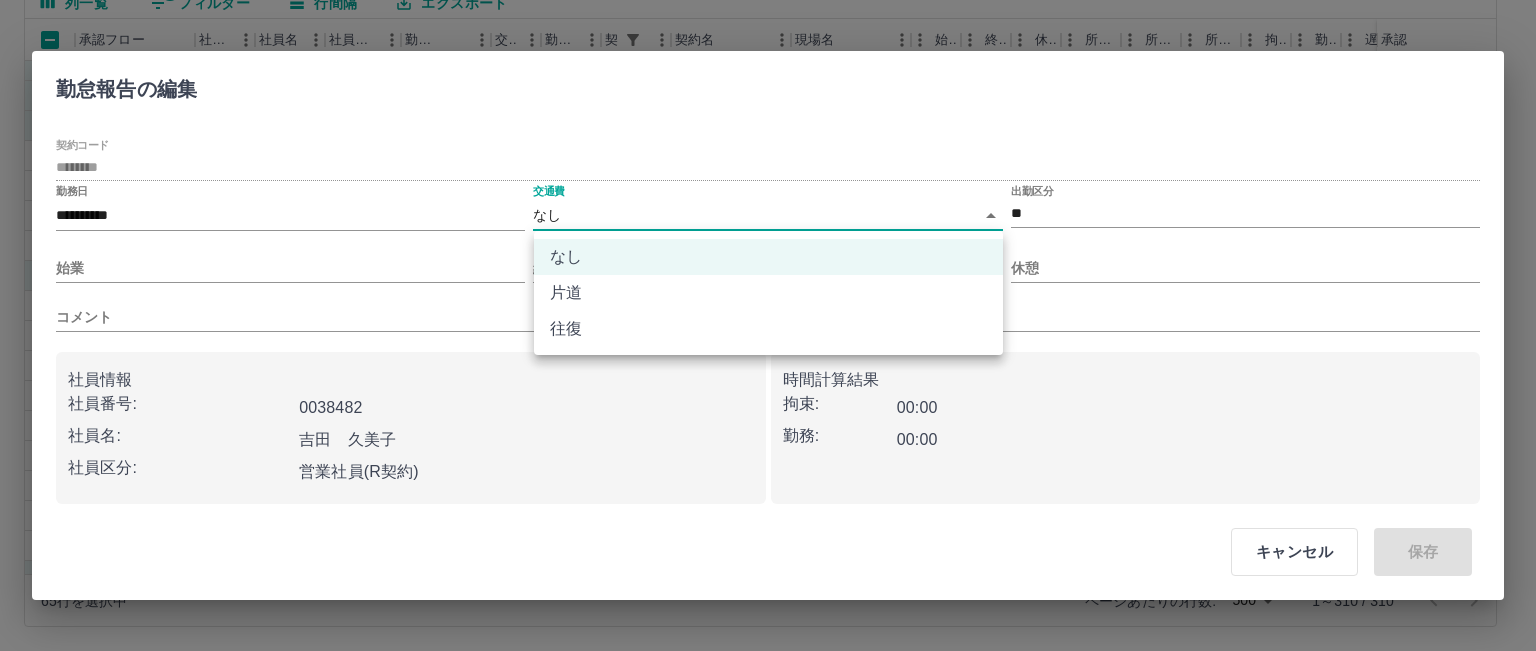 click on "SDH勤怠 松村　典子 勤務実績承認 前月 2025年07月 次月 今月 月選択 承認モード 削除モード 一括承認 列一覧 1 フィルター 行間隔 エクスポート 承認フロー 社員番号 社員名 社員区分 勤務日 交通費 勤務区分 契約コード 契約名 現場名 始業 終業 休憩 所定開始 所定終業 所定休憩 拘束 勤務 遅刻等 コメント ステータス 承認 現 事 Ａ 営 0089528 神前　知可 営業社員(PT契約) 2025-07-23  -  休日 41688001 岸和田市 岸和田市立旭小学校 - - - - - - 00:00 00:00 00:00 現場責任者承認待 現 事 Ａ 営 0094131 義本　麻美 営業社員(PT契約) 2025-07-23  -  休日 41688001 岸和田市 岸和田市立旭小学校 - - - - - - 00:00 00:00 00:00 現場責任者承認待 現 事 Ａ 営 0089825 塩塚　沙季 営業社員(PT契約) 2025-07-23  -  休日 41688001 岸和田市 岸和田市立旭小学校 - - - - - - 00:00 00:00 00:00 現場責任者承認待 現 事 Ａ 営  -  -" at bounding box center (768, 228) 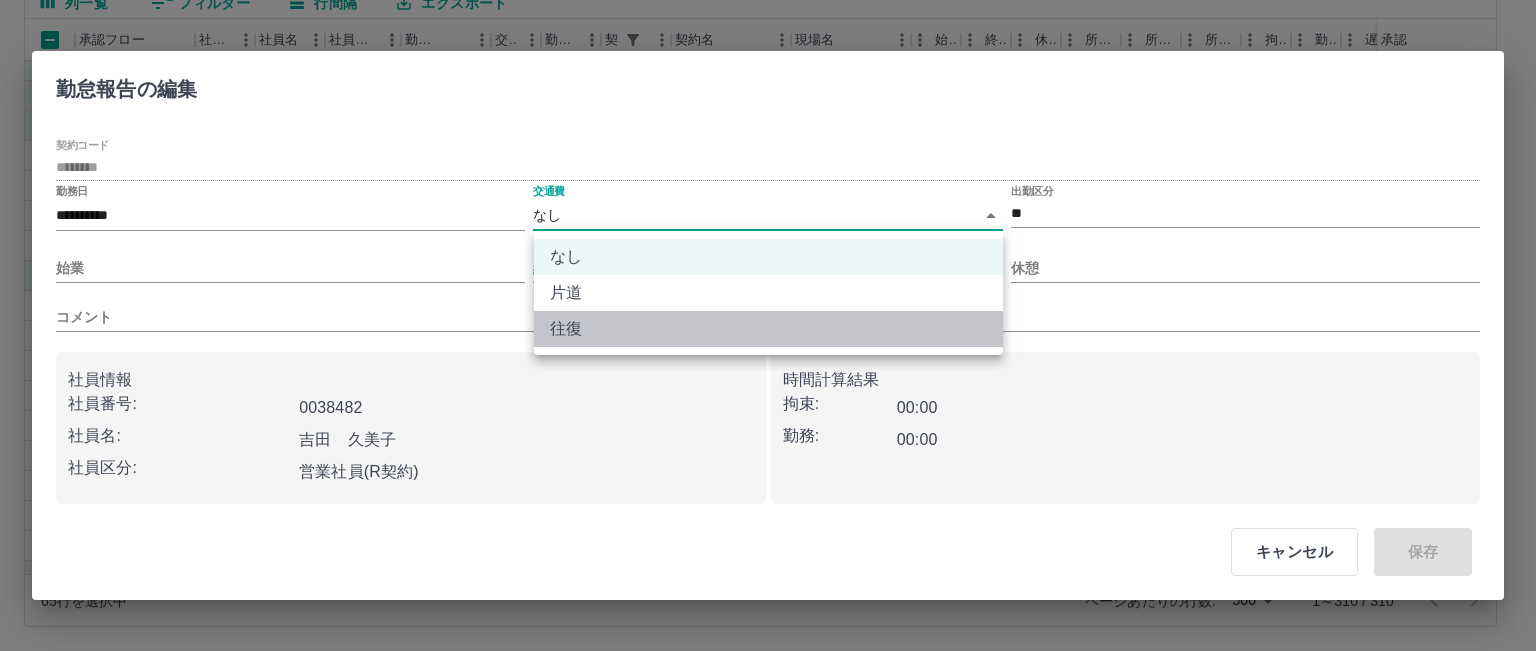drag, startPoint x: 556, startPoint y: 336, endPoint x: 222, endPoint y: 337, distance: 334.0015 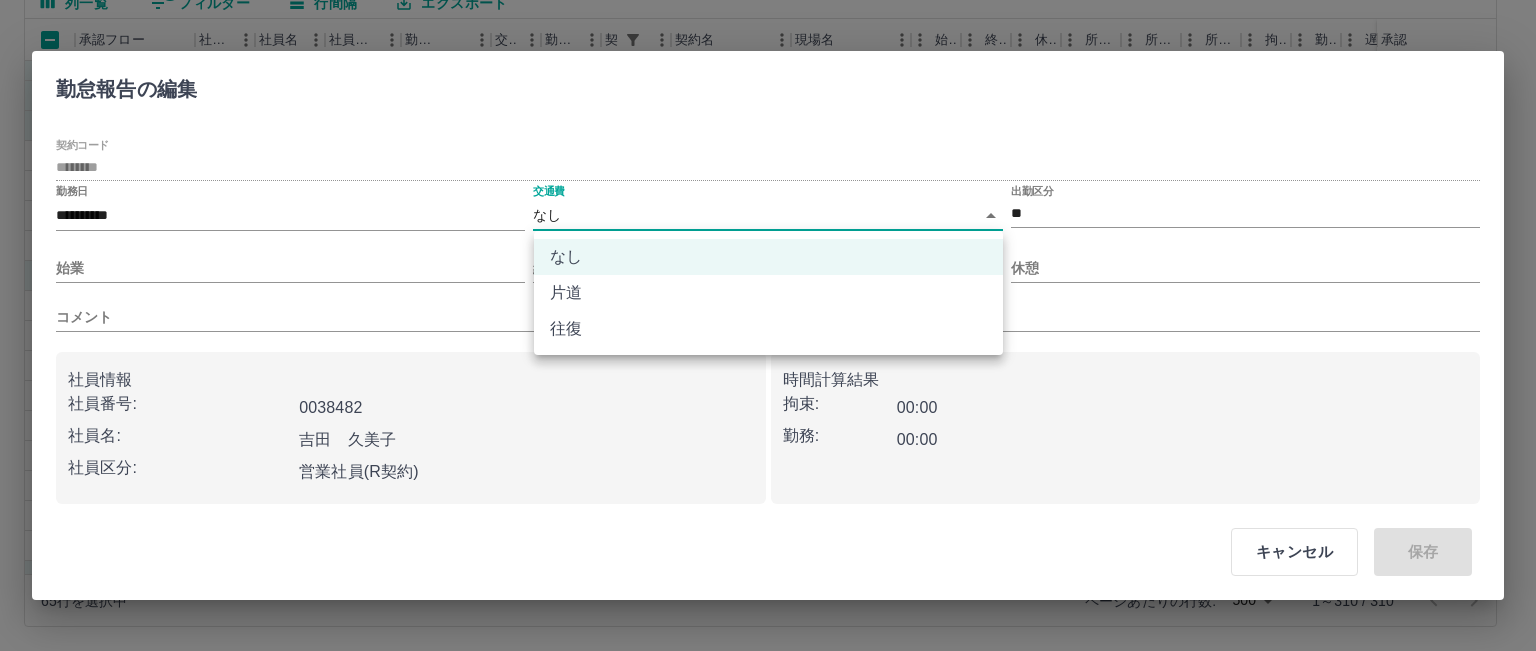 click at bounding box center (768, 325) 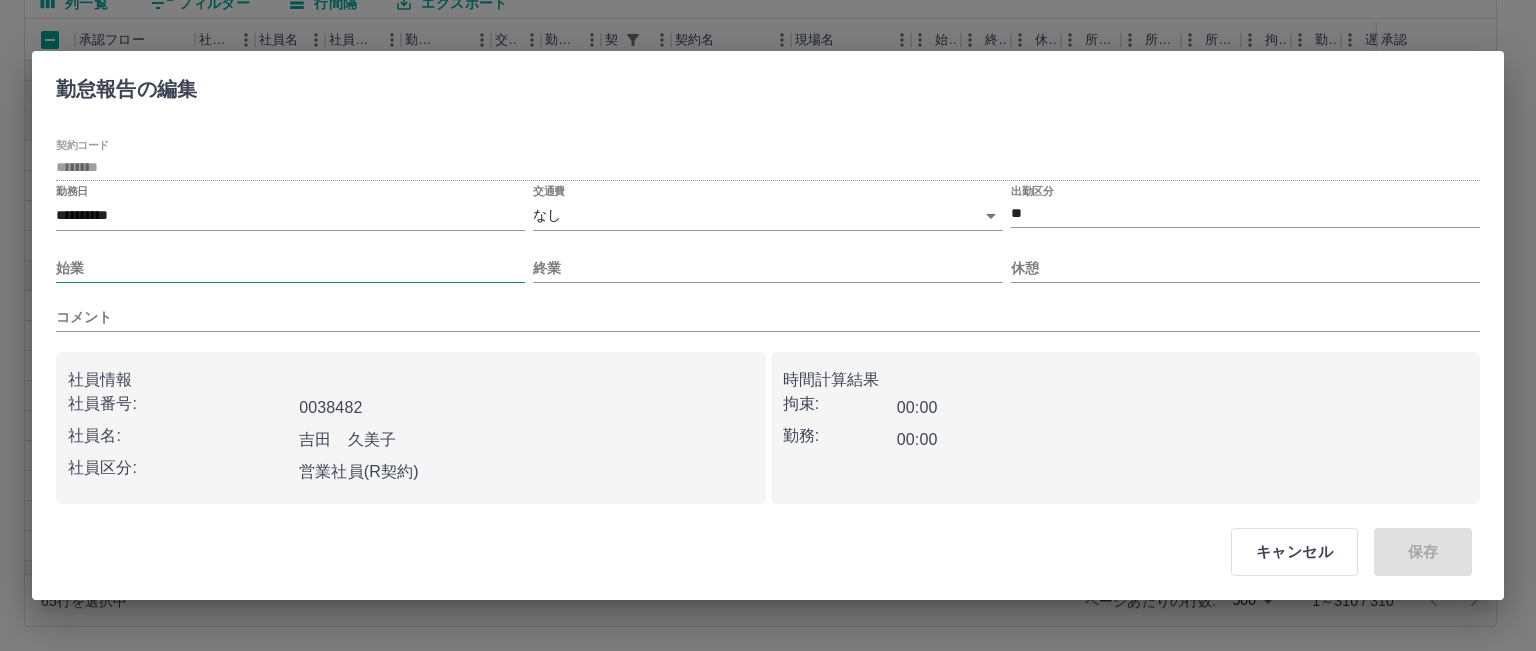 drag, startPoint x: 56, startPoint y: 266, endPoint x: 72, endPoint y: 266, distance: 16 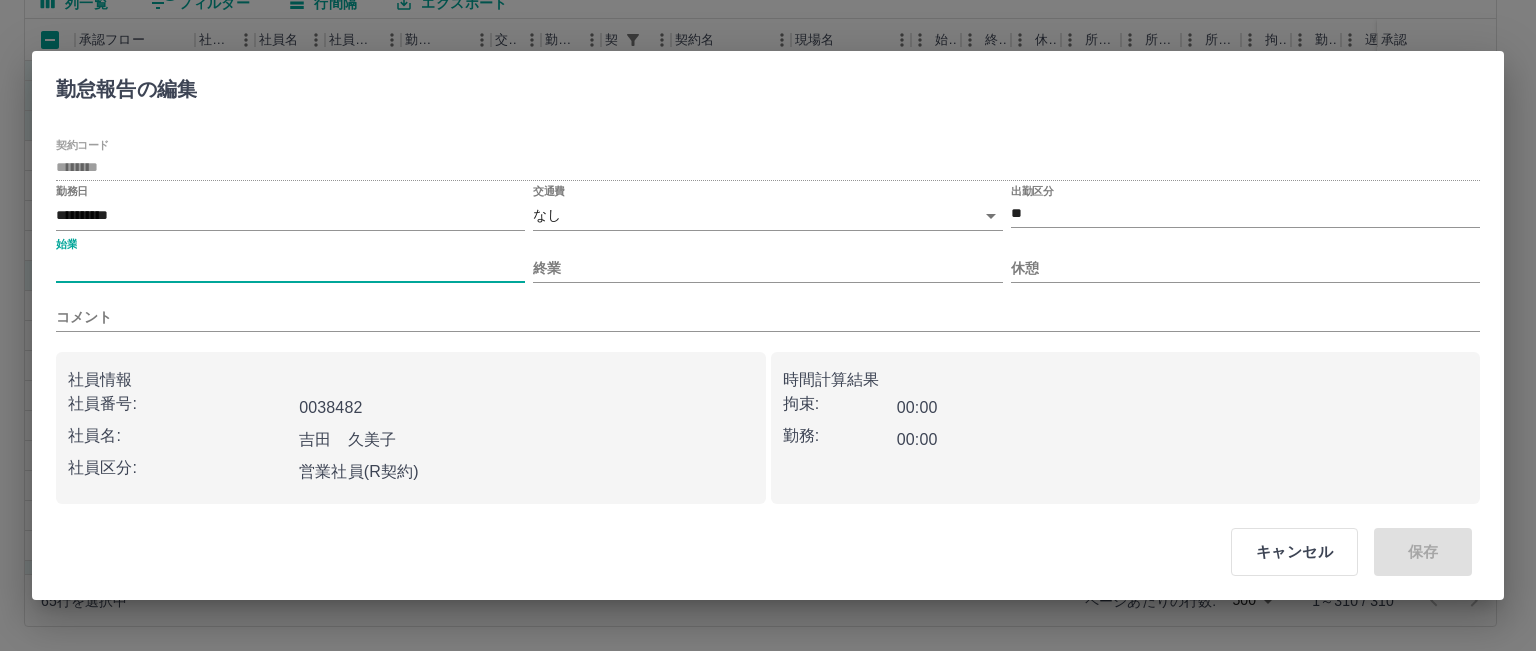 click on "始業" at bounding box center [290, 268] 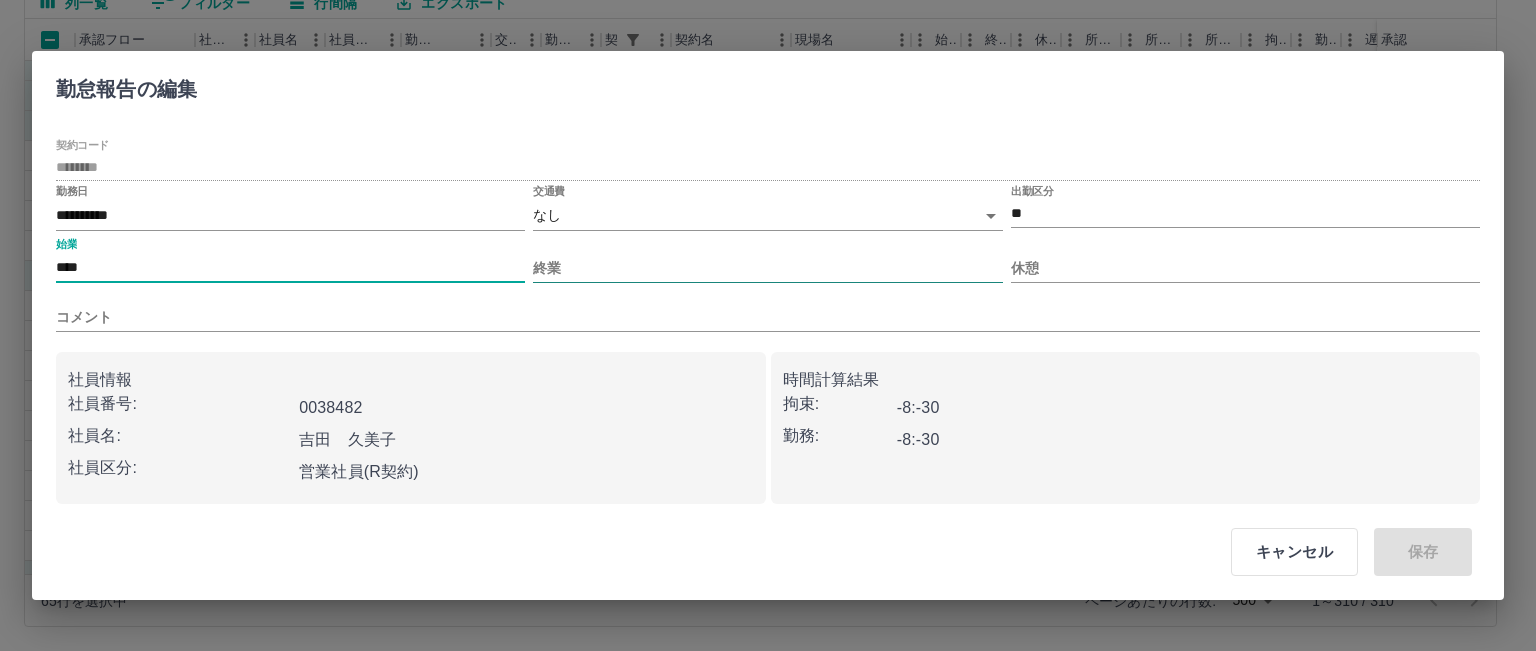 drag, startPoint x: 546, startPoint y: 269, endPoint x: 568, endPoint y: 271, distance: 22.090721 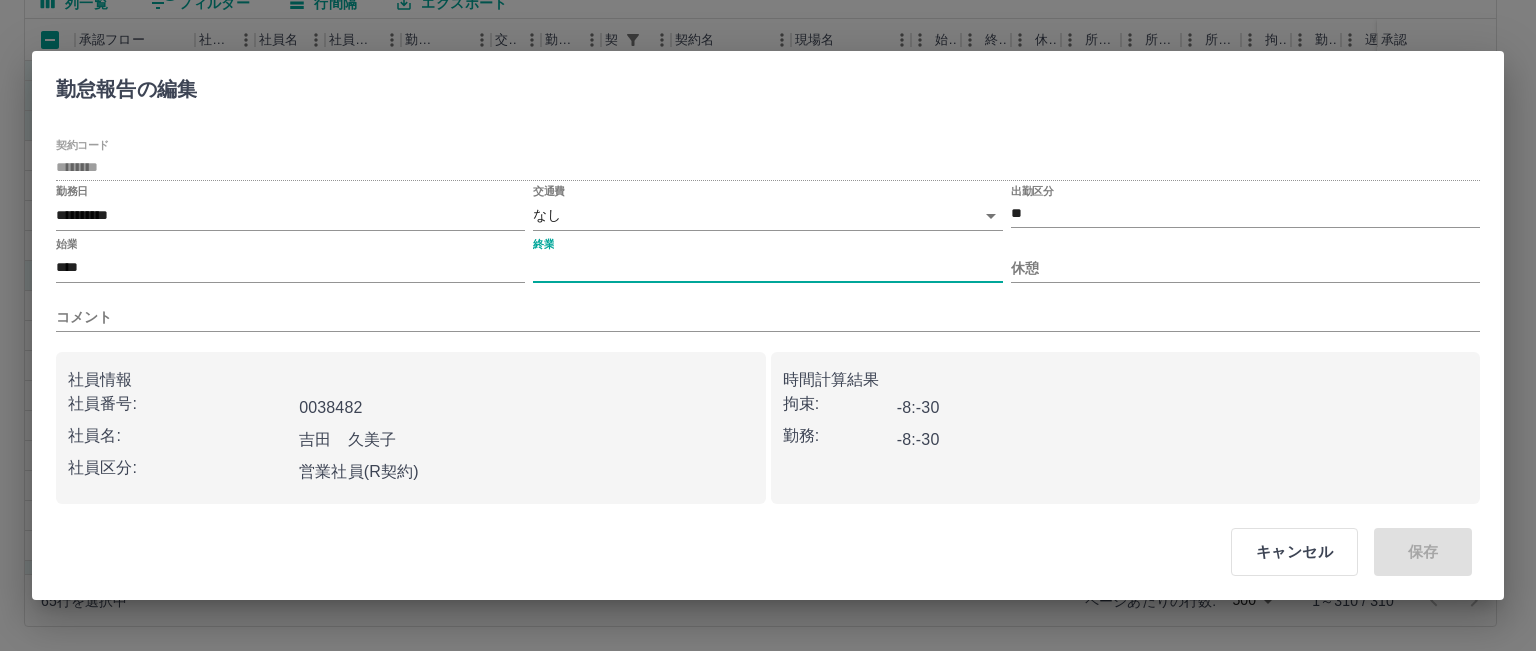 type on "****" 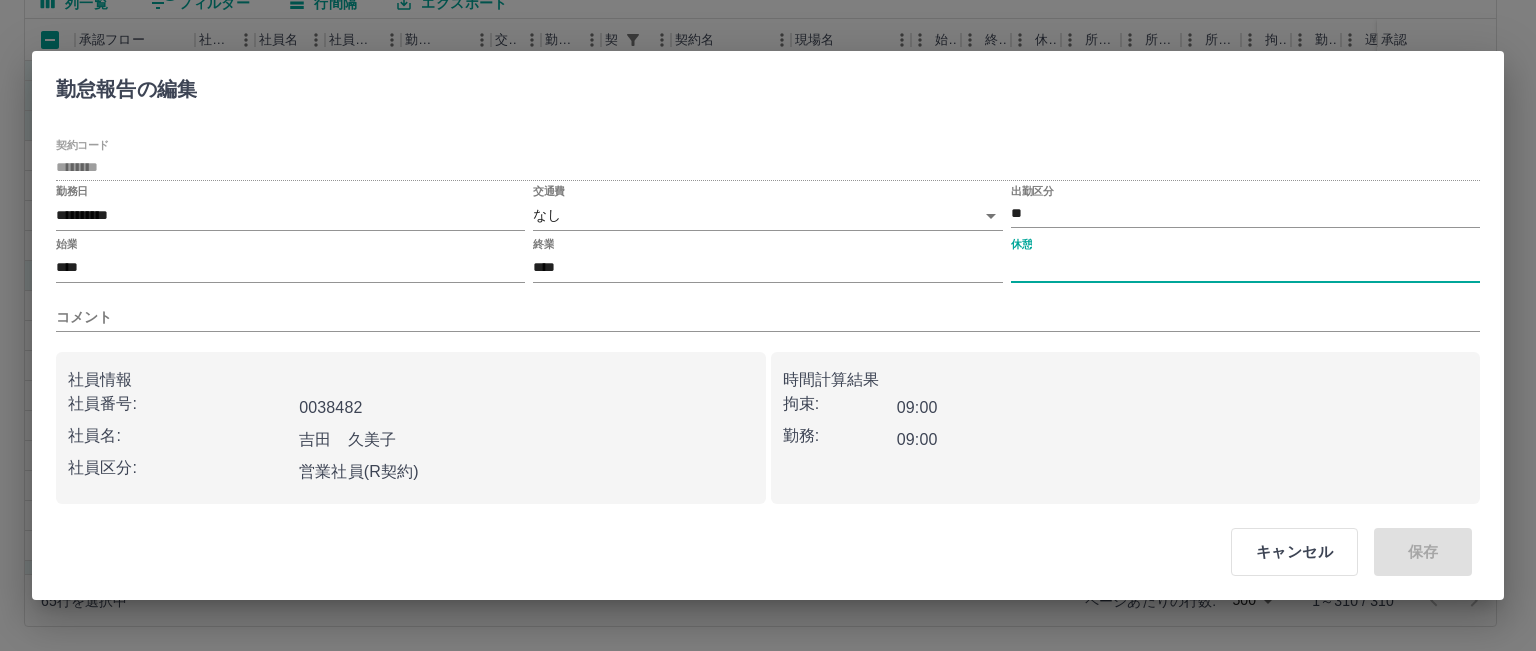 click on "休憩" at bounding box center [1245, 268] 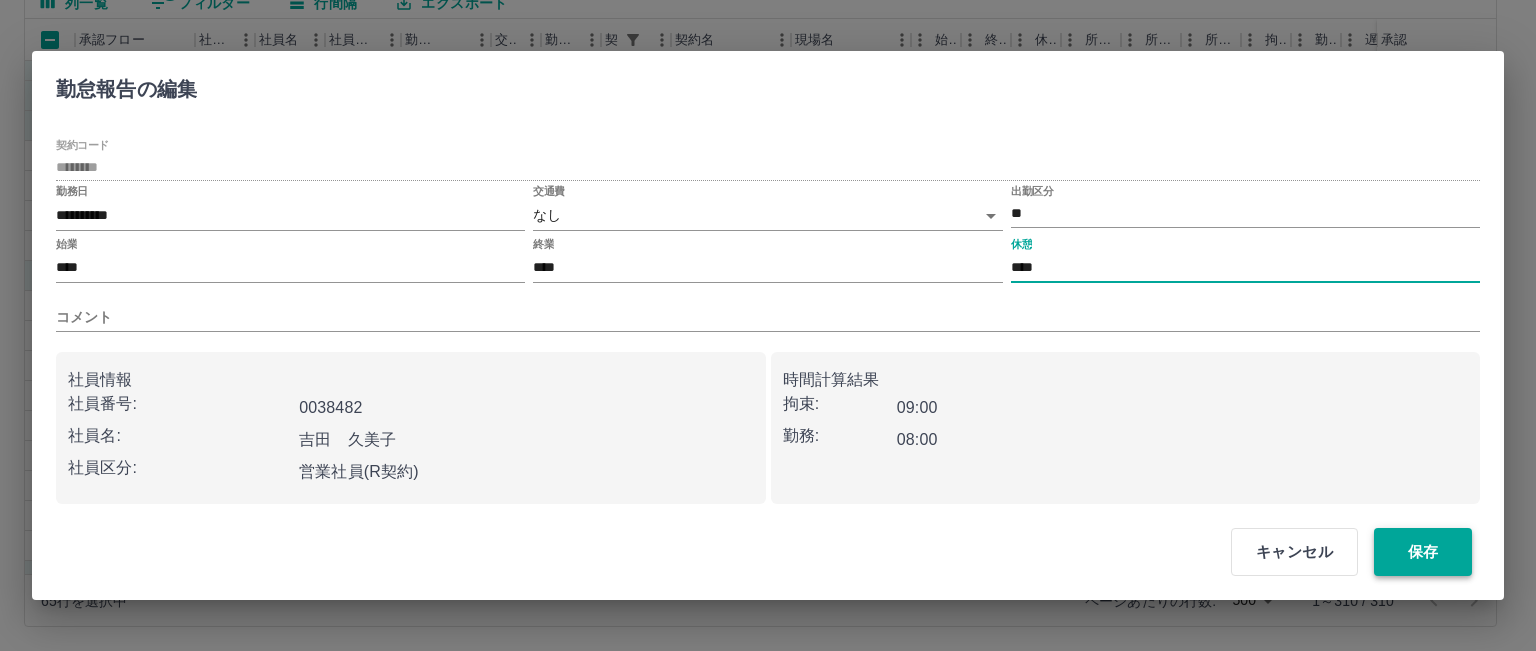 click on "保存" at bounding box center [1423, 552] 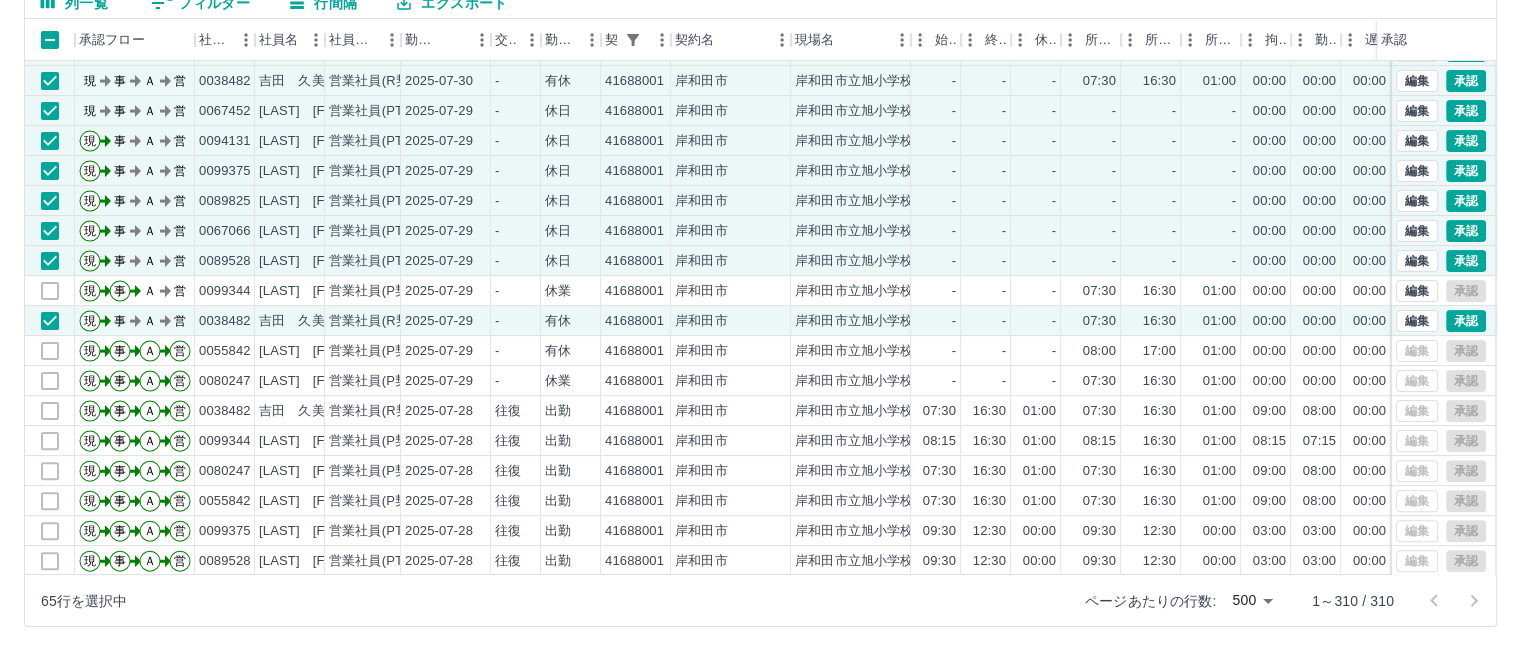 scroll, scrollTop: 500, scrollLeft: 0, axis: vertical 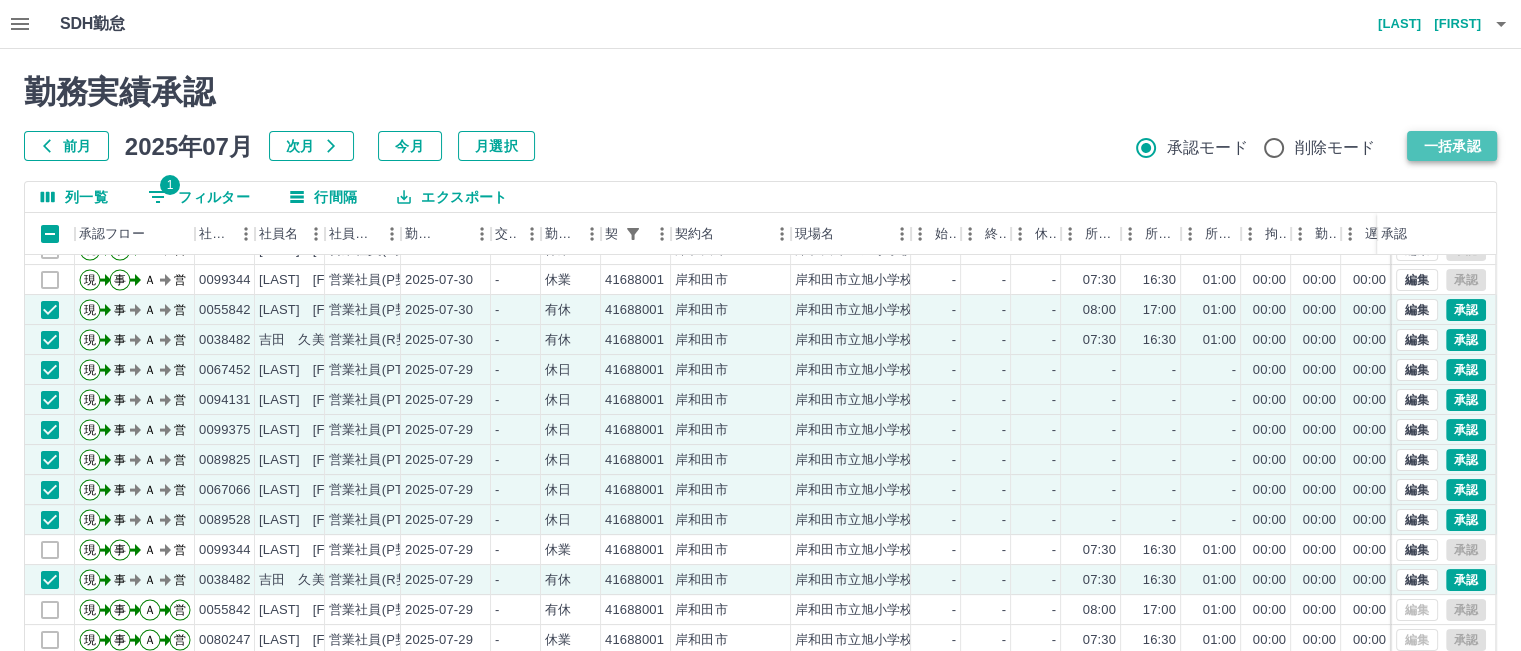 click on "一括承認" at bounding box center [1452, 146] 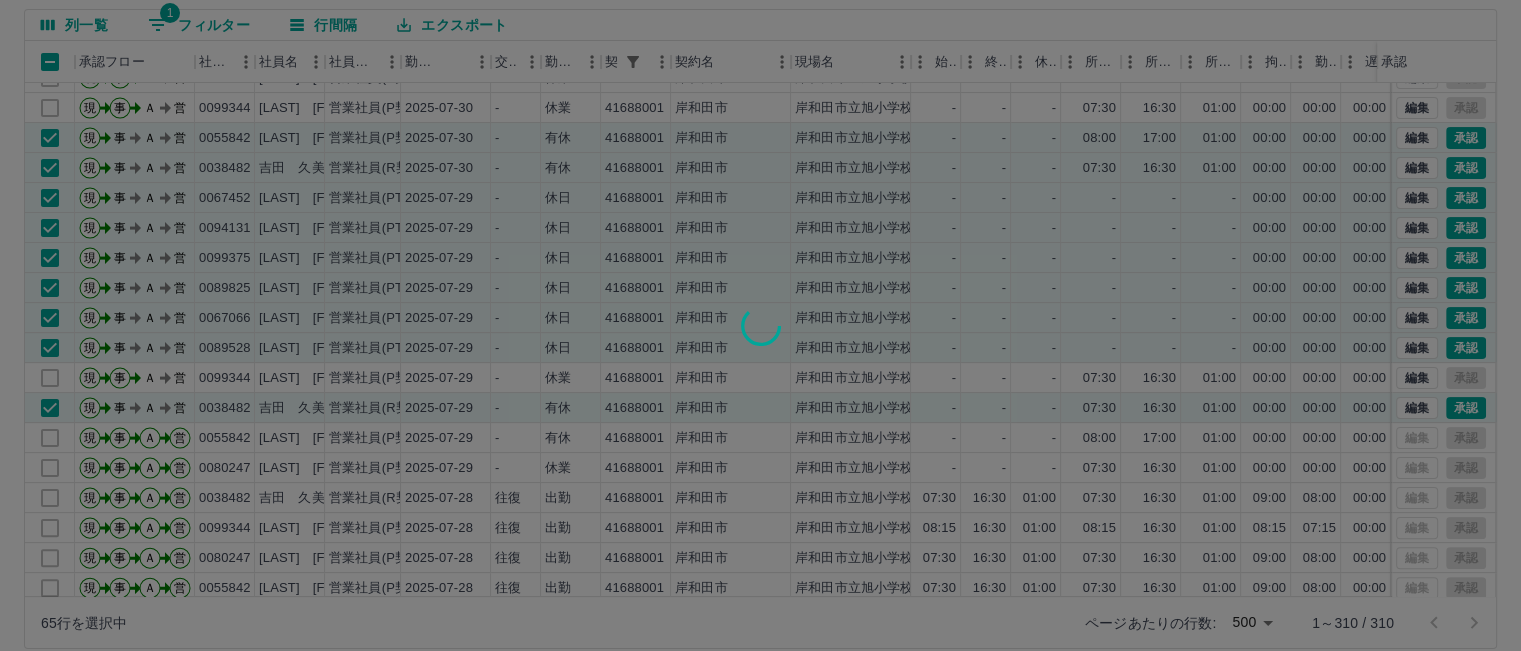 scroll, scrollTop: 194, scrollLeft: 0, axis: vertical 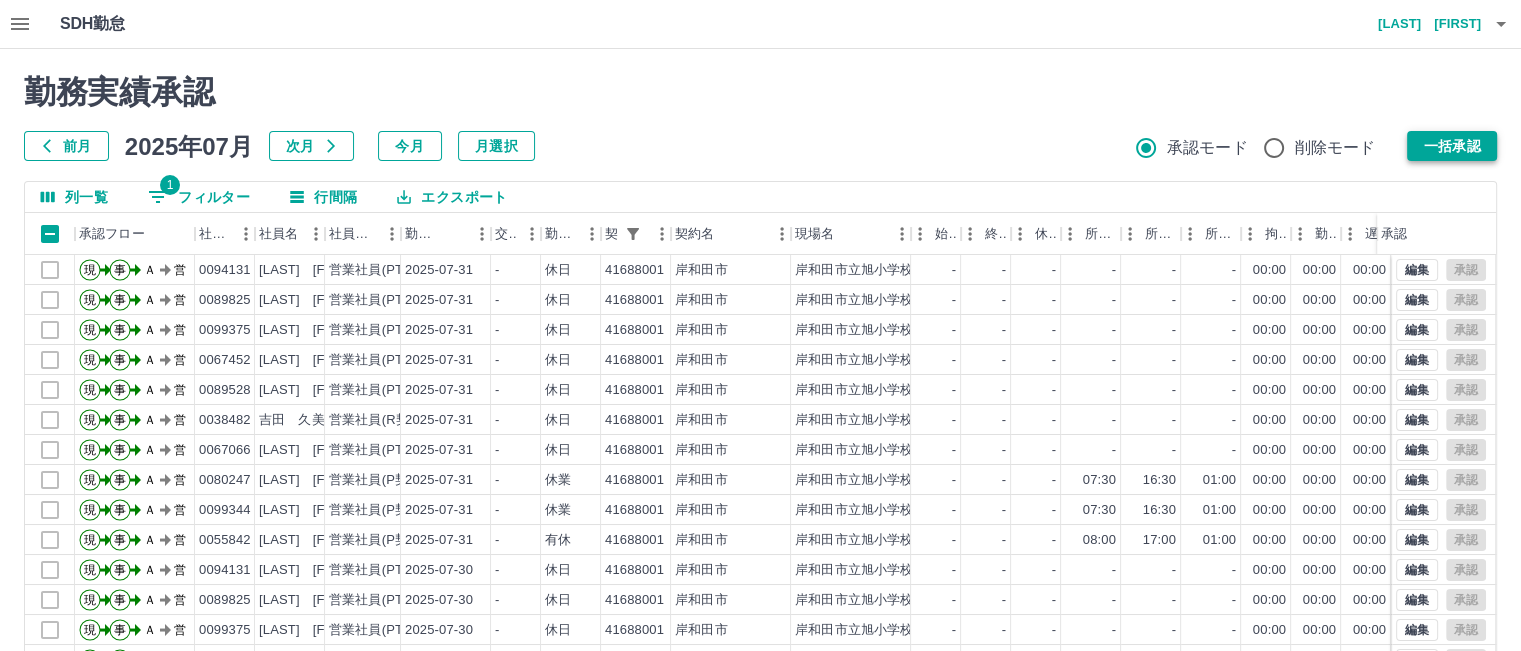click on "一括承認" at bounding box center [1452, 146] 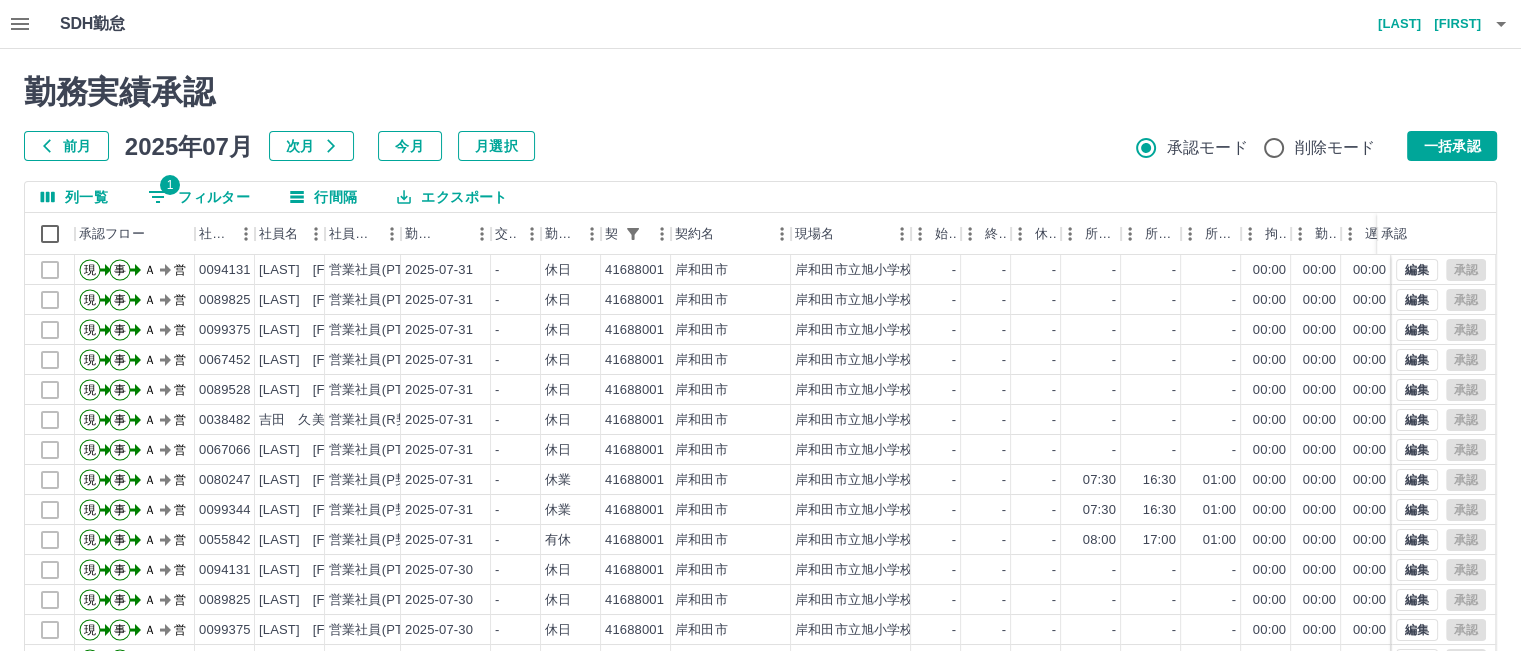 select on "**********" 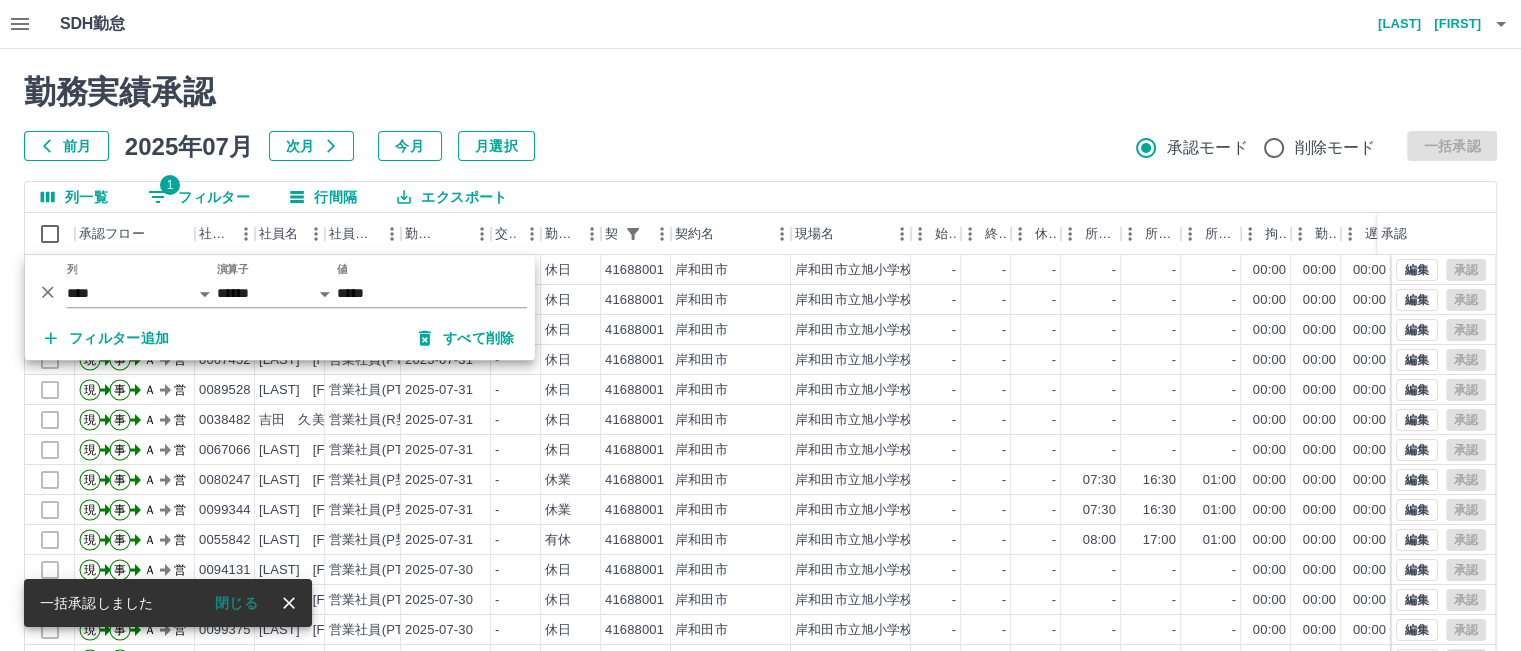 type 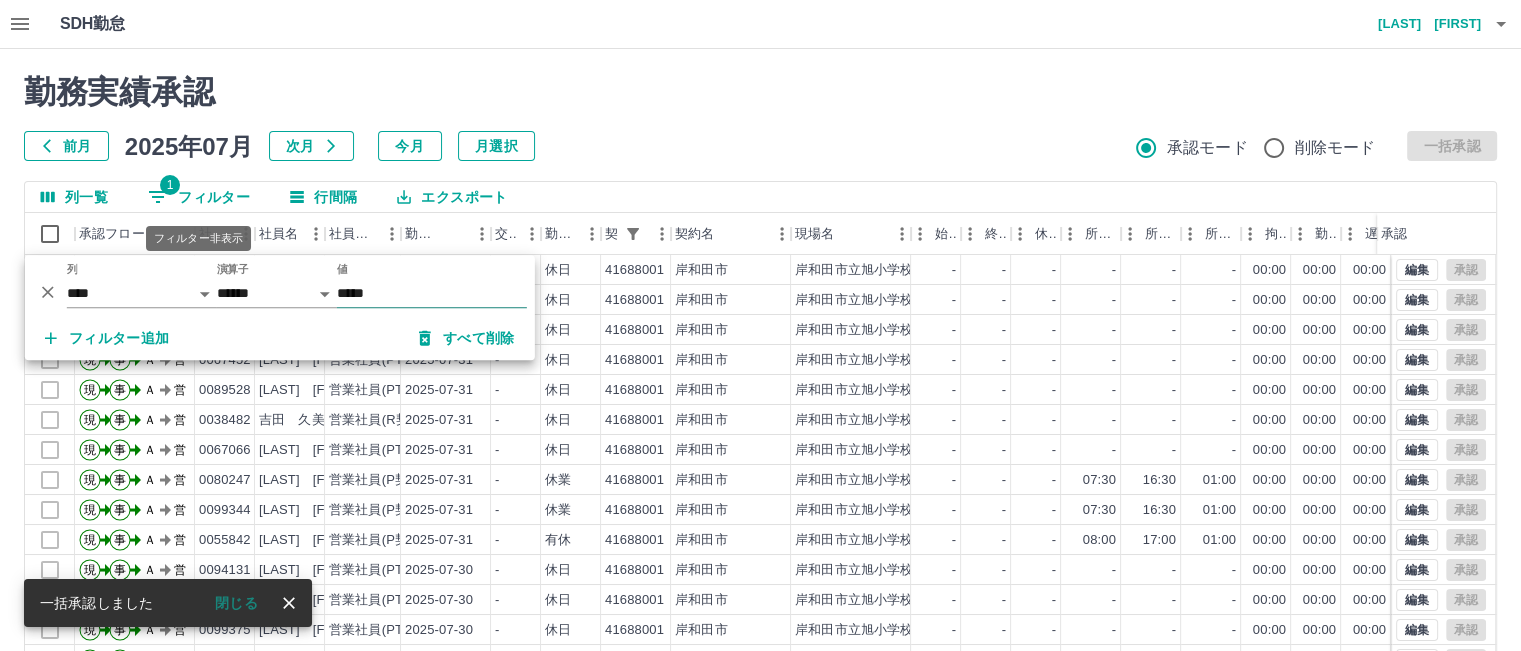 click on "*****" at bounding box center (432, 293) 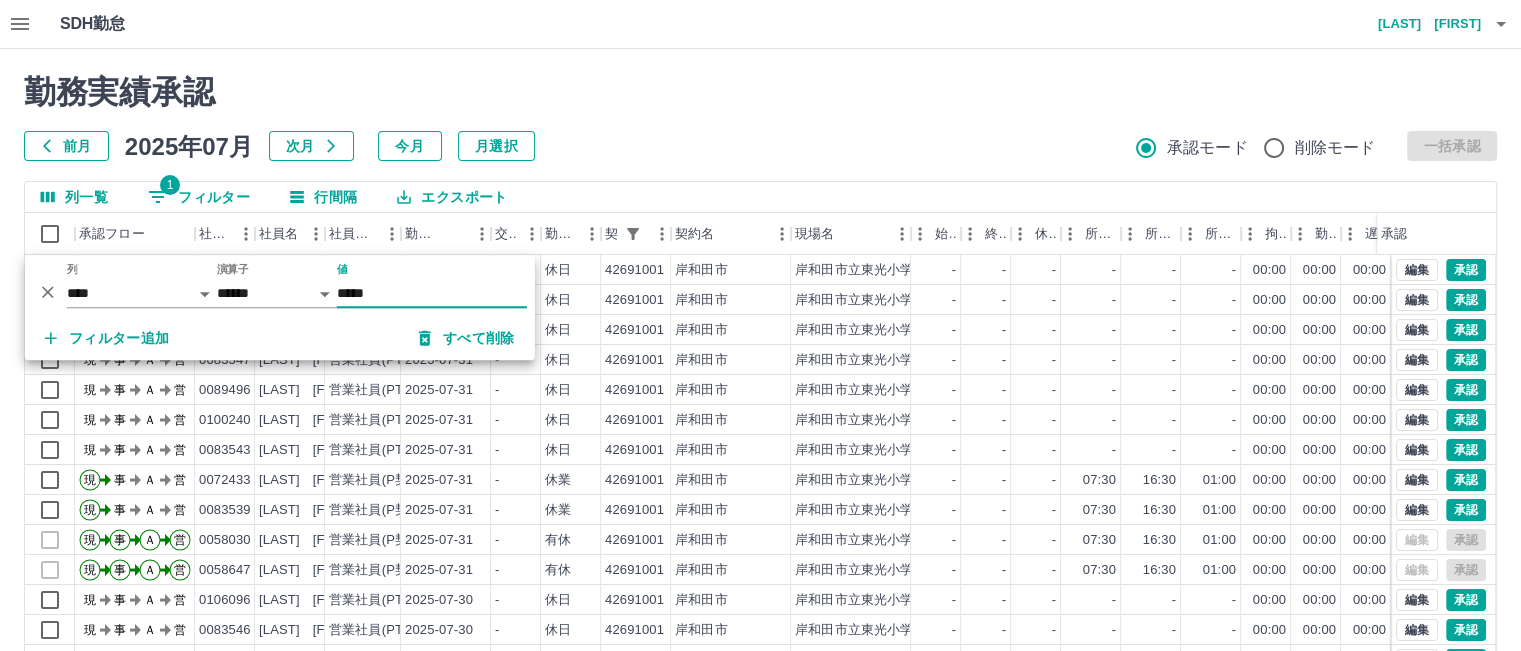 type on "*****" 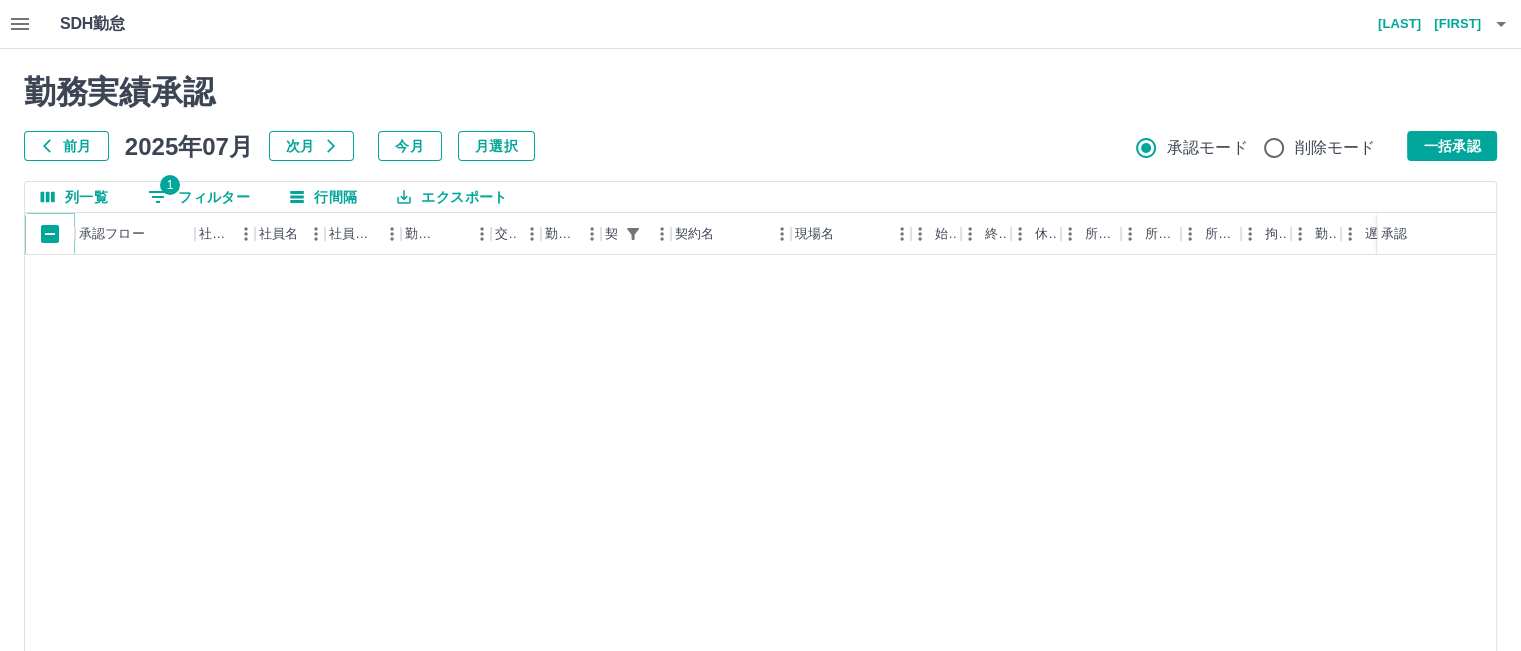 scroll, scrollTop: 194, scrollLeft: 0, axis: vertical 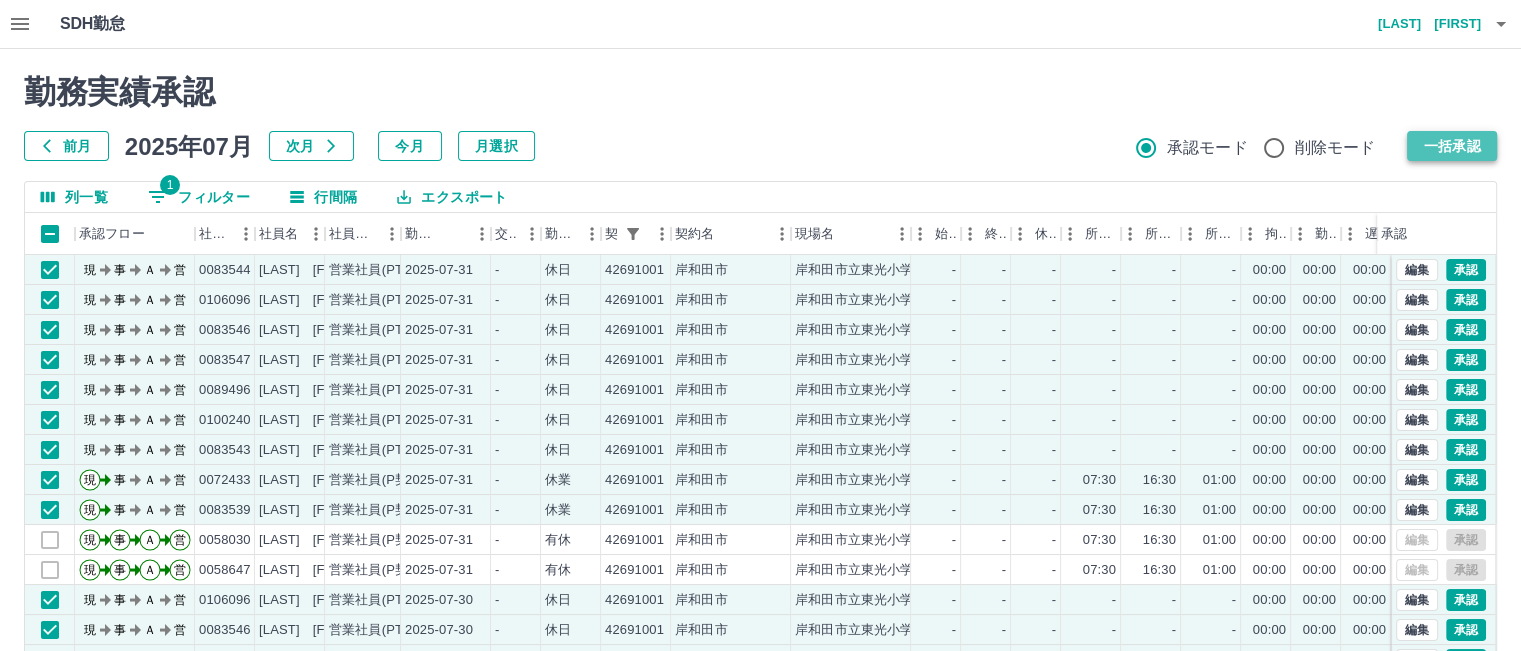 click on "一括承認" at bounding box center (1452, 146) 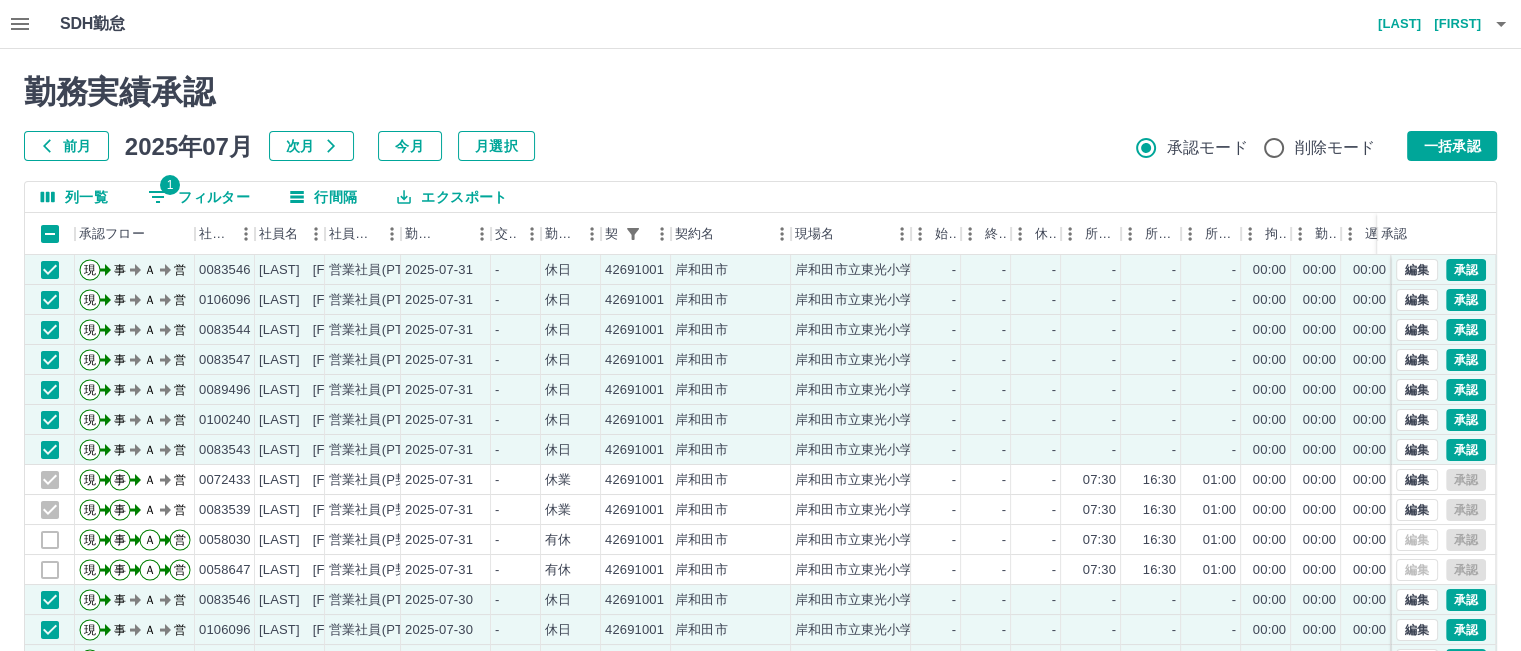 click on "一括承認" at bounding box center (1452, 146) 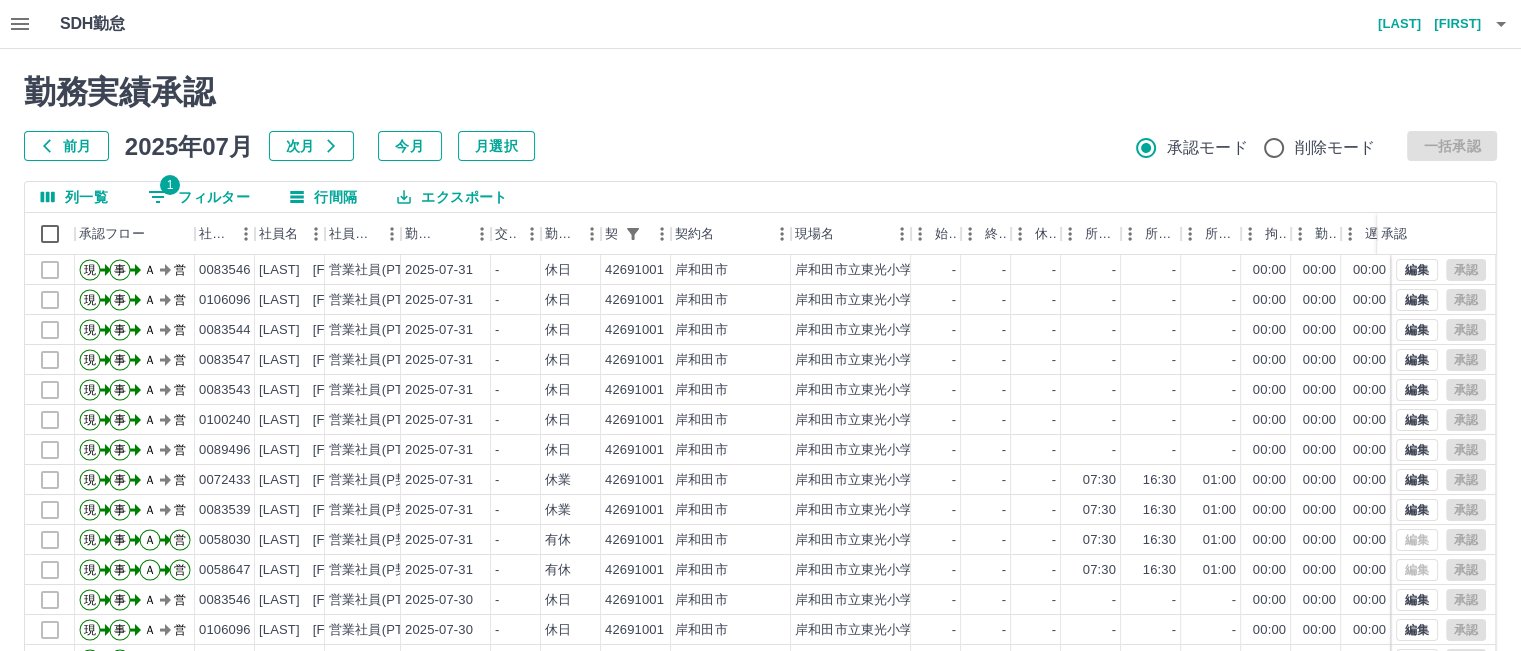 click on "列一覧 1 フィルター 行間隔 エクスポート" at bounding box center [760, 197] 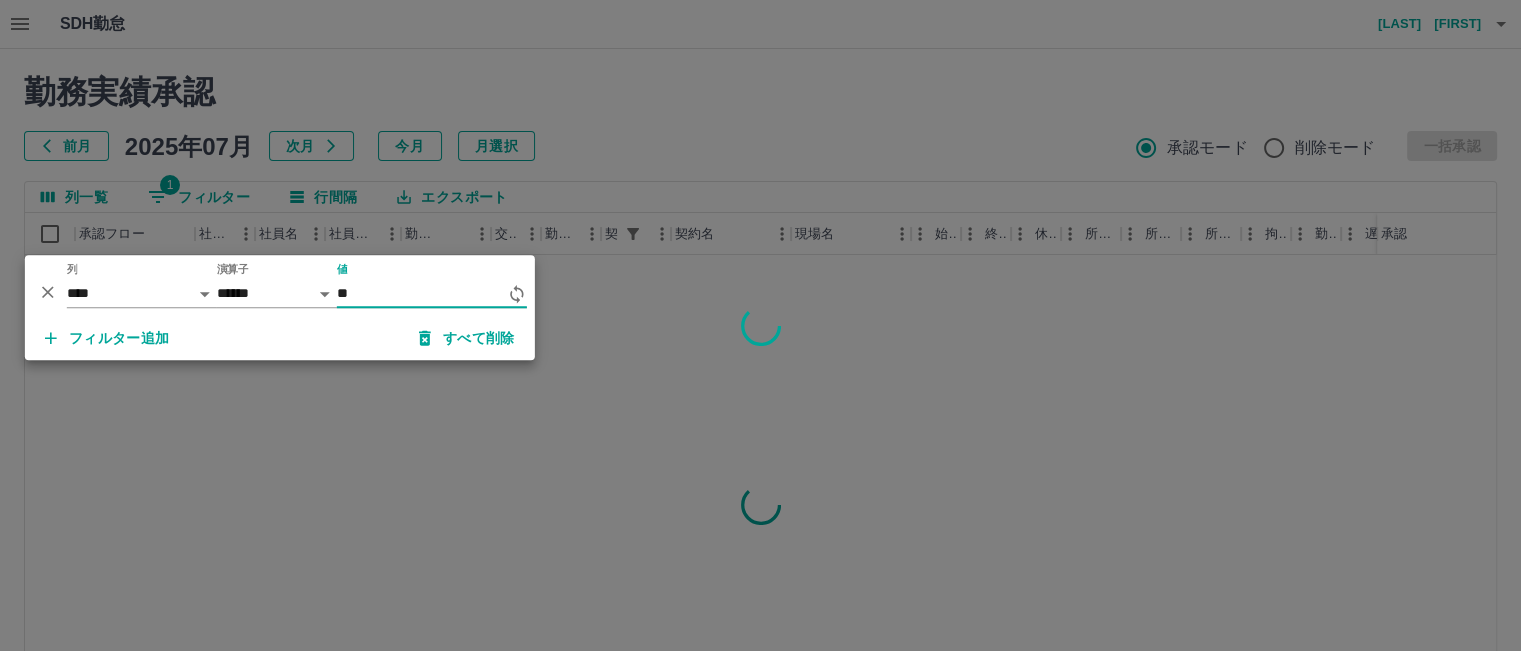 type on "*" 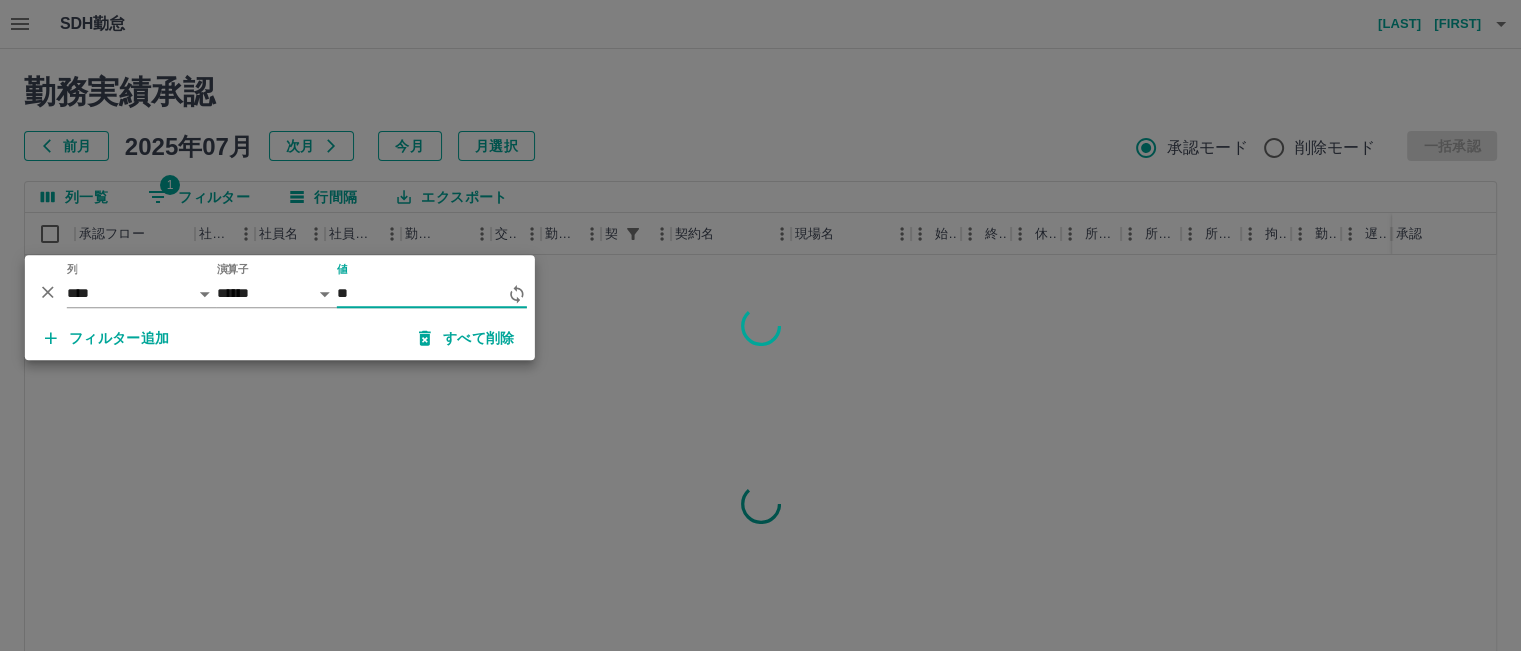 type on "*" 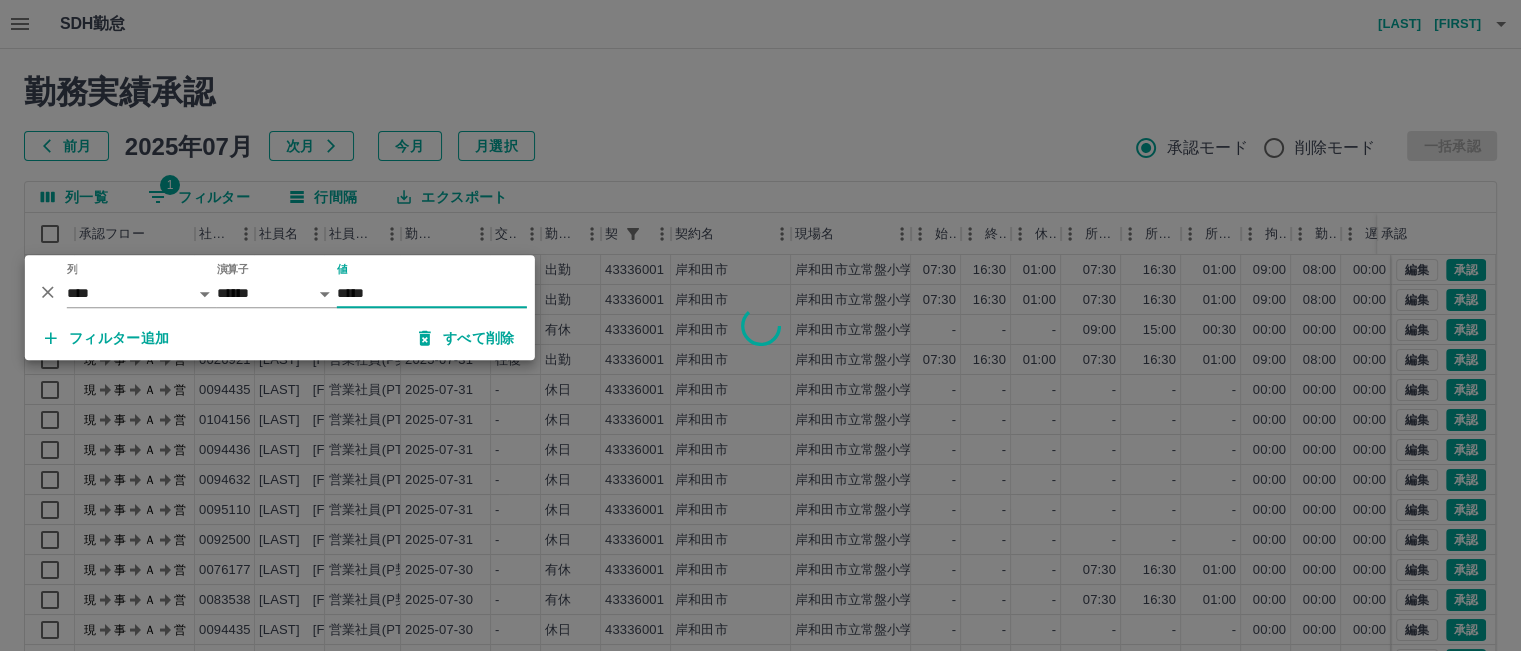 type on "*****" 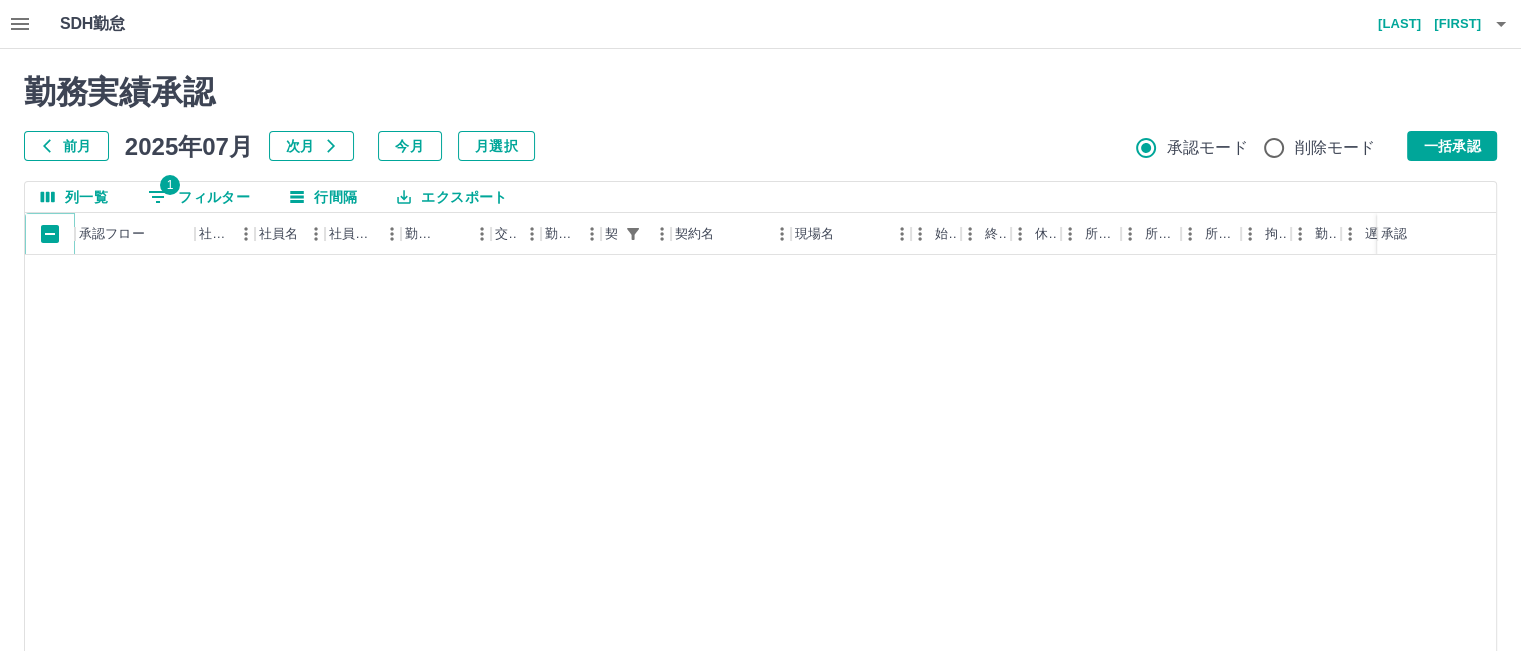 scroll, scrollTop: 1500, scrollLeft: 0, axis: vertical 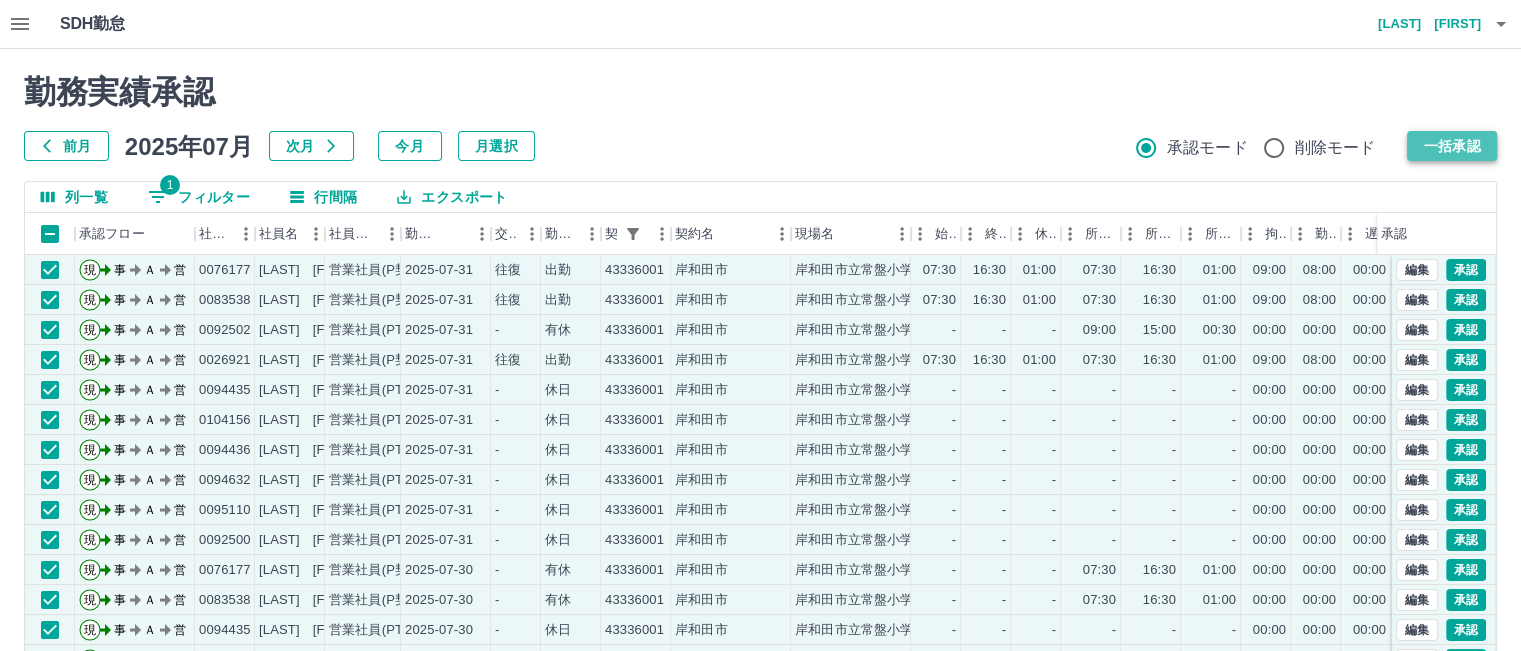 click on "一括承認" at bounding box center [1452, 146] 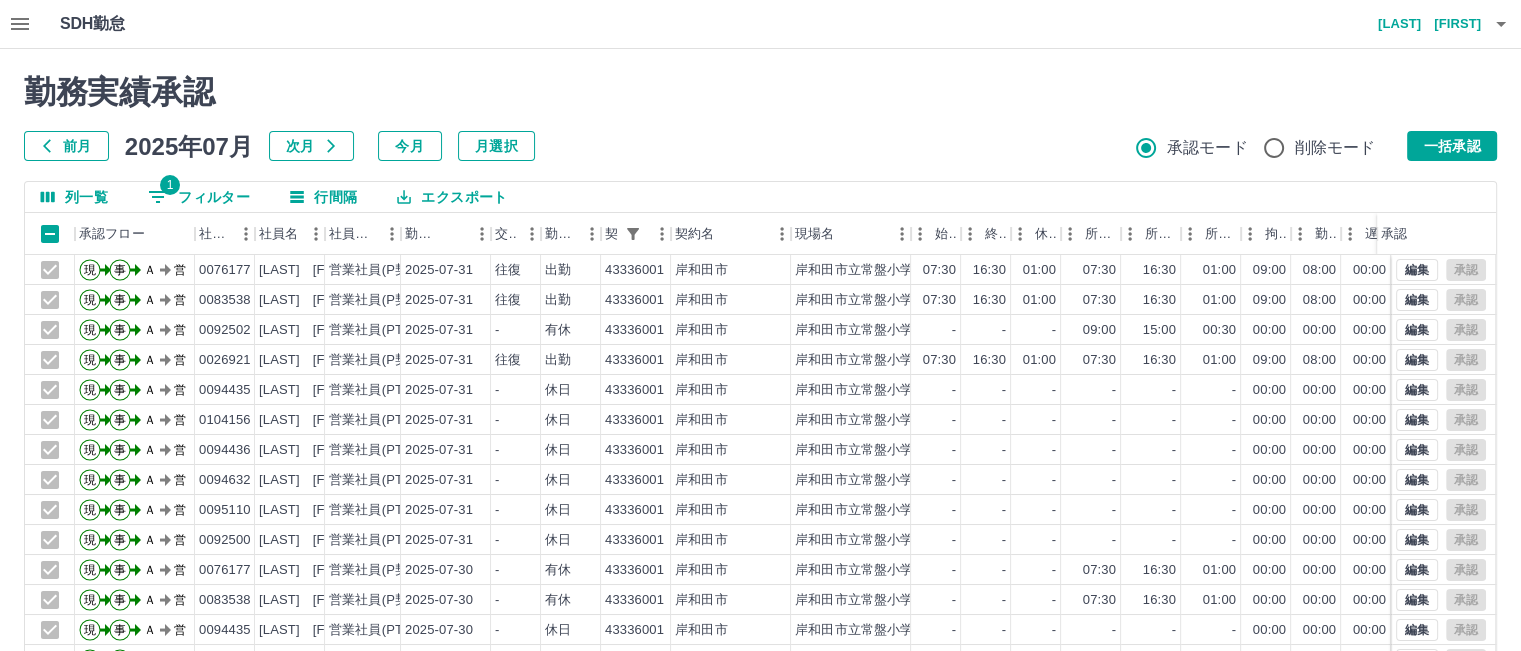 click on "一括承認" at bounding box center [1452, 146] 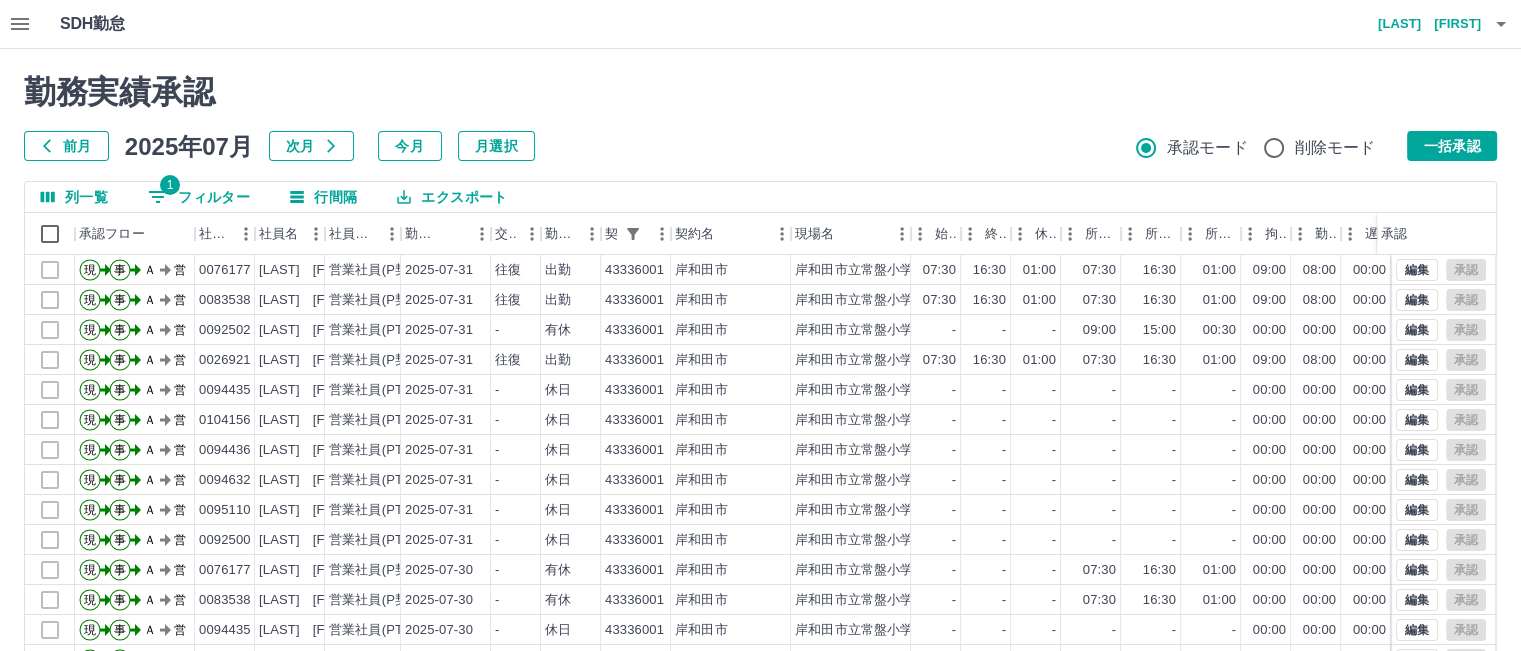 select on "**********" 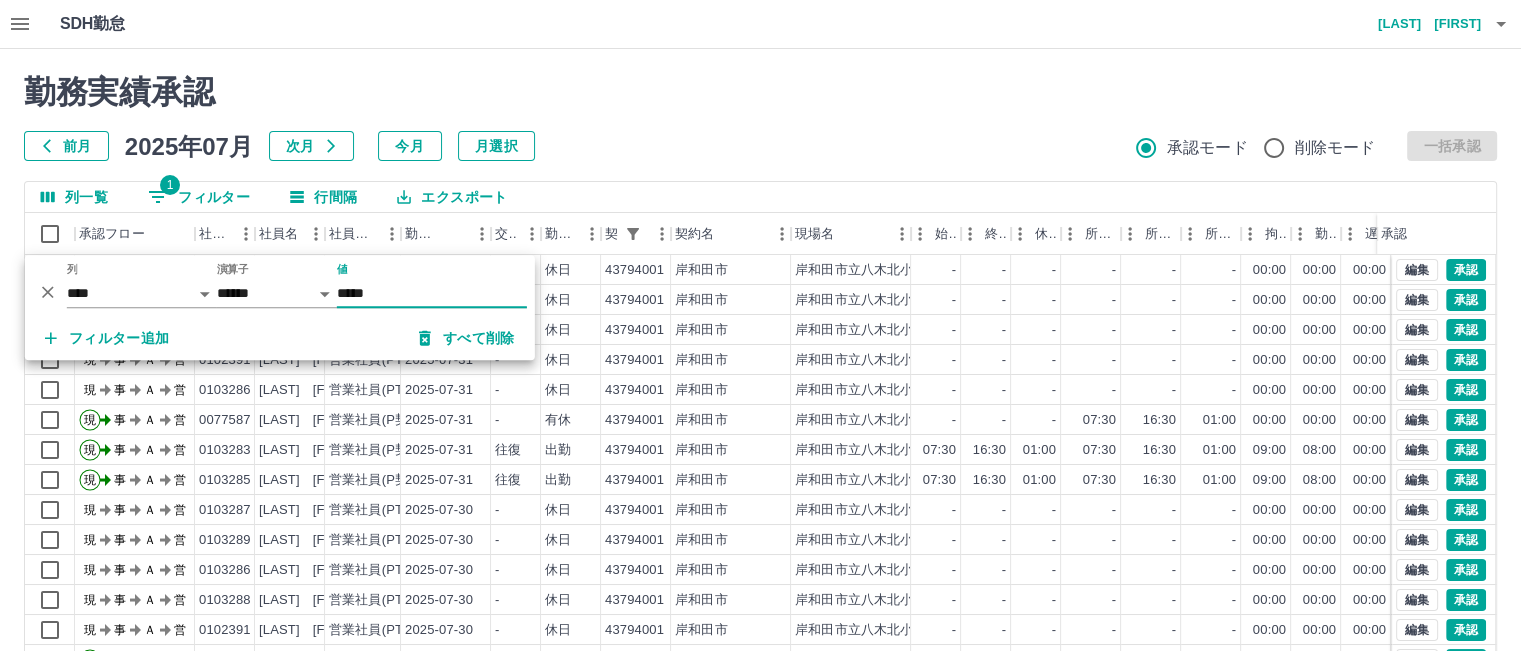 type on "*****" 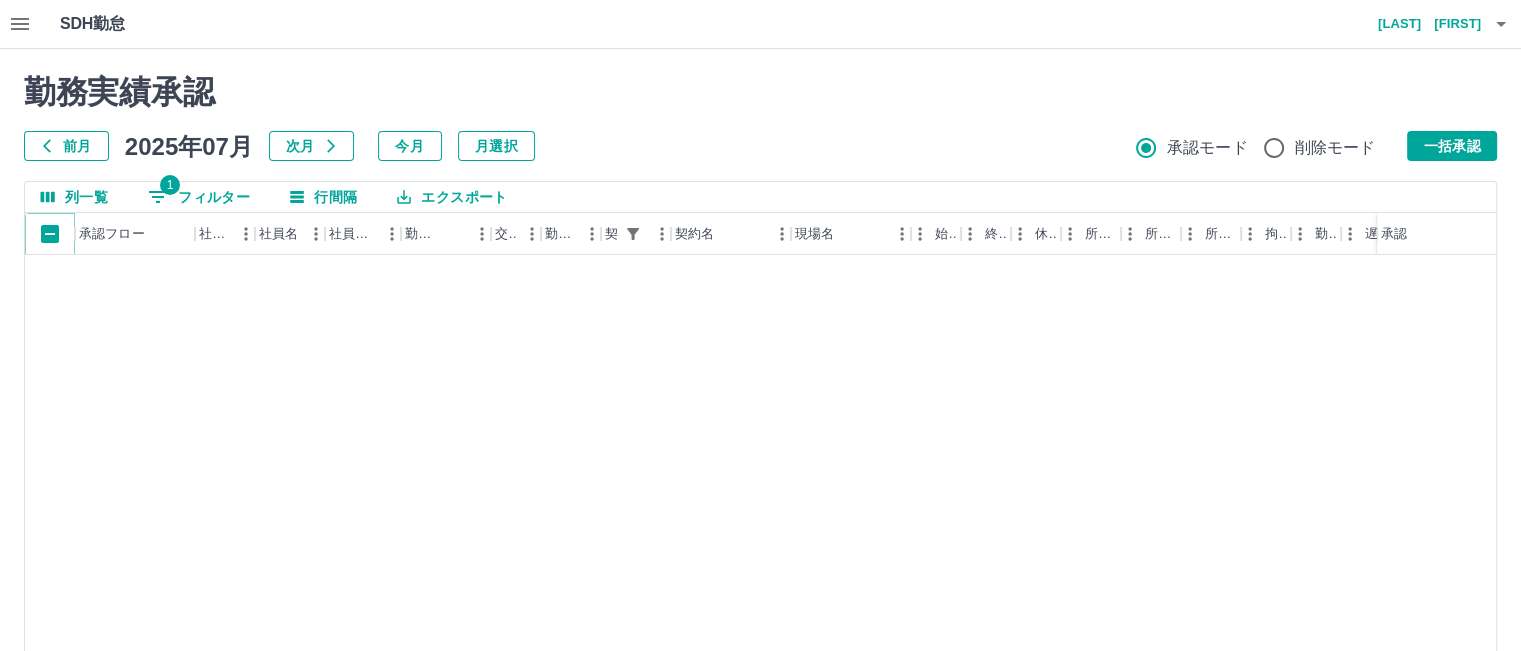 scroll, scrollTop: 194, scrollLeft: 0, axis: vertical 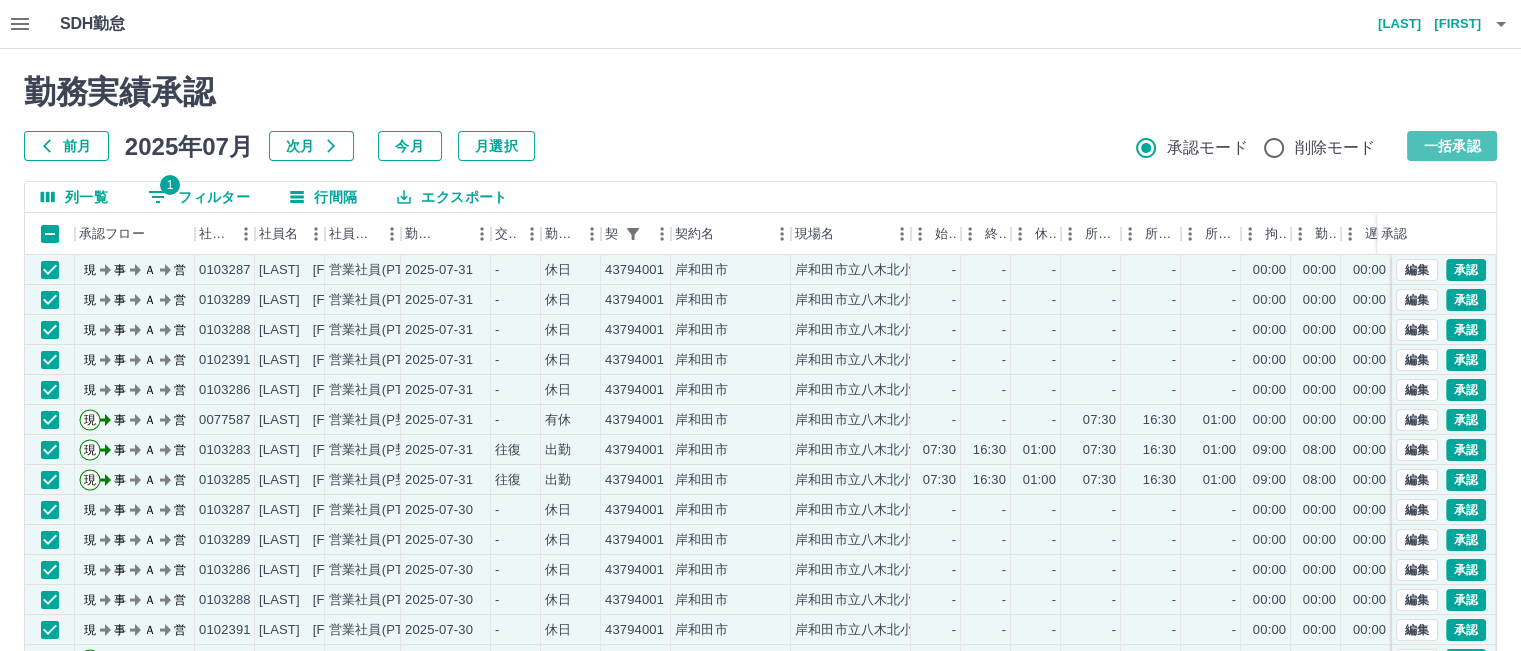drag, startPoint x: 1440, startPoint y: 138, endPoint x: 1428, endPoint y: 111, distance: 29.546574 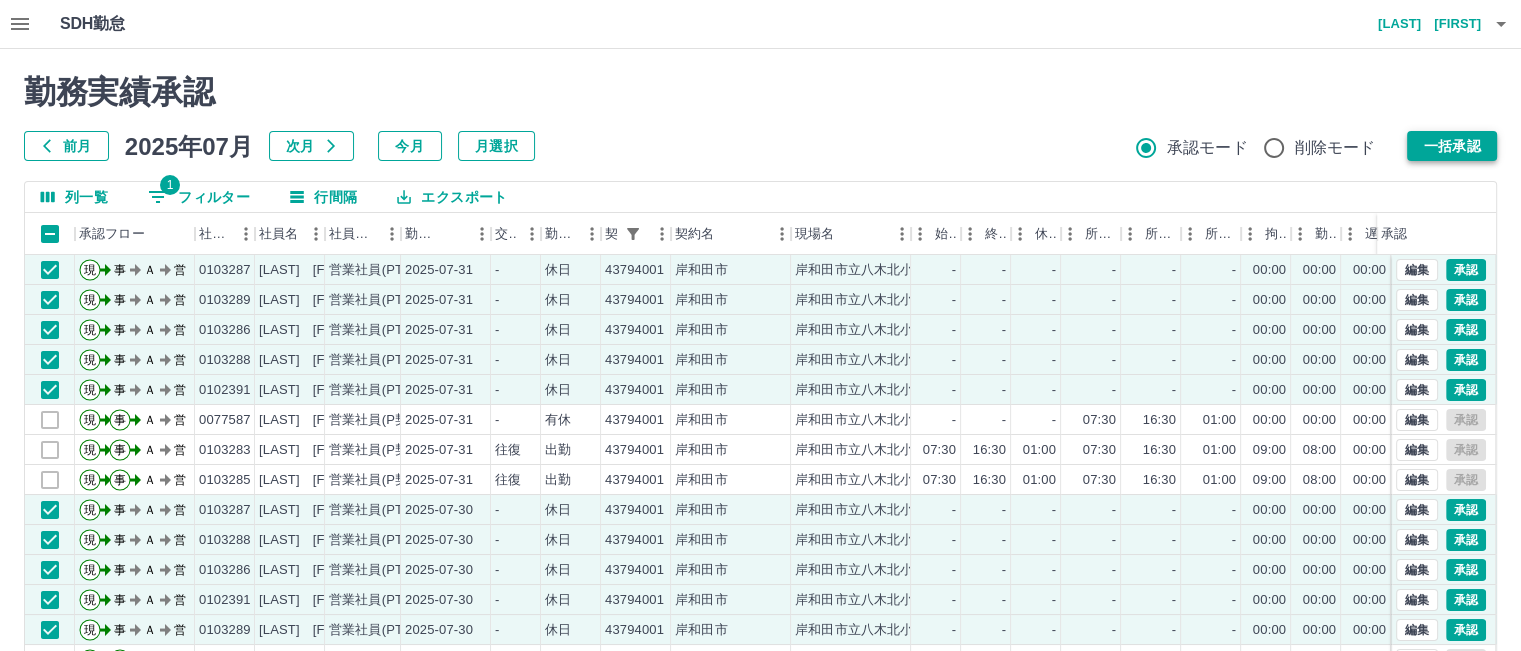 click on "一括承認" at bounding box center (1452, 146) 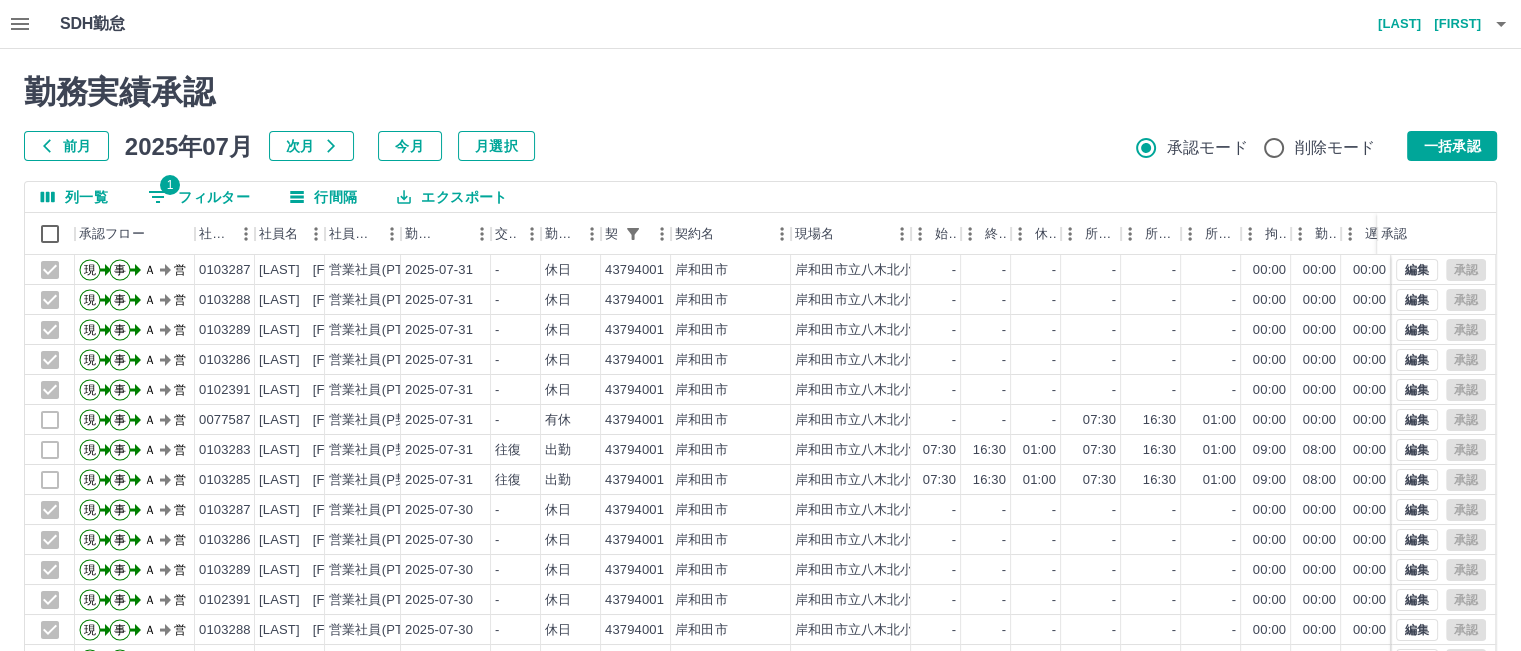 click 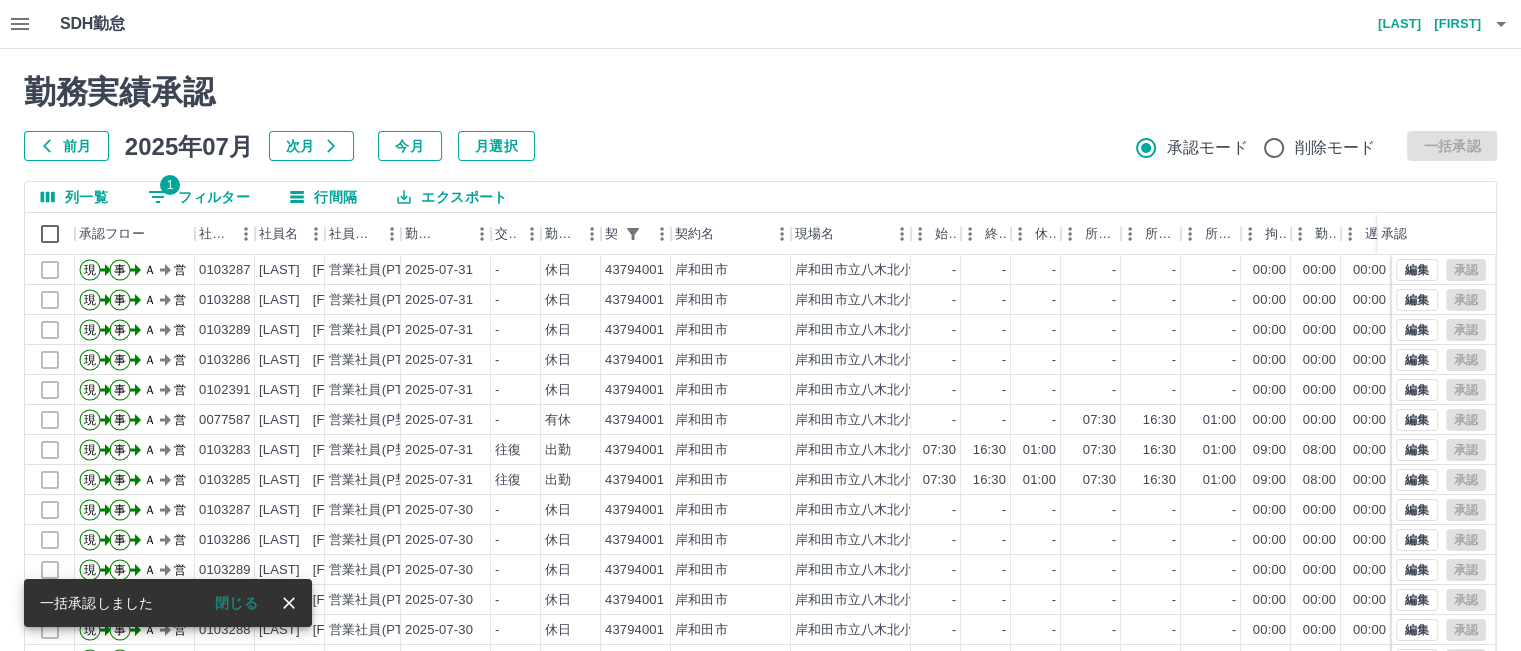 click at bounding box center [760, 325] 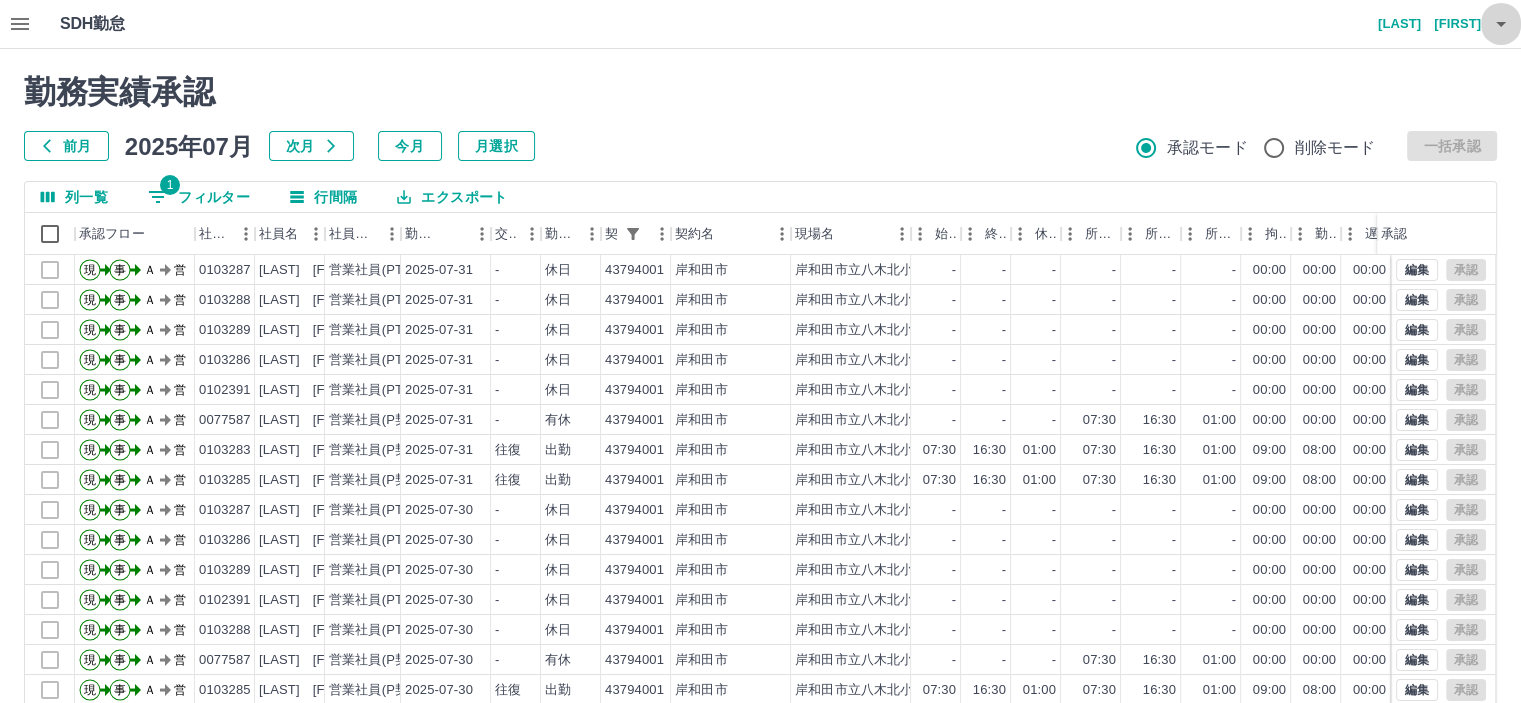 click 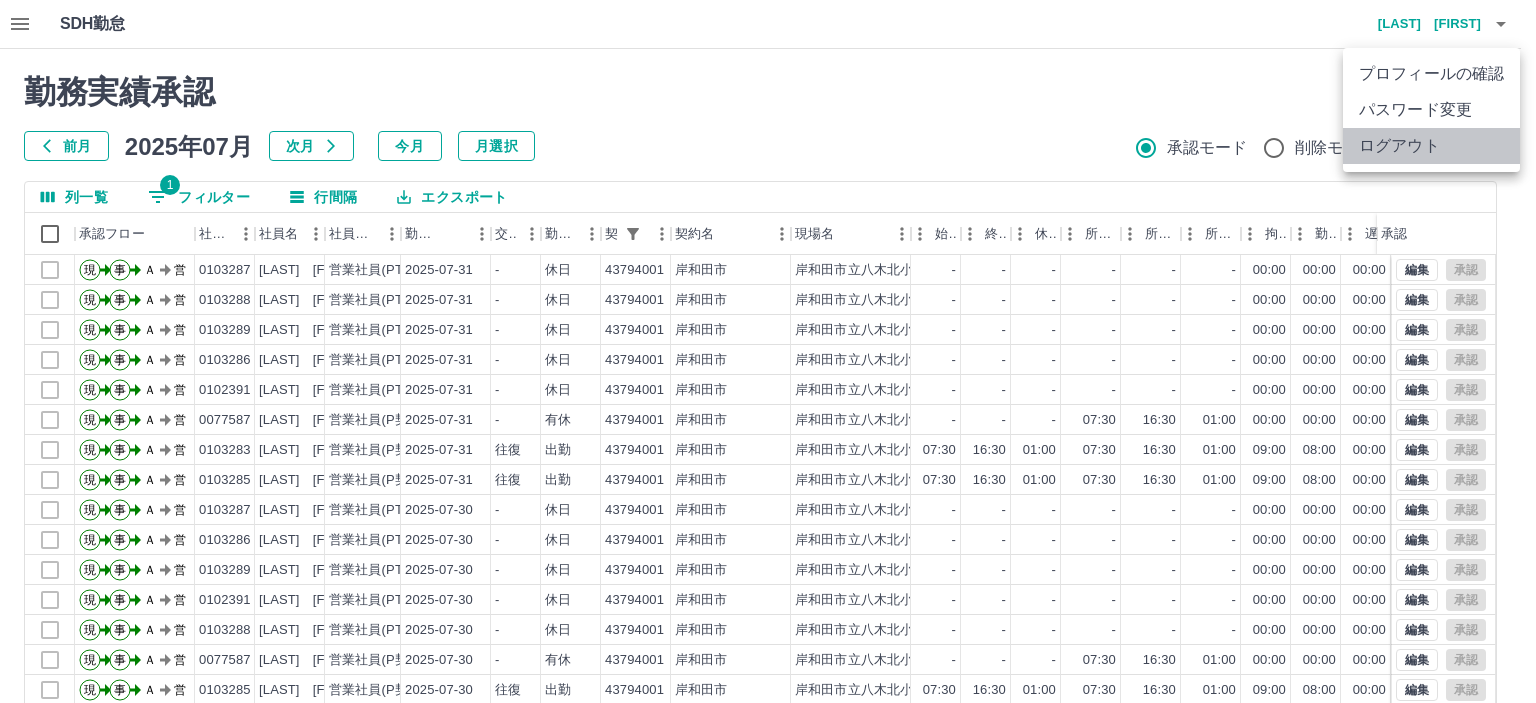 click on "ログアウト" at bounding box center [1431, 146] 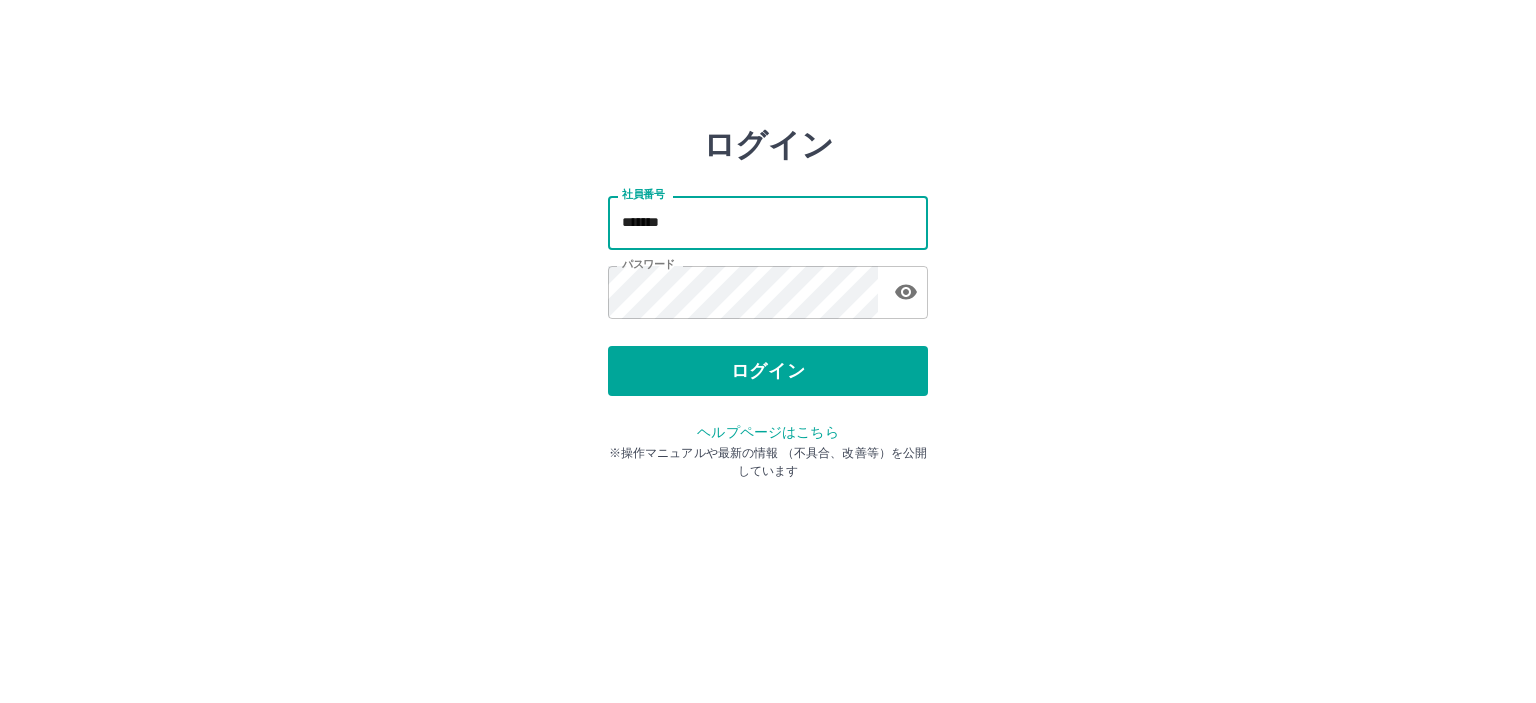scroll, scrollTop: 0, scrollLeft: 0, axis: both 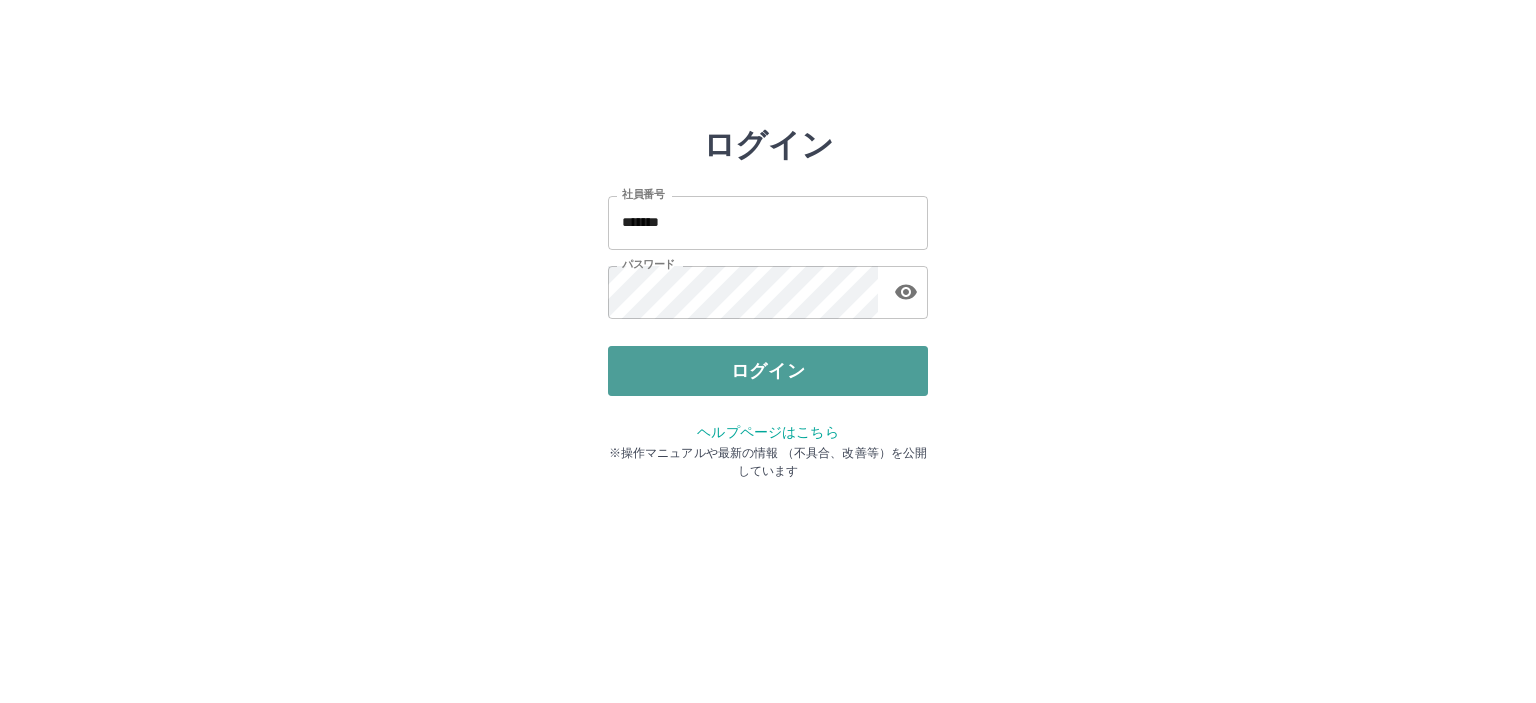 click on "ログイン" at bounding box center [768, 371] 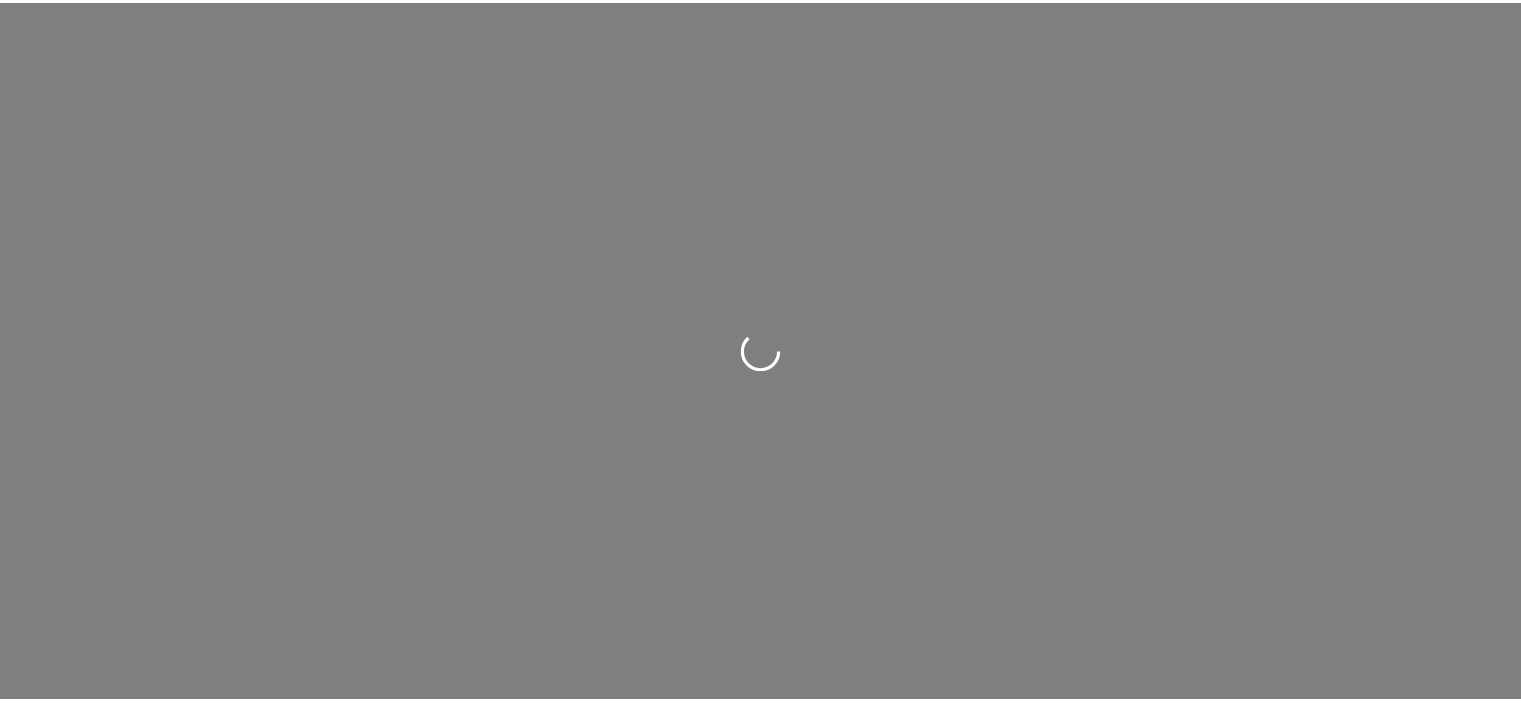 scroll, scrollTop: 0, scrollLeft: 0, axis: both 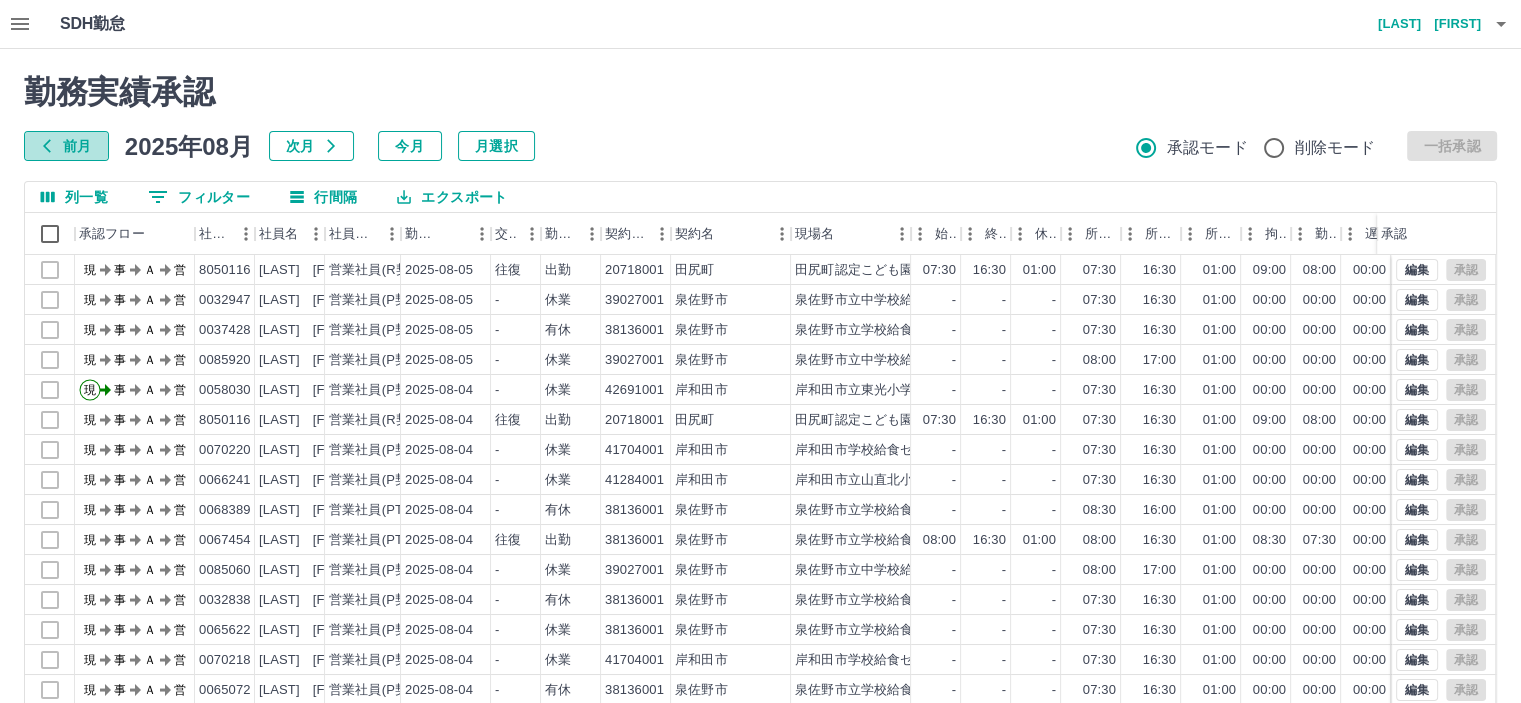 click on "前月" at bounding box center (66, 146) 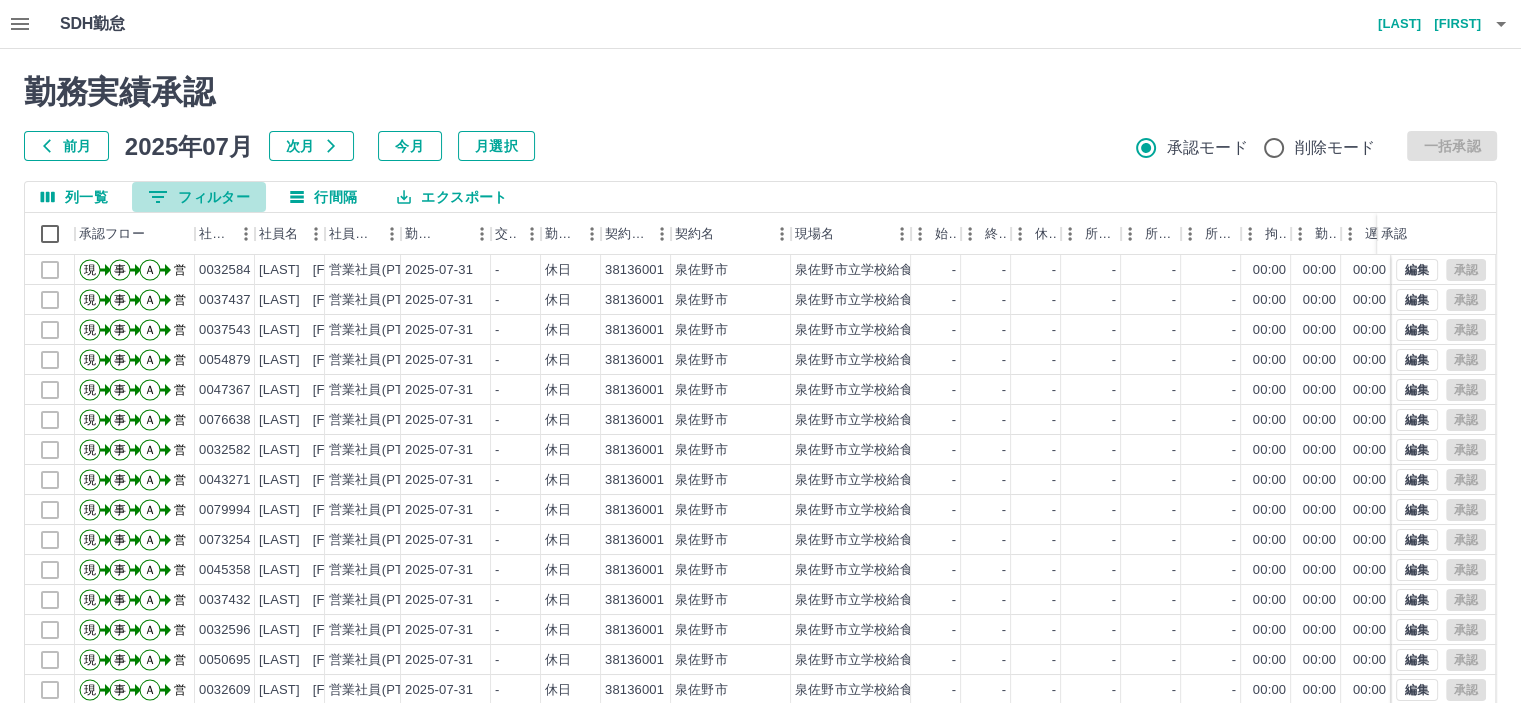 click on "0 フィルター" at bounding box center (199, 197) 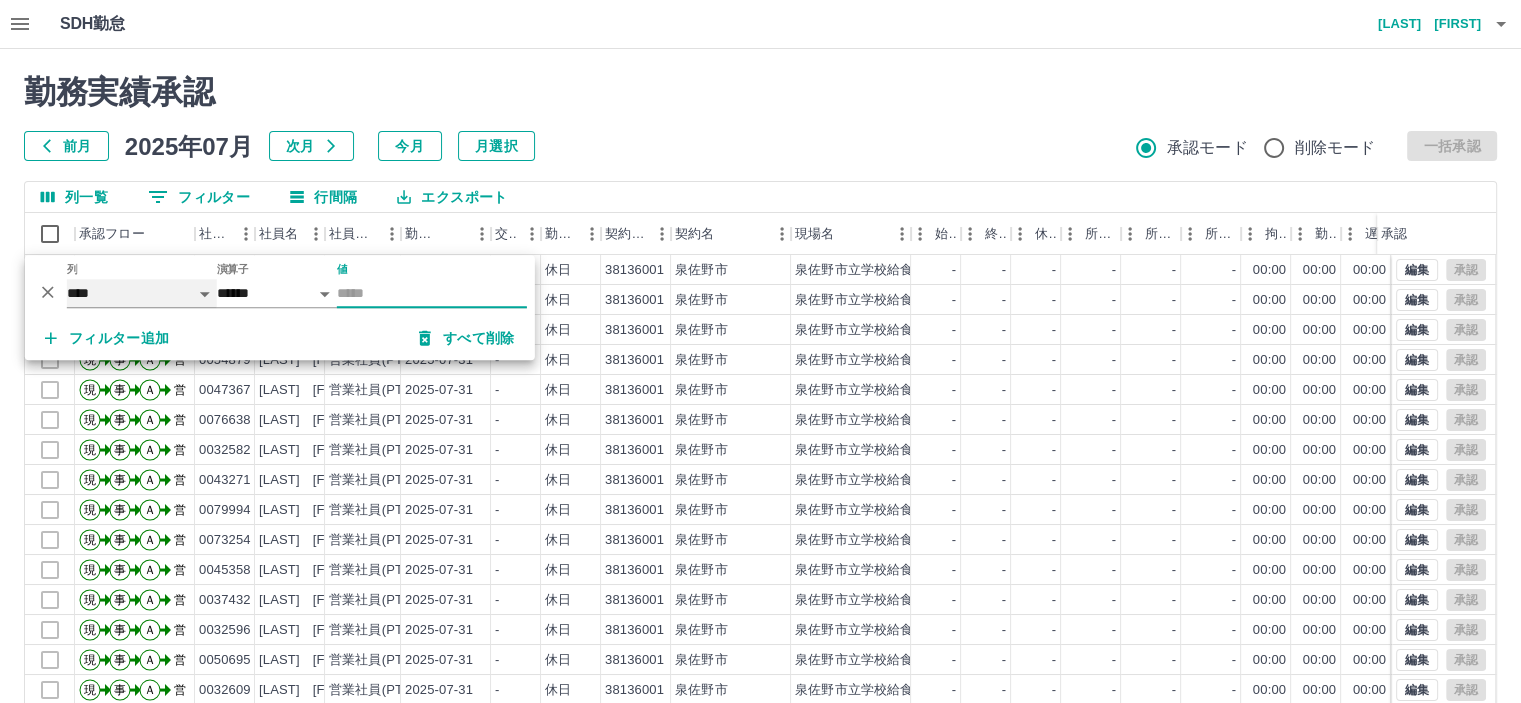 click on "**** *** **** *** *** **** ***** *** *** ** ** ** **** **** **** ** ** *** **** *****" at bounding box center [142, 293] 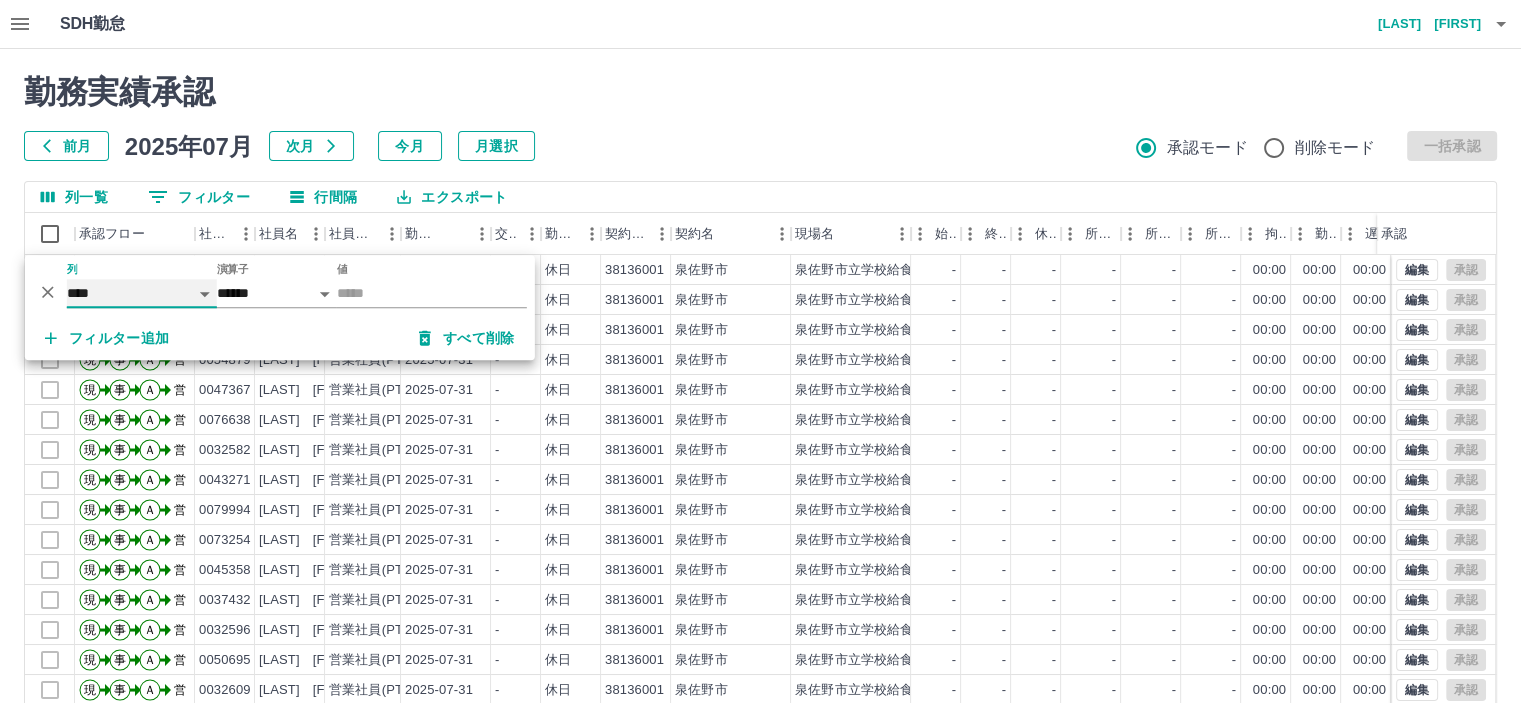 click on "**** *** **** *** *** **** ***** *** *** ** ** ** **** **** **** ** ** *** **** *****" at bounding box center (142, 293) 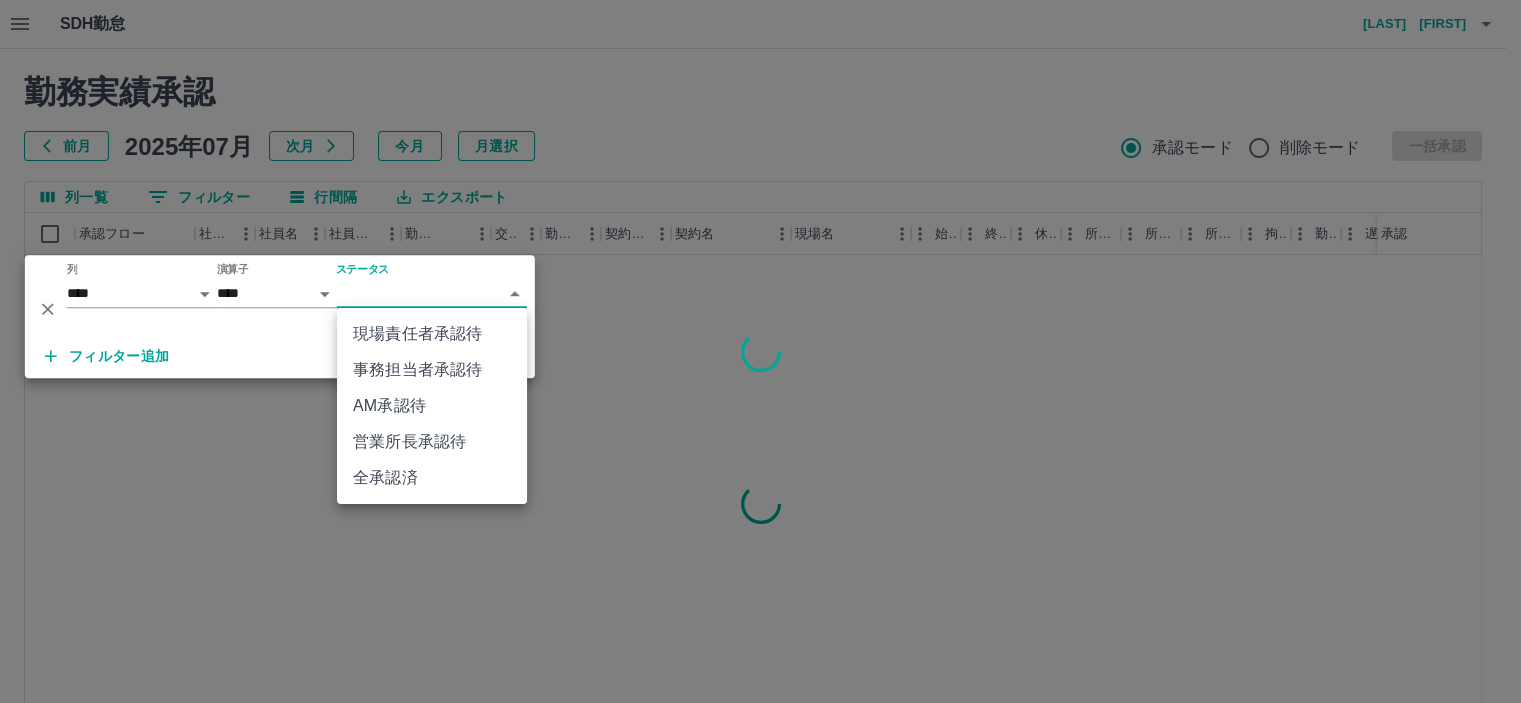 click on "SDH勤怠 泉谷　直子 勤務実績承認 前月 2025年07月 次月 今月 月選択 承認モード 削除モード 一括承認 列一覧 0 フィルター 行間隔 エクスポート 承認フロー 社員番号 社員名 社員区分 勤務日 交通費 勤務区分 契約コード 契約名 現場名 始業 終業 休憩 所定開始 所定終業 所定休憩 拘束 勤務 遅刻等 コメント ステータス 承認 ページあたりの行数: 20 ** 1～20 / 8921 SDH勤怠 *** ** 列 **** *** **** *** *** **** ***** *** *** ** ** ** **** **** **** ** ** *** **** ***** 演算子 **** ****** ステータス ​ ********* フィルター追加 すべて削除 現場責任者承認待 事務担当者承認待 AM承認待 営業所長承認待 全承認済" at bounding box center [760, 422] 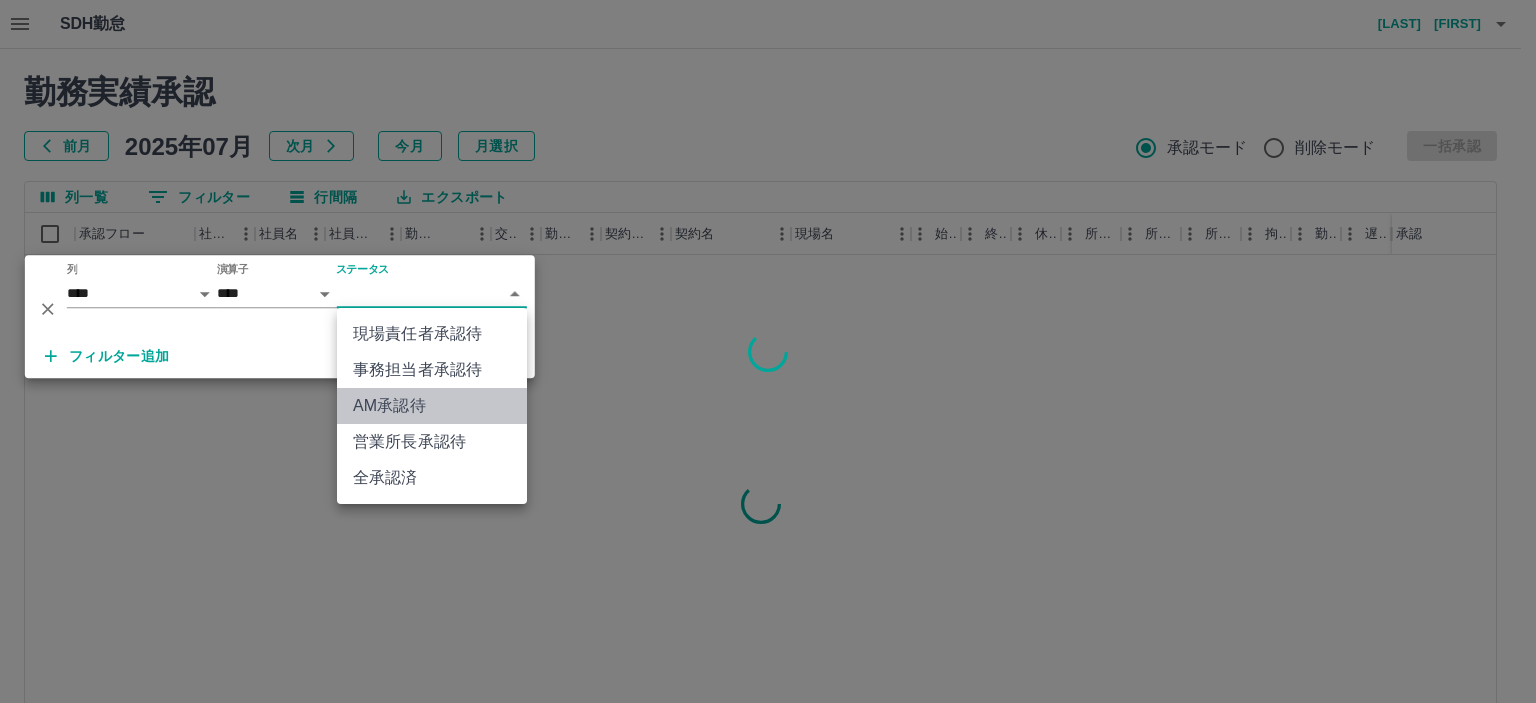 click on "AM承認待" at bounding box center [432, 406] 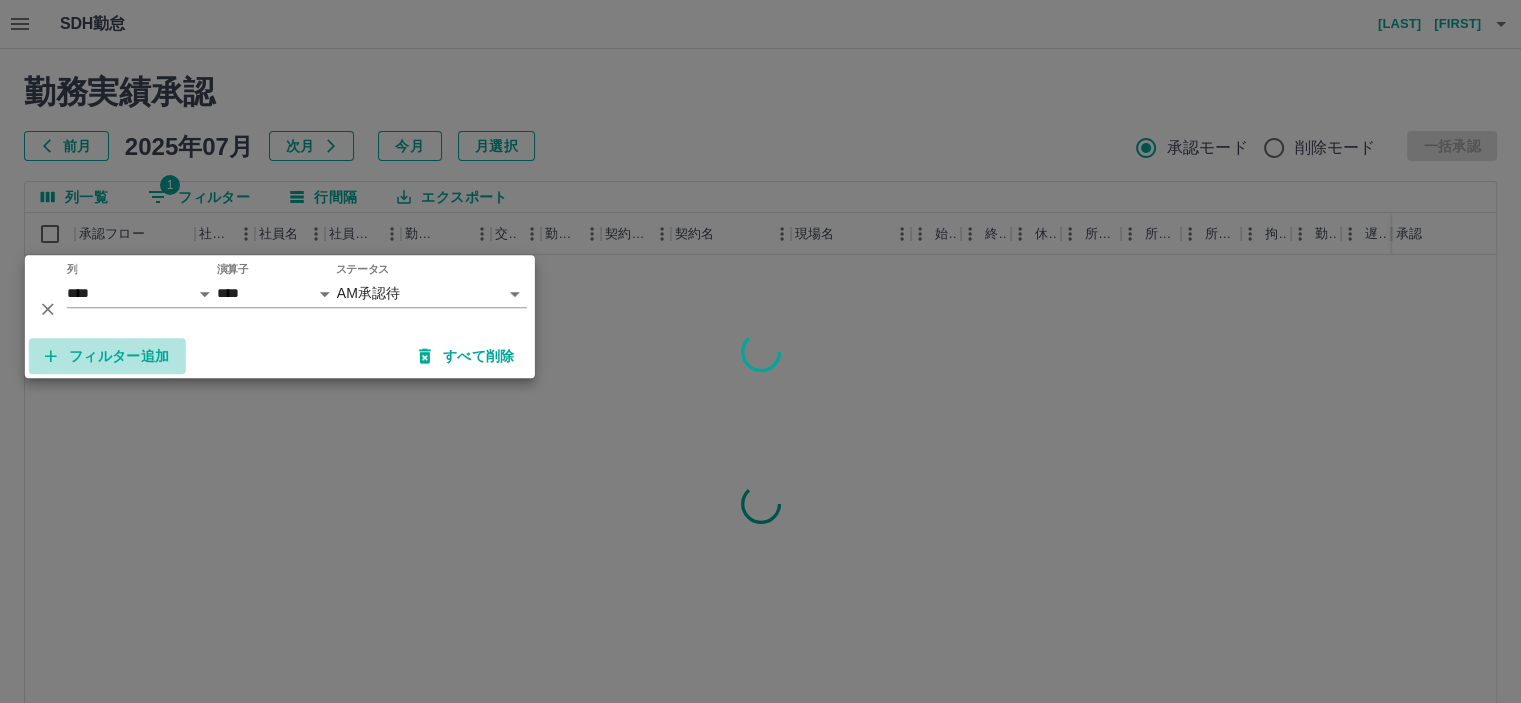 click on "フィルター追加" at bounding box center [107, 356] 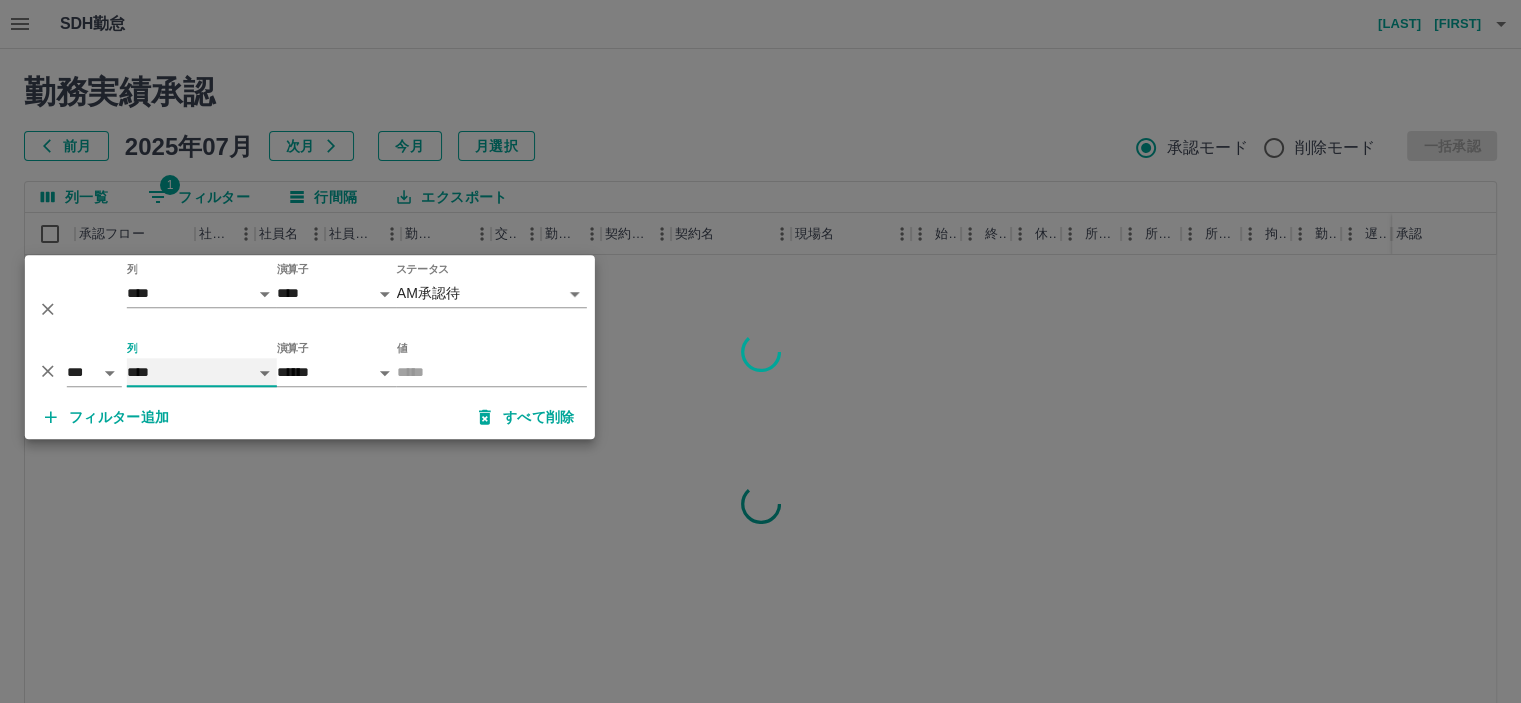 drag, startPoint x: 170, startPoint y: 375, endPoint x: 172, endPoint y: 362, distance: 13.152946 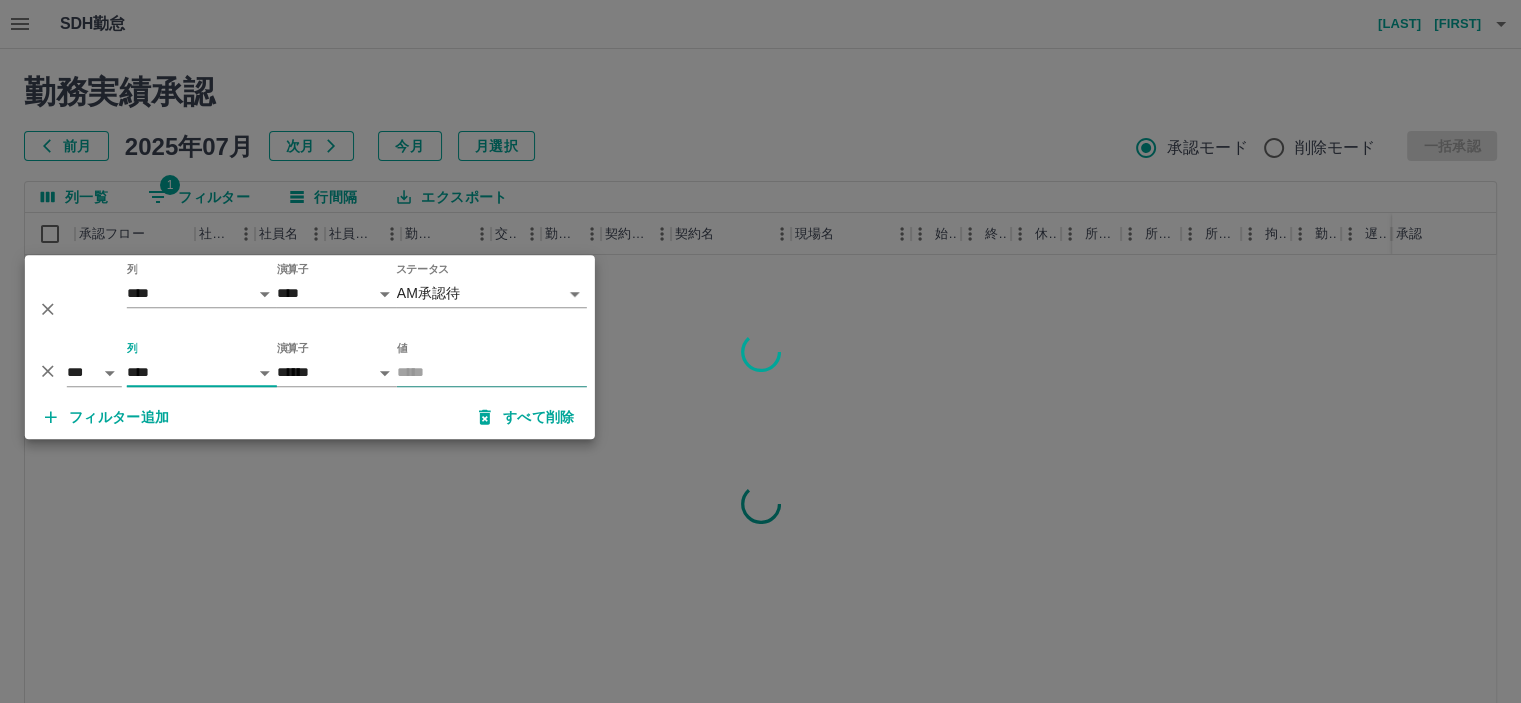 click on "値" at bounding box center [492, 372] 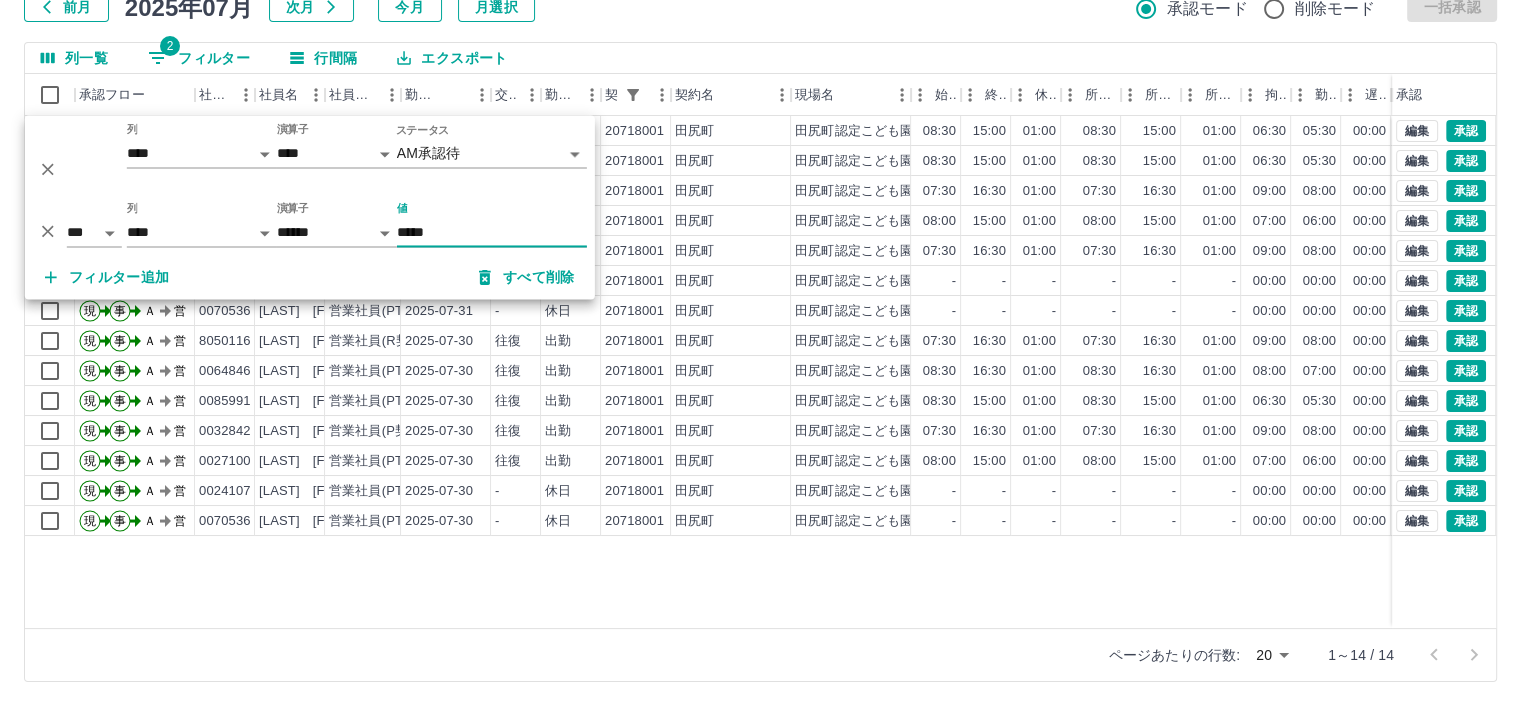 scroll, scrollTop: 142, scrollLeft: 0, axis: vertical 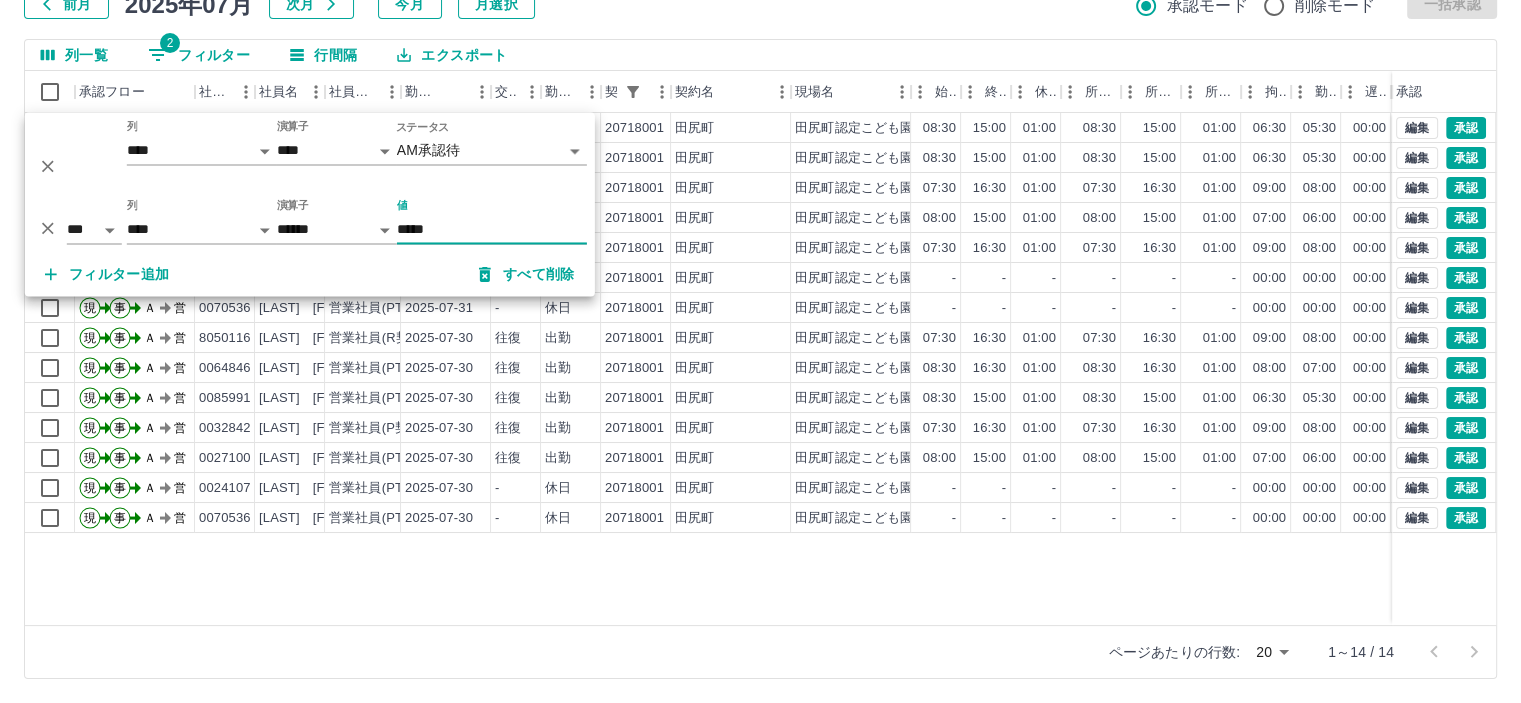 type on "*****" 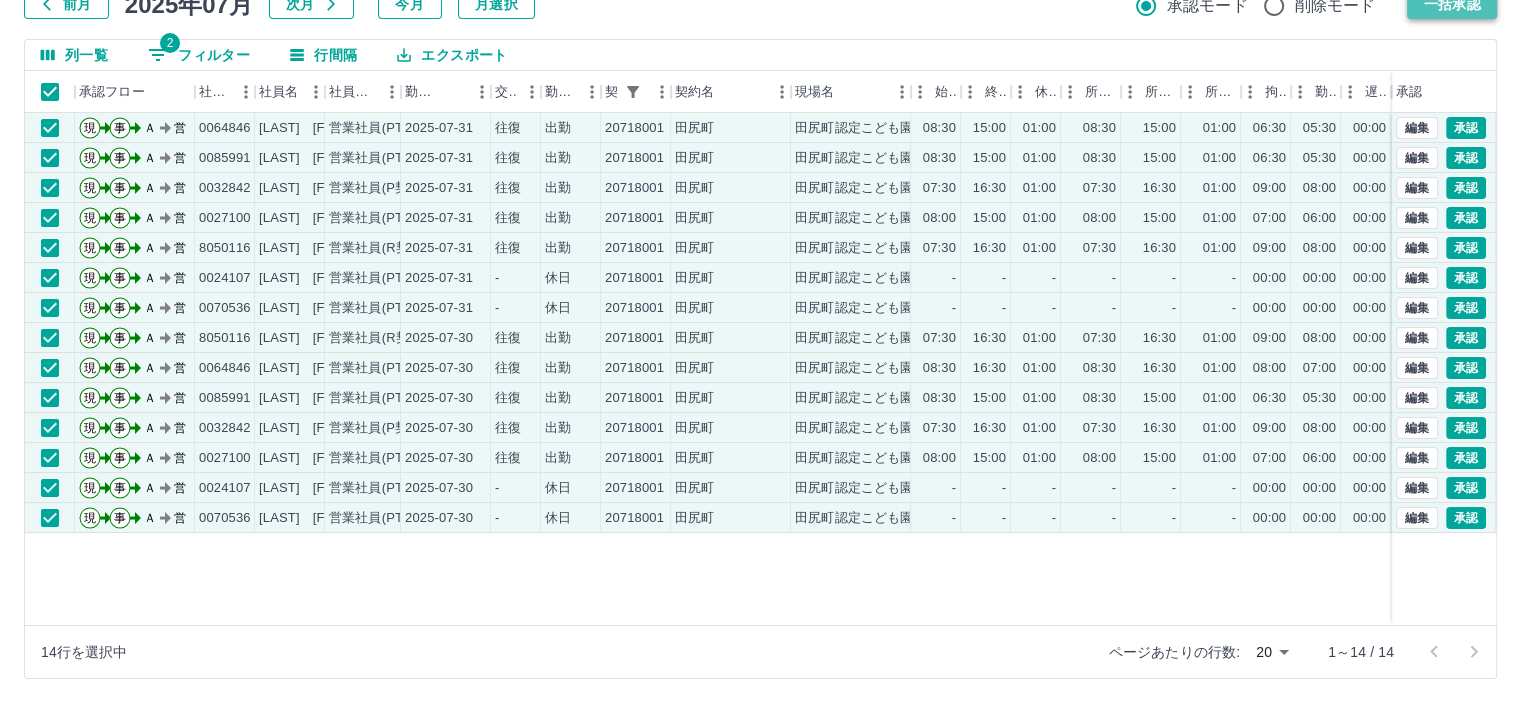 click on "一括承認" at bounding box center (1452, 4) 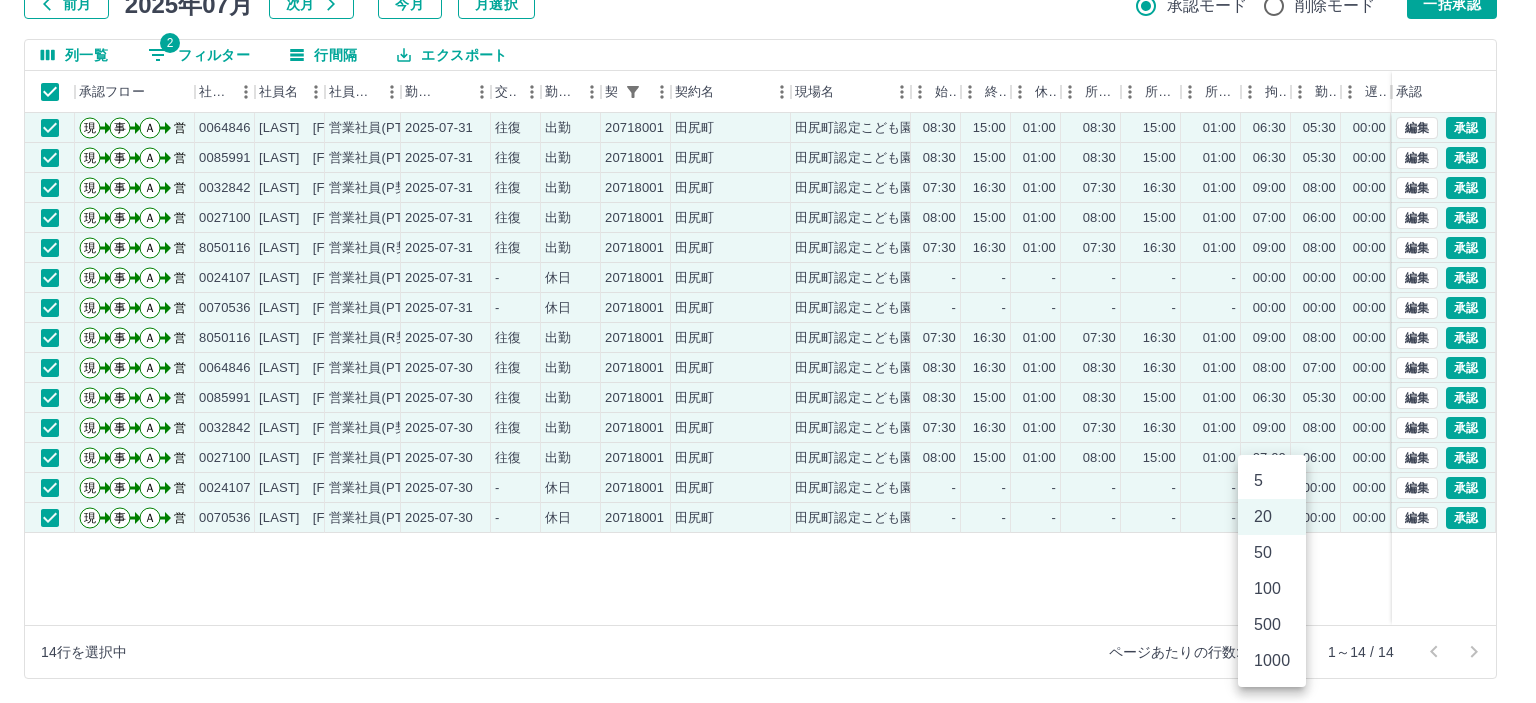 click on "SDH勤怠 泉谷　直子 勤務実績承認 前月 2025年07月 次月 今月 月選択 承認モード 削除モード 一括承認 列一覧 2 フィルター 行間隔 エクスポート 承認フロー 社員番号 社員名 社員区分 勤務日 交通費 勤務区分 契約コード 契約名 現場名 始業 終業 休憩 所定開始 所定終業 所定休憩 拘束 勤務 遅刻等 コメント ステータス 承認 現 事 Ａ 営 0064846 吉田　早代美 営業社員(PT契約) 2025-07-31 往復 出勤 20718001 田尻町 田尻町認定こども園たじりエンゼル 08:30 15:00 01:00 08:30 15:00 01:00 06:30 05:30 00:00 AM承認待 現 事 Ａ 営 0085991 東　史 営業社員(PT契約) 2025-07-31 往復 出勤 20718001 田尻町 田尻町認定こども園たじりエンゼル 08:30 15:00 01:00 08:30 15:00 01:00 06:30 05:30 00:00 AM承認待 現 事 Ａ 営 0032842 立石　みゆき 営業社員(P契約) 2025-07-31 往復 出勤 20718001 田尻町 07:30 16:30 01:00 07:30 16:30 01:00 09:00" at bounding box center (768, 280) 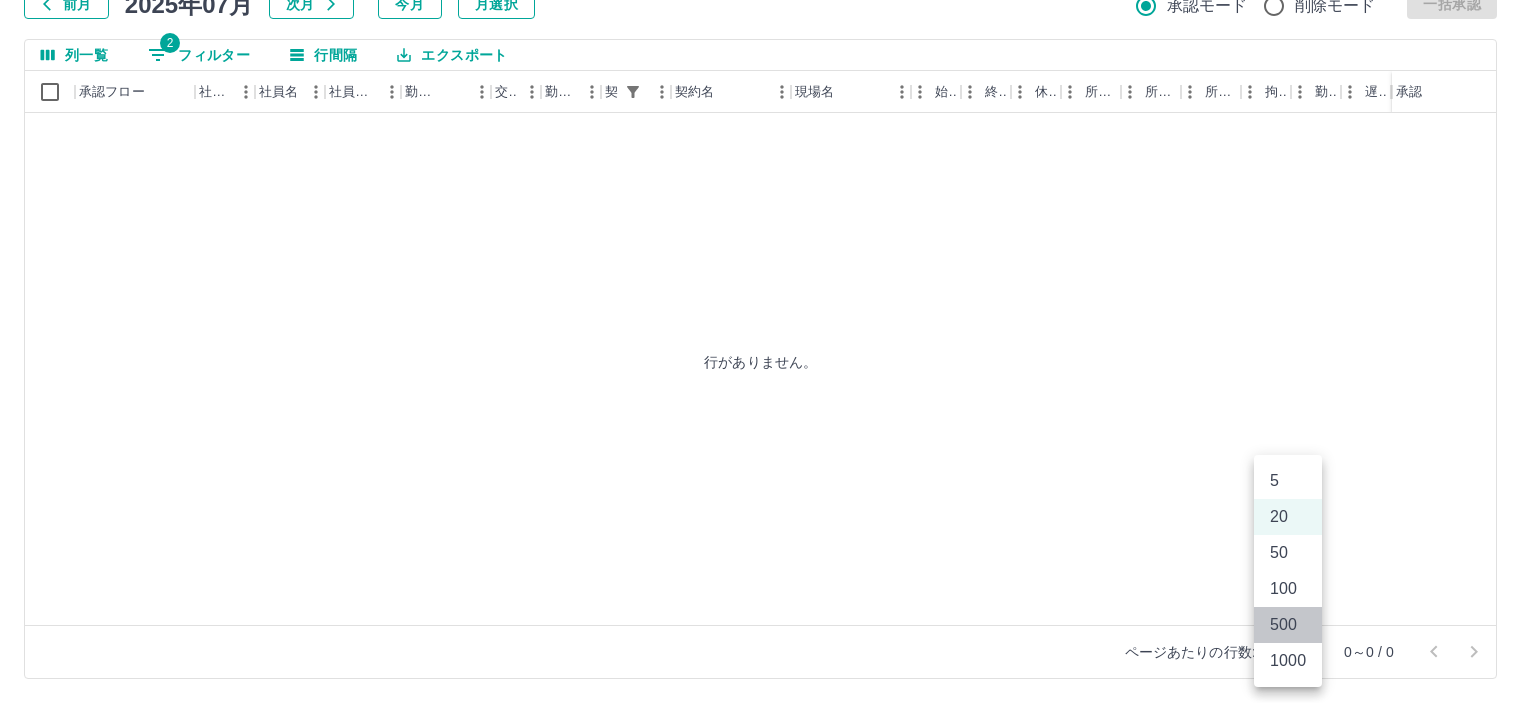 click on "500" at bounding box center (1288, 625) 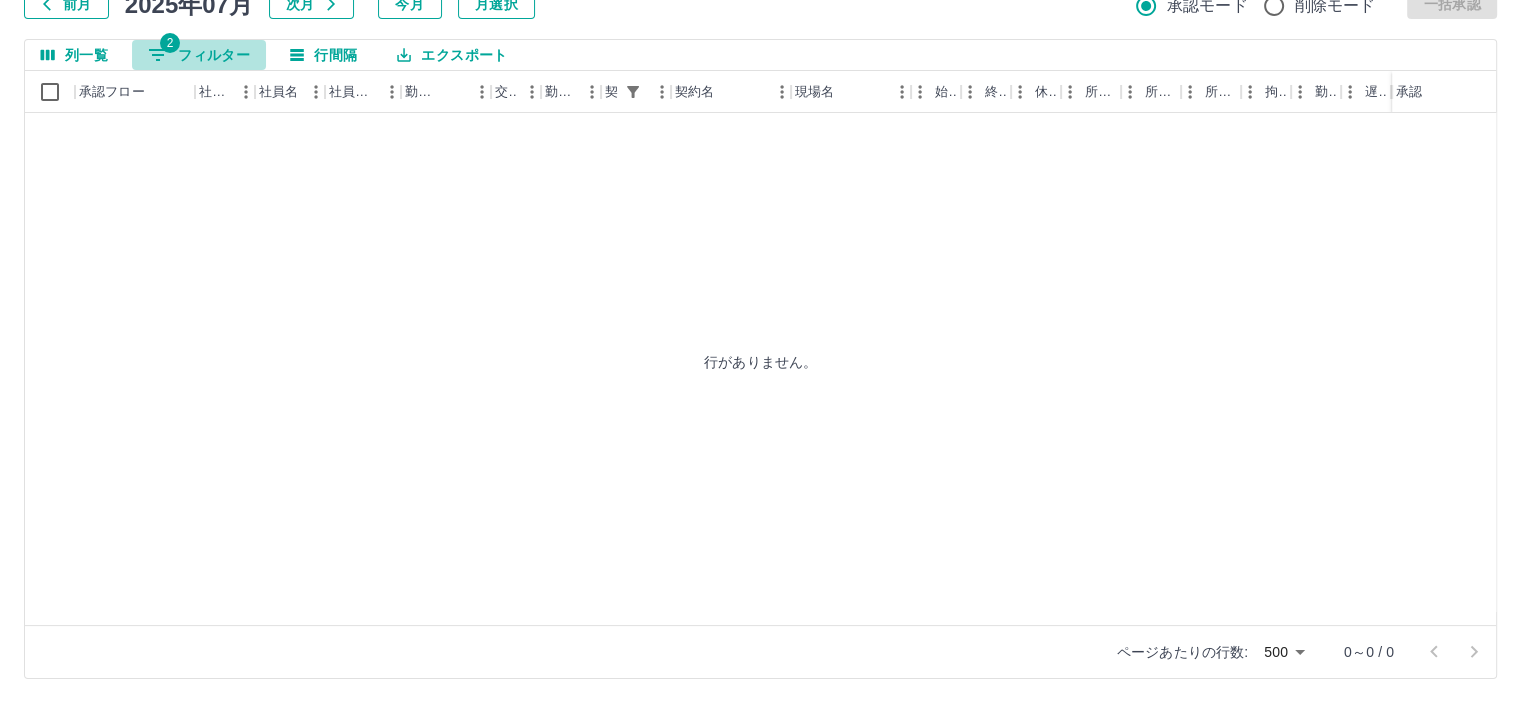 drag, startPoint x: 208, startPoint y: 47, endPoint x: 198, endPoint y: 70, distance: 25.079872 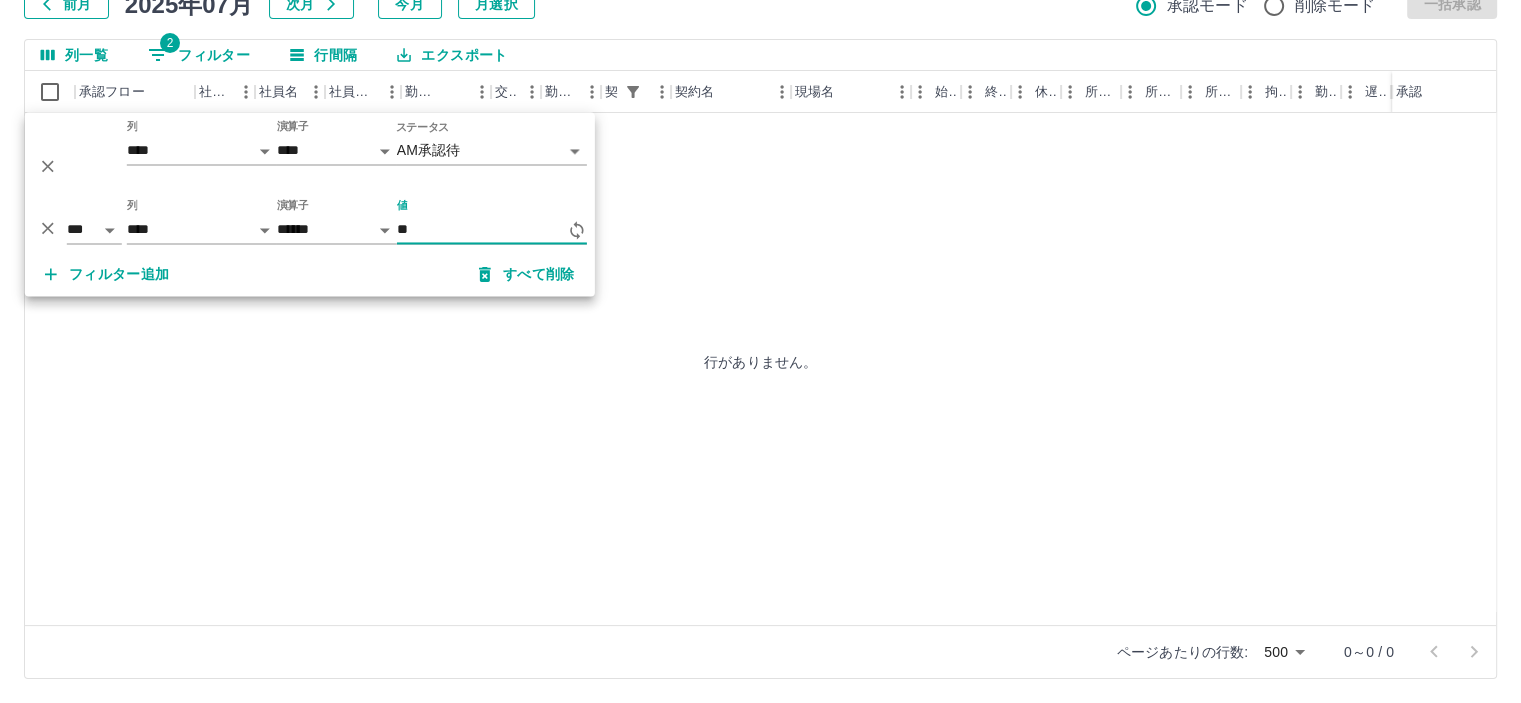 type on "*" 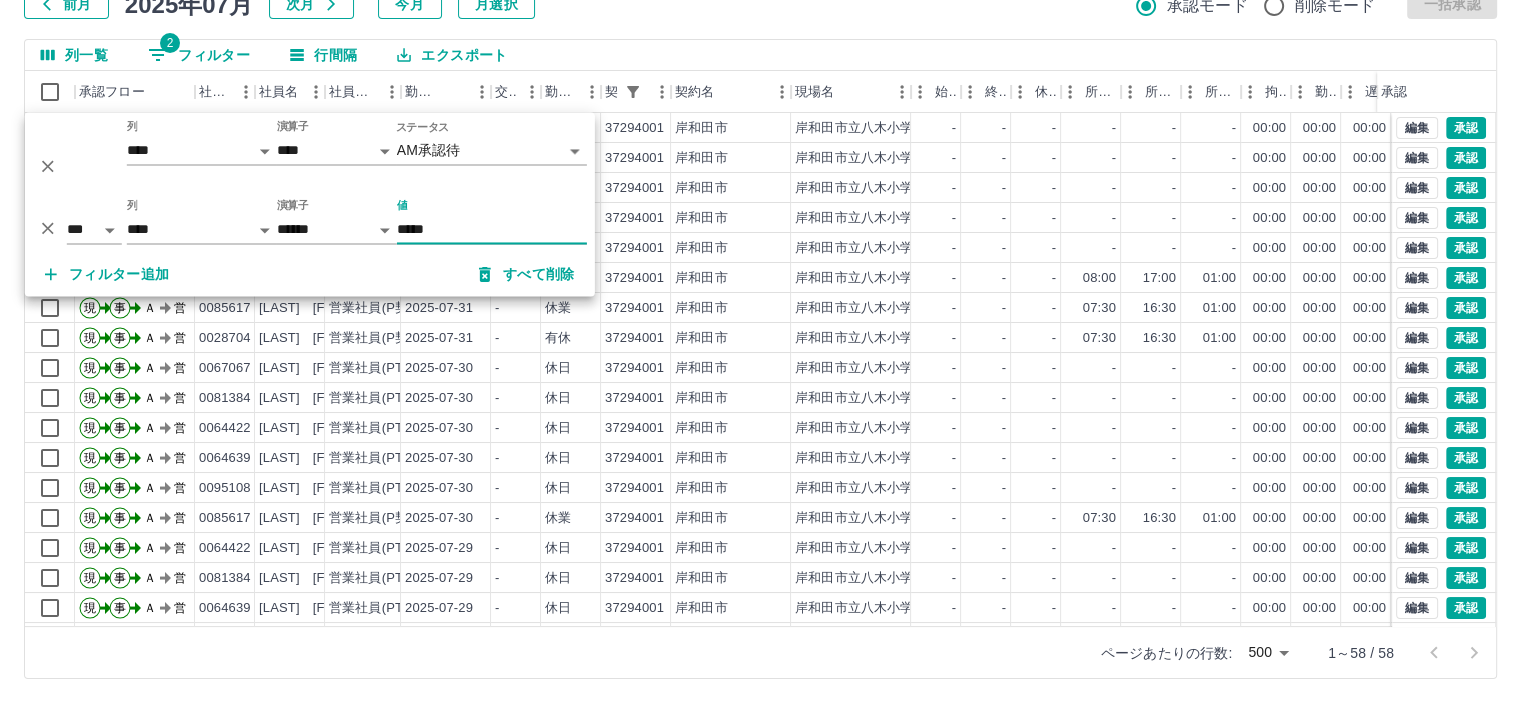 type on "*****" 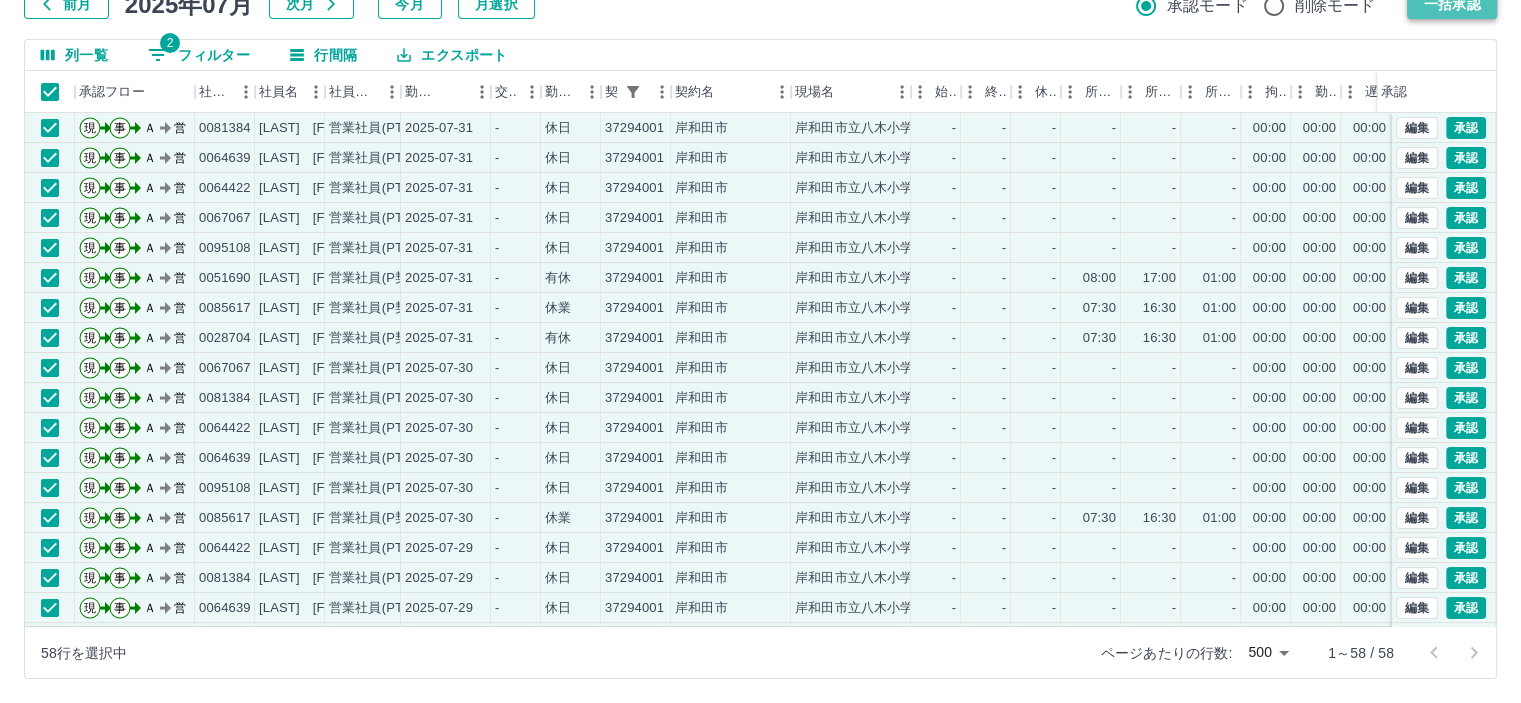 click on "一括承認" at bounding box center [1452, 4] 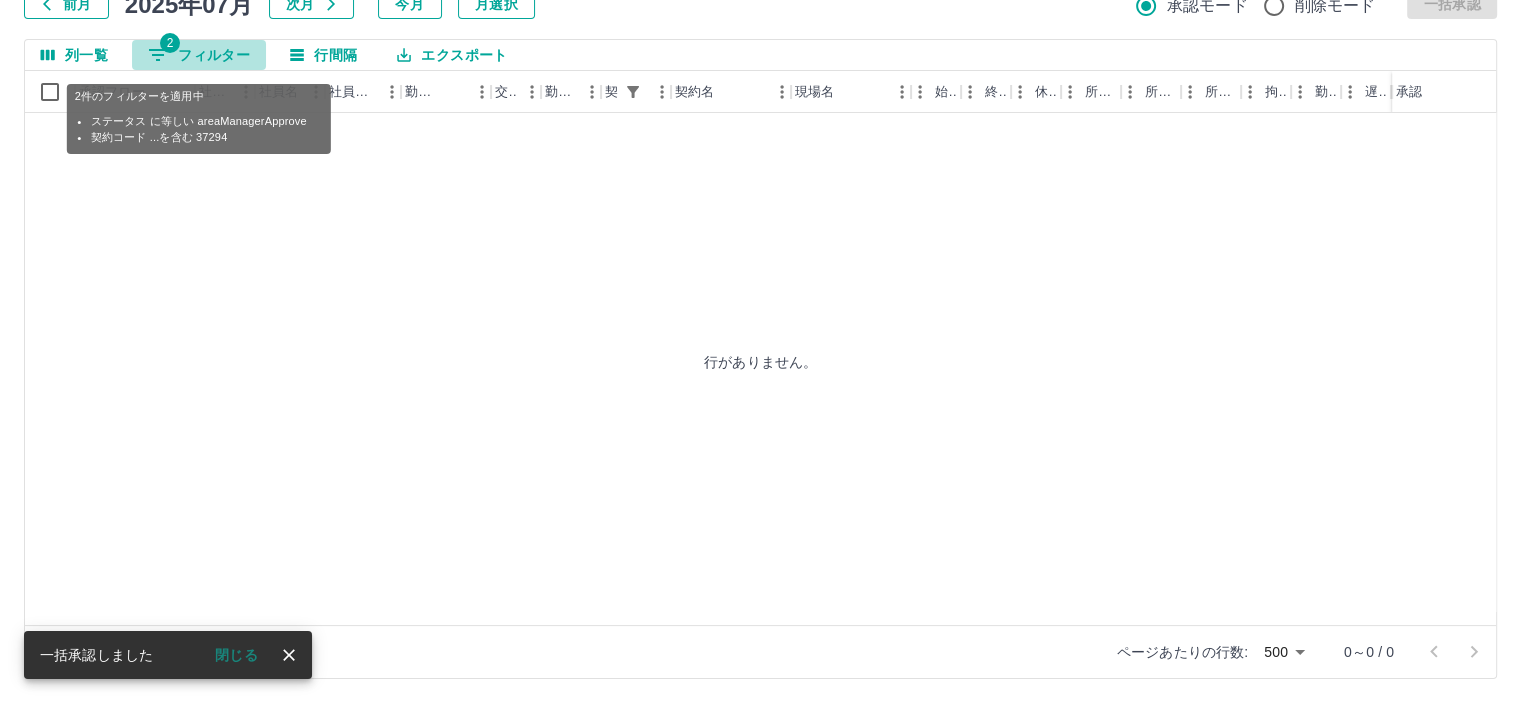 click on "2 フィルター" at bounding box center [199, 55] 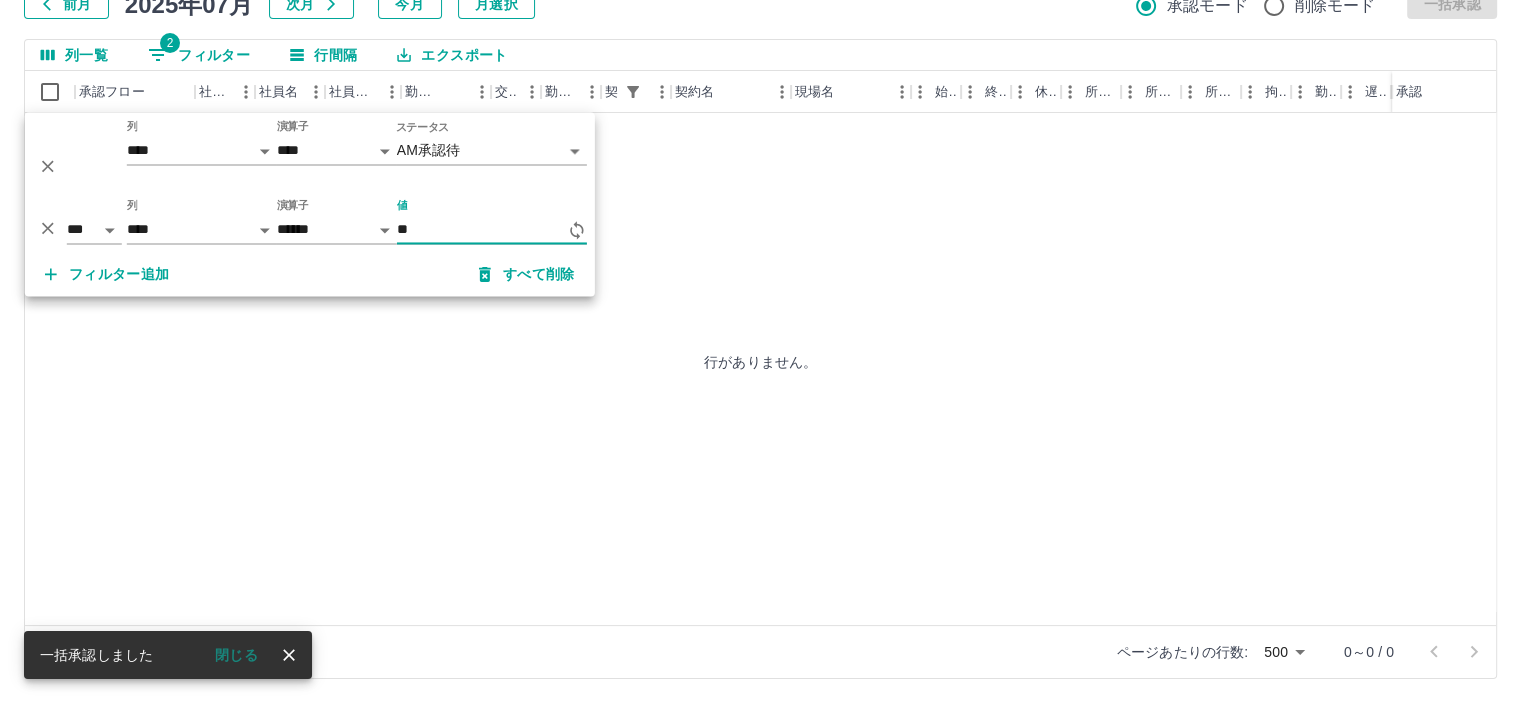 type on "*" 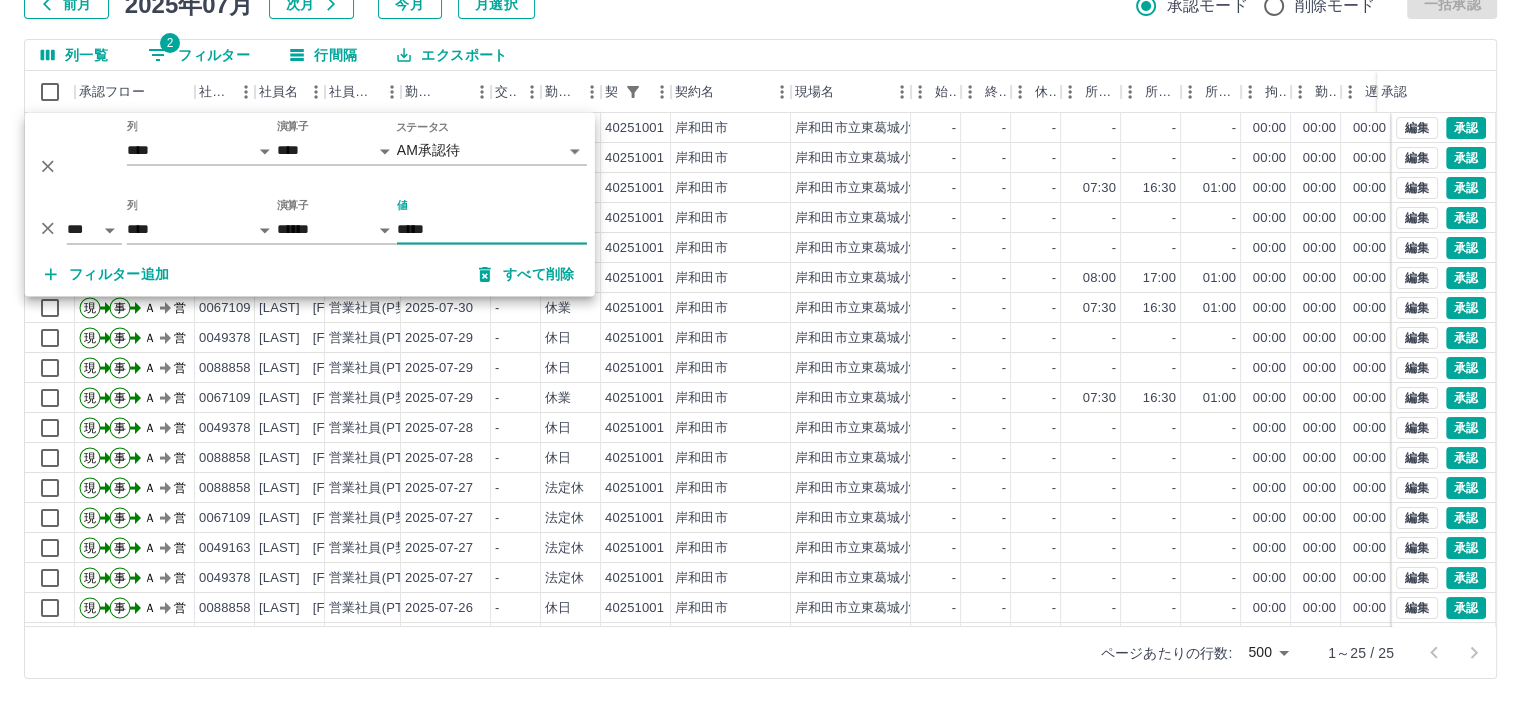 type on "*****" 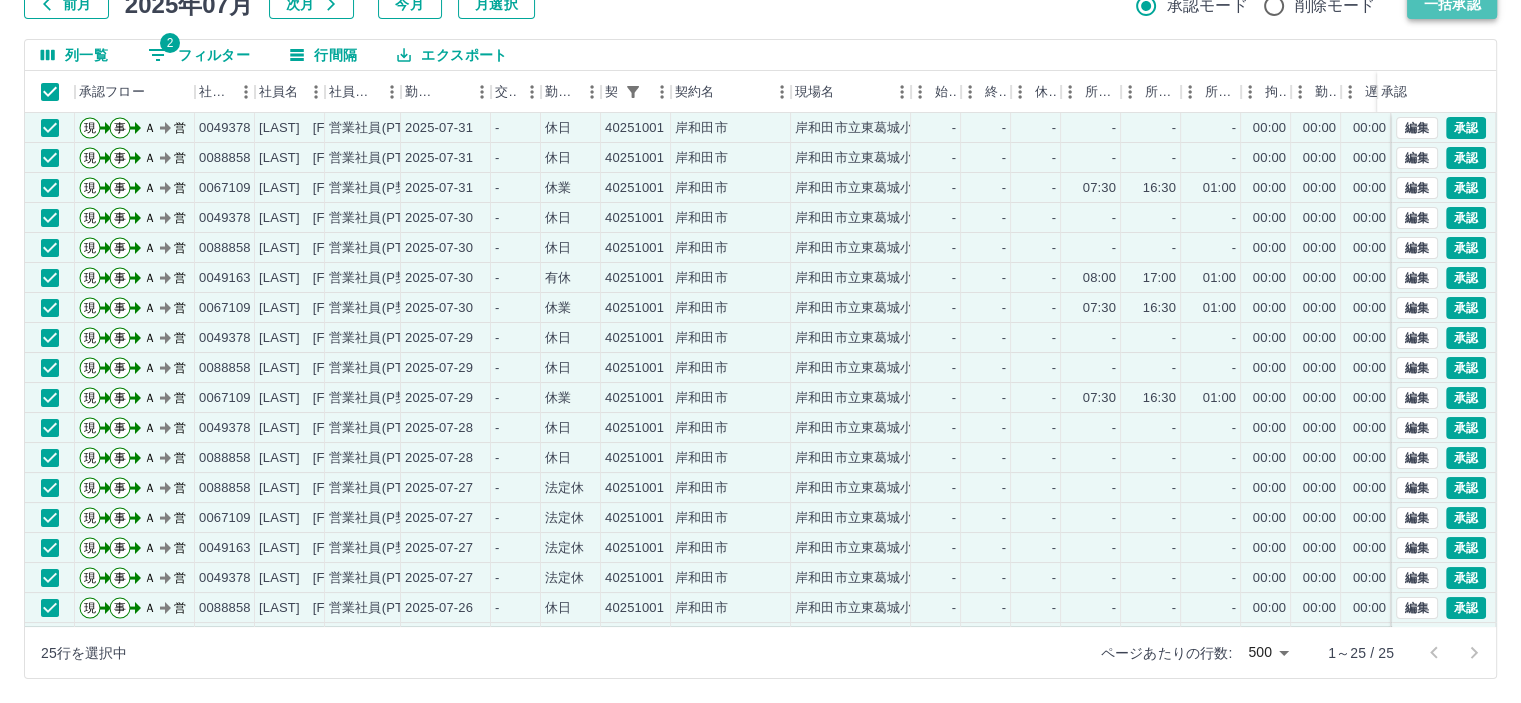 click on "一括承認" at bounding box center (1452, 4) 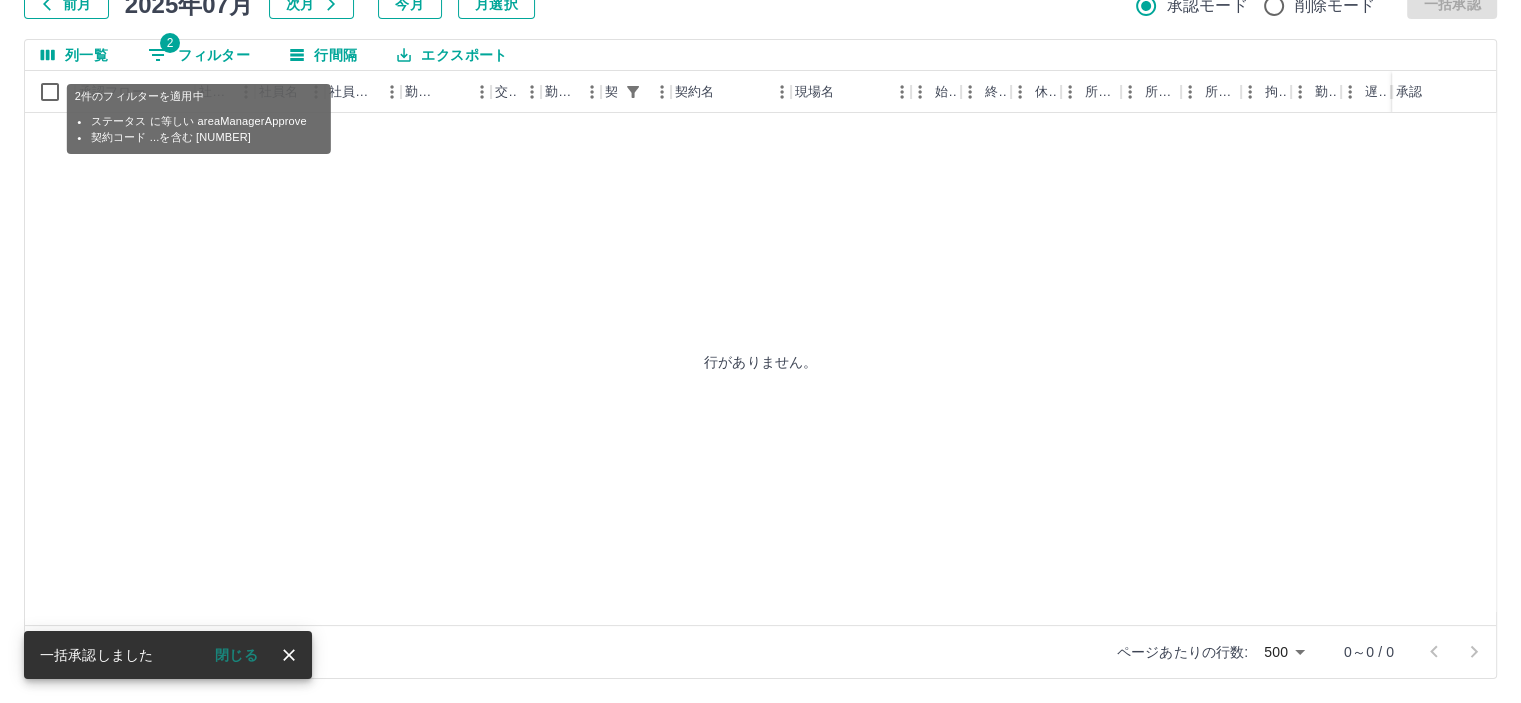 click on "2 フィルター" at bounding box center (199, 55) 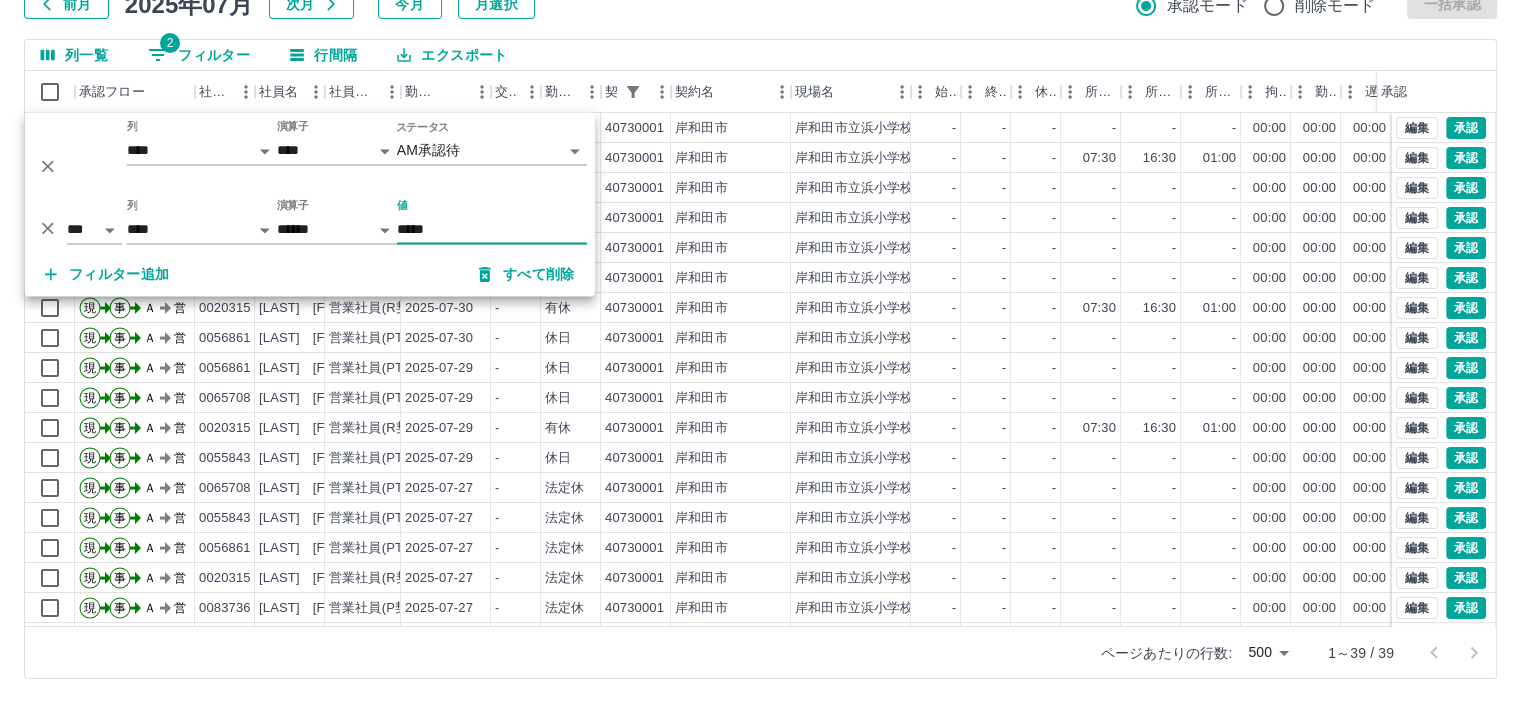 type on "*****" 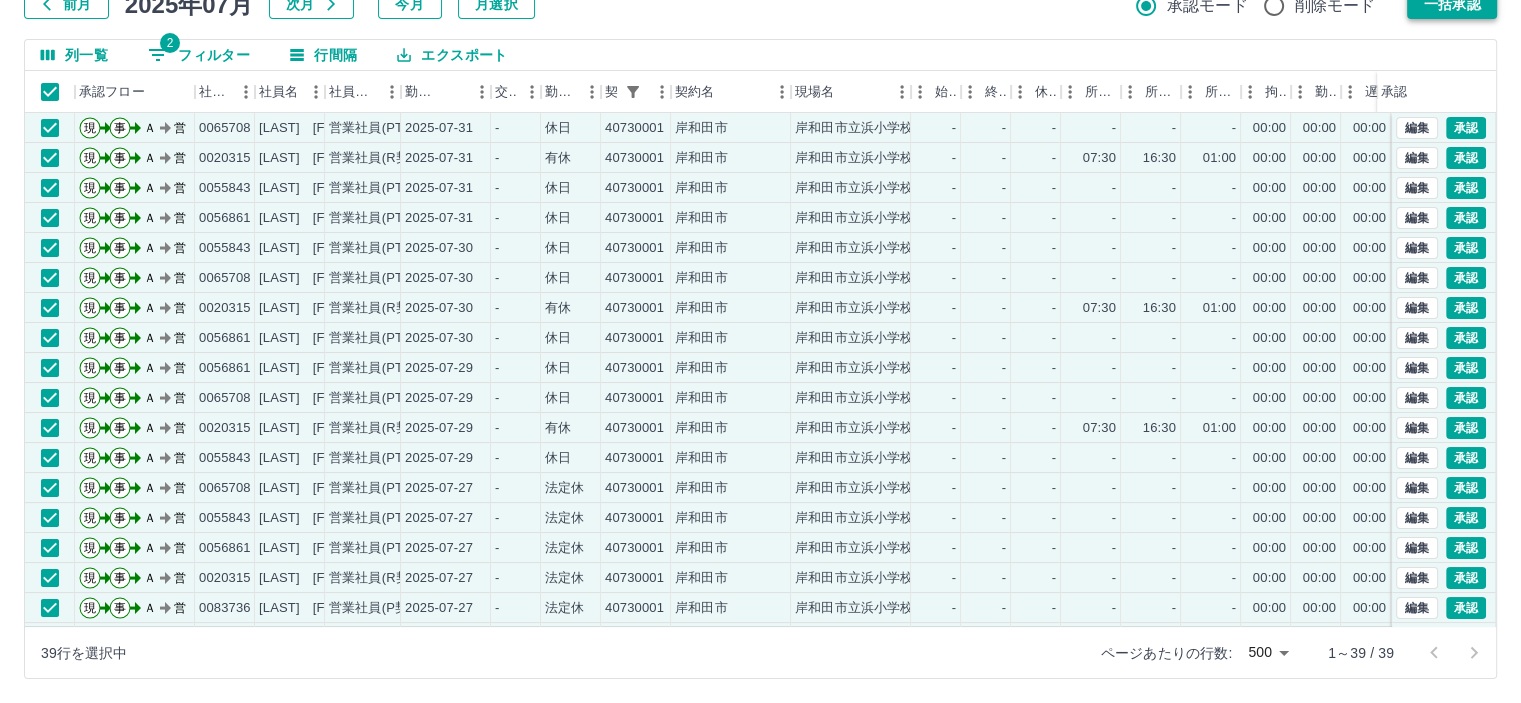 click on "一括承認" at bounding box center [1452, 4] 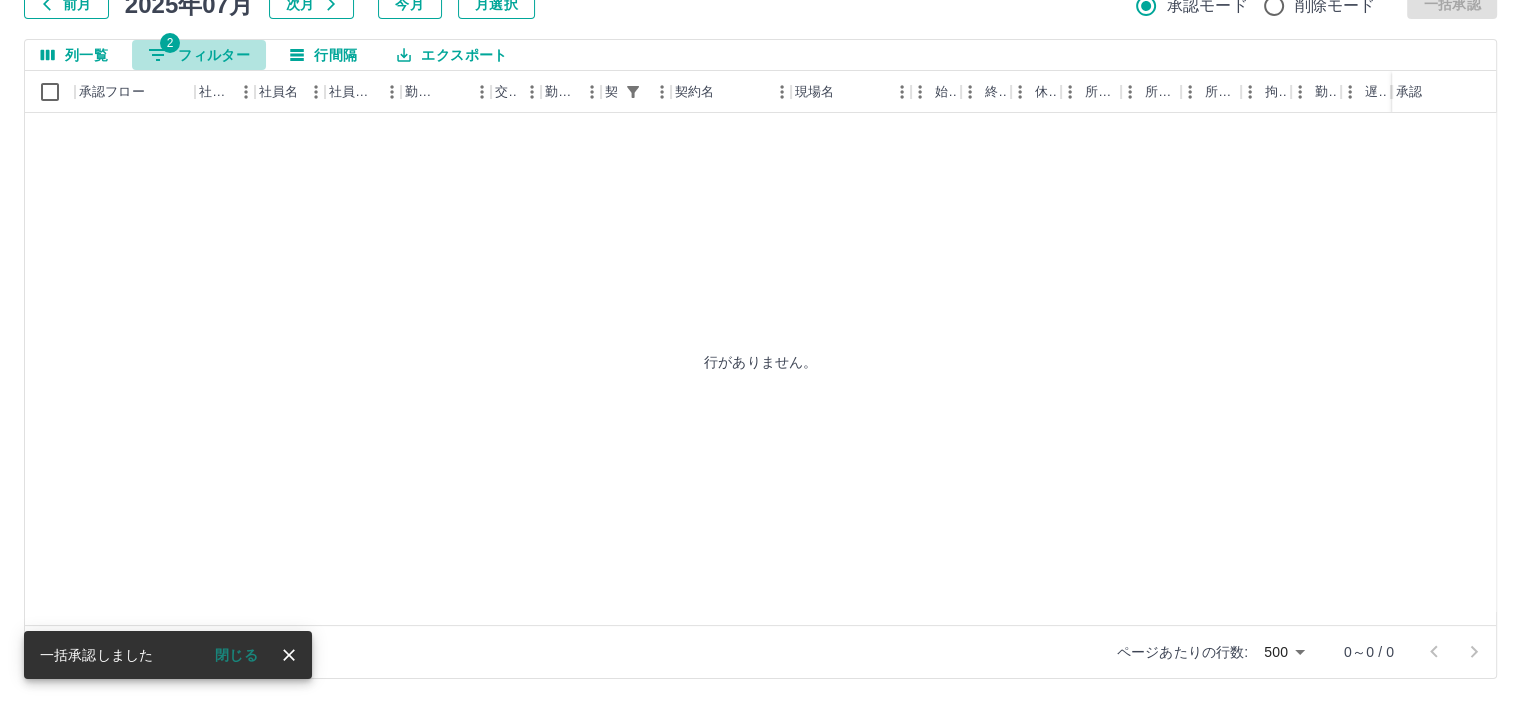 click on "2 フィルター" at bounding box center [199, 55] 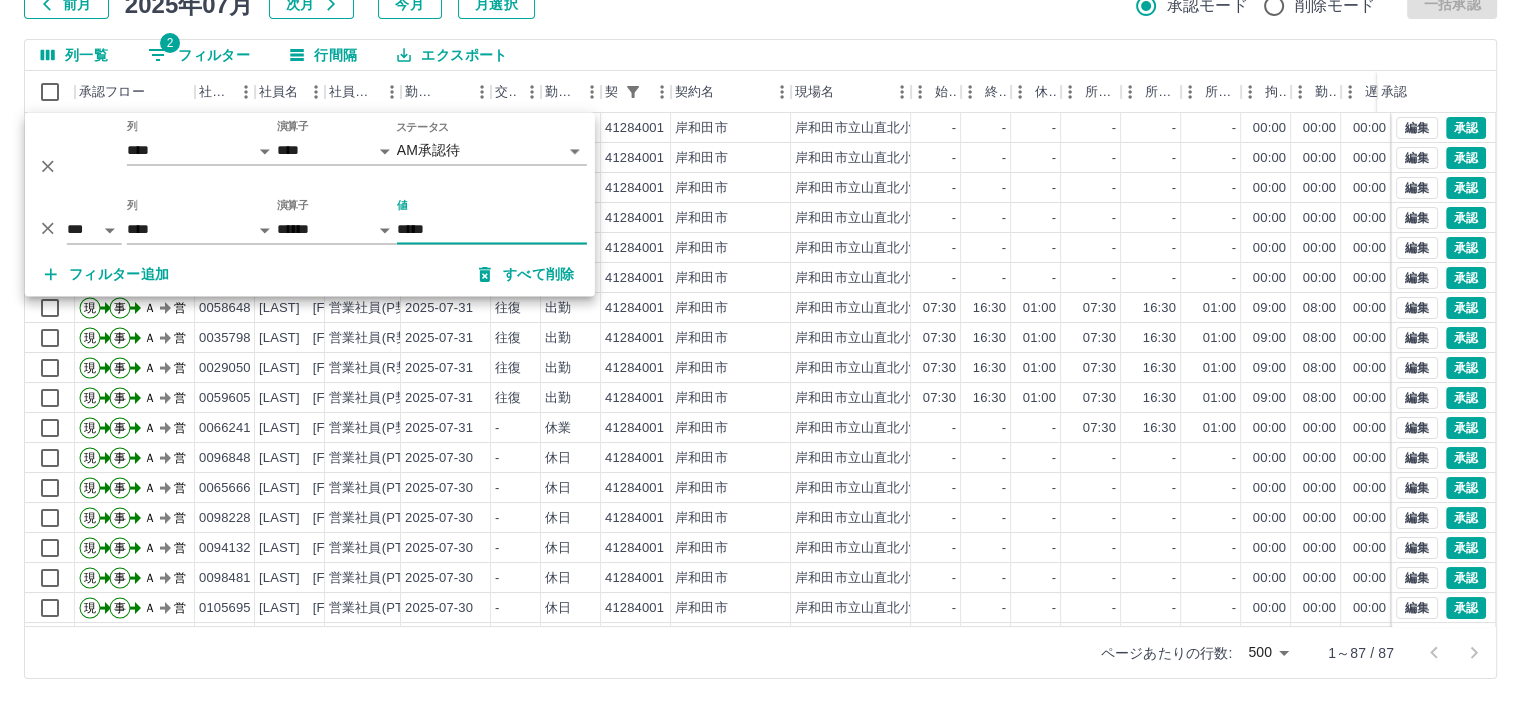 type on "*****" 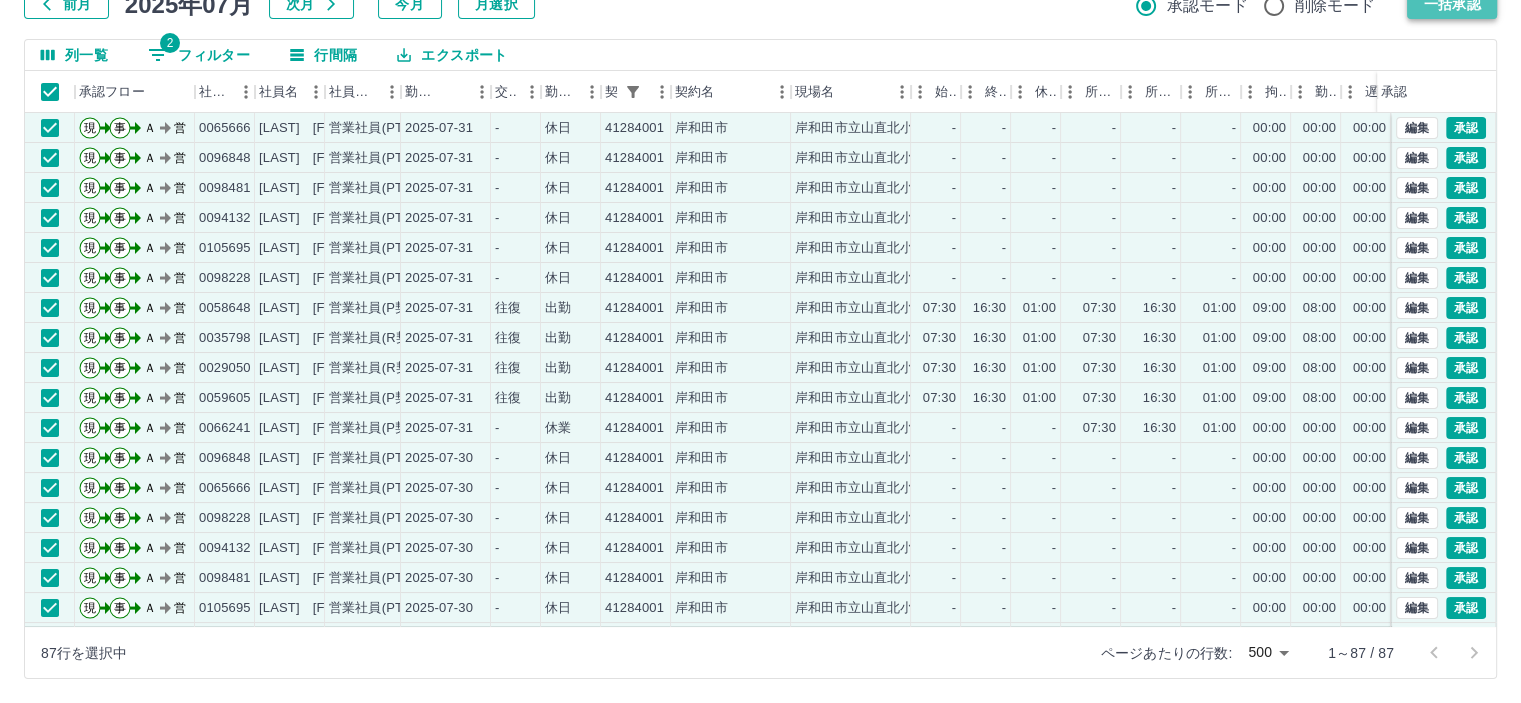 click on "一括承認" at bounding box center (1452, 4) 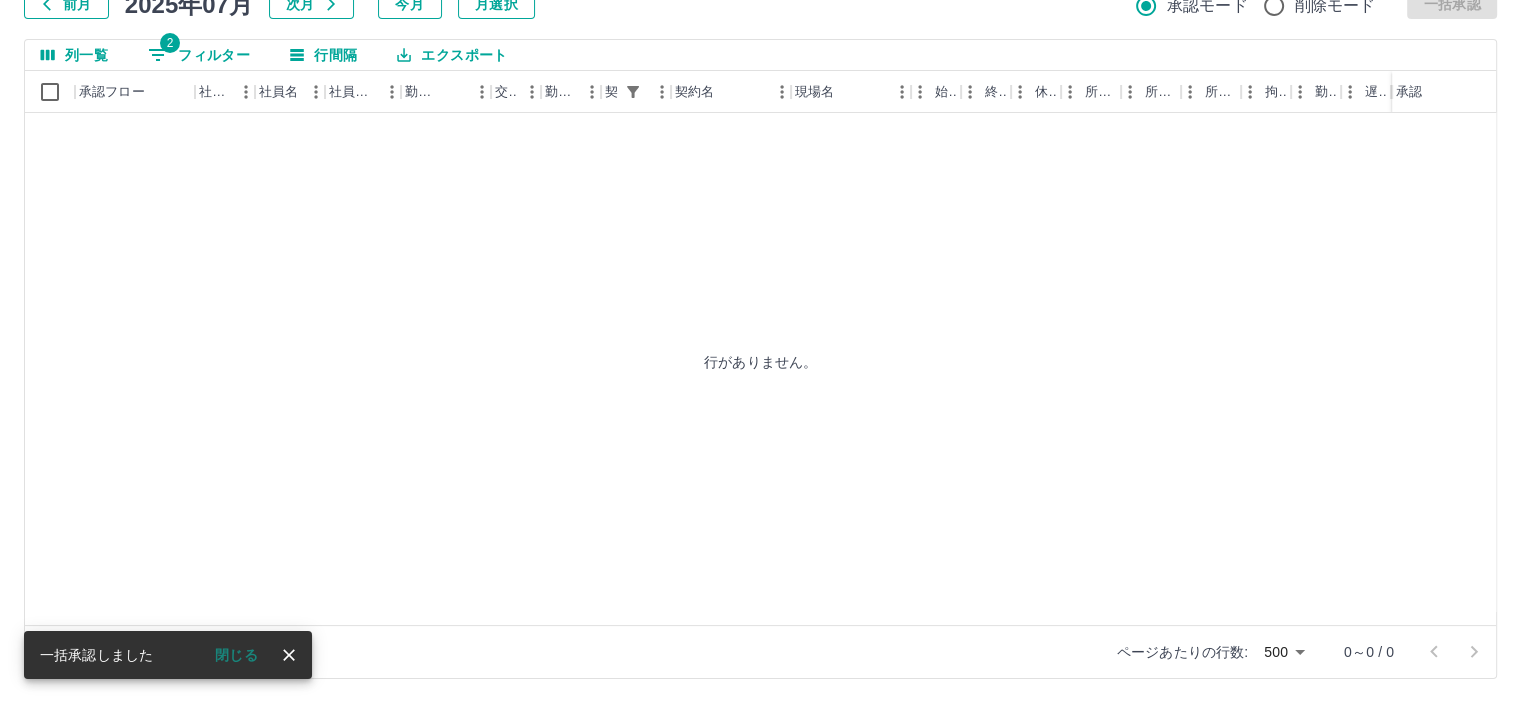 click on "2 フィルター" at bounding box center [199, 55] 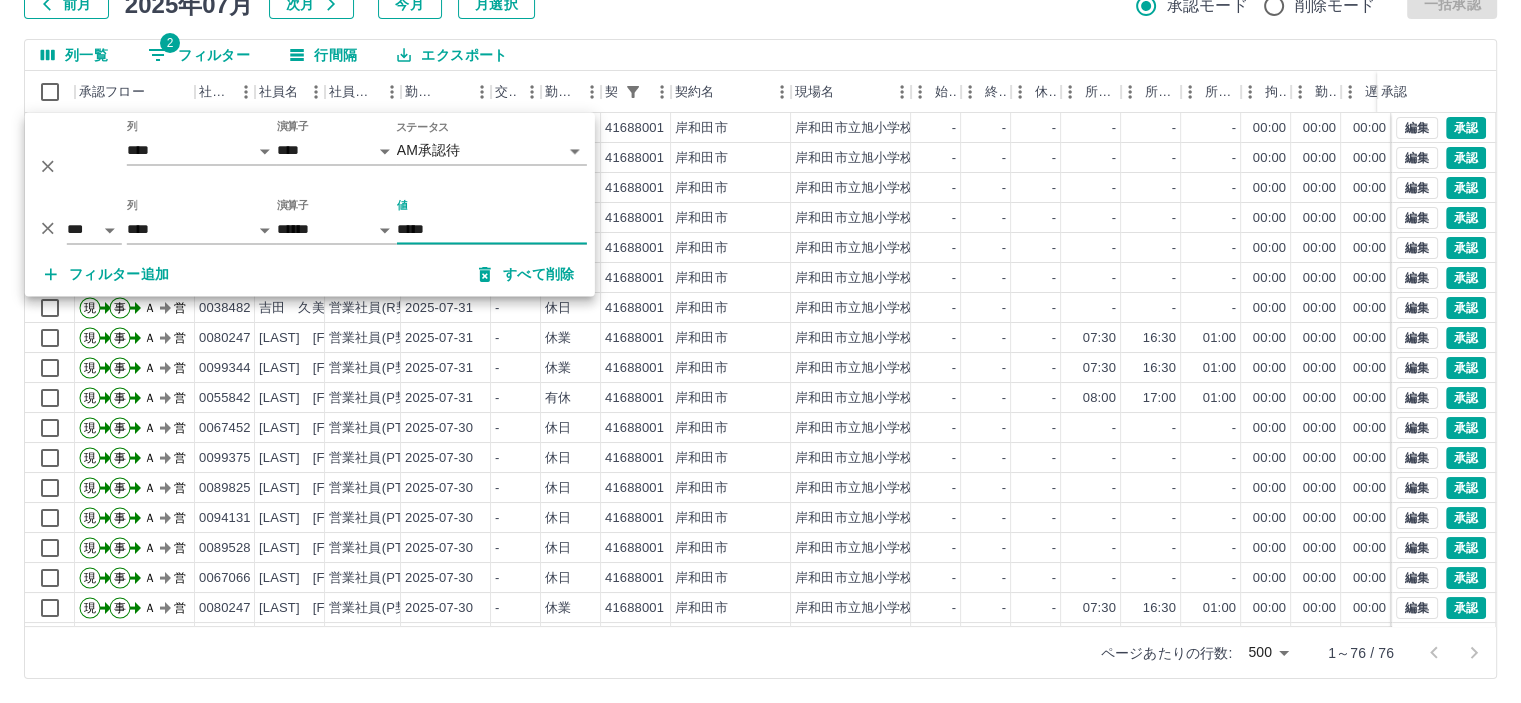 type on "*****" 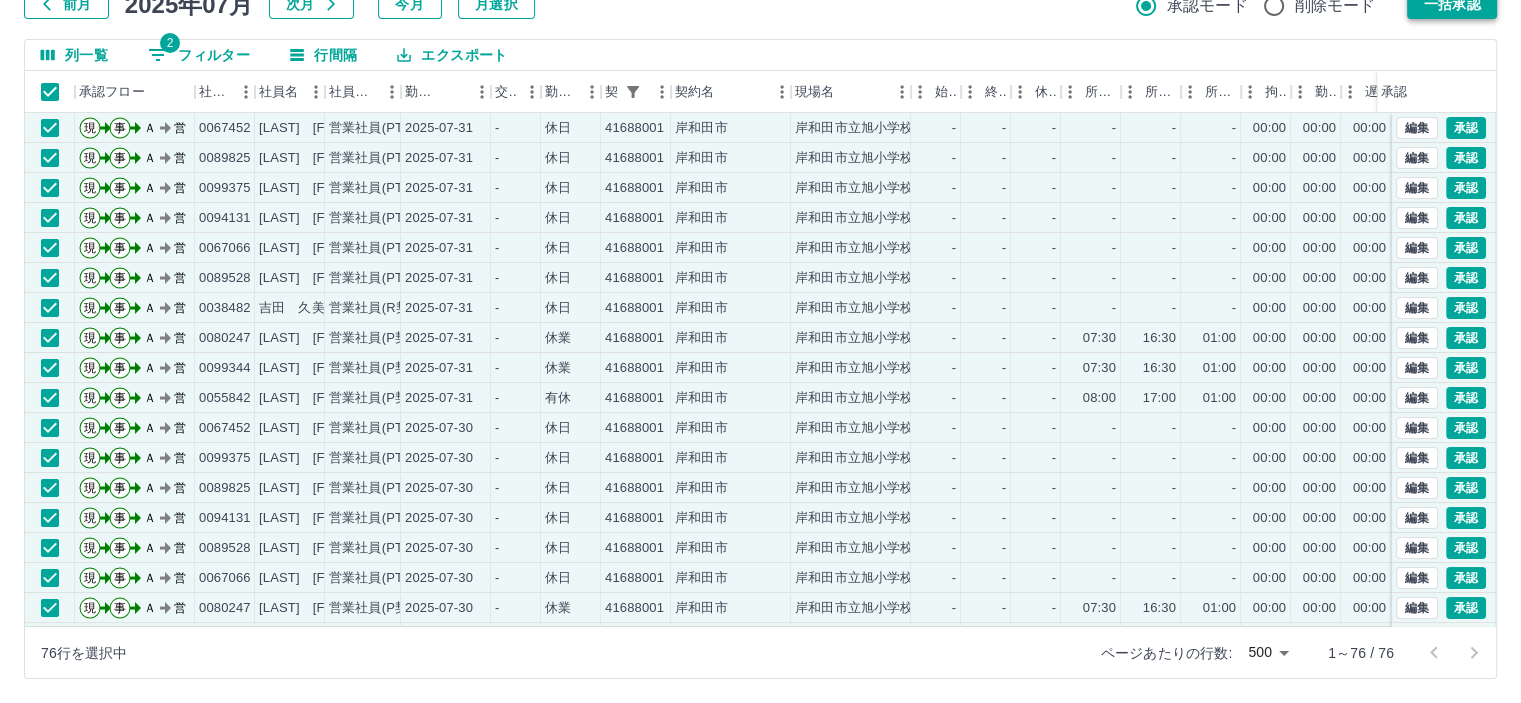 click on "一括承認" at bounding box center [1452, 4] 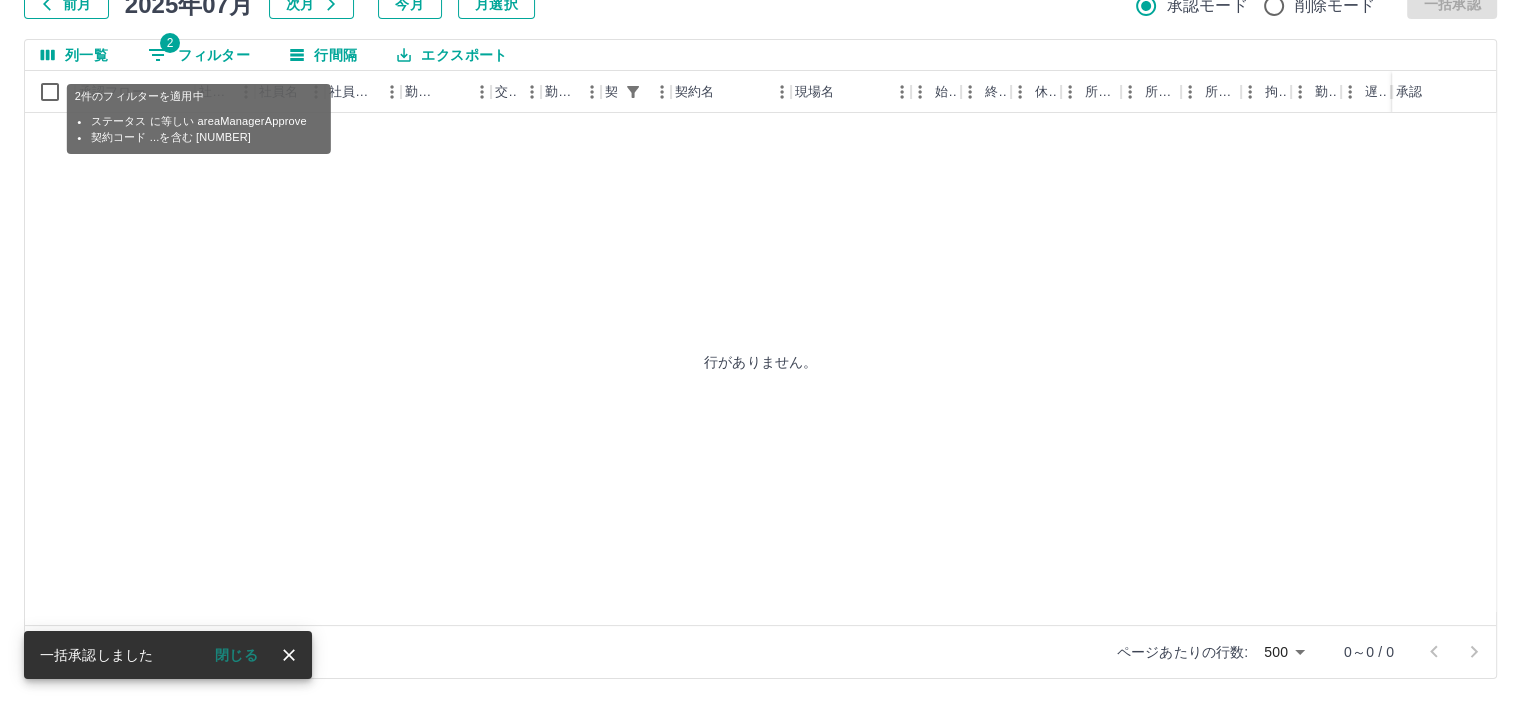 click on "2 フィルター" at bounding box center (199, 55) 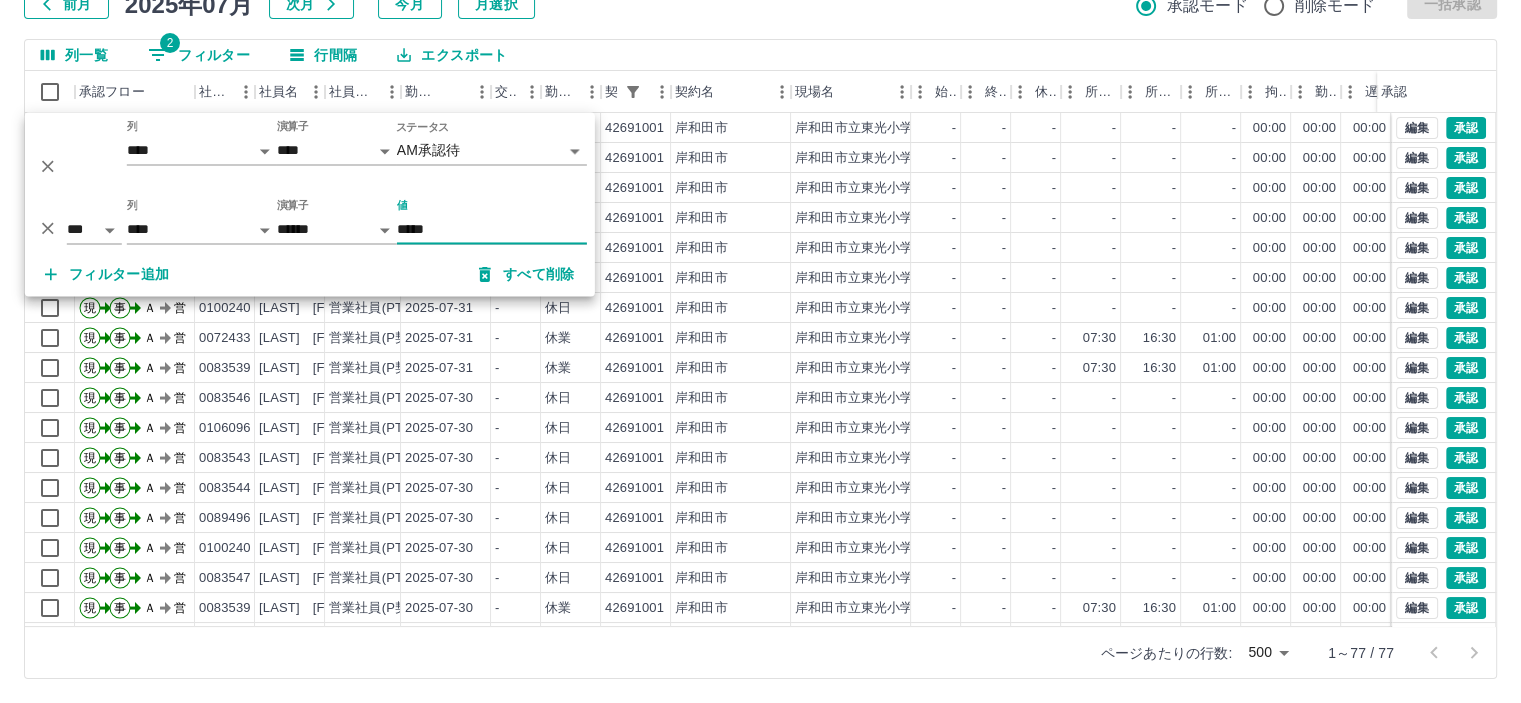 type on "*****" 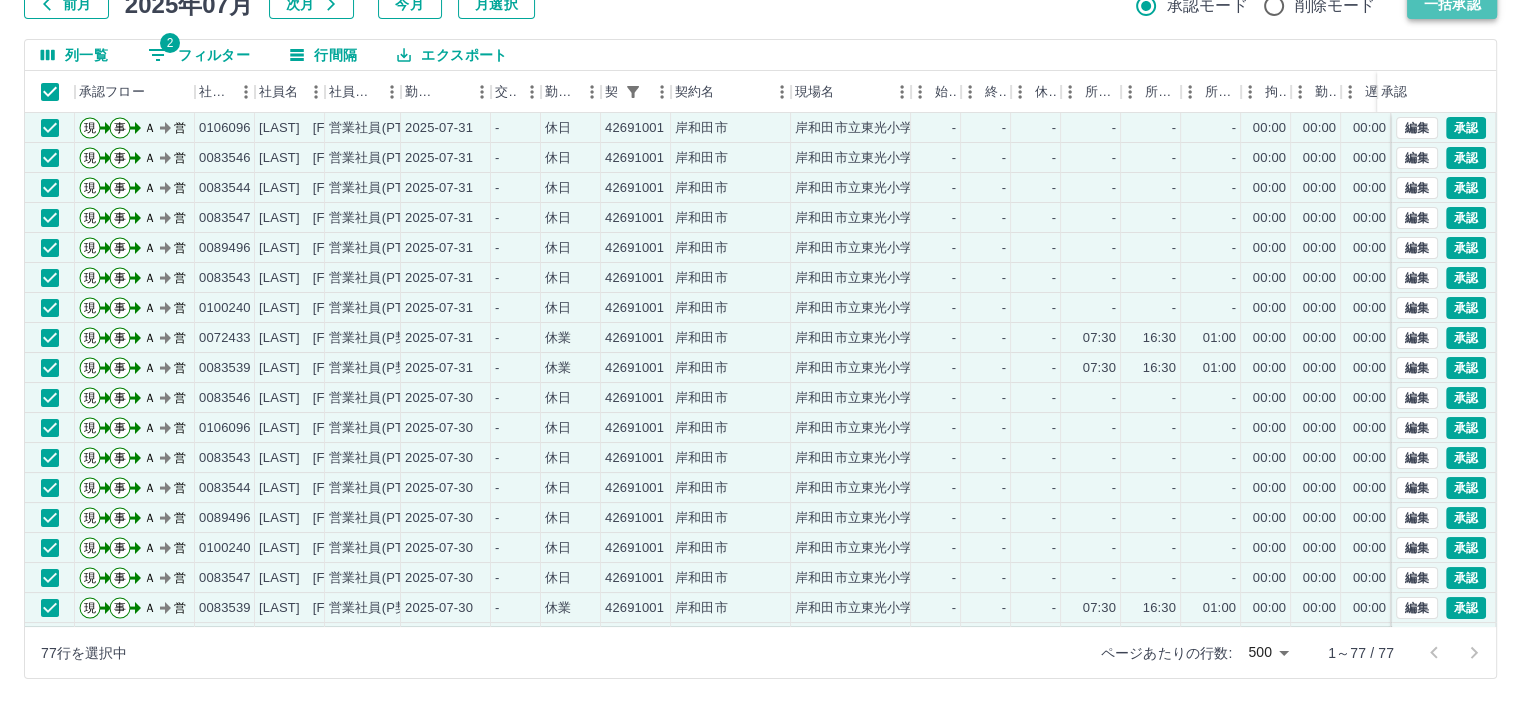 click on "一括承認" at bounding box center [1452, 4] 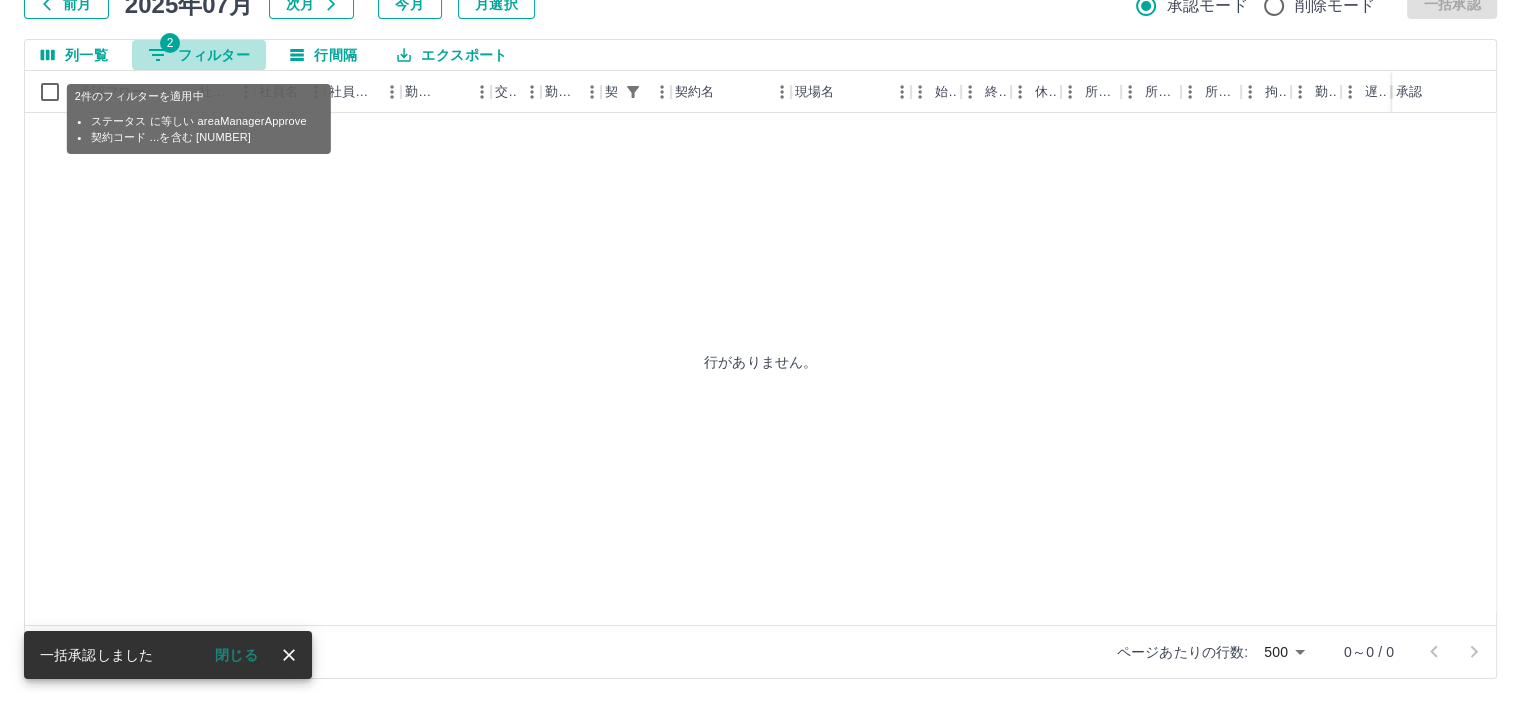 click on "2 フィルター" at bounding box center (199, 55) 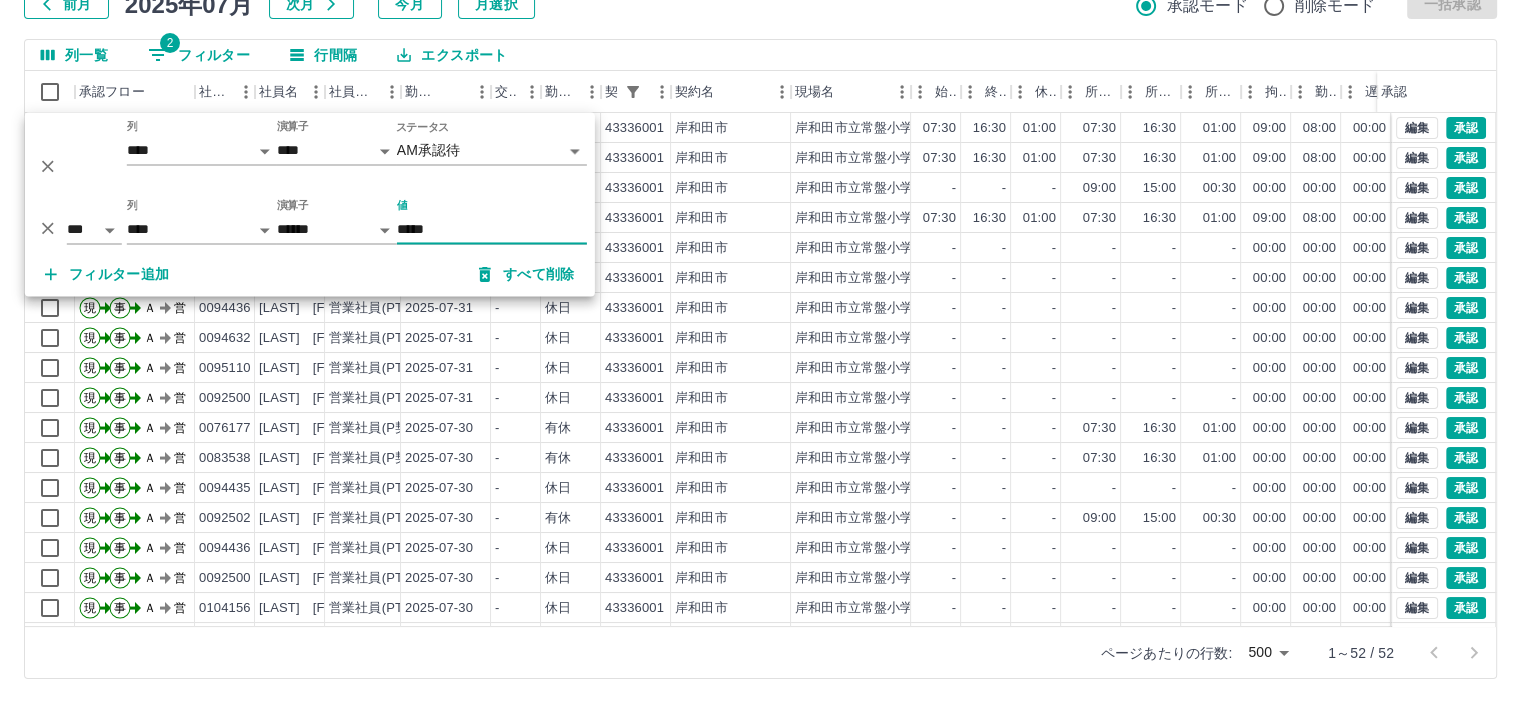 type on "*****" 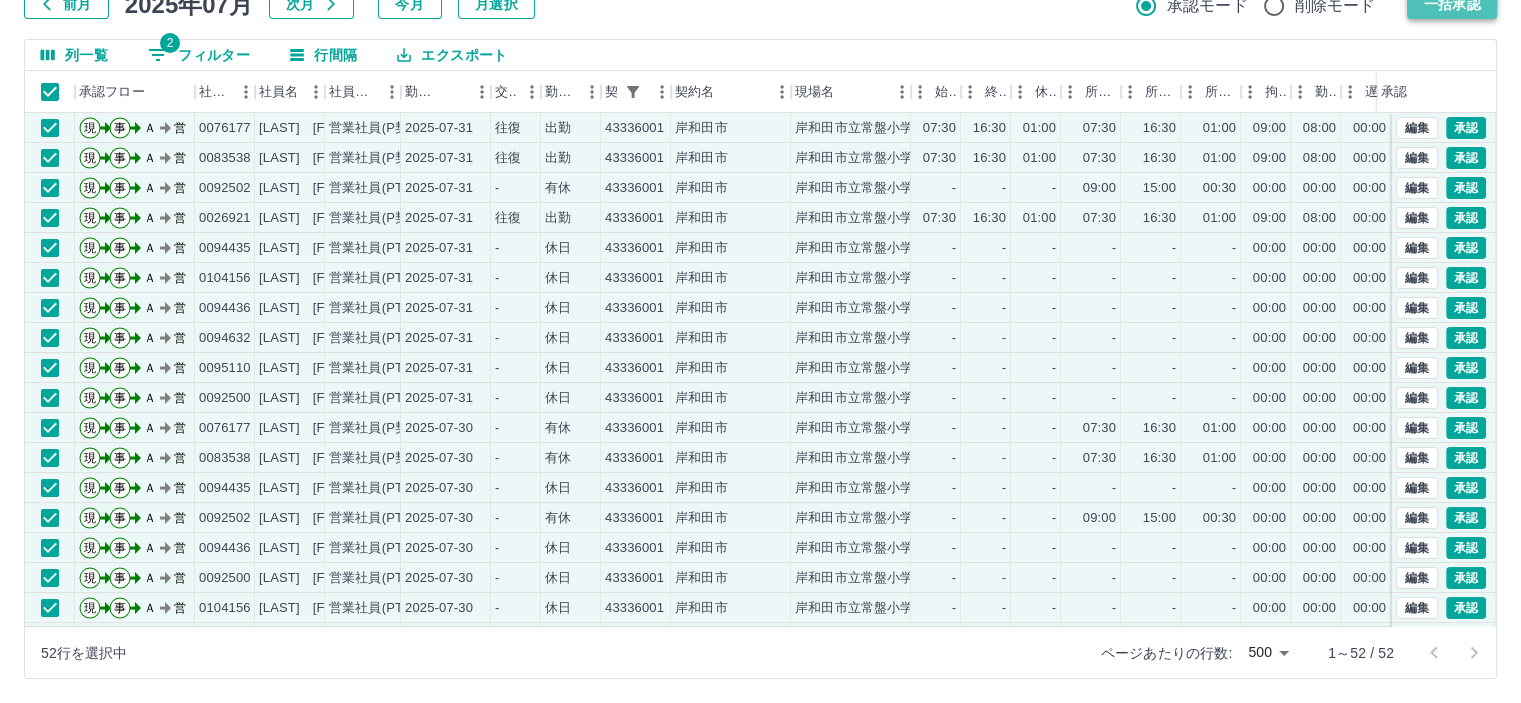 click on "一括承認" at bounding box center [1452, 4] 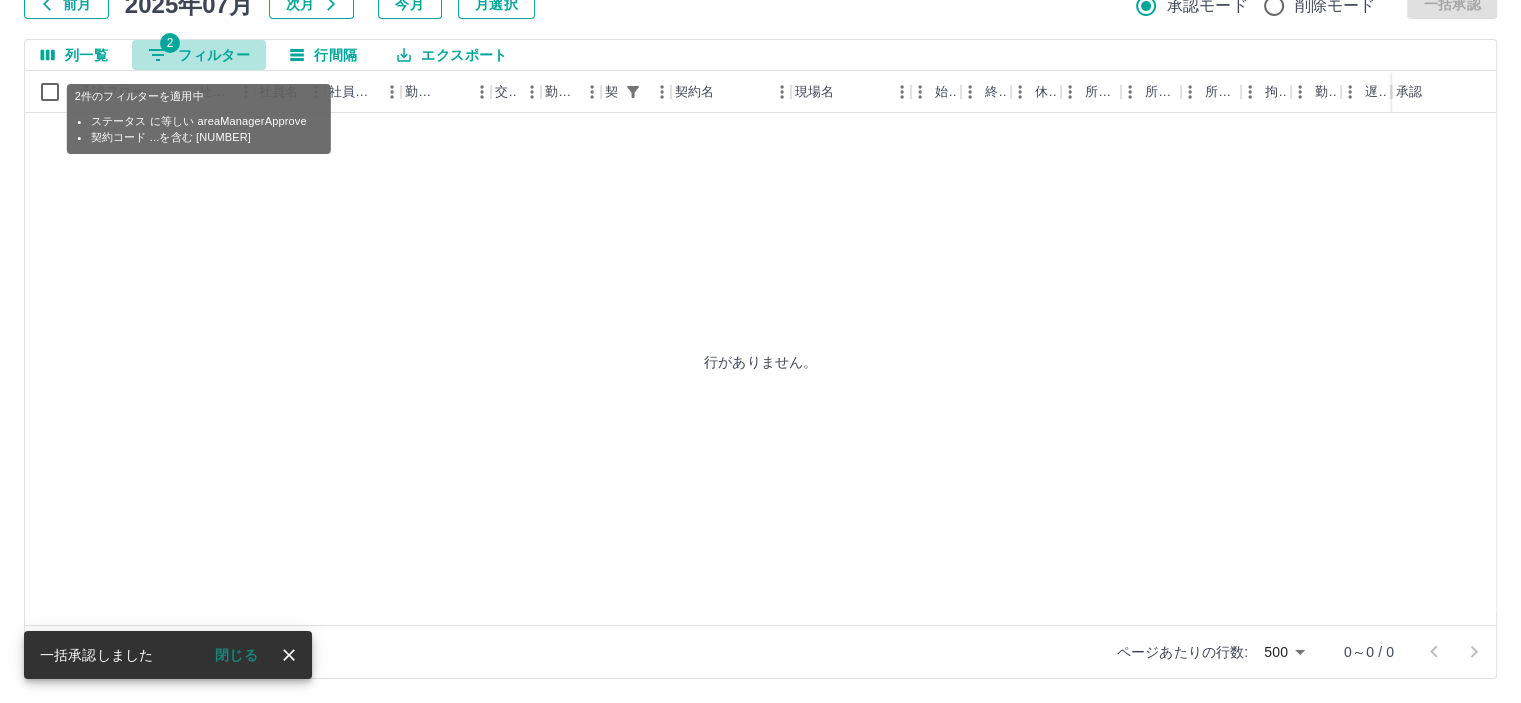 click on "2 フィルター" at bounding box center [199, 55] 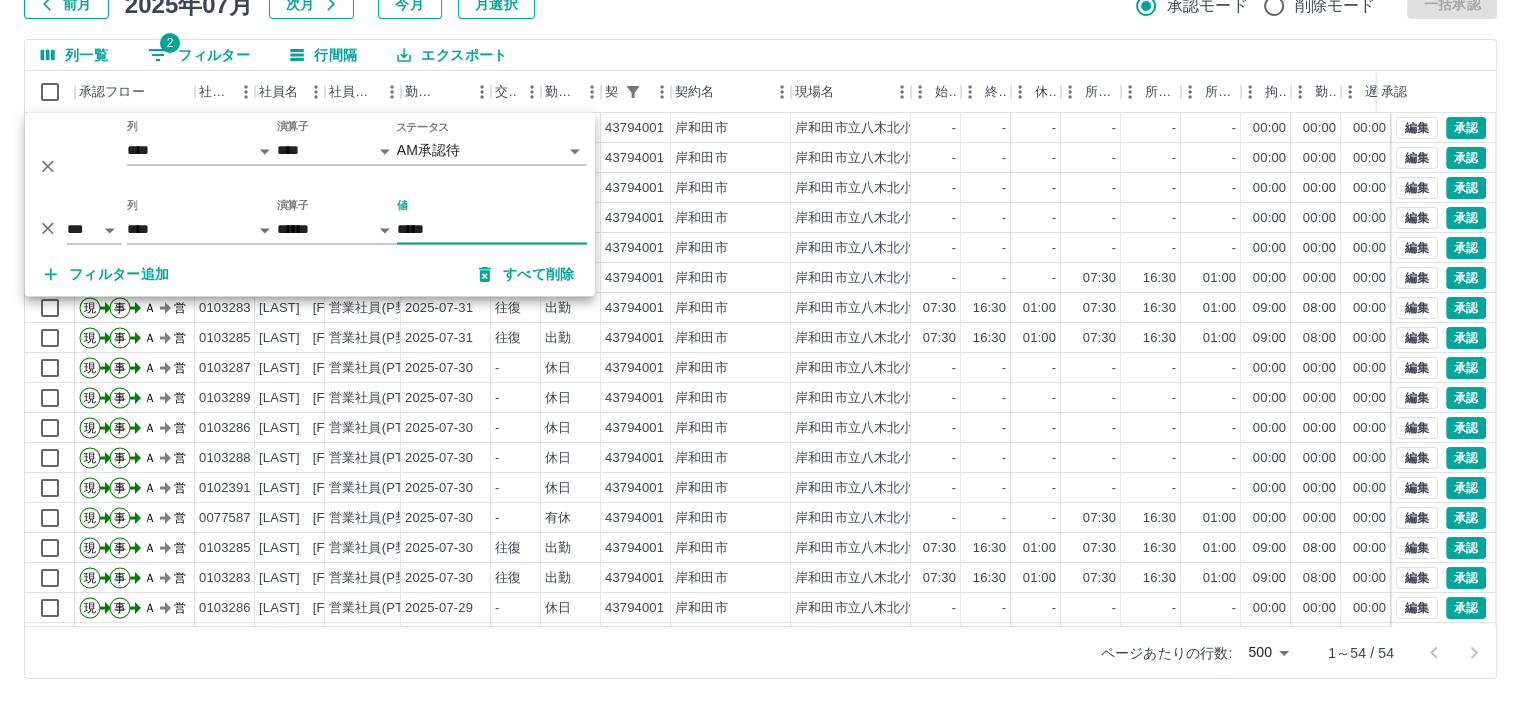 type on "*****" 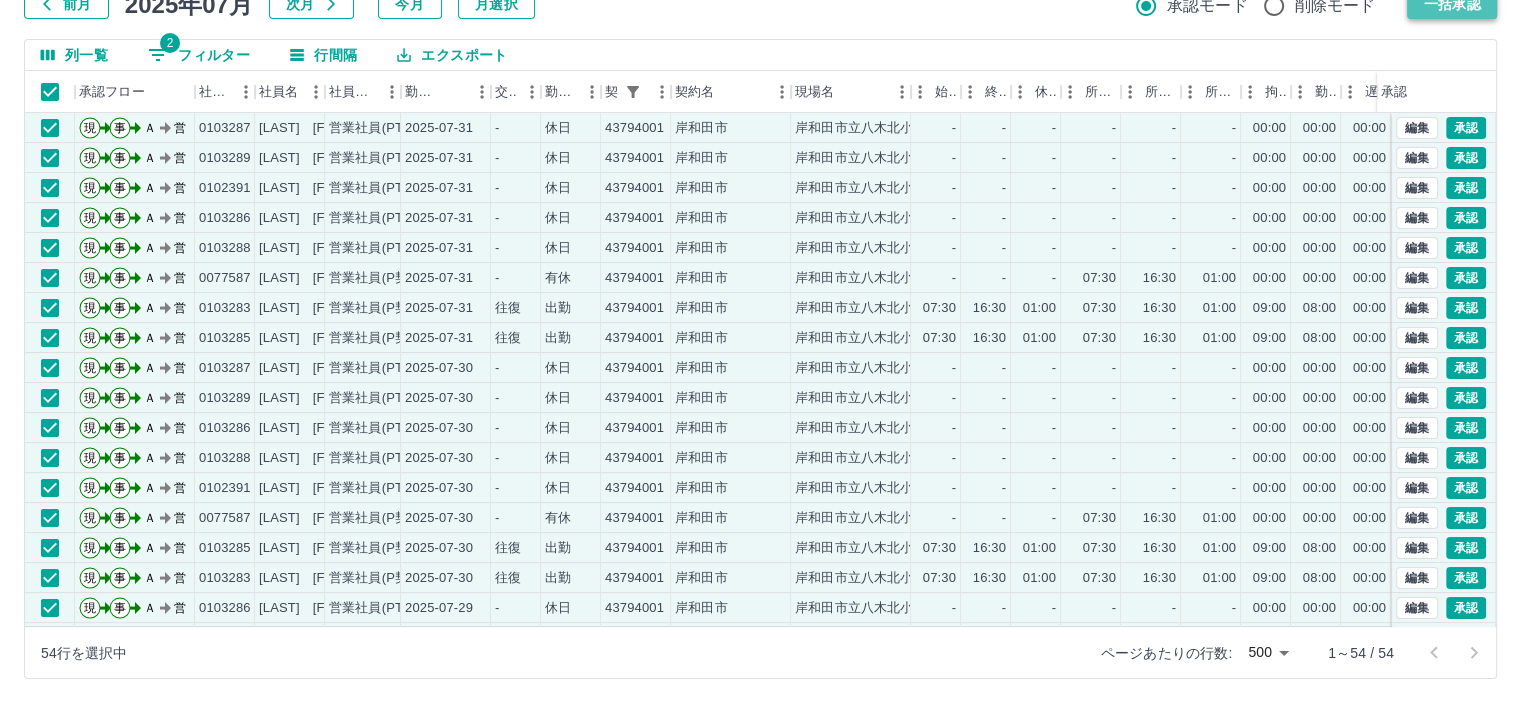 click on "一括承認" at bounding box center [1452, 4] 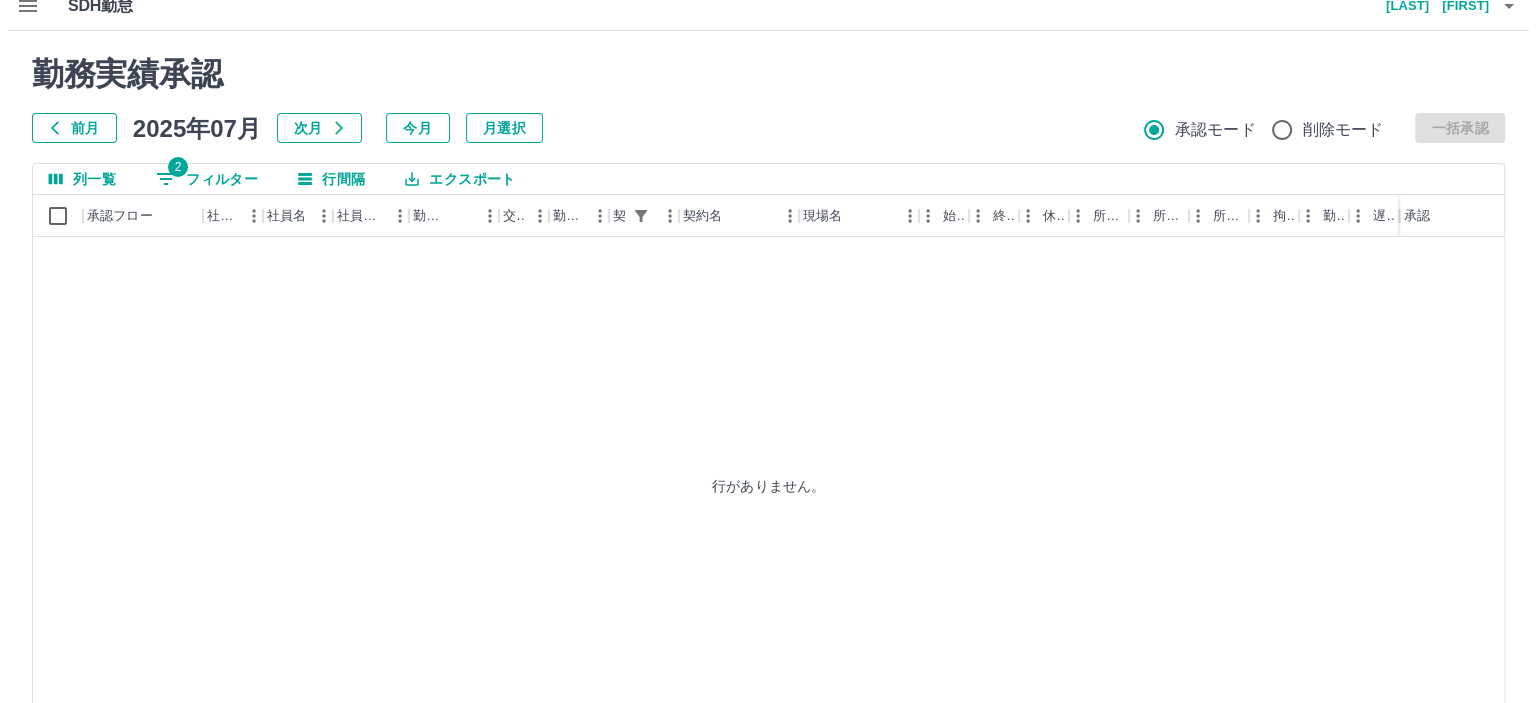scroll, scrollTop: 0, scrollLeft: 0, axis: both 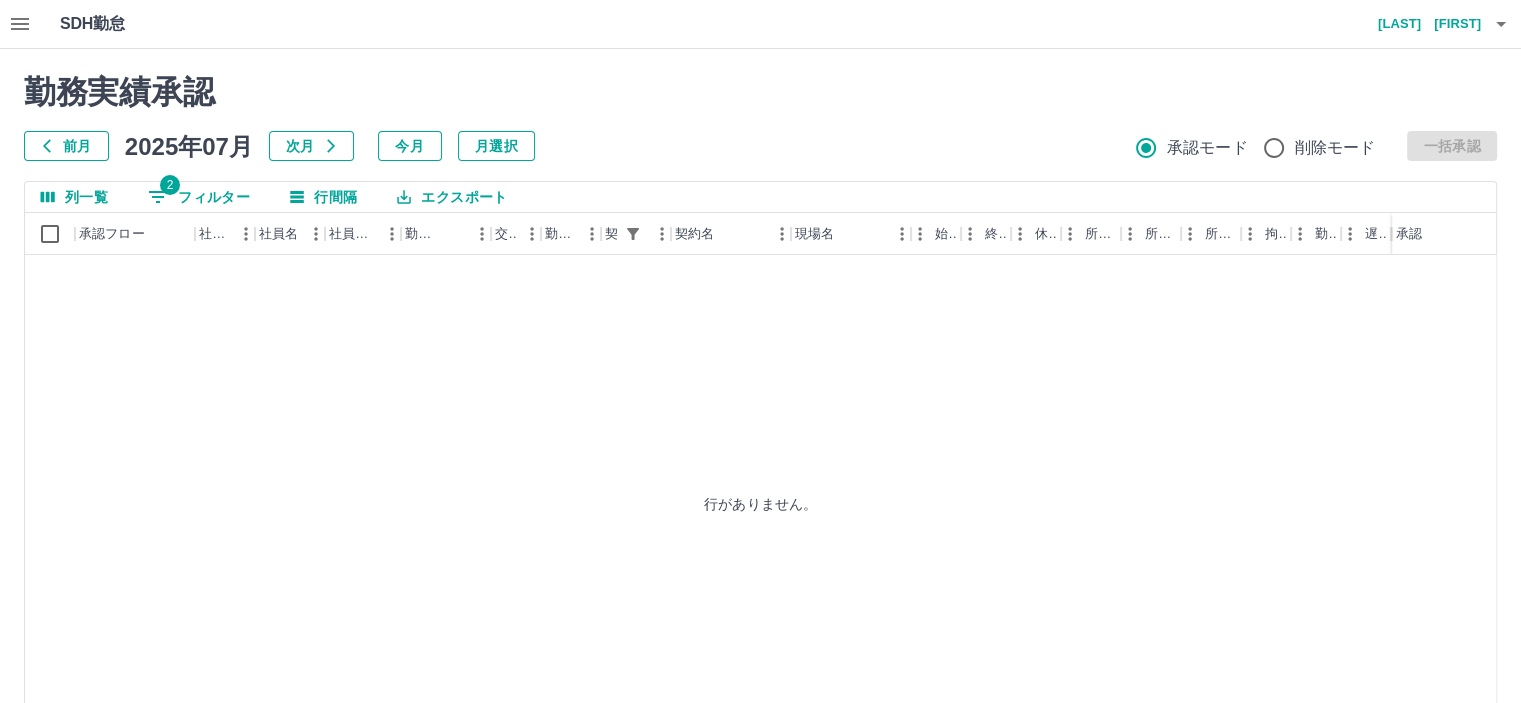click 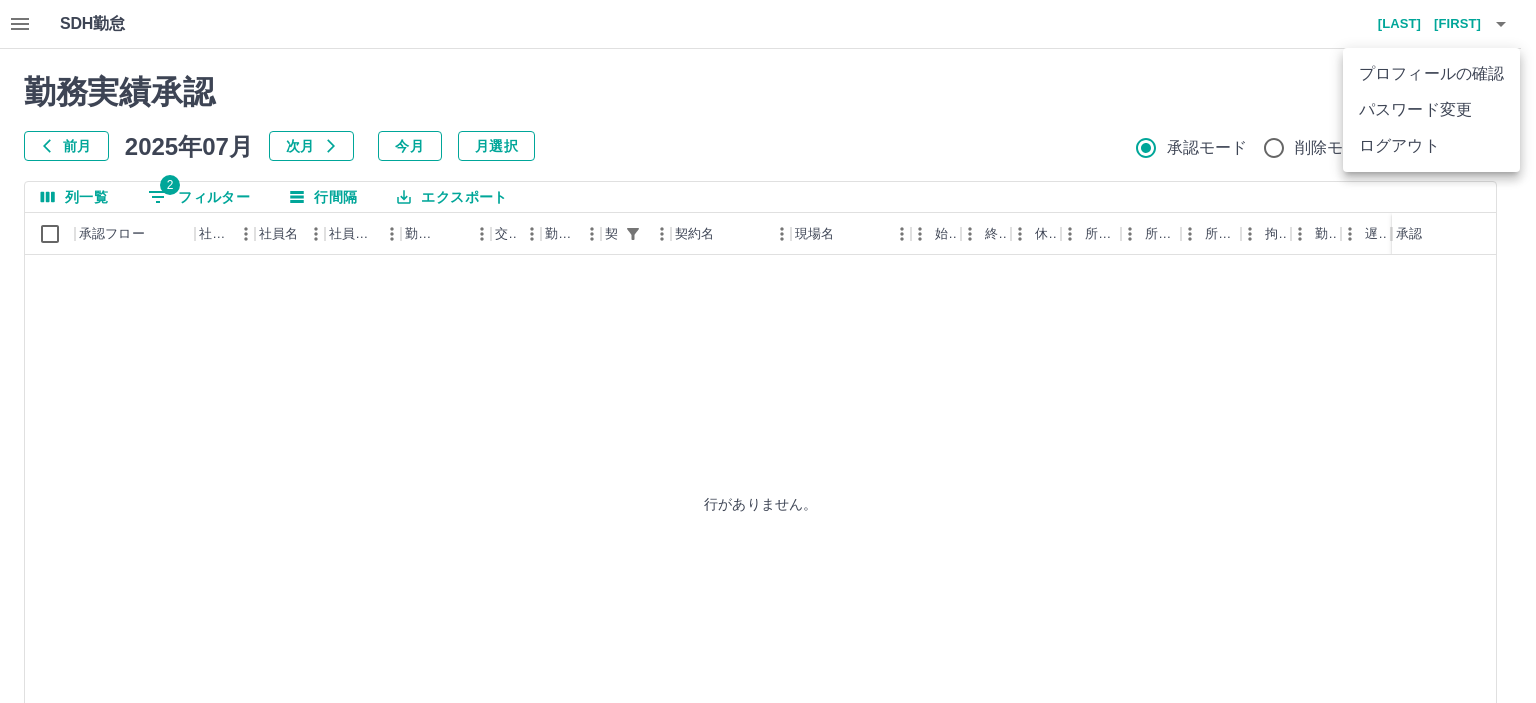 click on "ログアウト" at bounding box center (1431, 146) 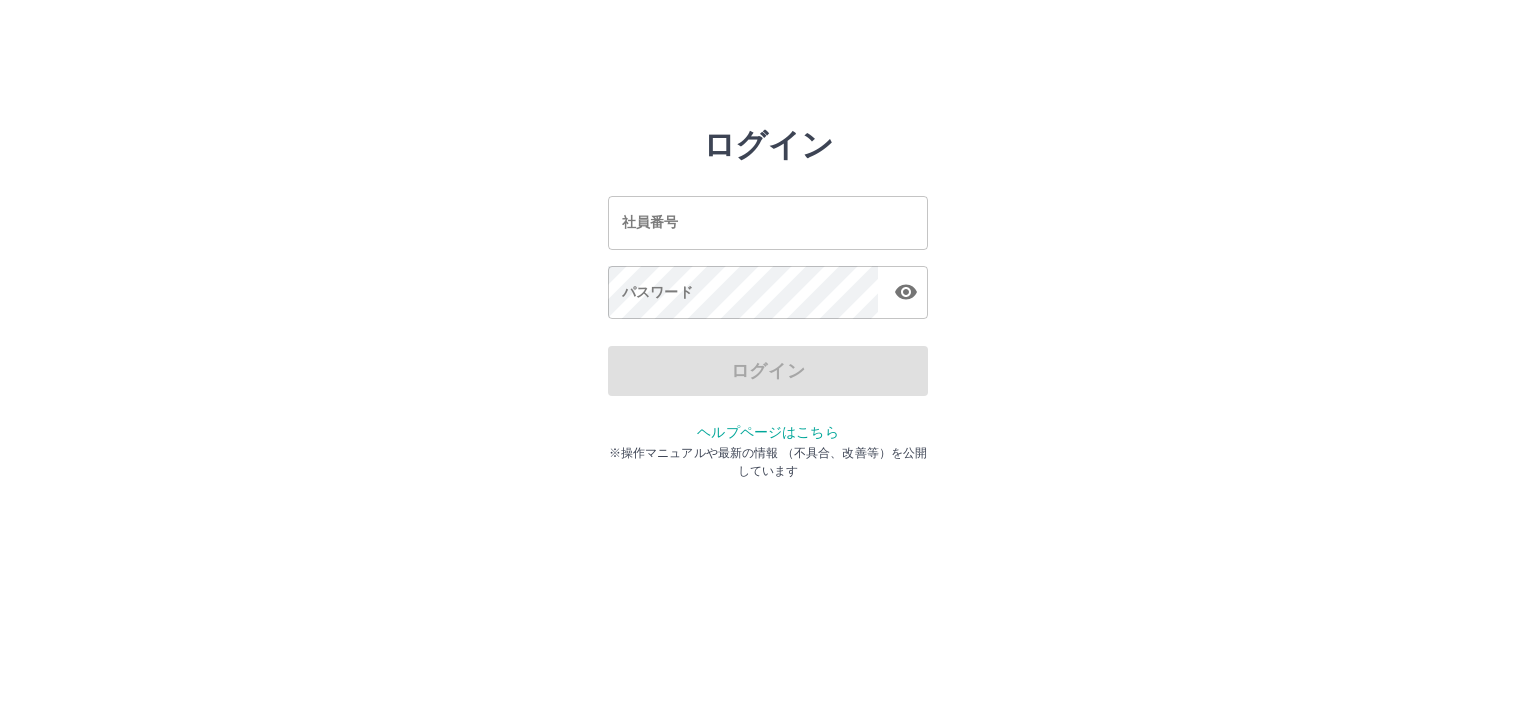 scroll, scrollTop: 0, scrollLeft: 0, axis: both 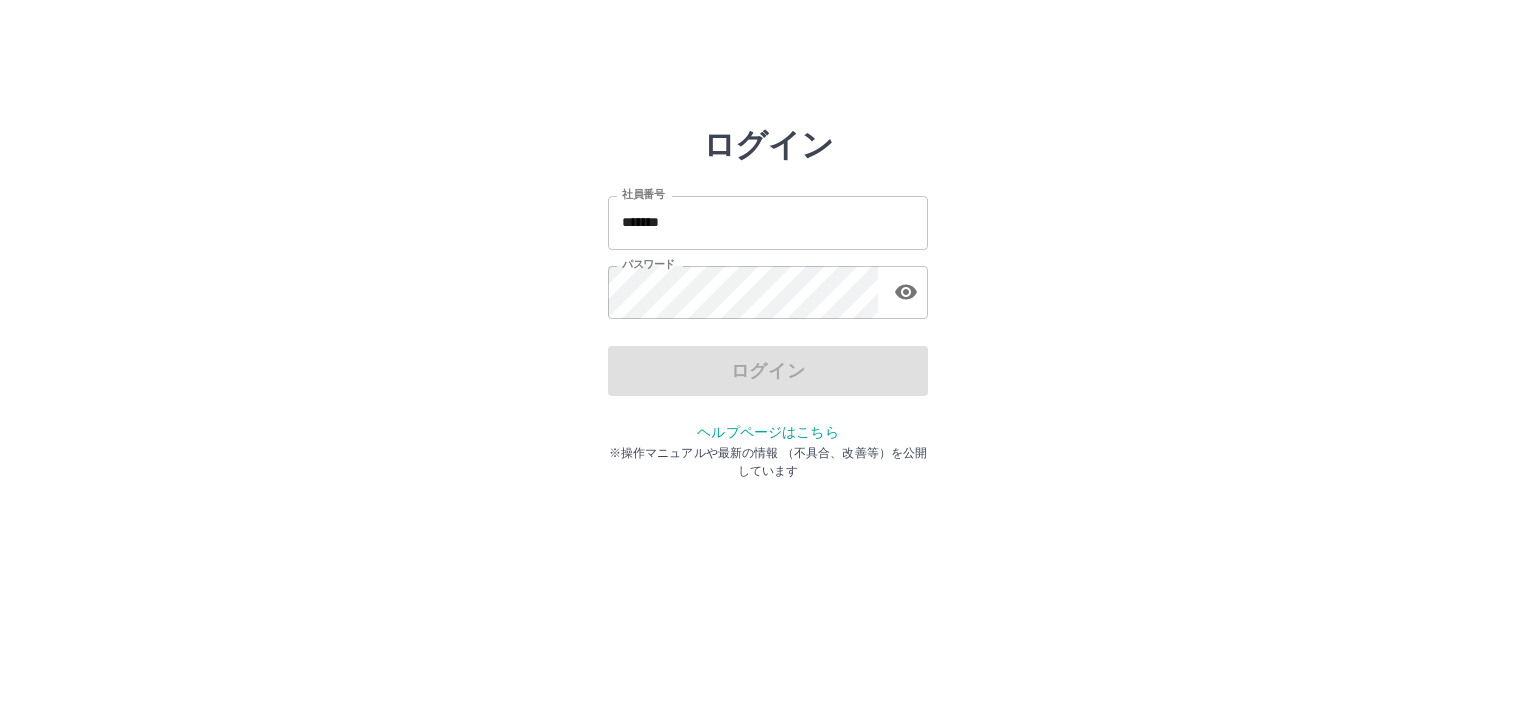 click on "*******" at bounding box center [768, 222] 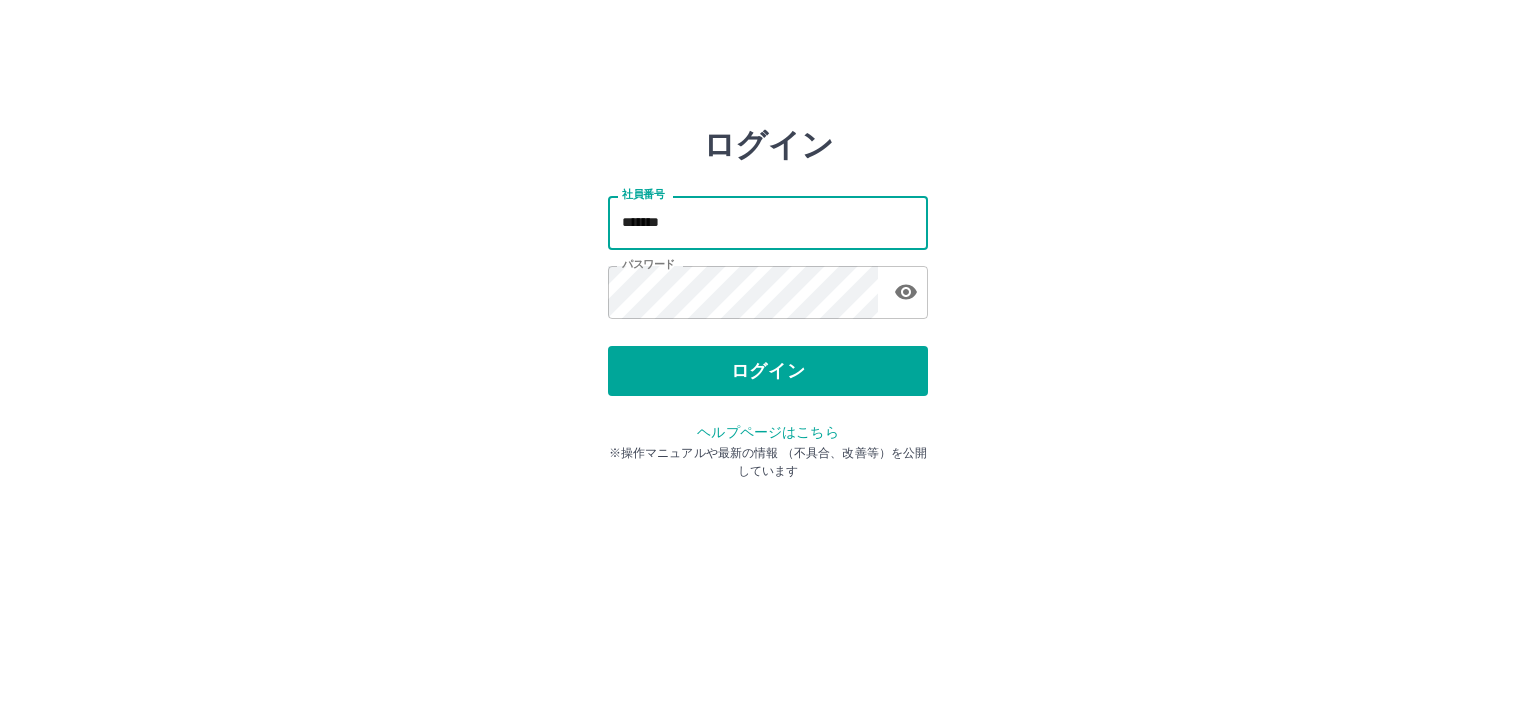 type on "*******" 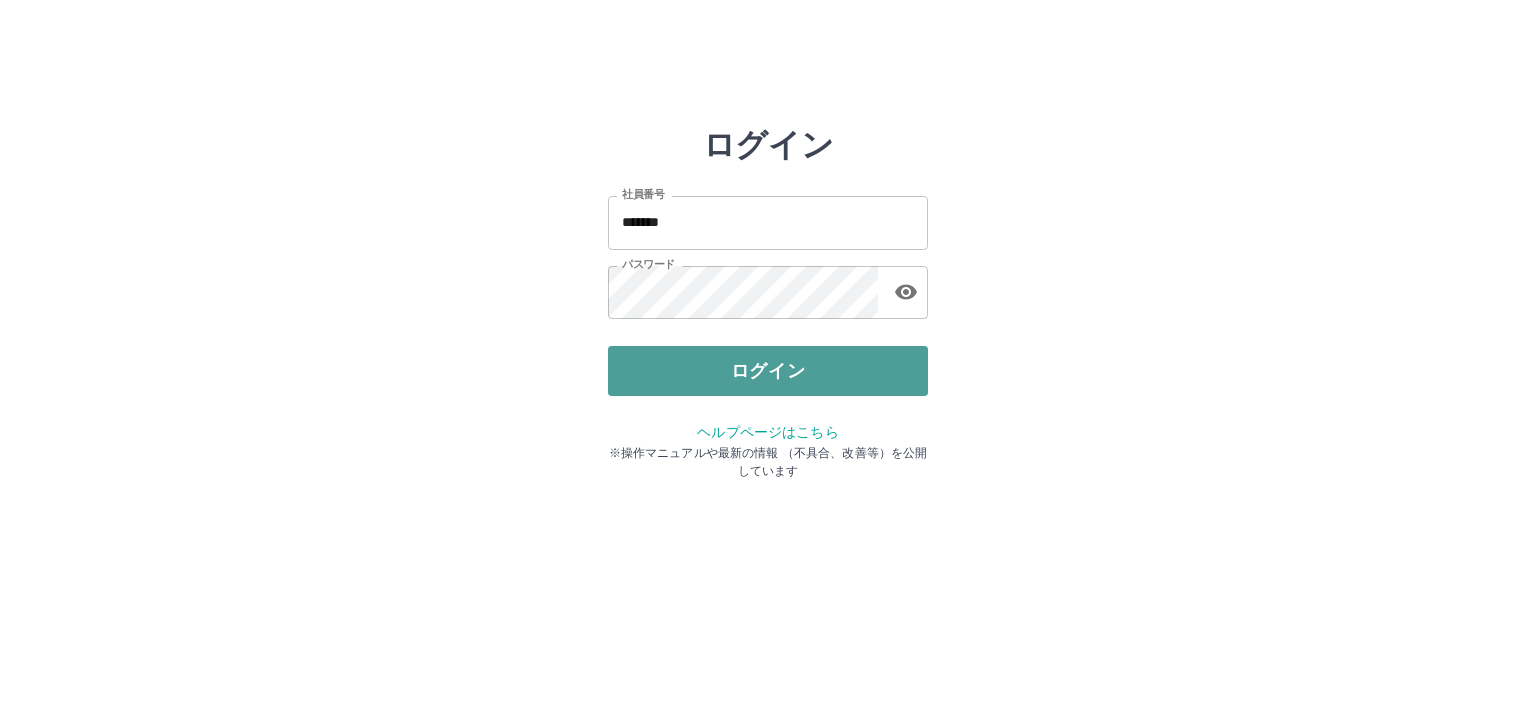 click on "ログイン" at bounding box center [768, 371] 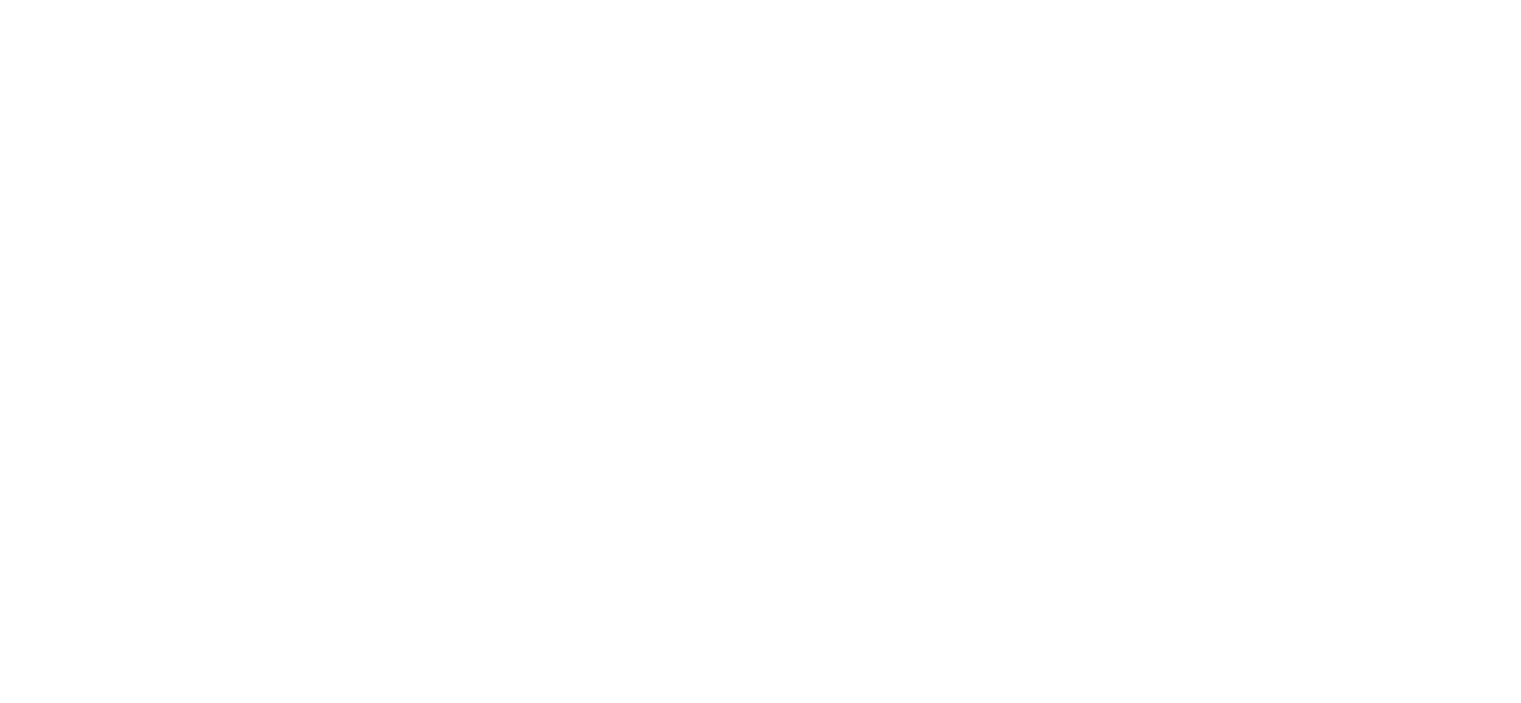 scroll, scrollTop: 0, scrollLeft: 0, axis: both 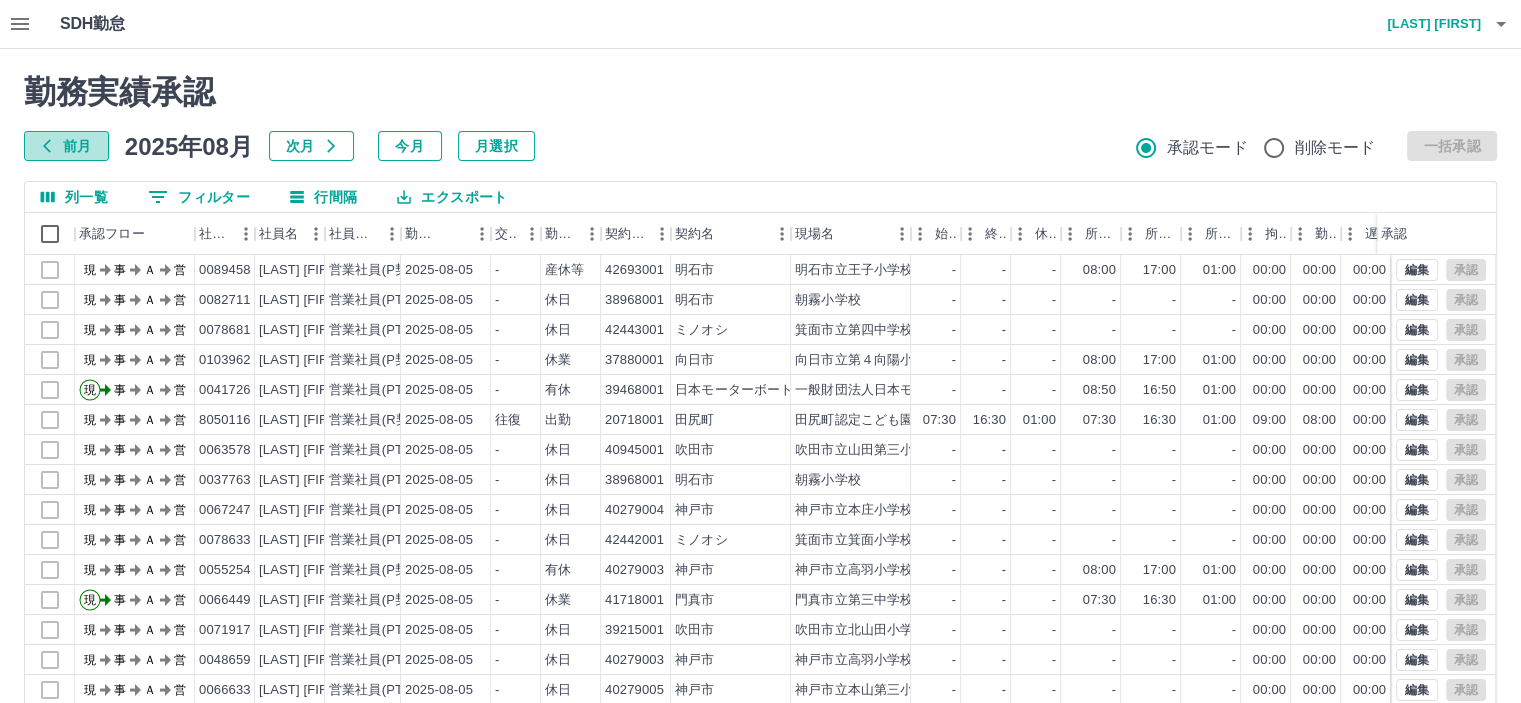 click on "前月" at bounding box center [66, 146] 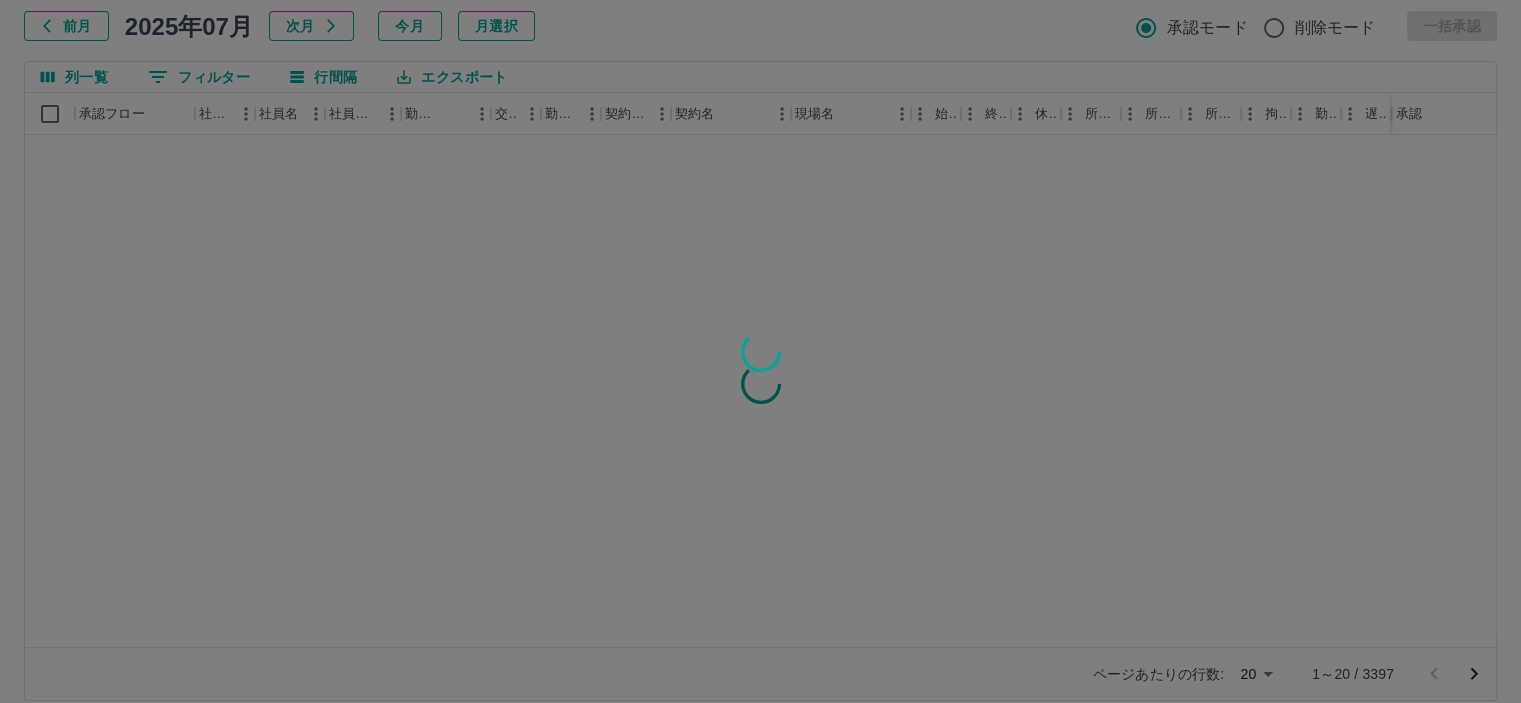 scroll, scrollTop: 142, scrollLeft: 0, axis: vertical 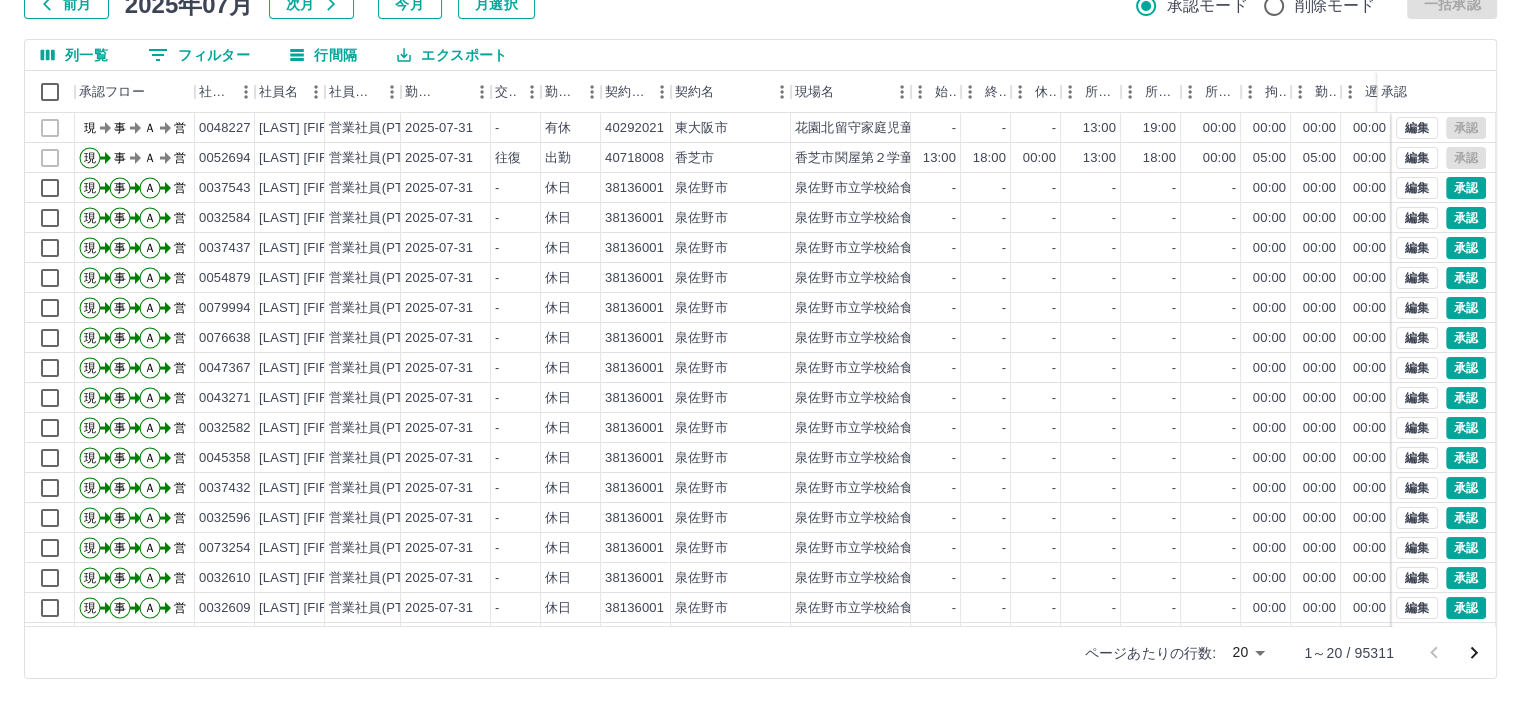 click on "0 フィルター" at bounding box center (199, 55) 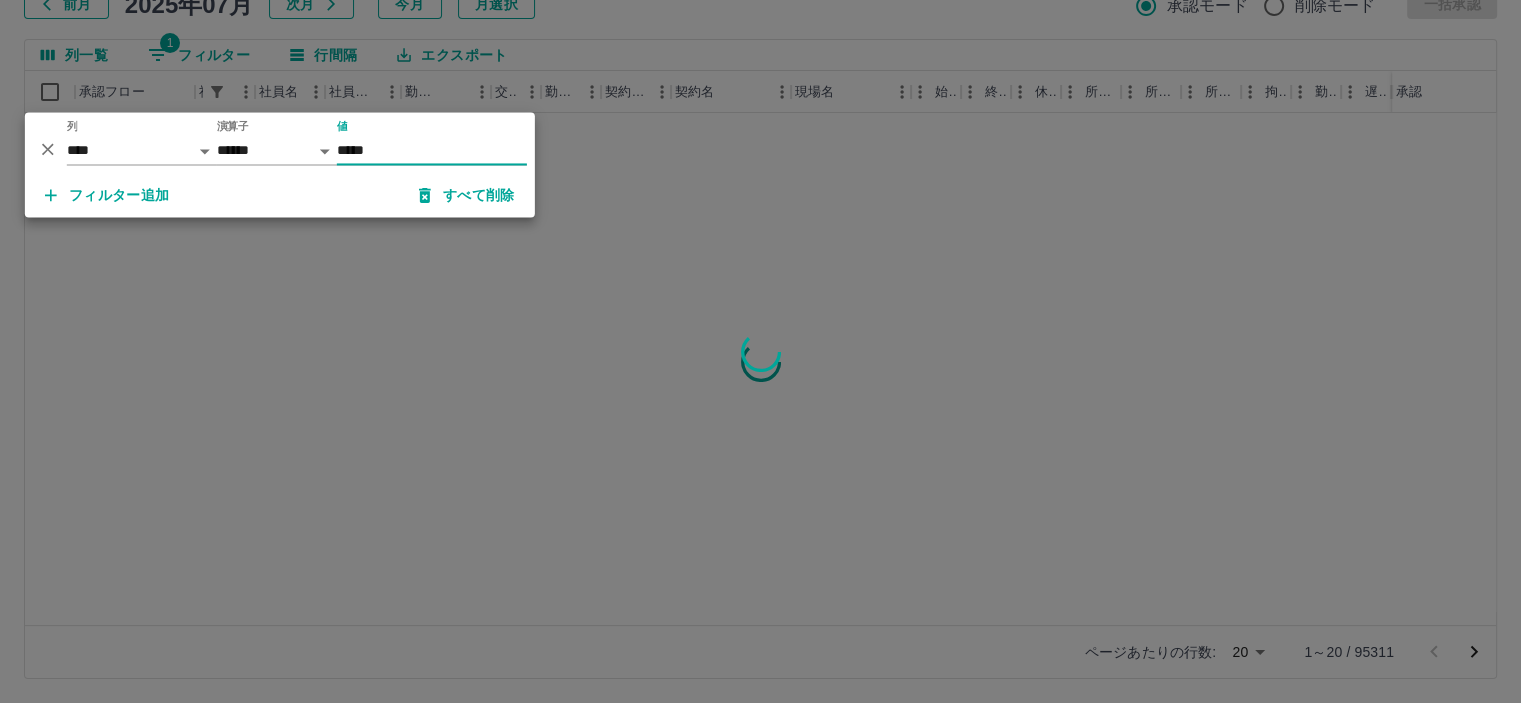 type on "*****" 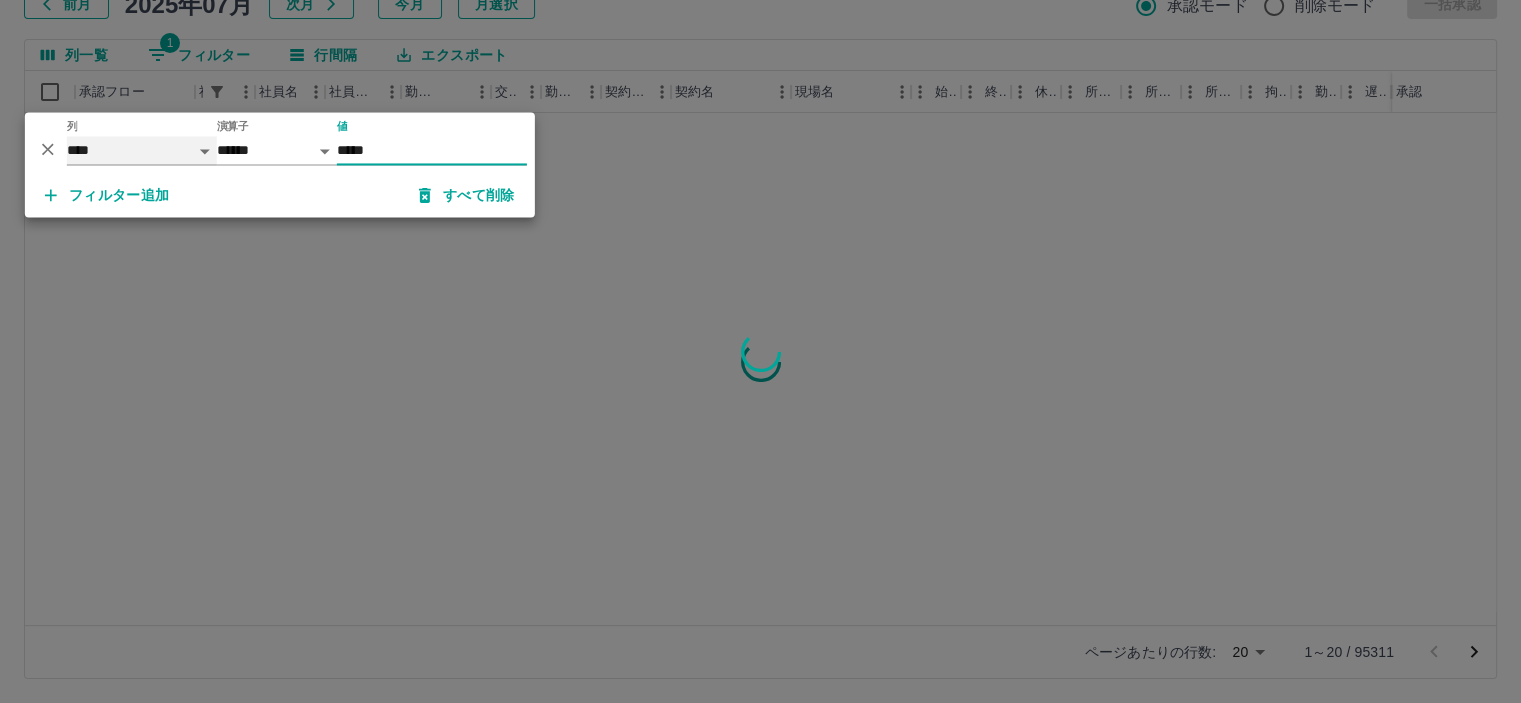 click on "**** *** **** *** *** **** ***** *** *** ** ** ** **** **** **** ** ** *** **** *****" at bounding box center [142, 150] 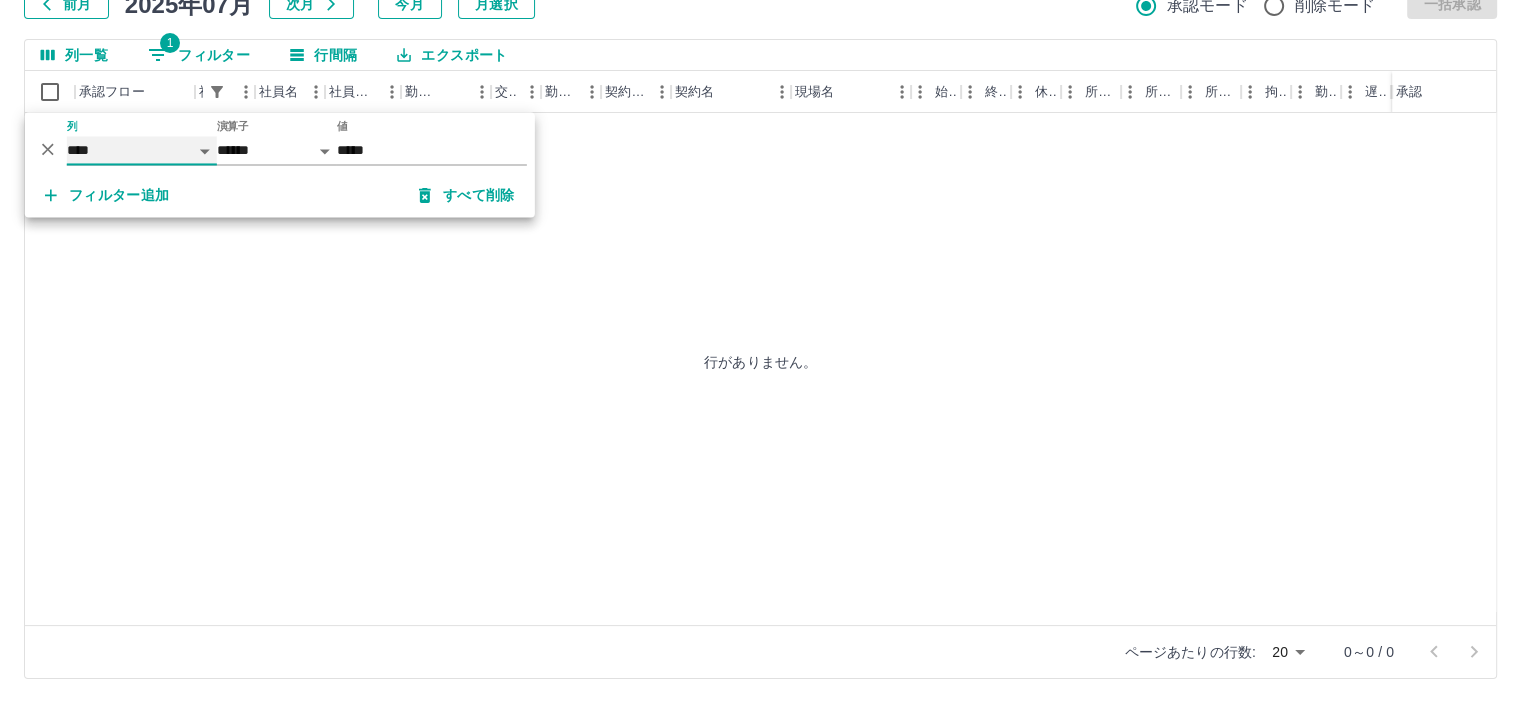 click on "**** *** **** *** *** **** ***** *** *** ** ** ** **** **** **** ** ** *** **** *****" at bounding box center [142, 150] 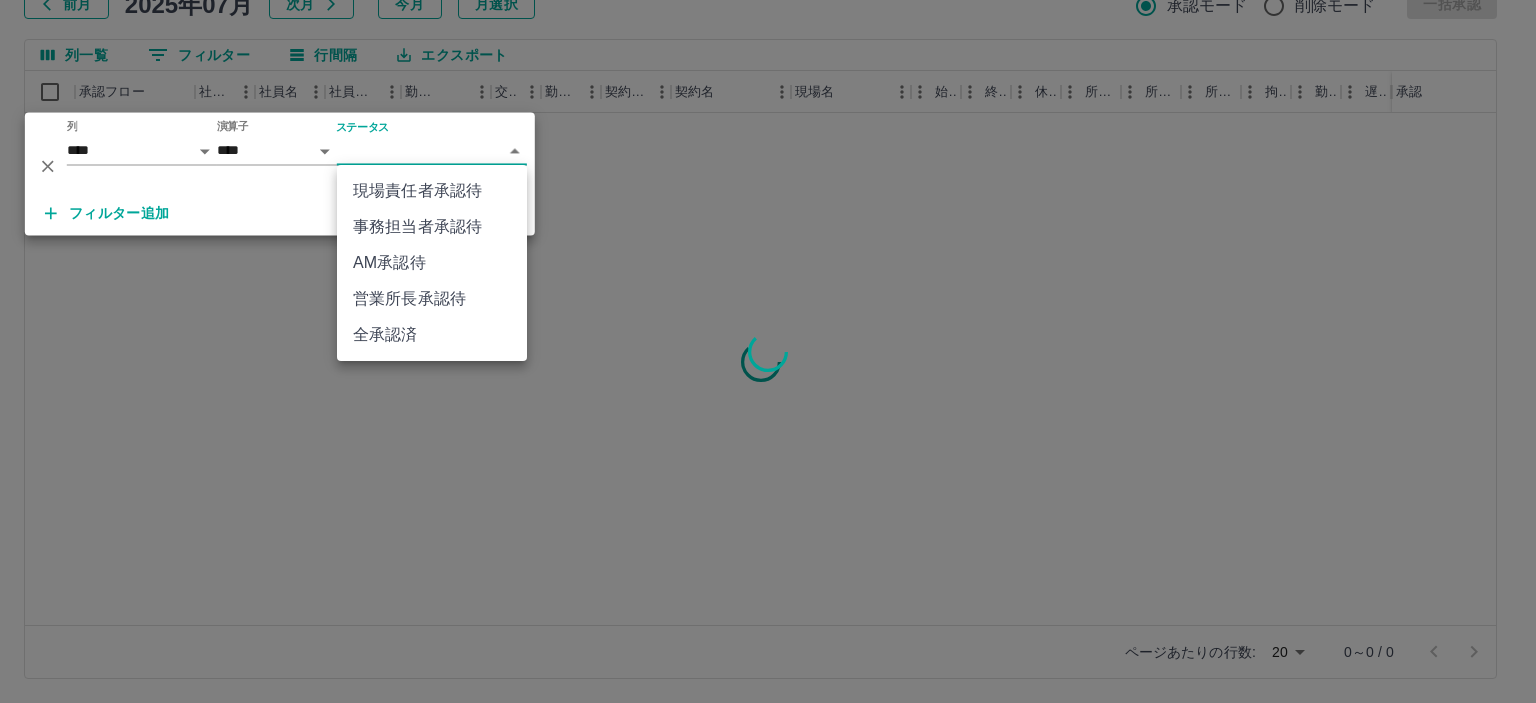 click on "SDH勤怠 仲島　孝輔 勤務実績承認 前月 2025年07月 次月 今月 月選択 承認モード 削除モード 一括承認 列一覧 0 フィルター 行間隔 エクスポート 承認フロー 社員番号 社員名 社員区分 勤務日 交通費 勤務区分 契約コード 契約名 現場名 始業 終業 休憩 所定開始 所定終業 所定休憩 拘束 勤務 遅刻等 コメント ステータス 承認 ページあたりの行数: 20 ** 0～0 / 0 SDH勤怠 *** ** 列 **** *** **** *** *** **** ***** *** *** ** ** ** **** **** **** ** ** *** **** ***** 演算子 **** ****** ステータス ​ ********* フィルター追加 すべて削除 現場責任者承認待 事務担当者承認待 AM承認待 営業所長承認待 全承認済" at bounding box center (768, 280) 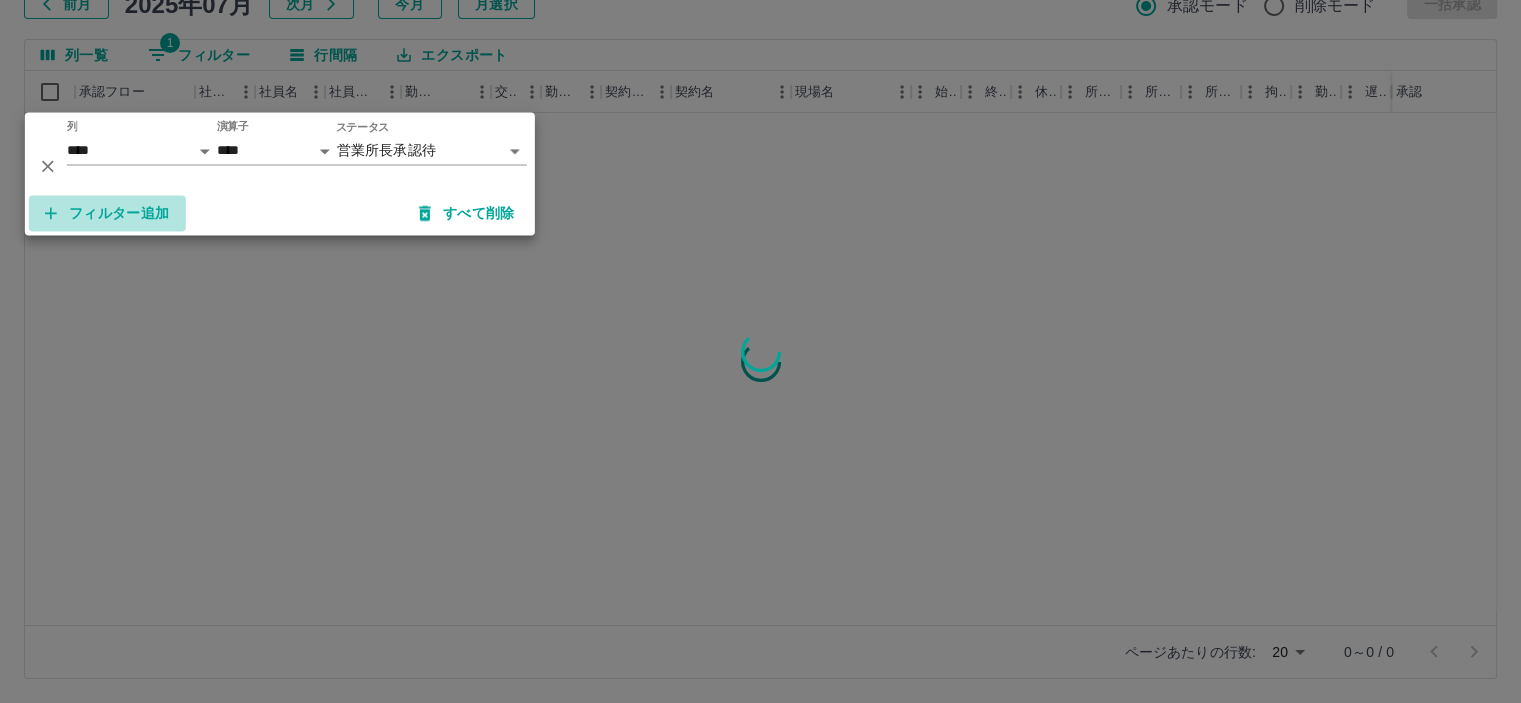 click on "フィルター追加" at bounding box center (107, 213) 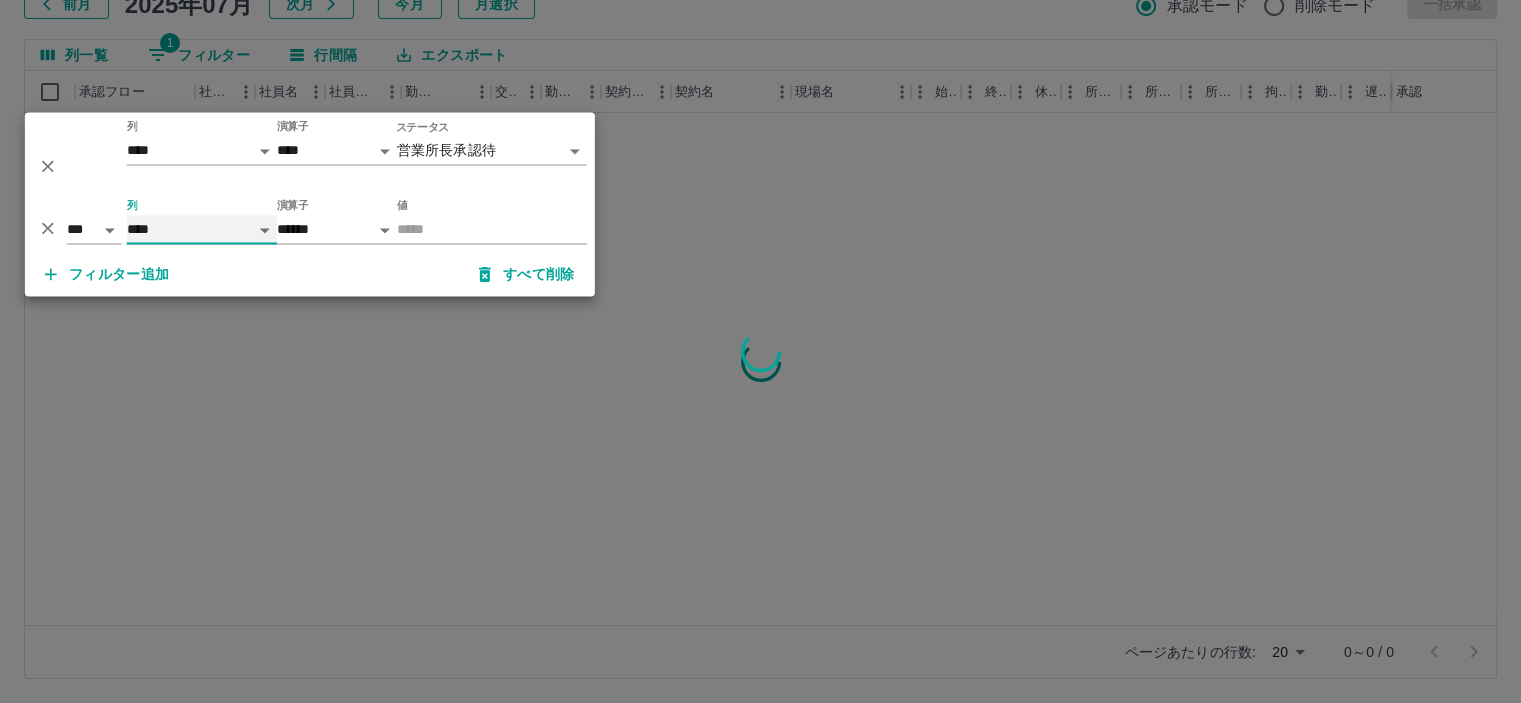 click on "**** *** **** *** *** **** ***** *** *** ** ** ** **** **** **** ** ** *** **** *****" at bounding box center [202, 229] 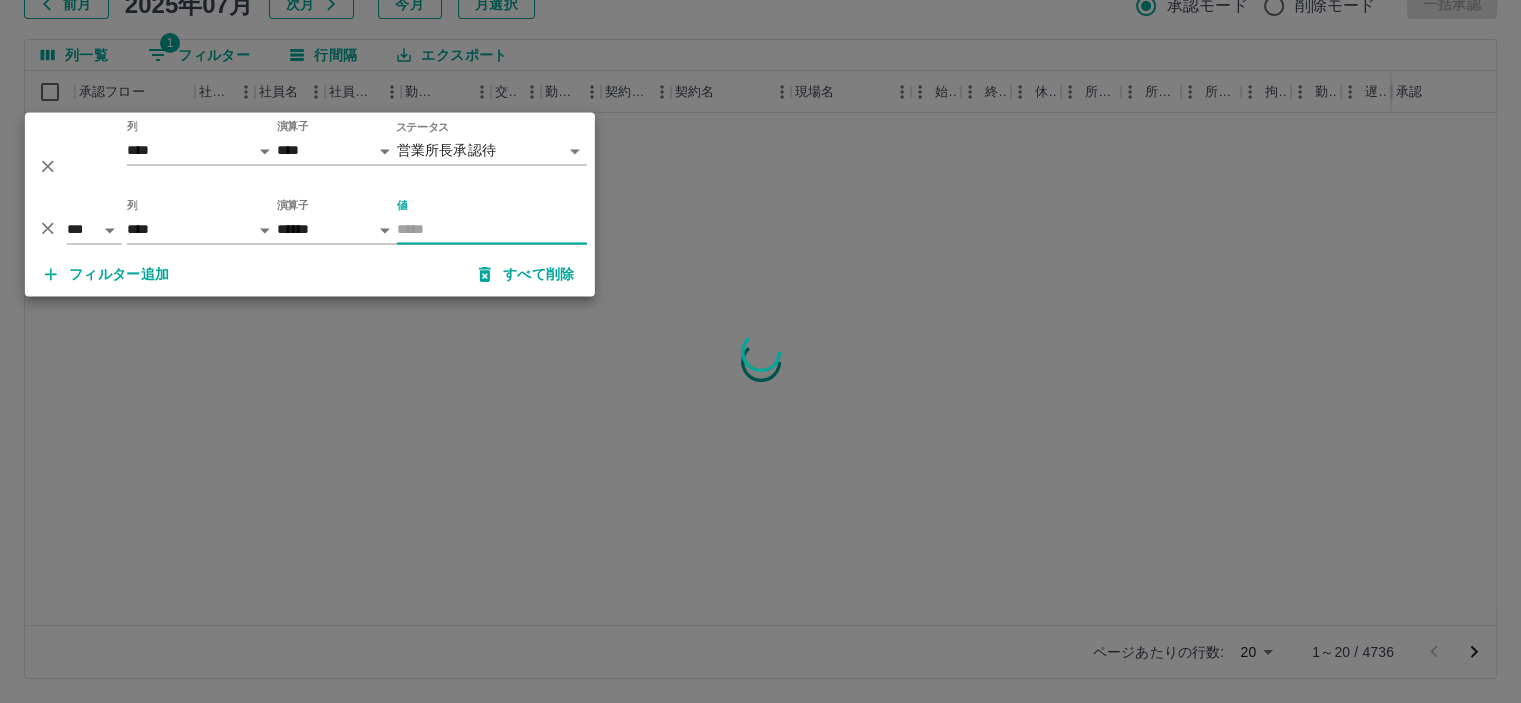 click on "値" at bounding box center [492, 229] 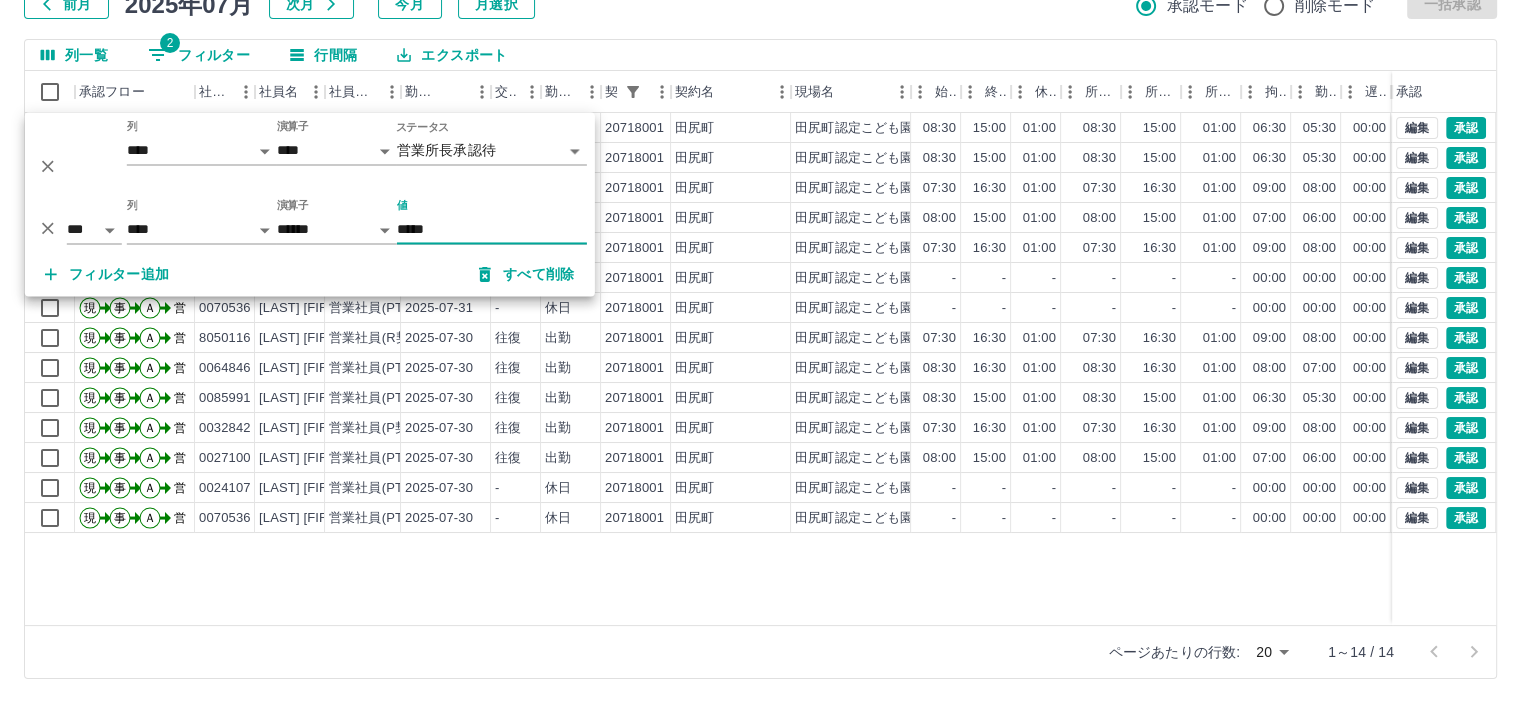 type on "*****" 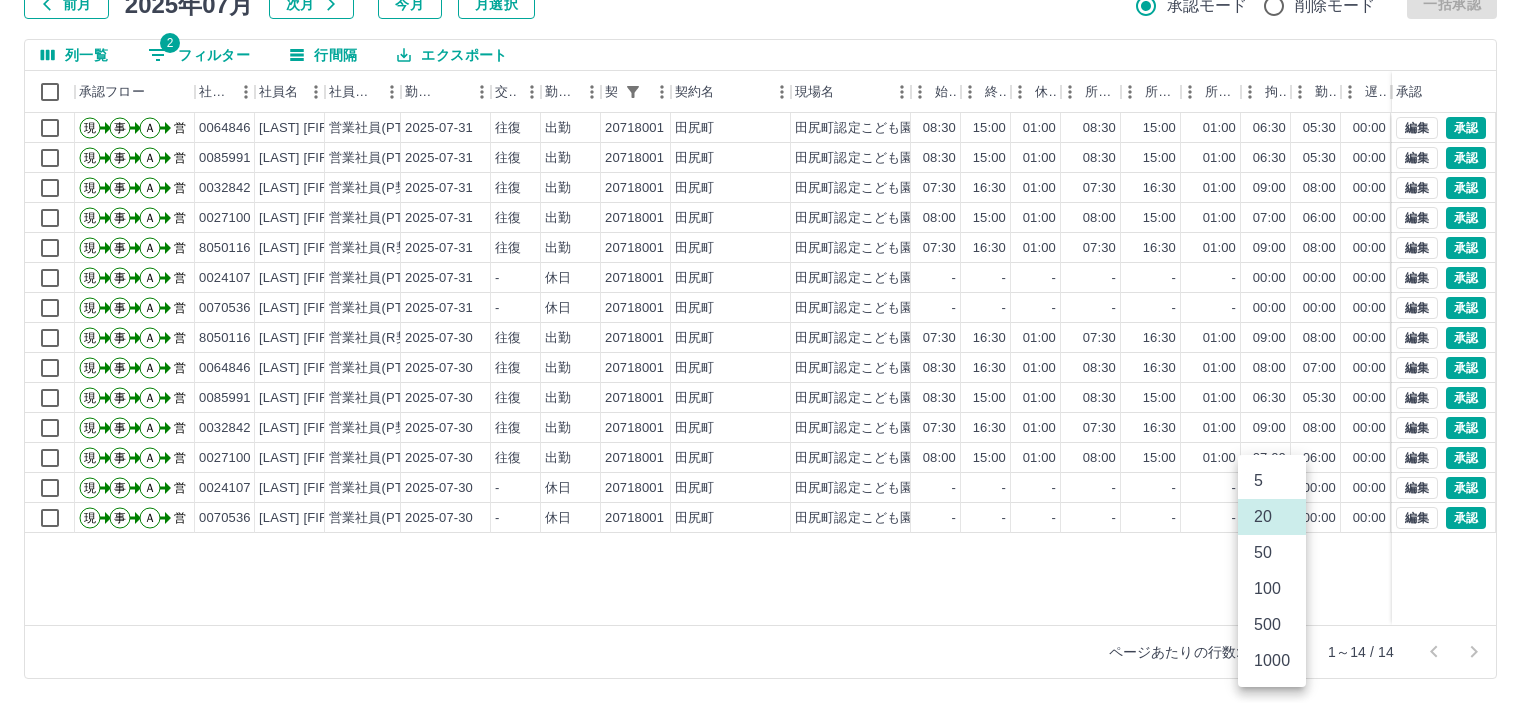click on "500" at bounding box center (1272, 625) 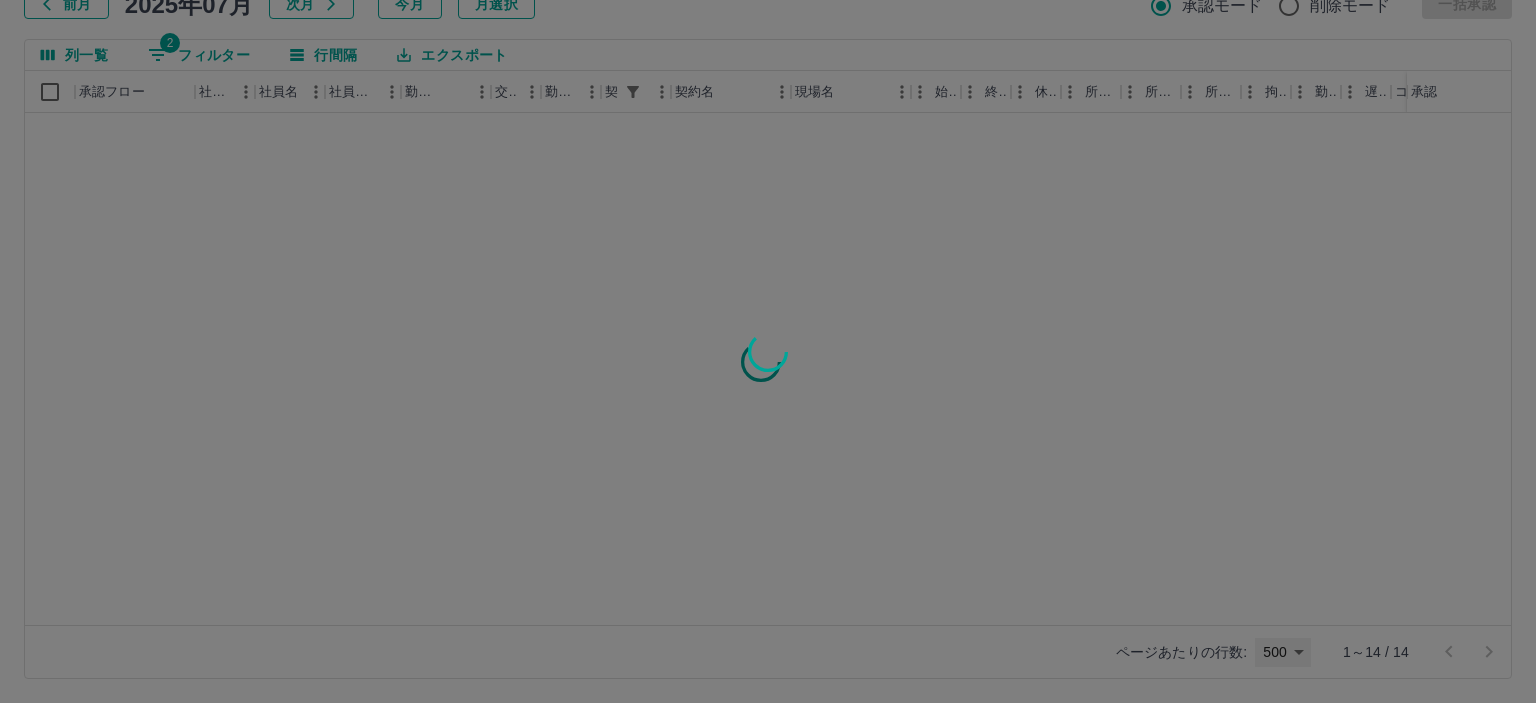 type on "***" 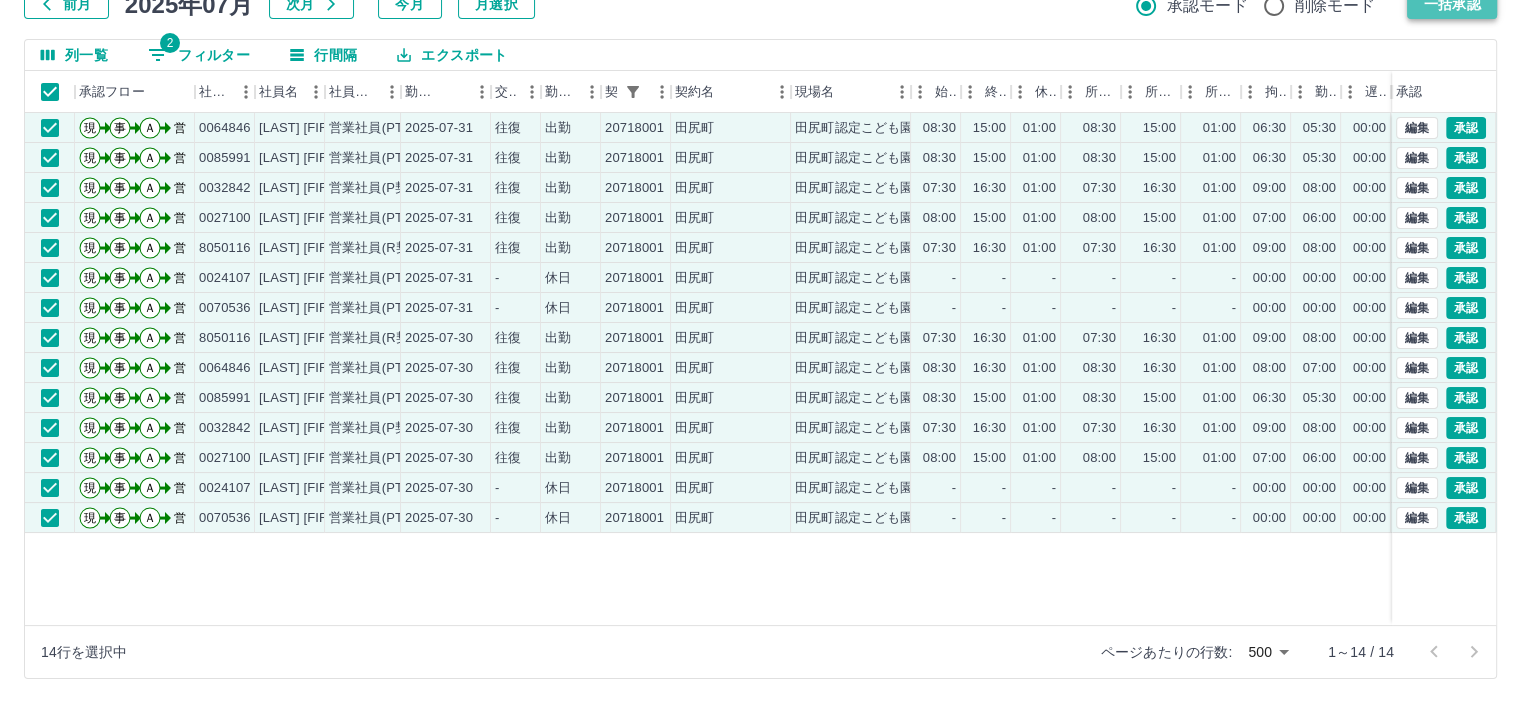 click on "一括承認" at bounding box center [1452, 4] 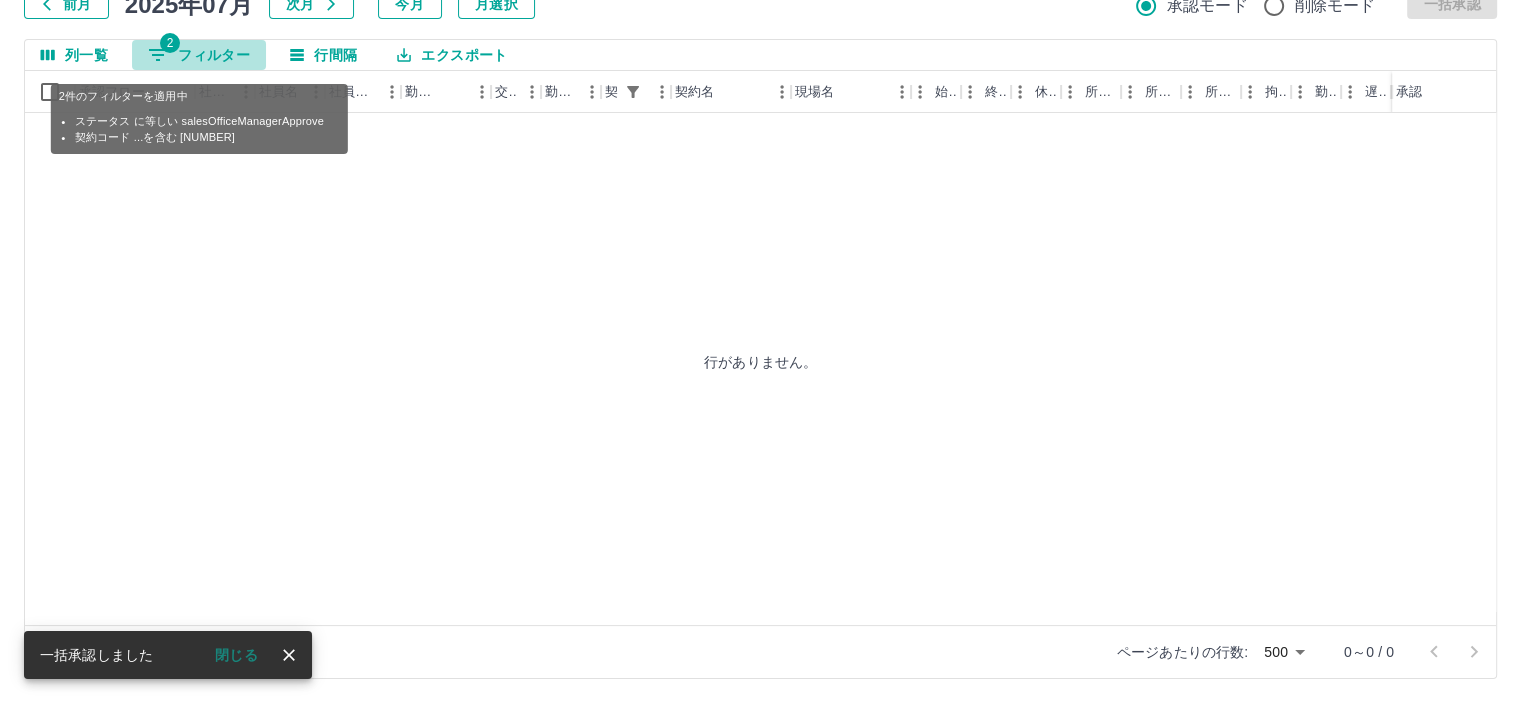 click on "2 フィルター" at bounding box center [199, 55] 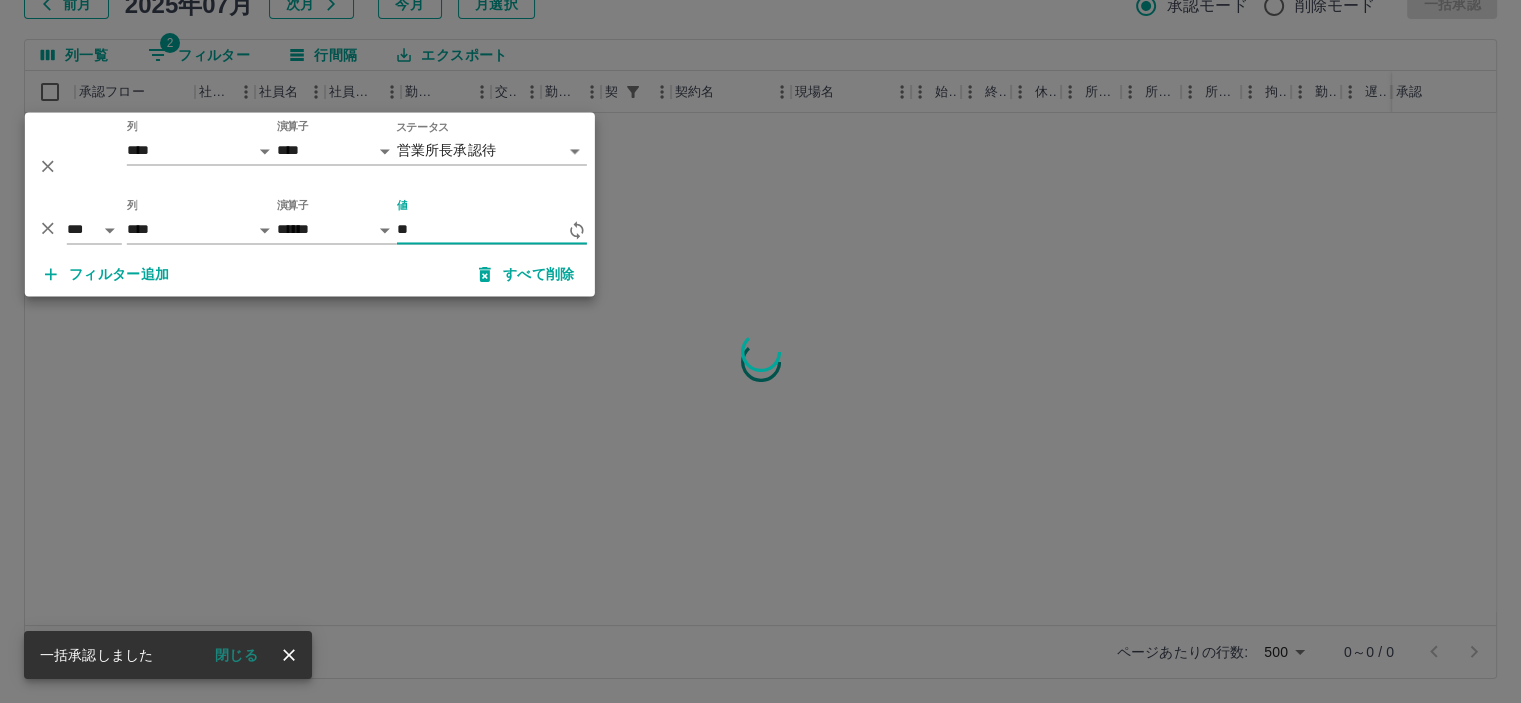 type on "*" 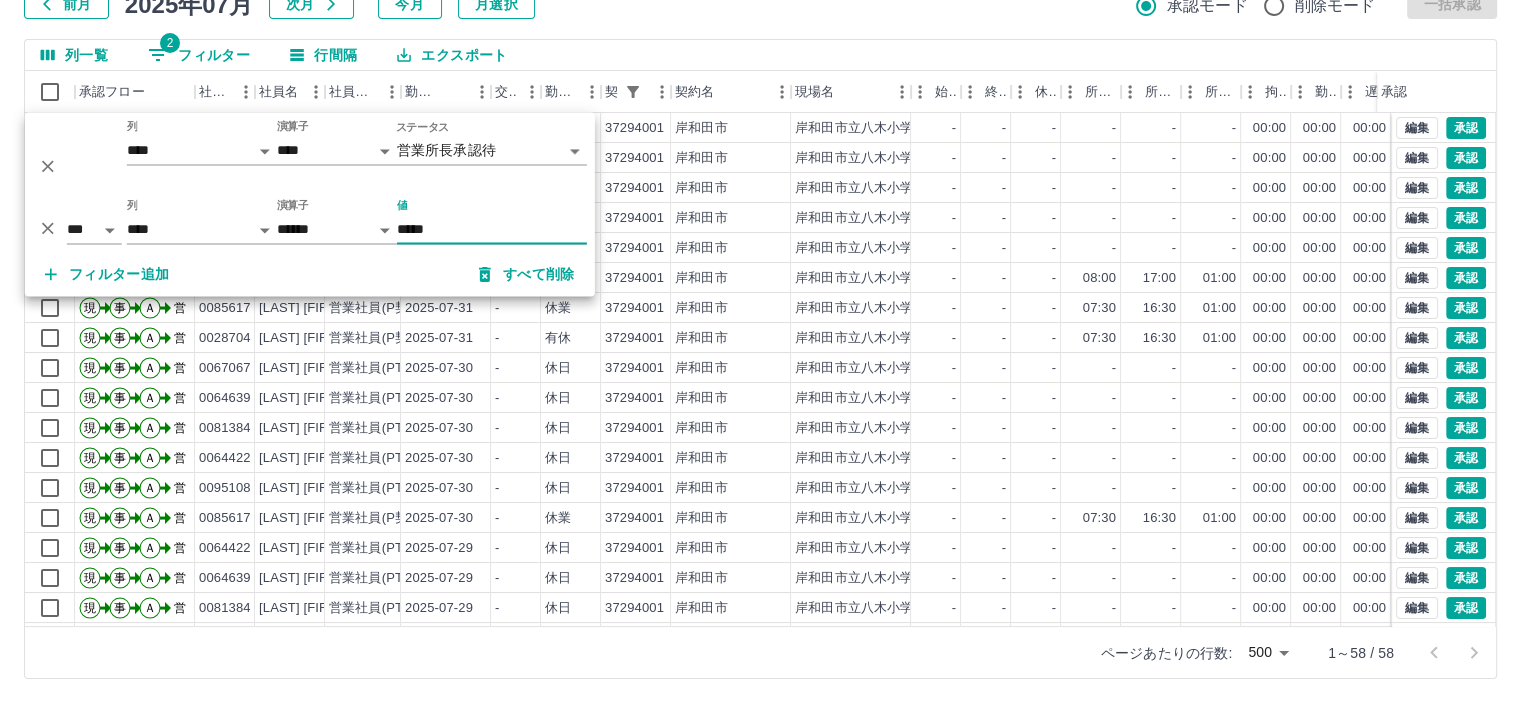 type on "*****" 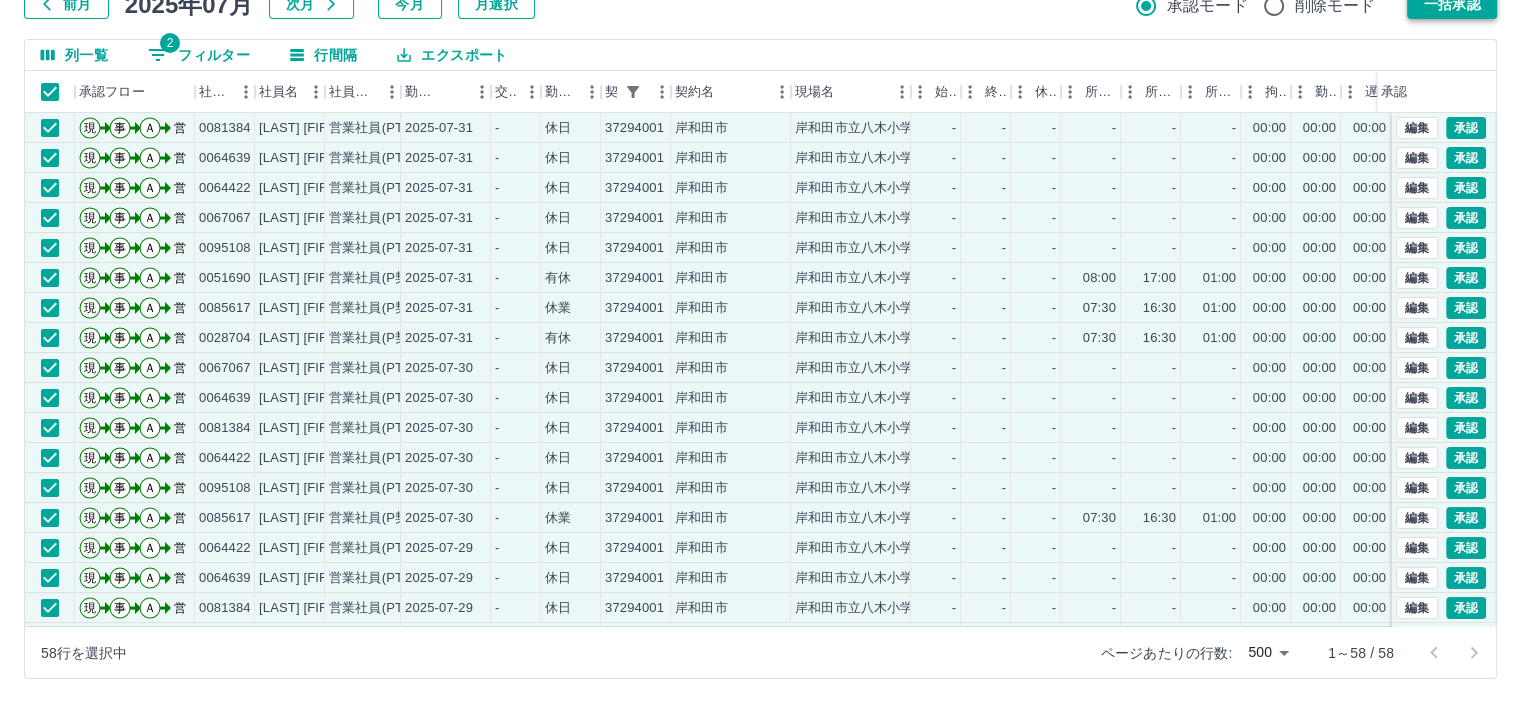 click on "一括承認" at bounding box center (1452, 4) 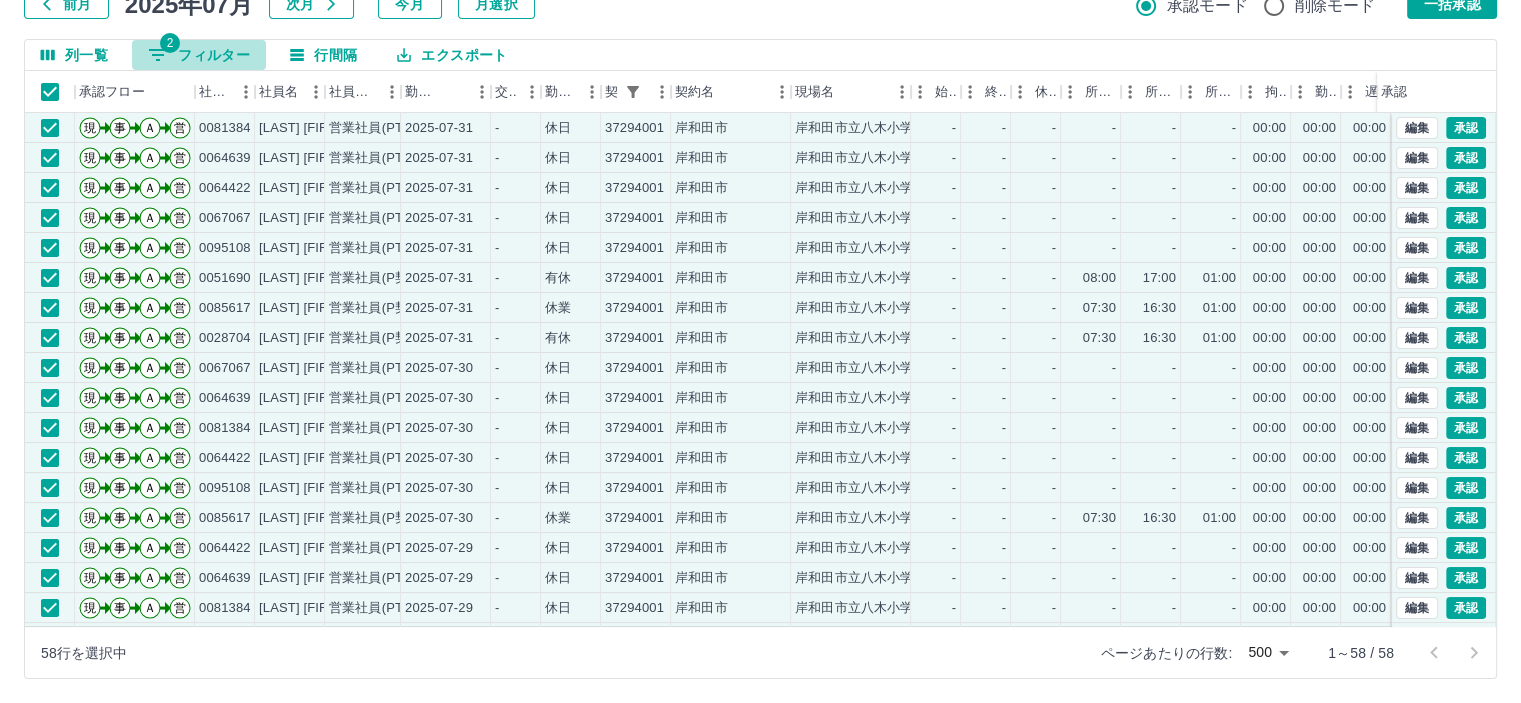 click on "2 フィルター" at bounding box center [199, 55] 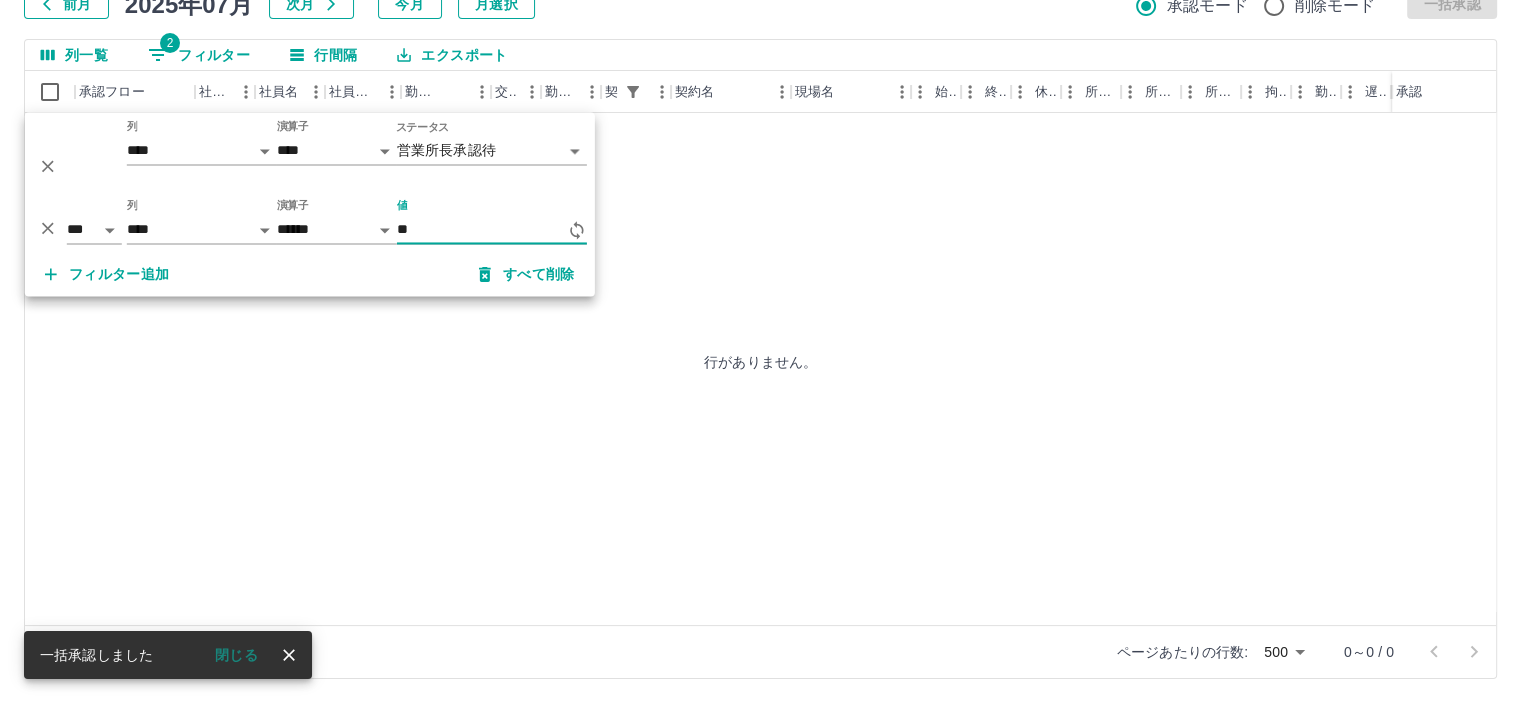 type on "*" 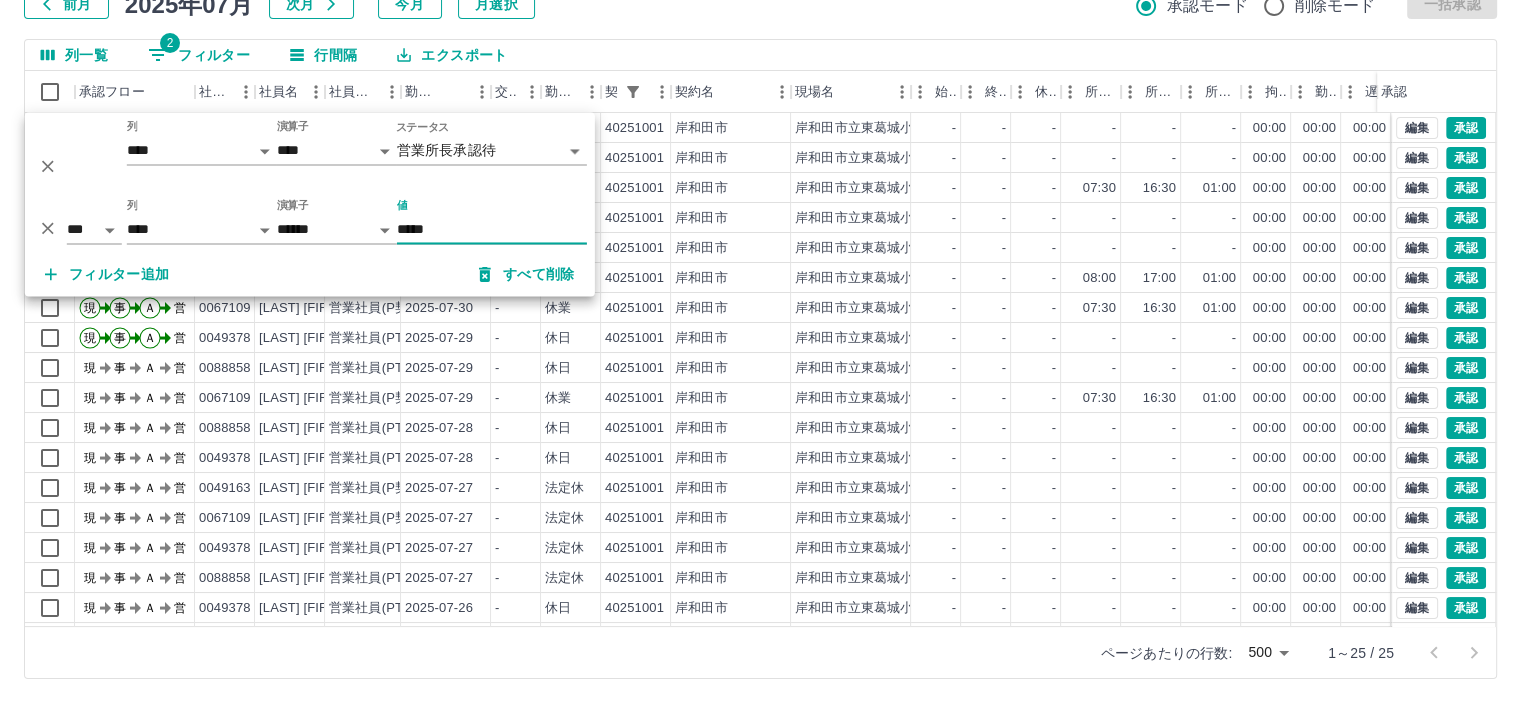 type on "*****" 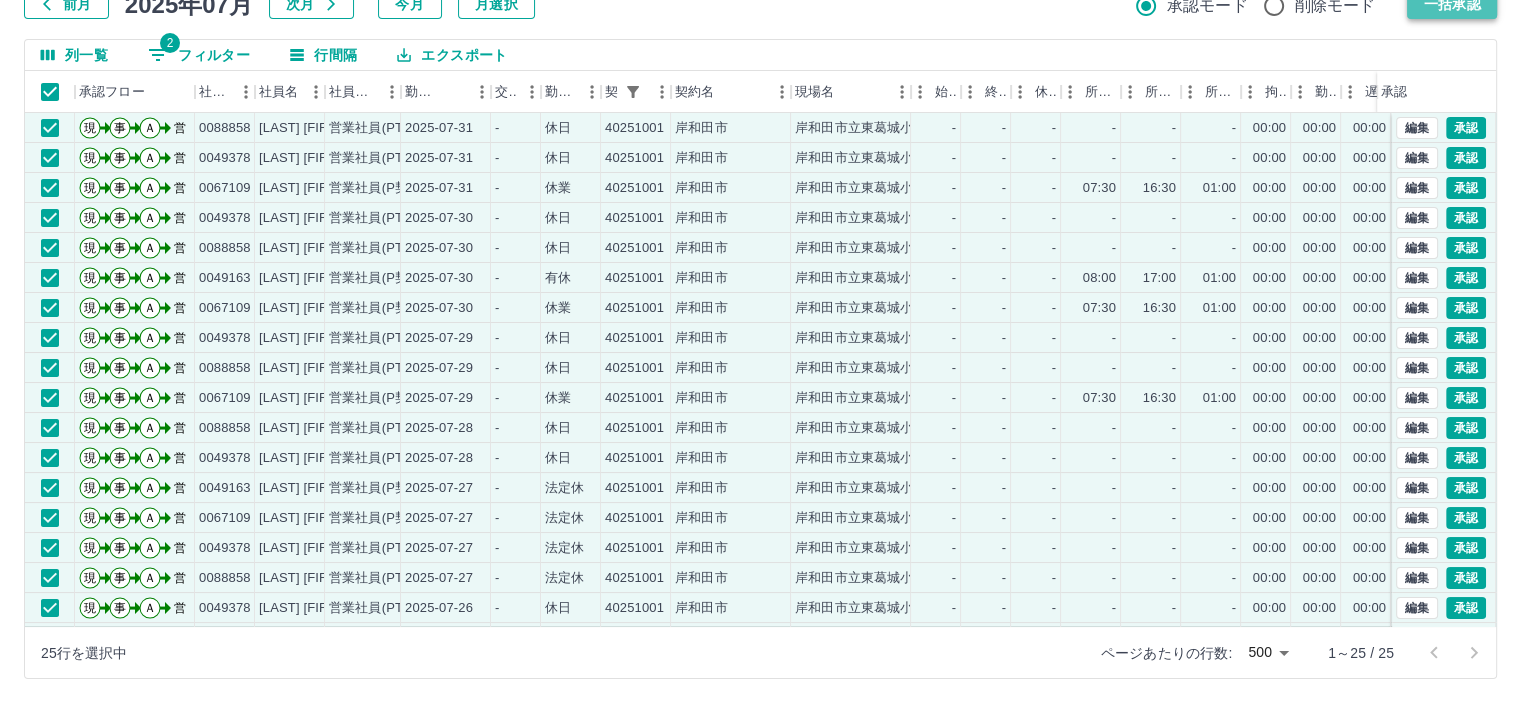 click on "一括承認" at bounding box center (1452, 4) 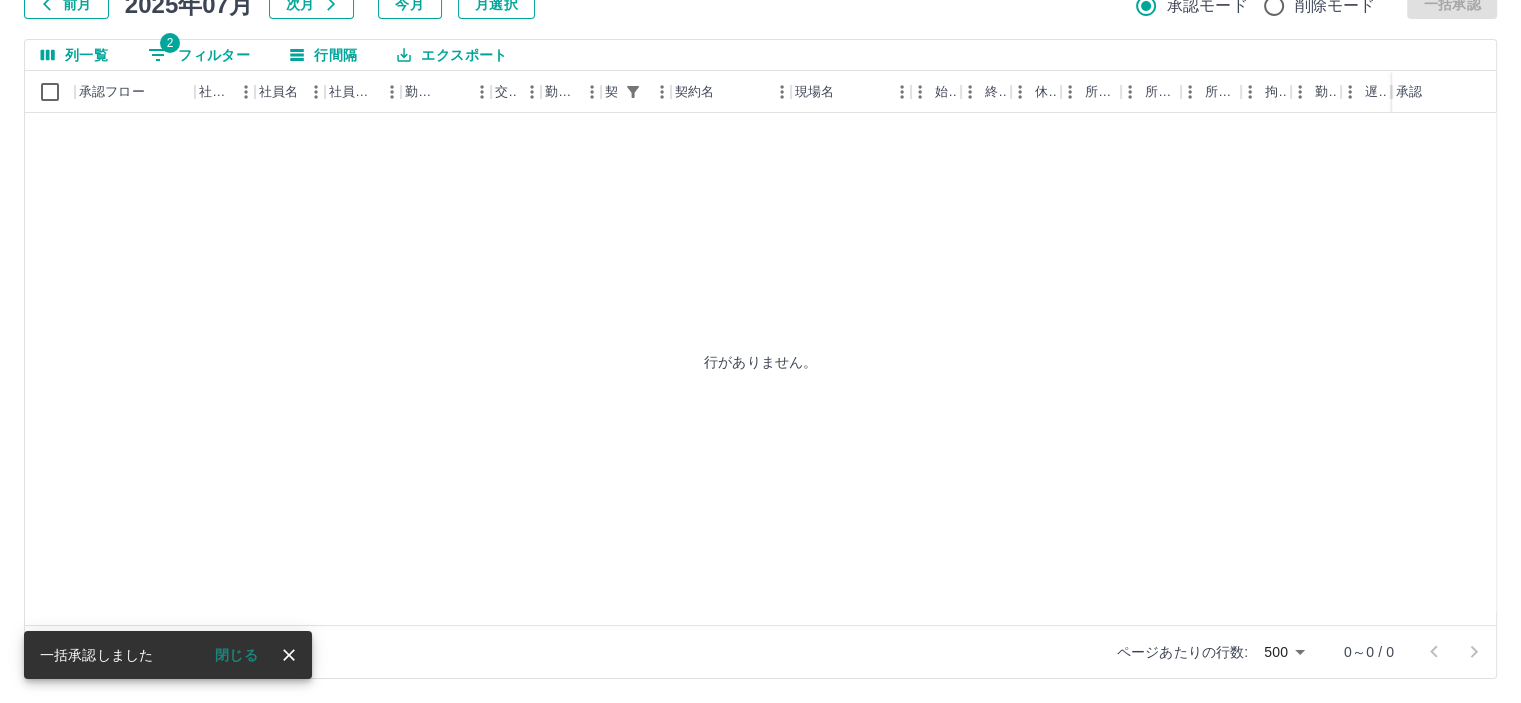 click on "2 フィルター" at bounding box center [199, 55] 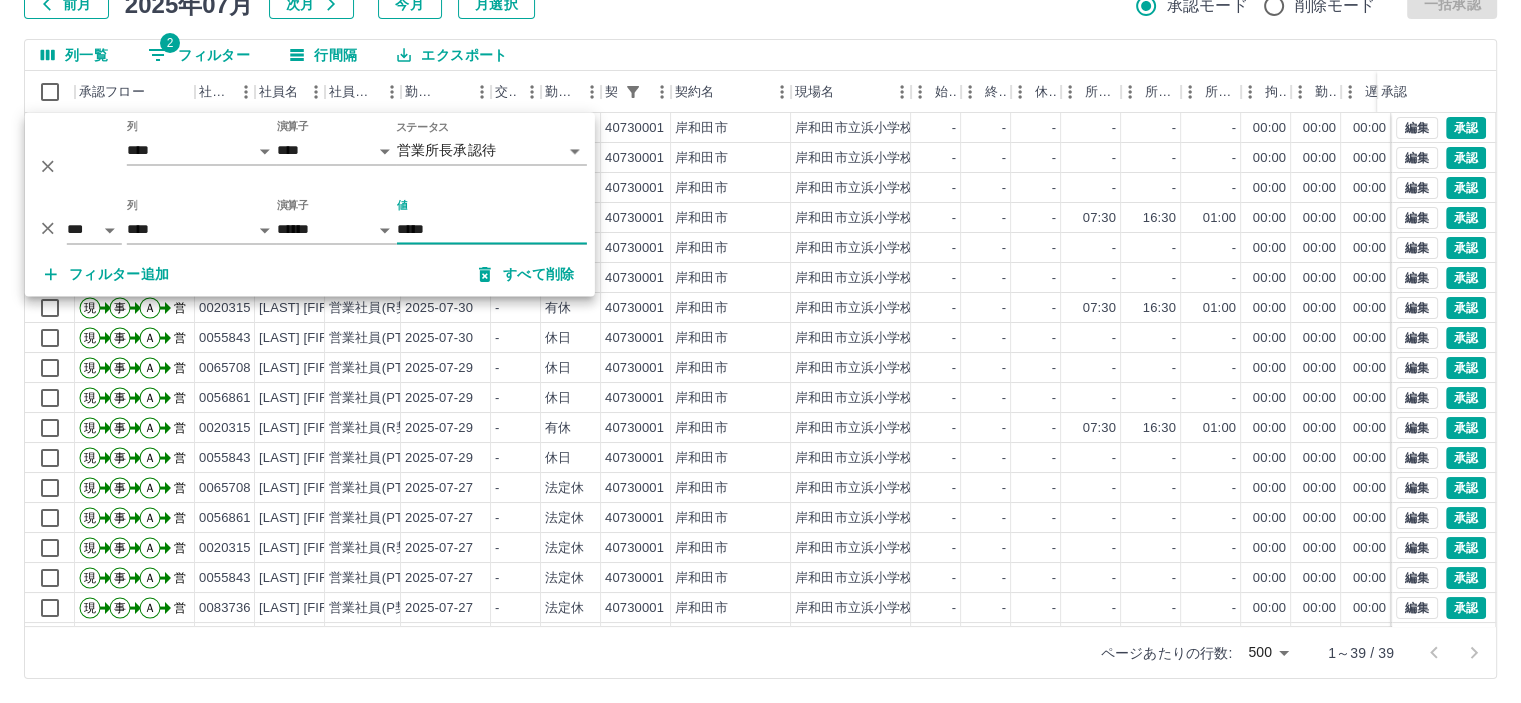 type on "*****" 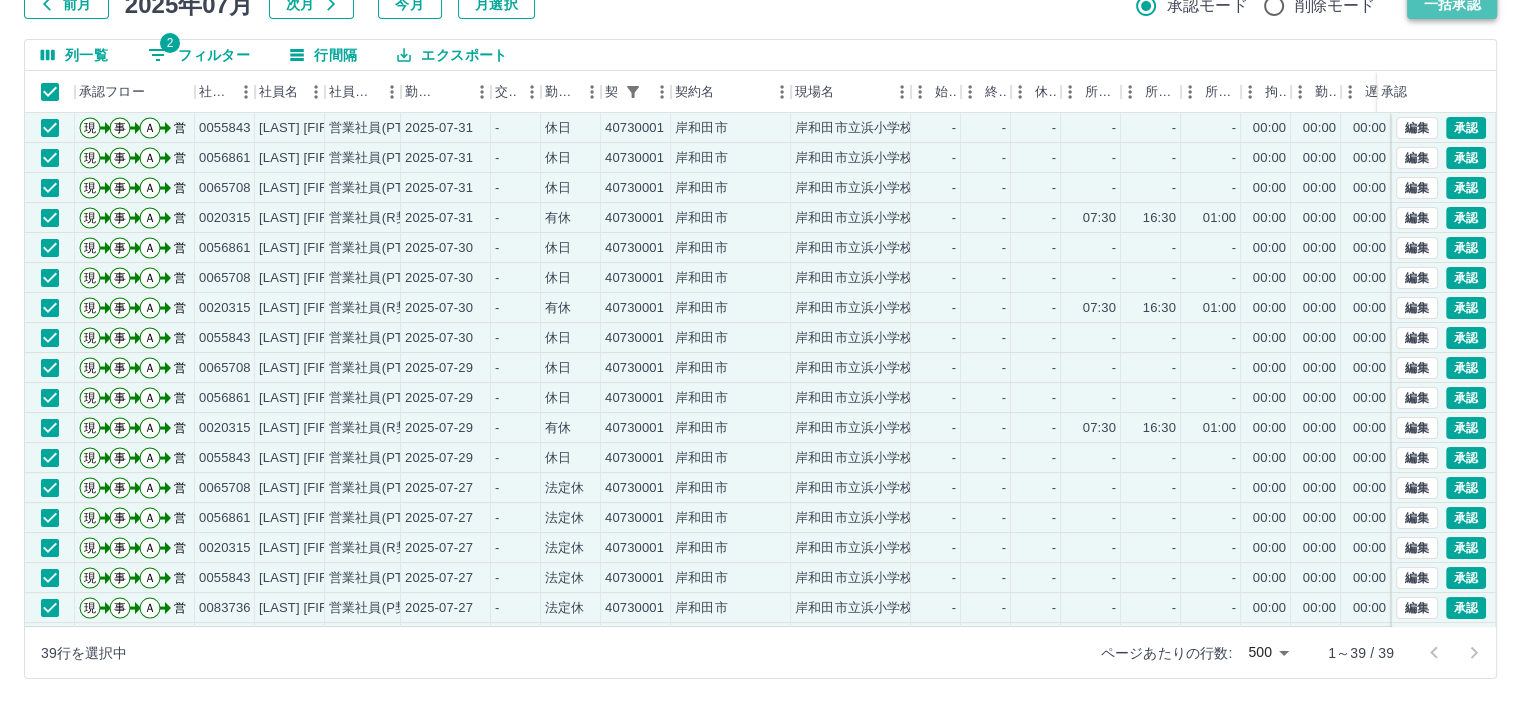 click on "一括承認" at bounding box center [1452, 4] 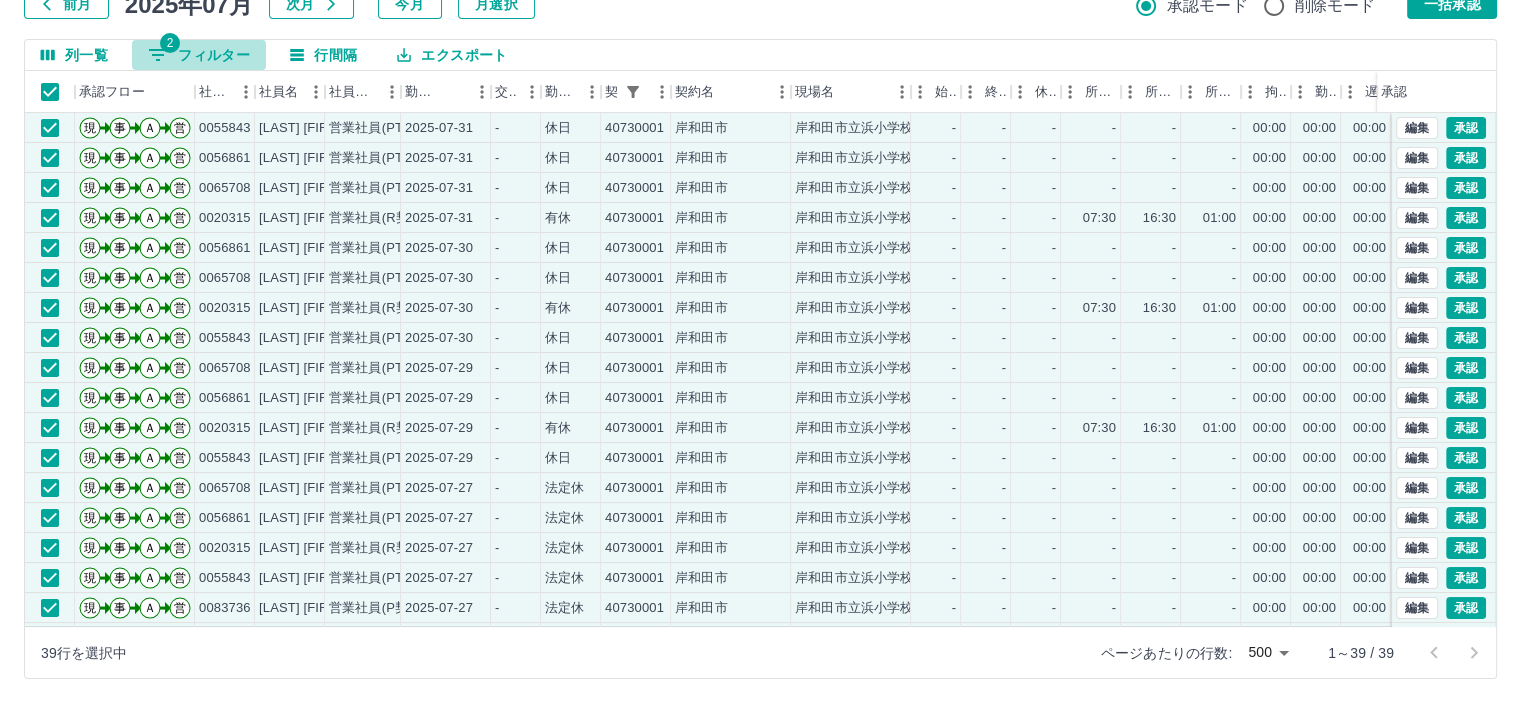 click on "2 フィルター" at bounding box center [199, 55] 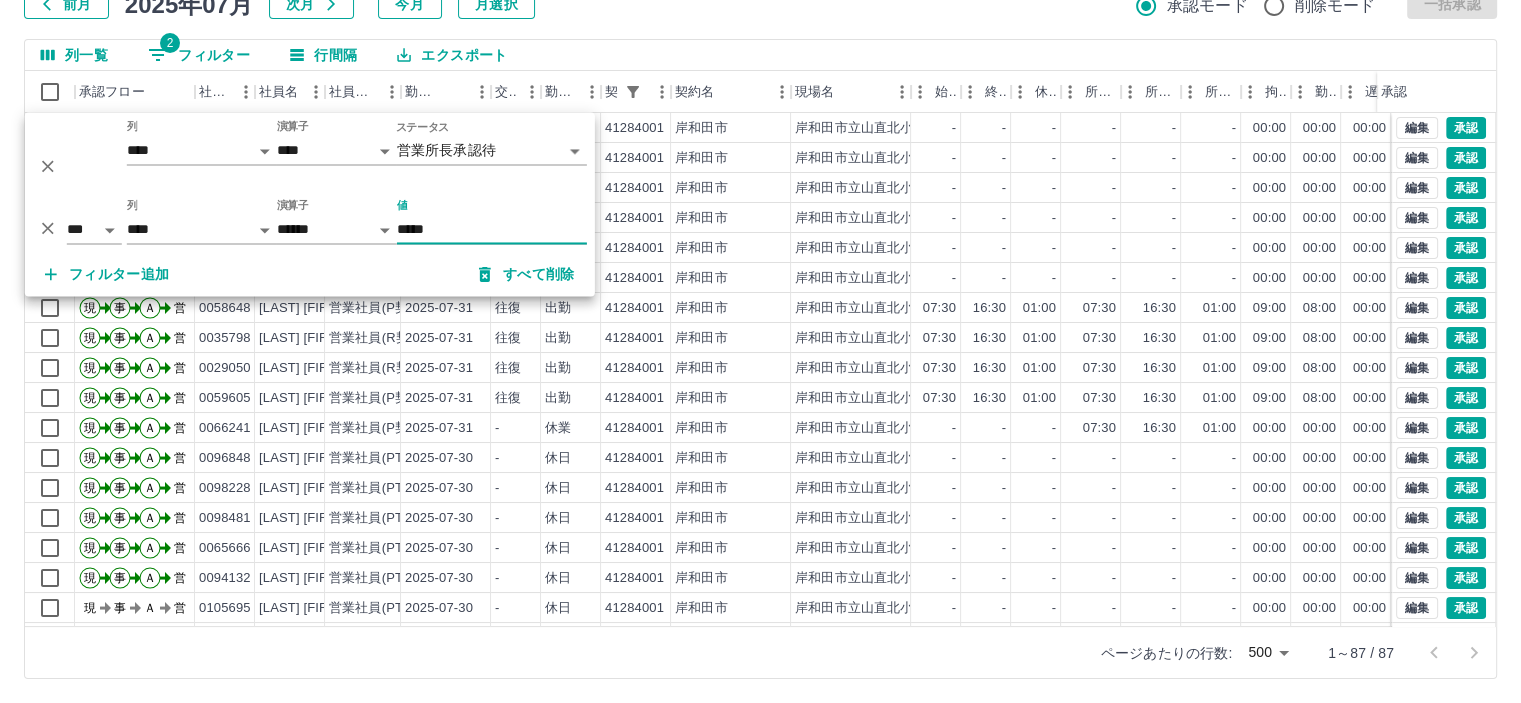 type on "*****" 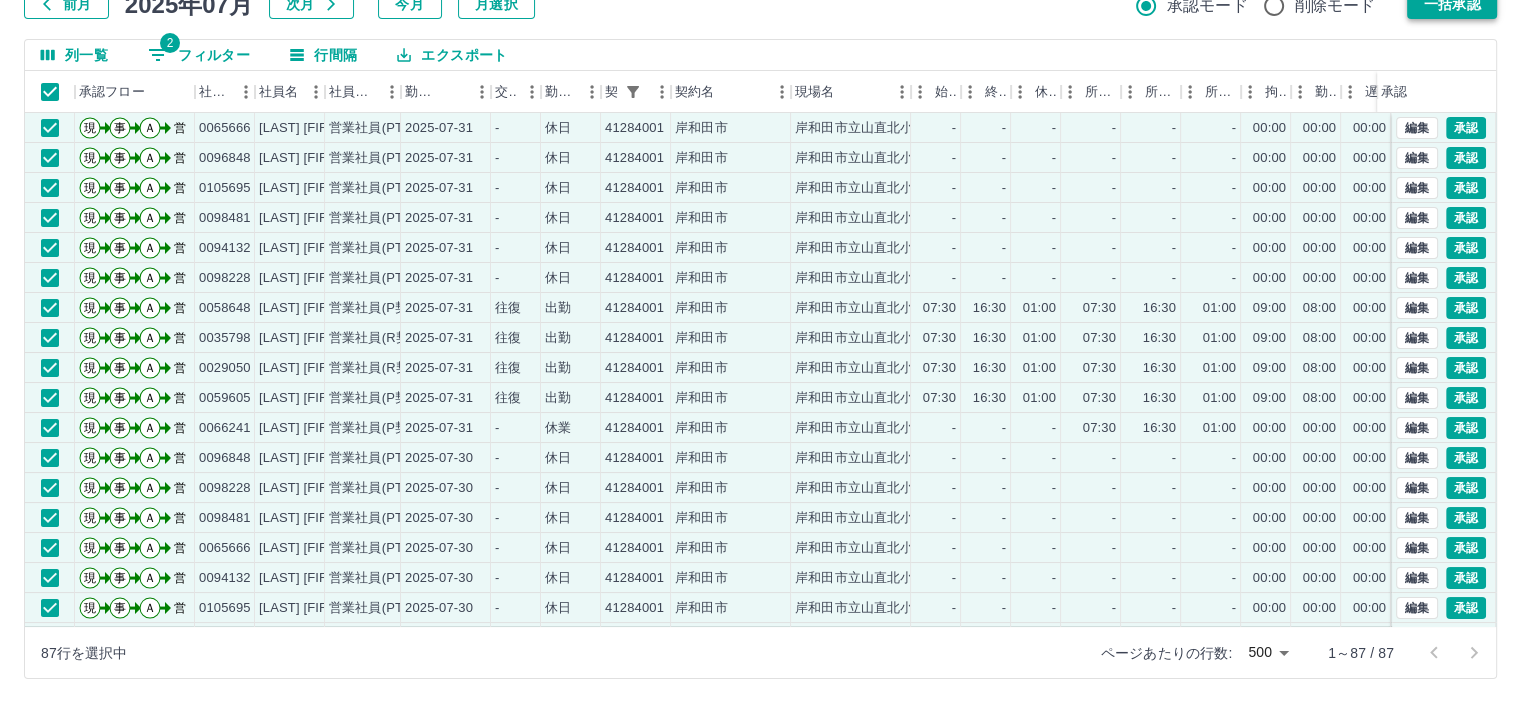 click on "一括承認" at bounding box center (1452, 4) 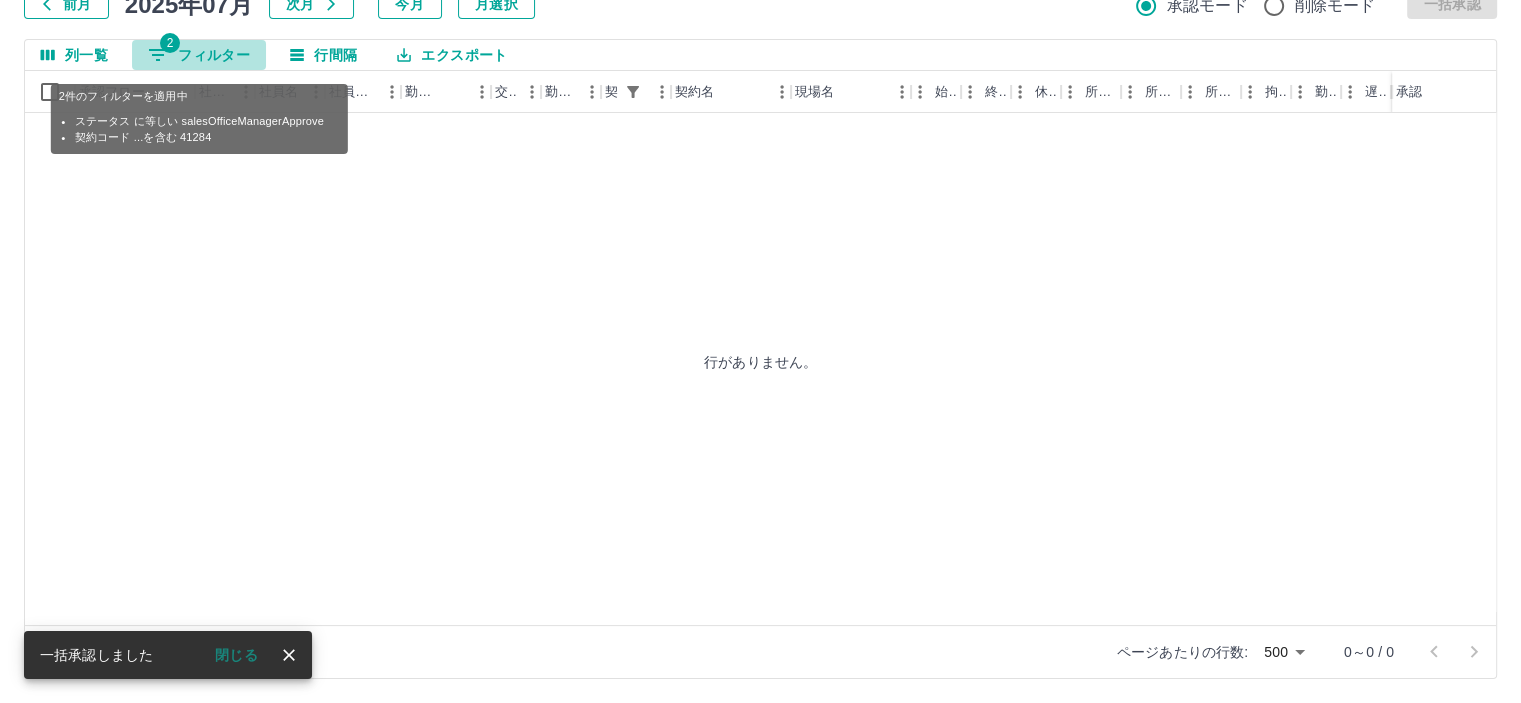 click on "2 フィルター" at bounding box center (199, 55) 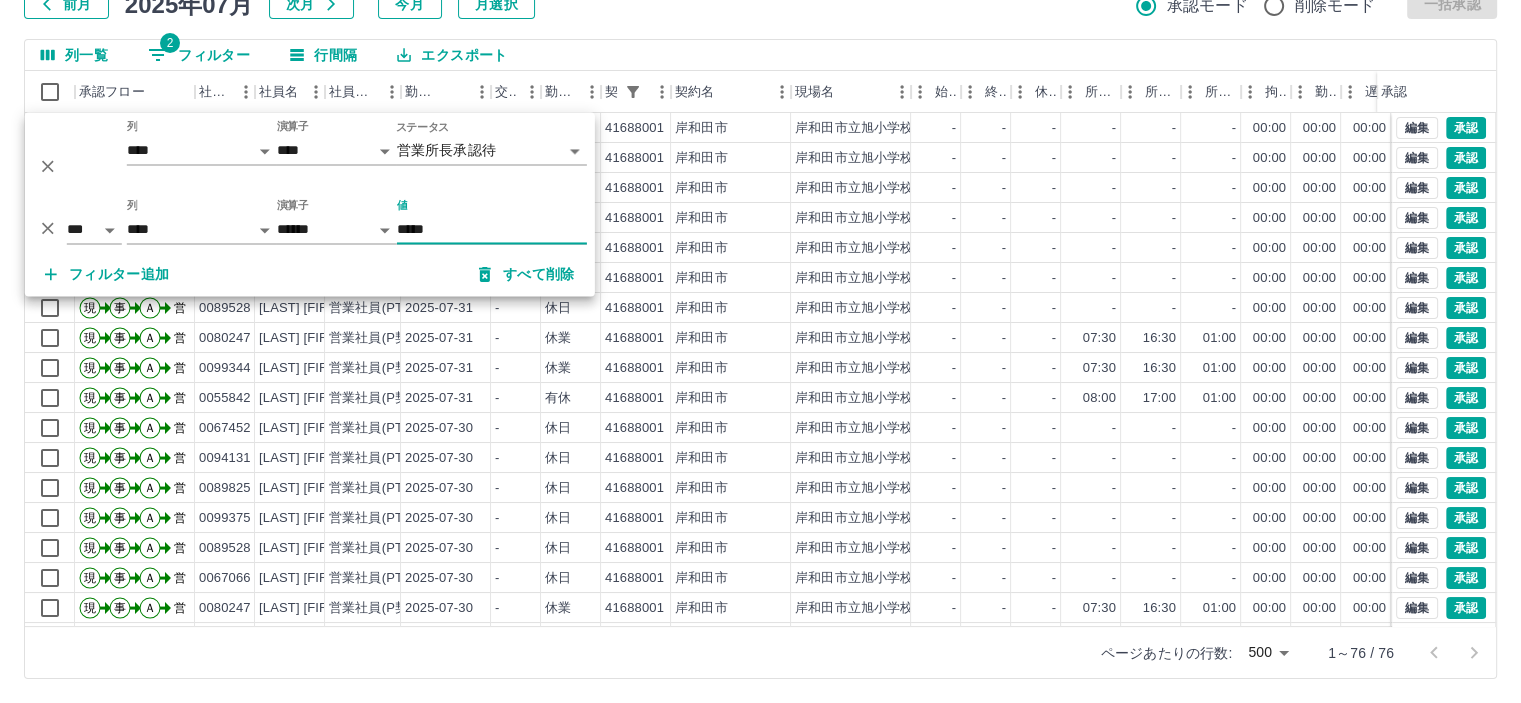 type on "*****" 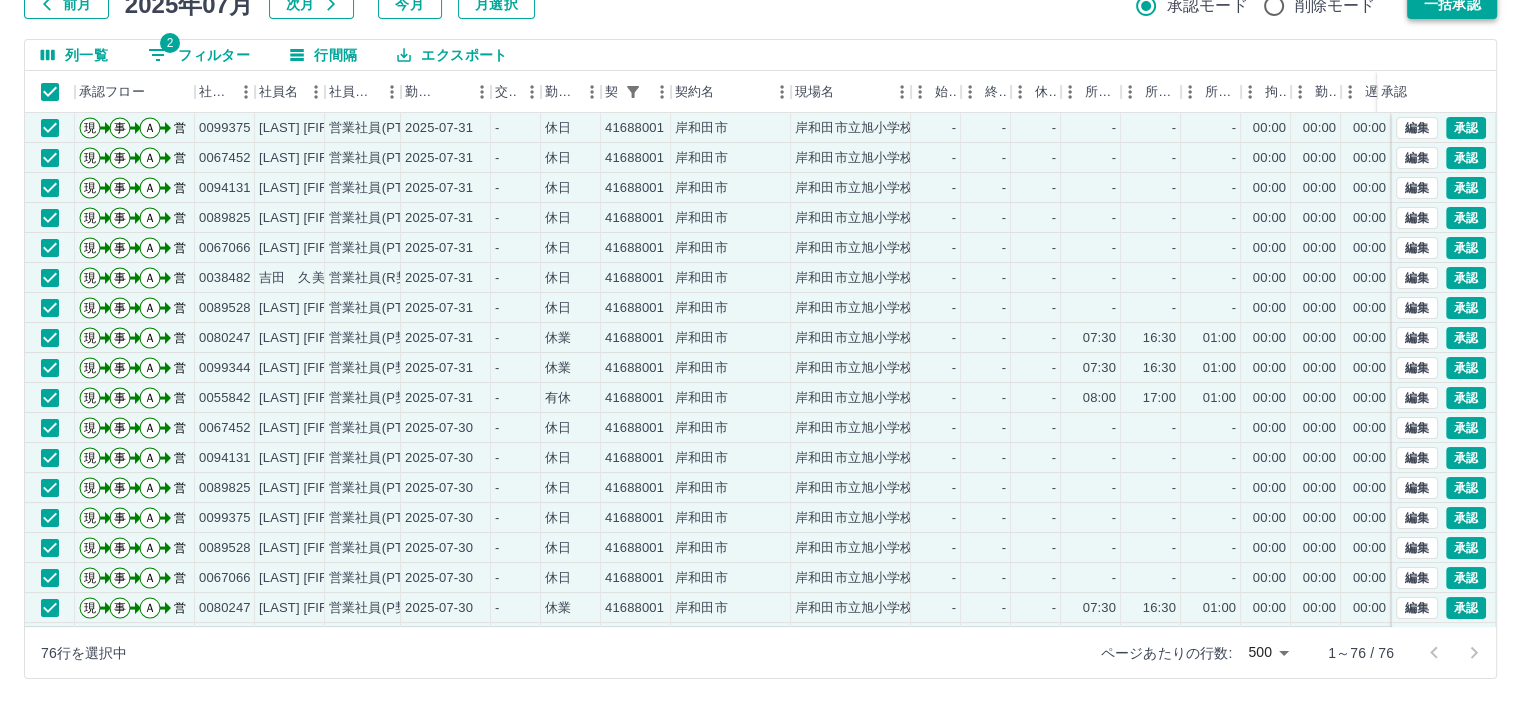 click on "一括承認" at bounding box center (1452, 4) 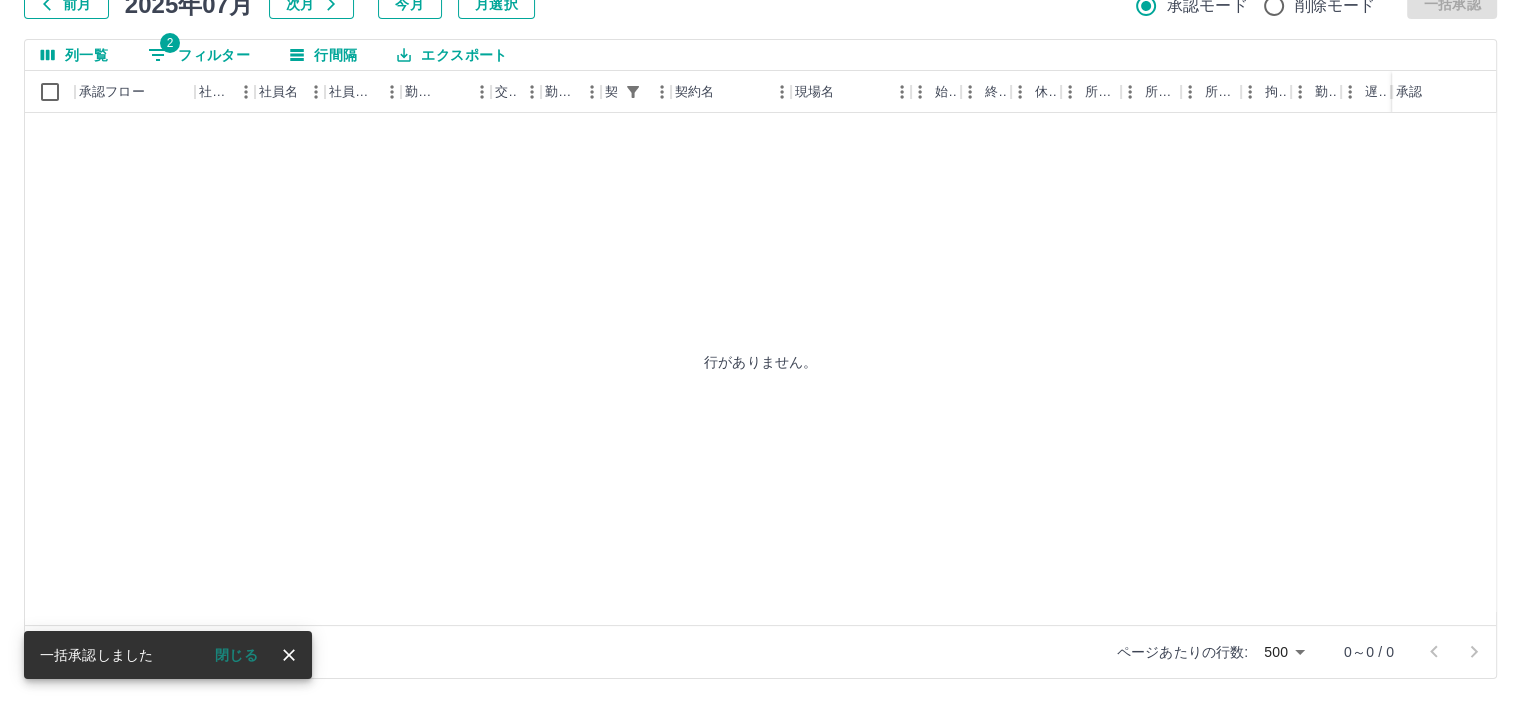 click on "2 フィルター" at bounding box center [199, 55] 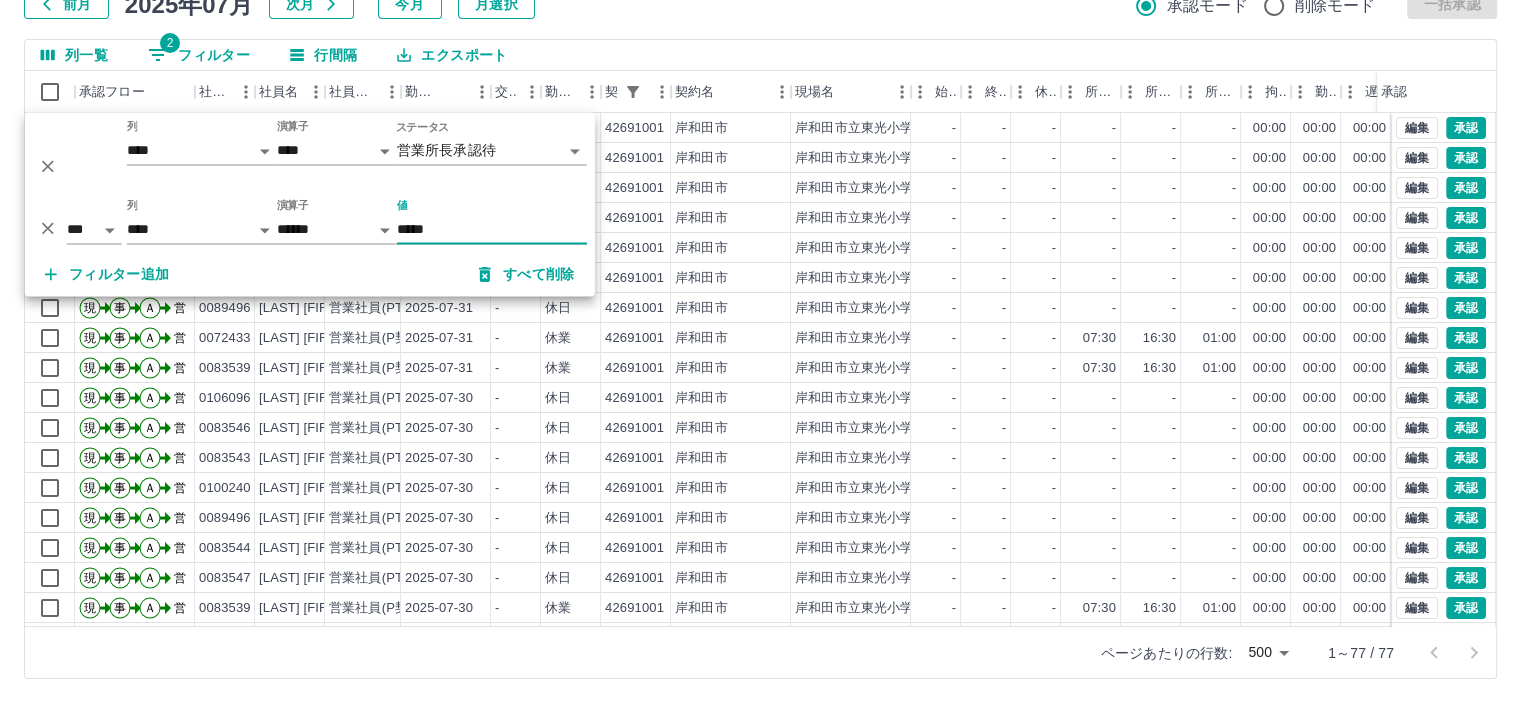 type on "*****" 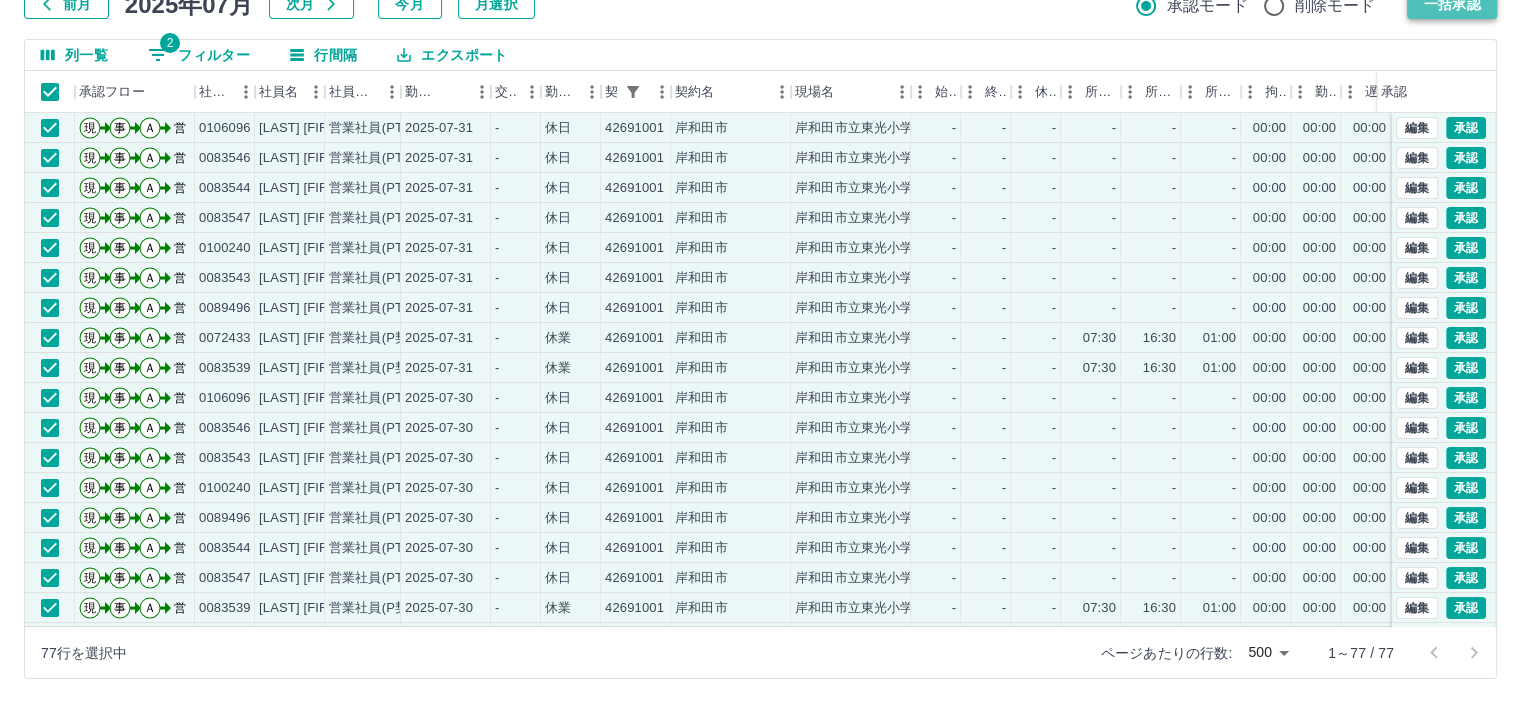 click on "一括承認" at bounding box center (1452, 4) 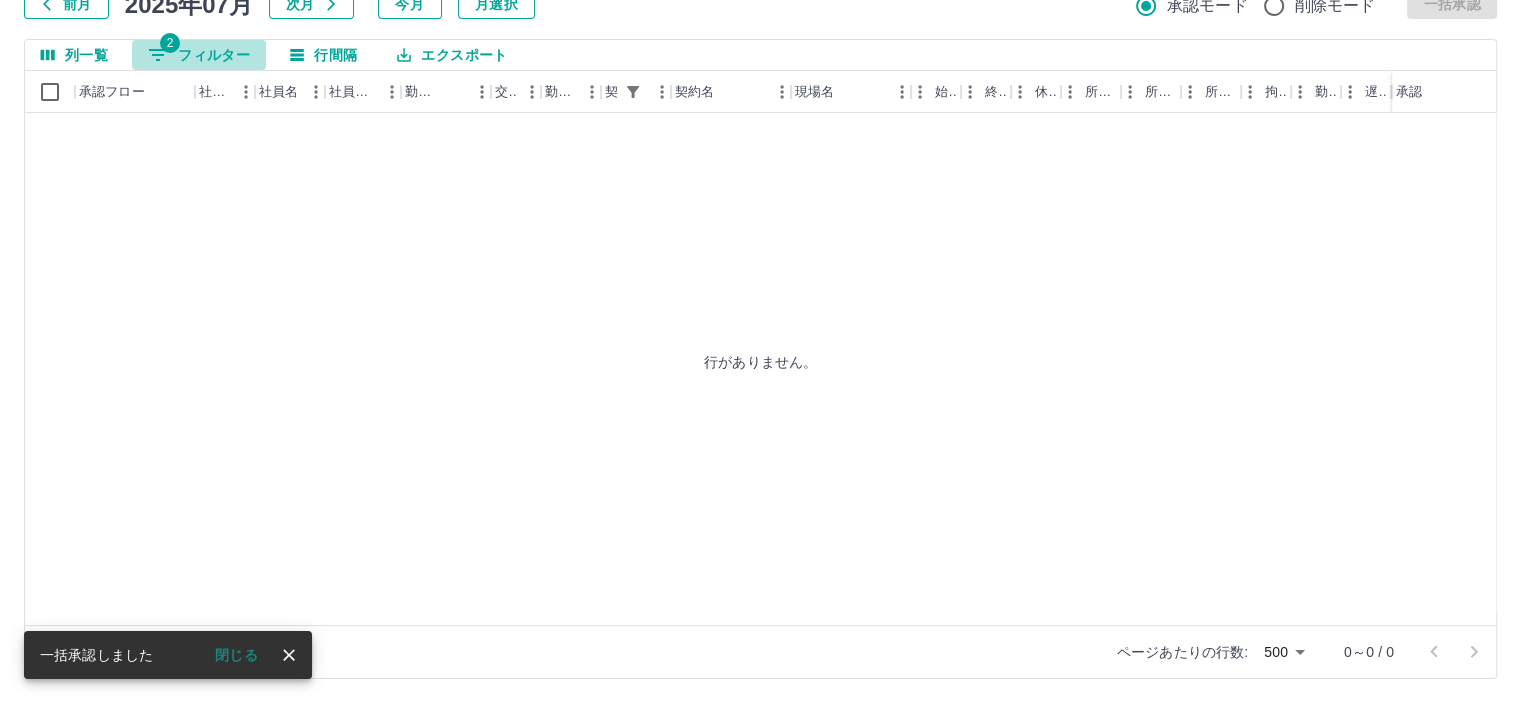 click on "2 フィルター" at bounding box center (199, 55) 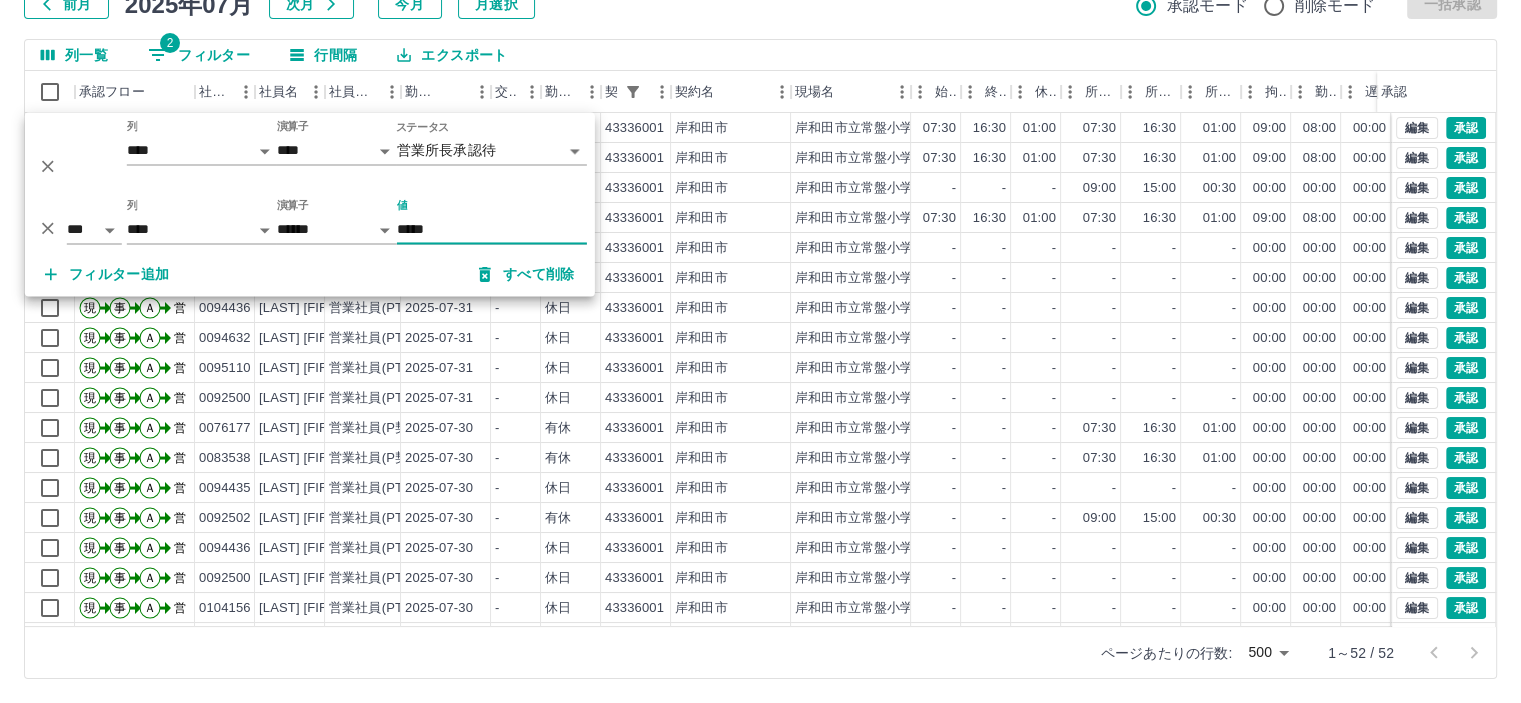 type on "*****" 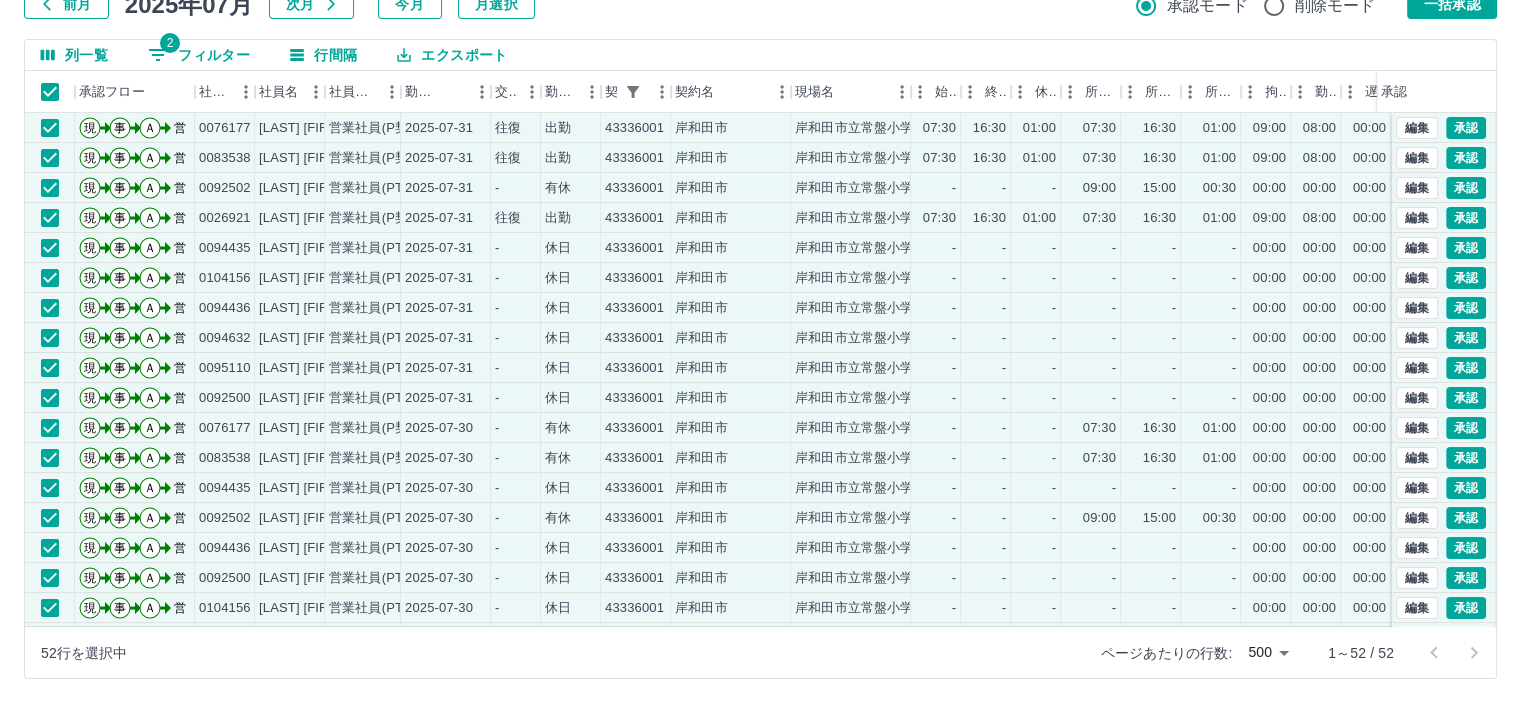 click on "一括承認" at bounding box center (1452, 4) 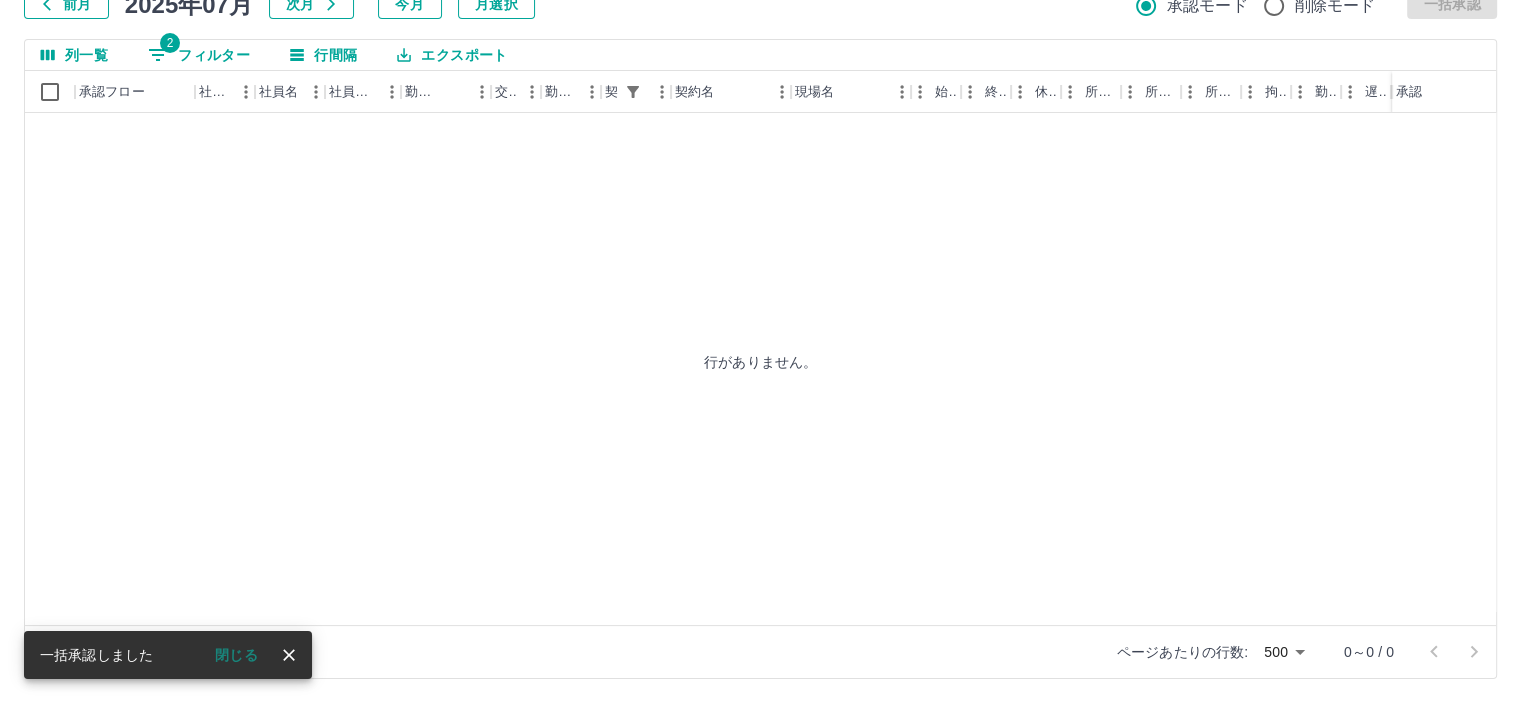 click on "2 フィルター" at bounding box center (199, 55) 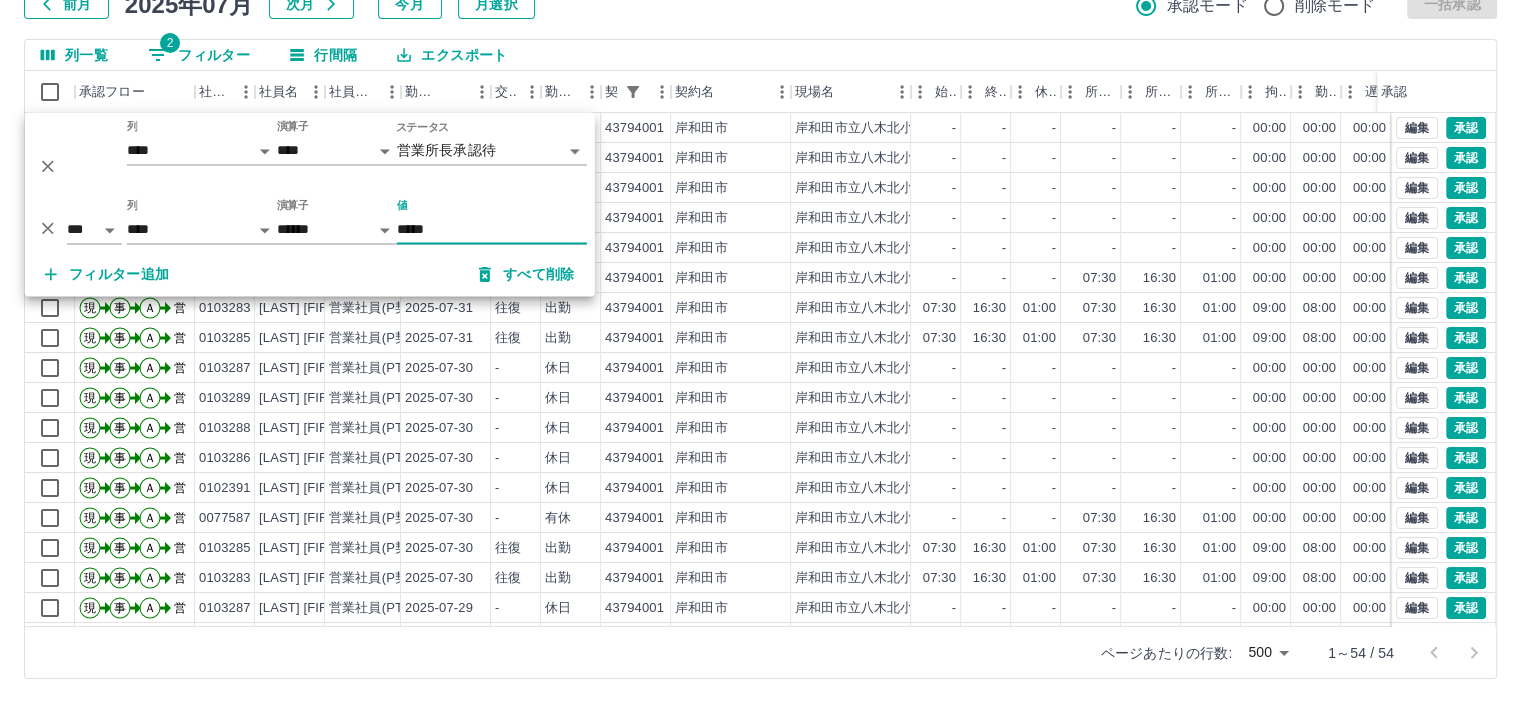 type on "*****" 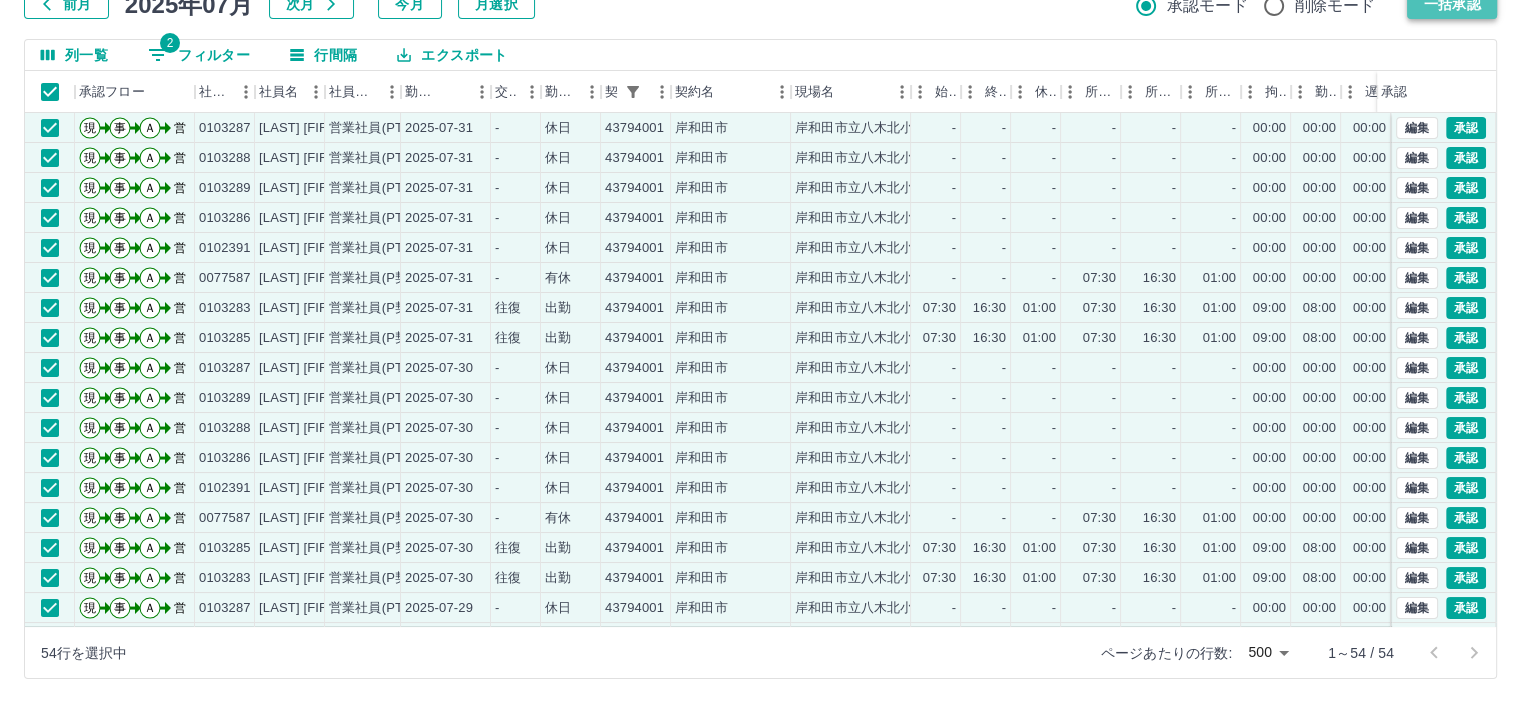 click on "一括承認" at bounding box center (1452, 4) 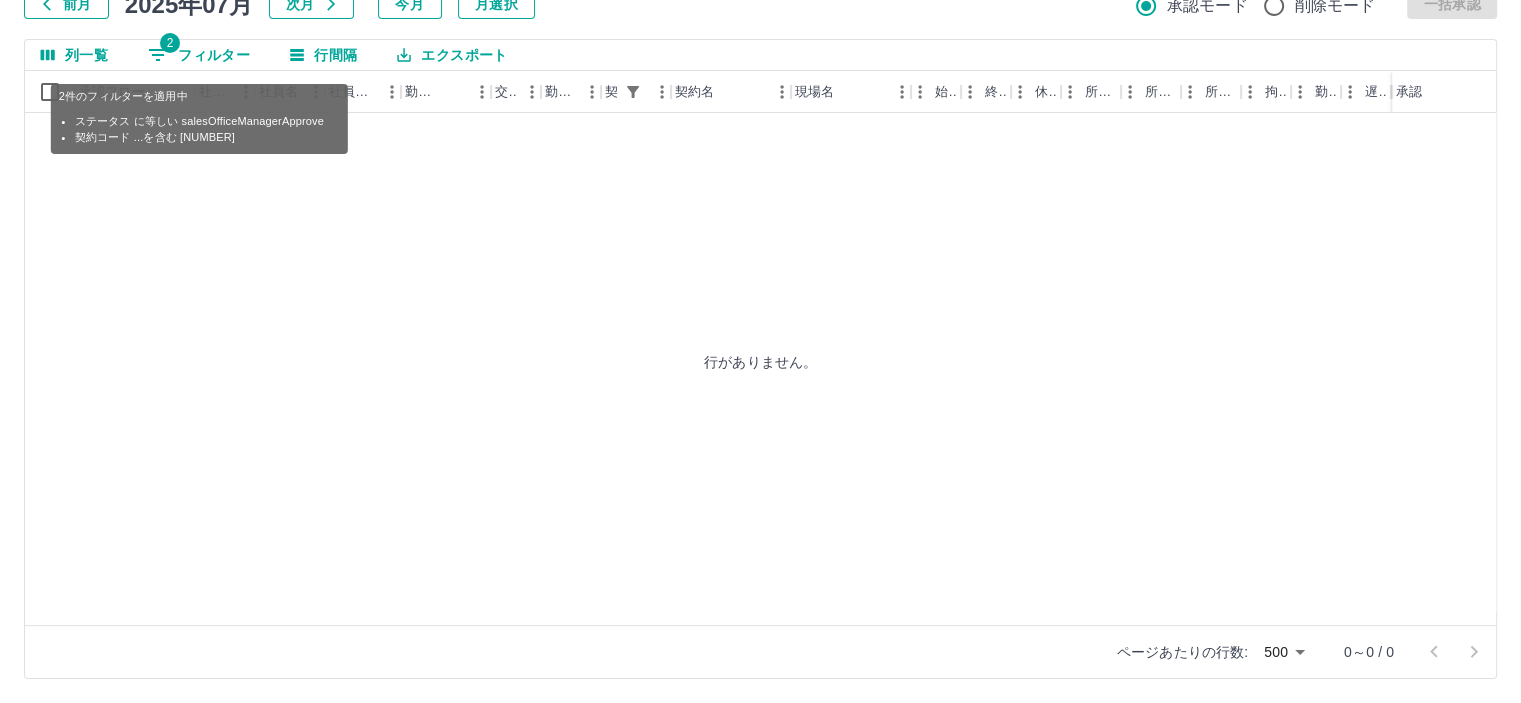 click on "2 フィルター" at bounding box center [199, 55] 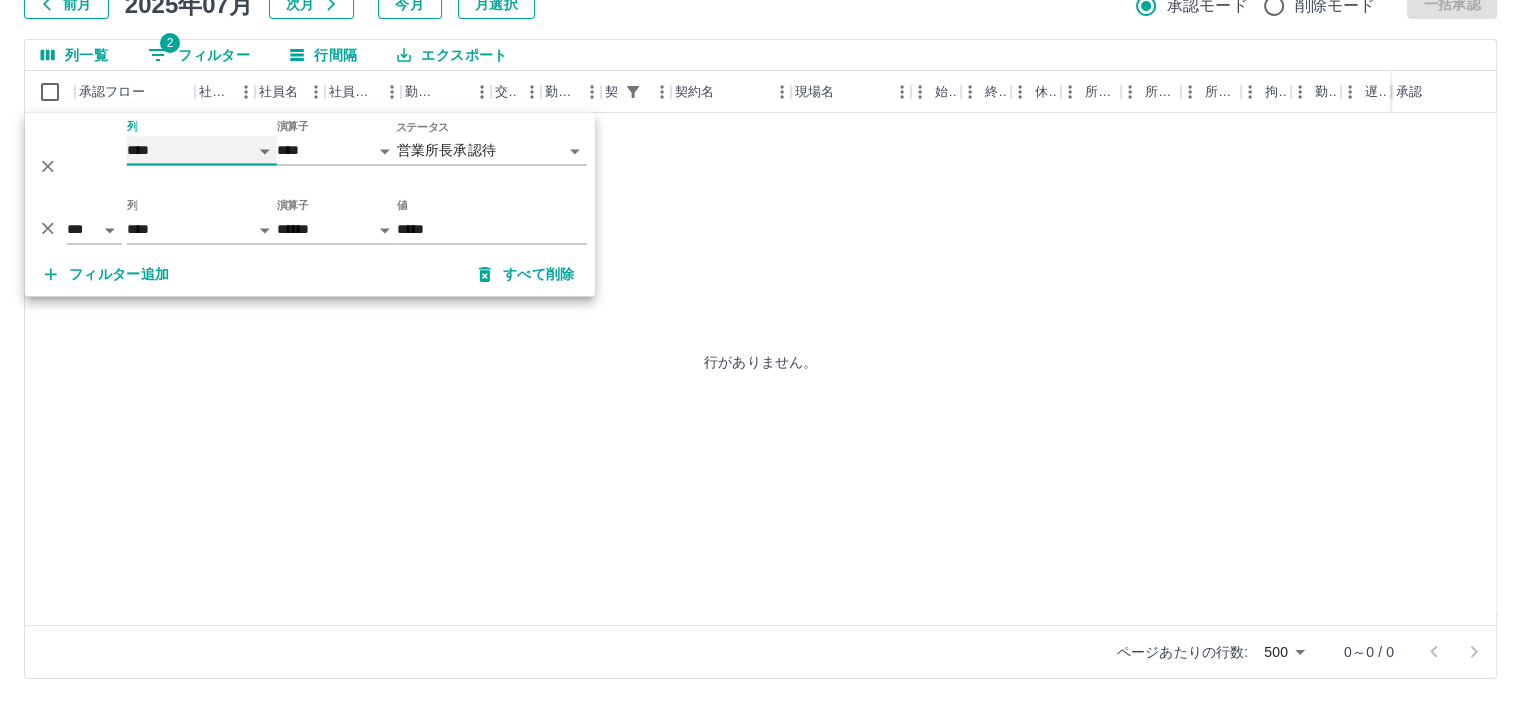 click on "**** *** **** *** *** **** ***** *** *** ** ** ** **** **** **** ** ** *** **** *****" at bounding box center [202, 150] 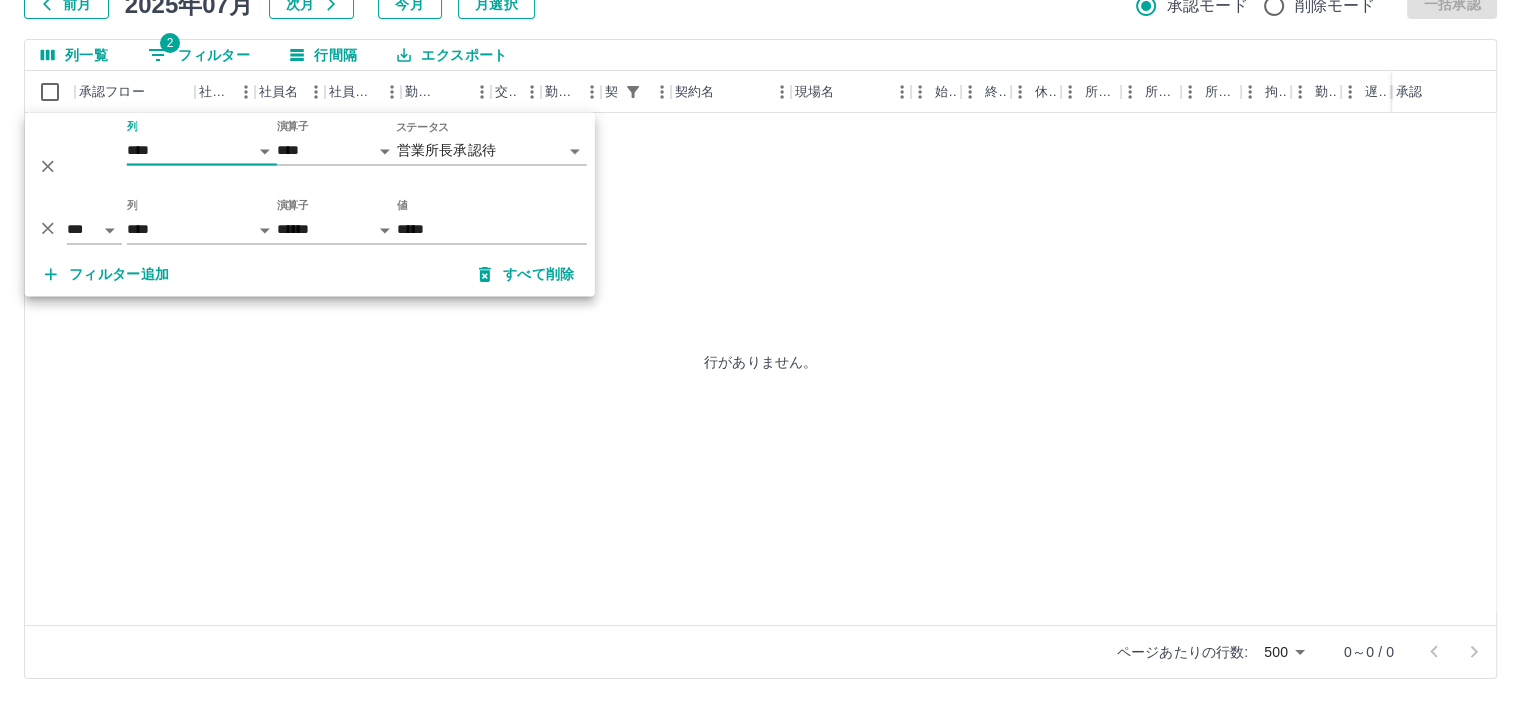 click on "すべて削除" at bounding box center [527, 275] 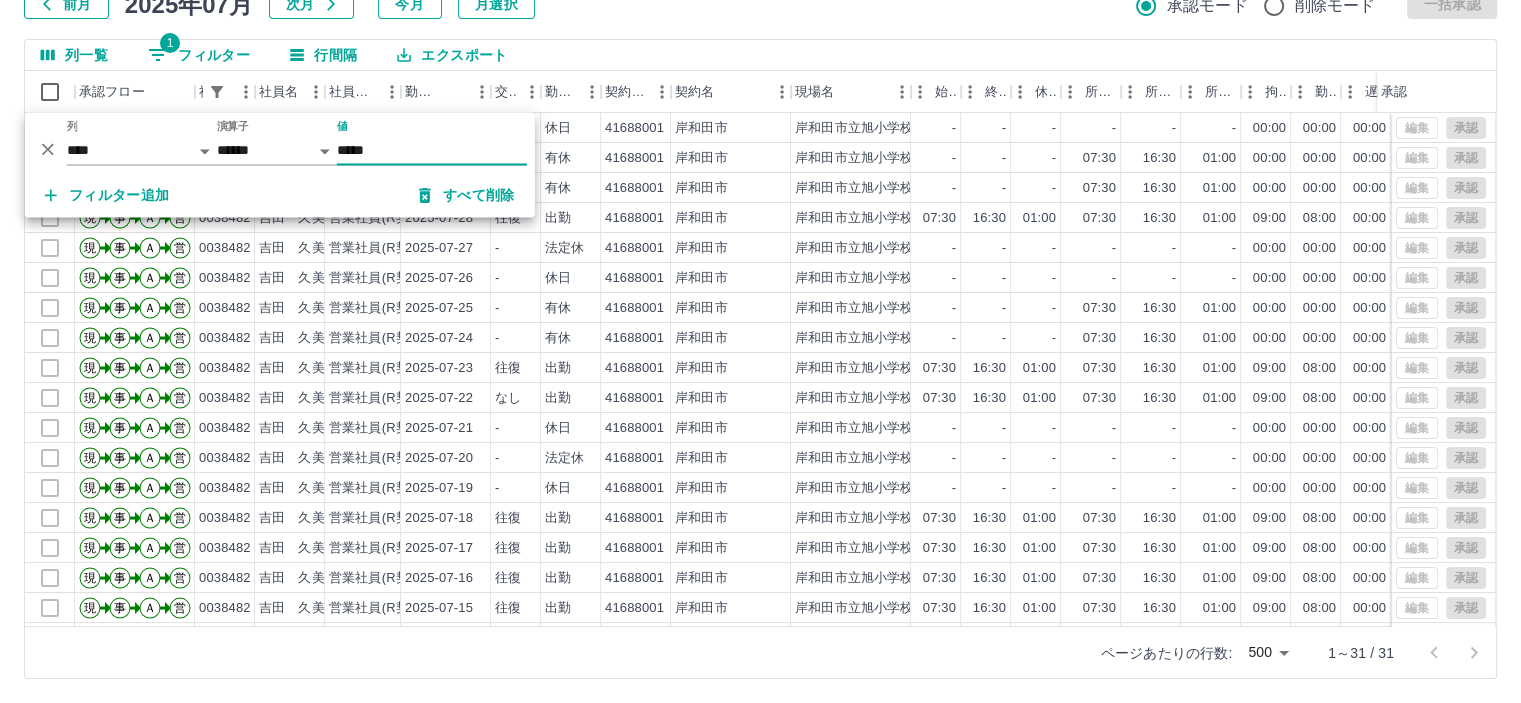 type on "*****" 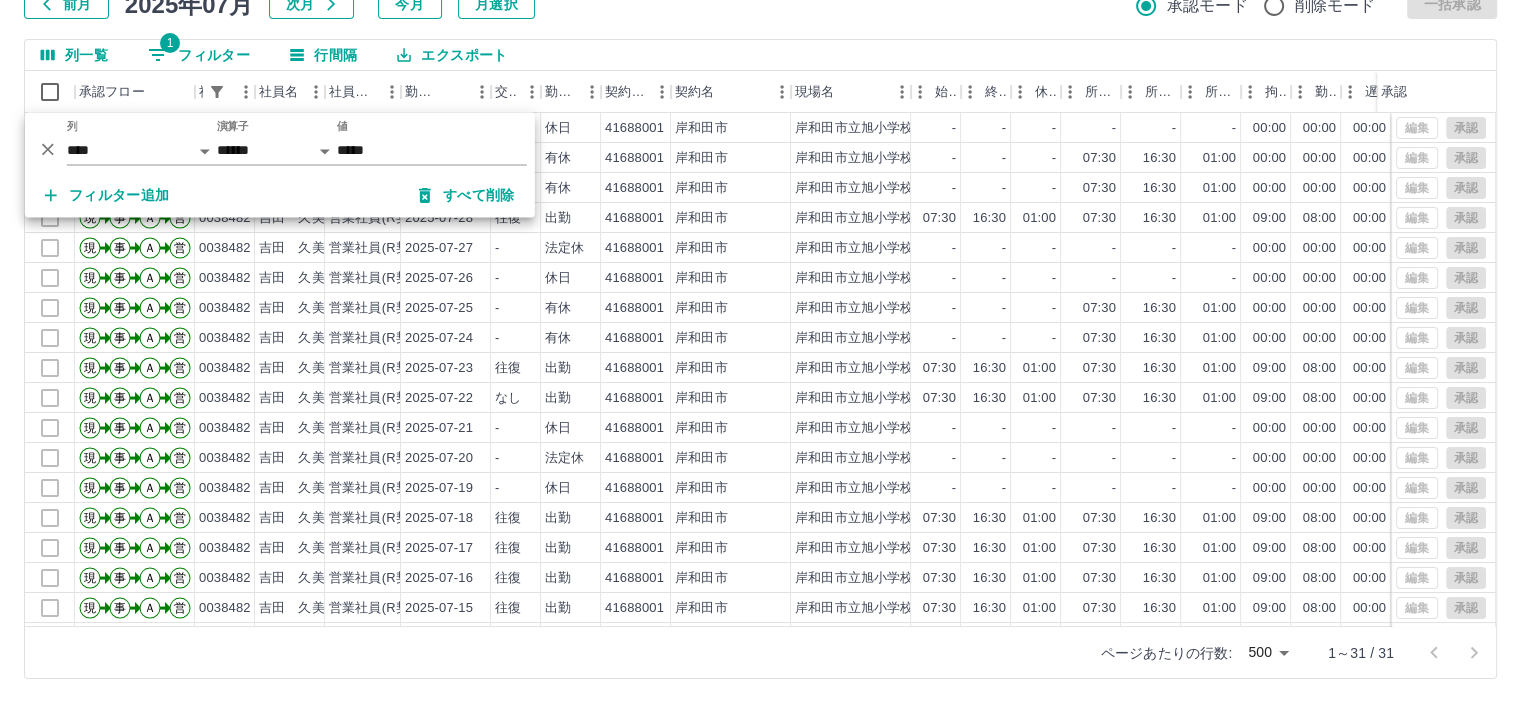 click on "勤務実績承認 前月 2025年07月 次月 今月 月選択 承認モード 削除モード 一括承認 列一覧 1 フィルター 行間隔 エクスポート 承認フロー 社員番号 社員名 社員区分 勤務日 交通費 勤務区分 契約コード 契約名 現場名 始業 終業 休憩 所定開始 所定終業 所定休憩 拘束 勤務 遅刻等 コメント ステータス 承認 現 事 Ａ 営 0038482 吉田　久美子 営業社員(R契約) 2025-07-31  -  休日 41688001 岸和田市 岸和田市立旭小学校 - - - - - - 00:00 00:00 00:00 全承認済 現 事 Ａ 営 0038482 吉田　久美子 営業社員(R契約) 2025-07-30  -  有休 41688001 岸和田市 岸和田市立旭小学校 - - - 07:30 16:30 01:00 00:00 00:00 00:00 全承認済 現 事 Ａ 営 0038482 吉田　久美子 営業社員(R契約) 2025-07-29  -  有休 41688001 岸和田市 岸和田市立旭小学校 - - - 07:30 16:30 01:00 00:00 00:00 00:00 全承認済 現 事 Ａ 営 0038482 吉田　久美子 2025-07-28" at bounding box center [760, 305] 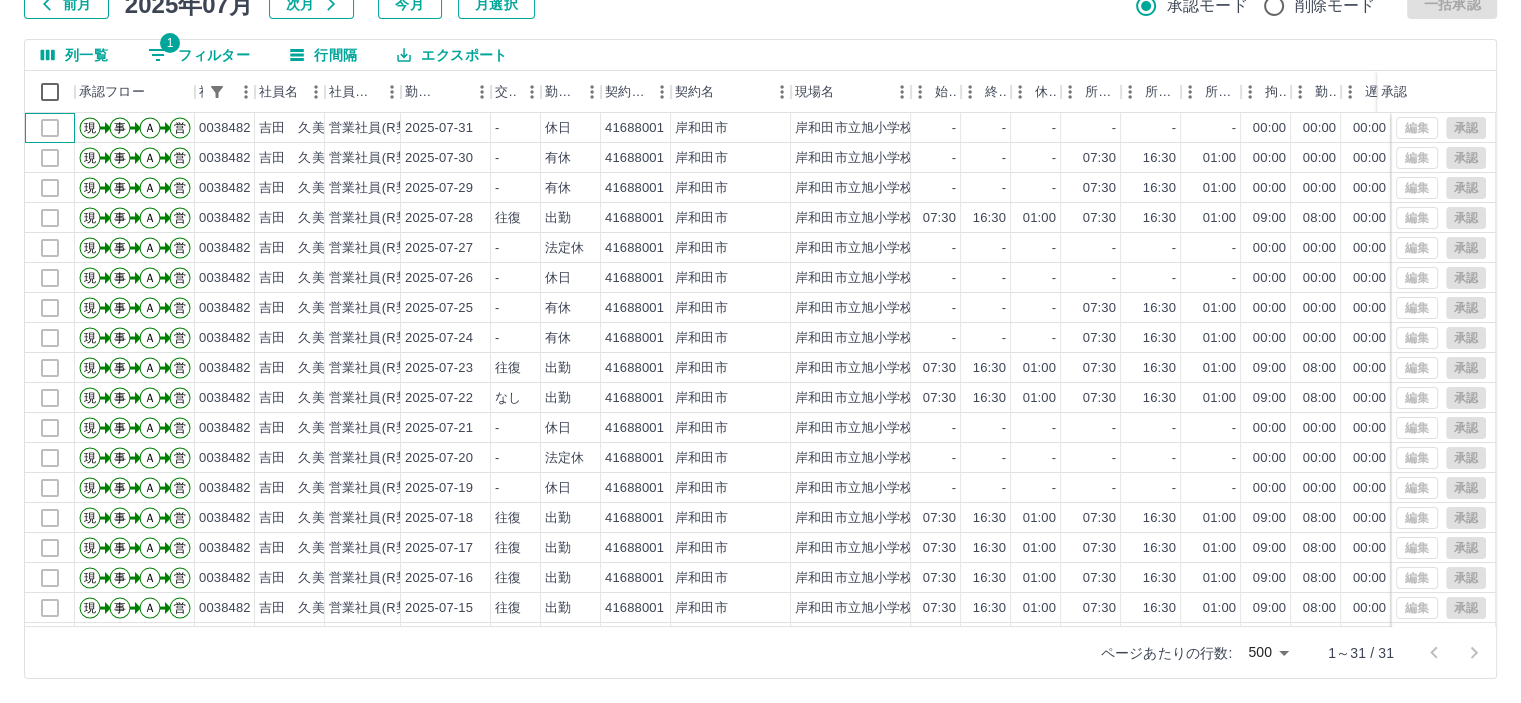 click at bounding box center (50, 128) 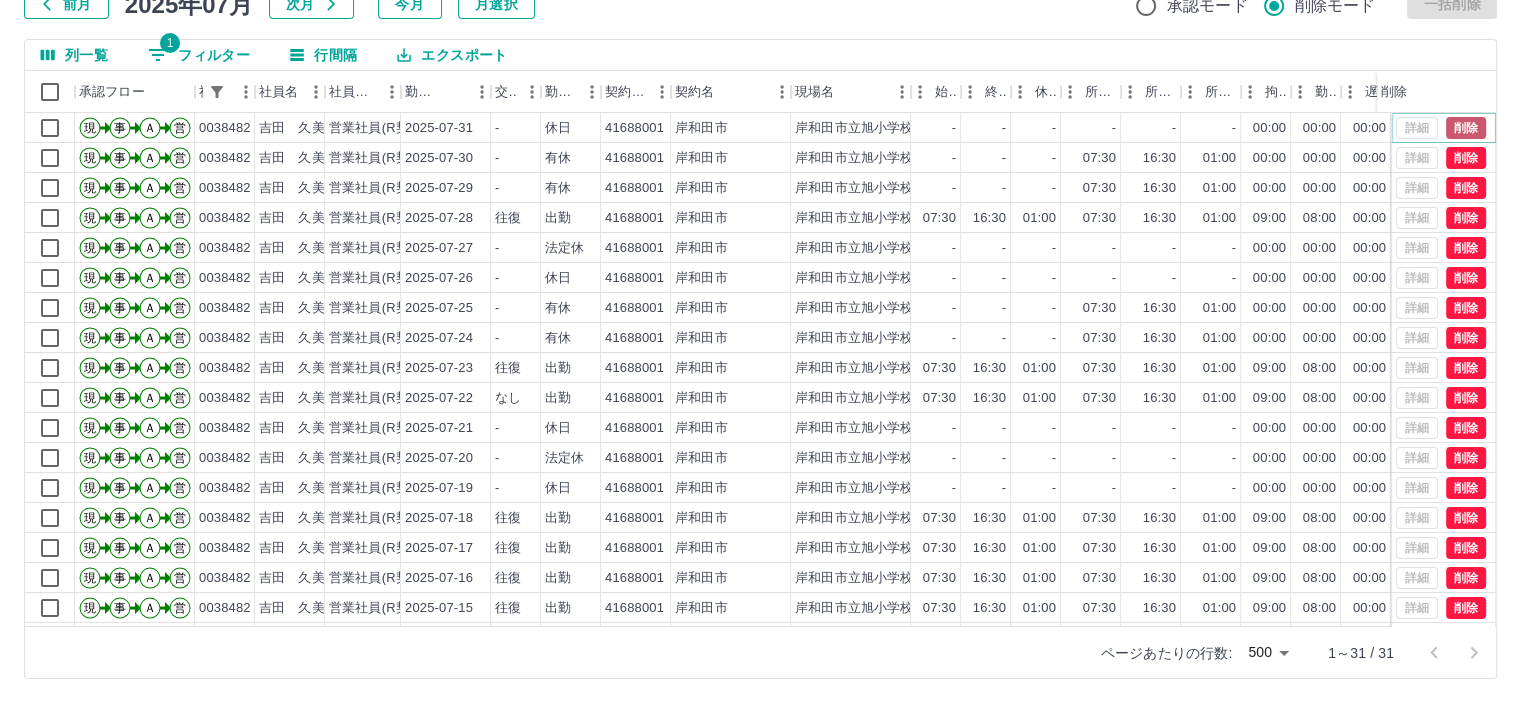 click on "削除" at bounding box center (1466, 128) 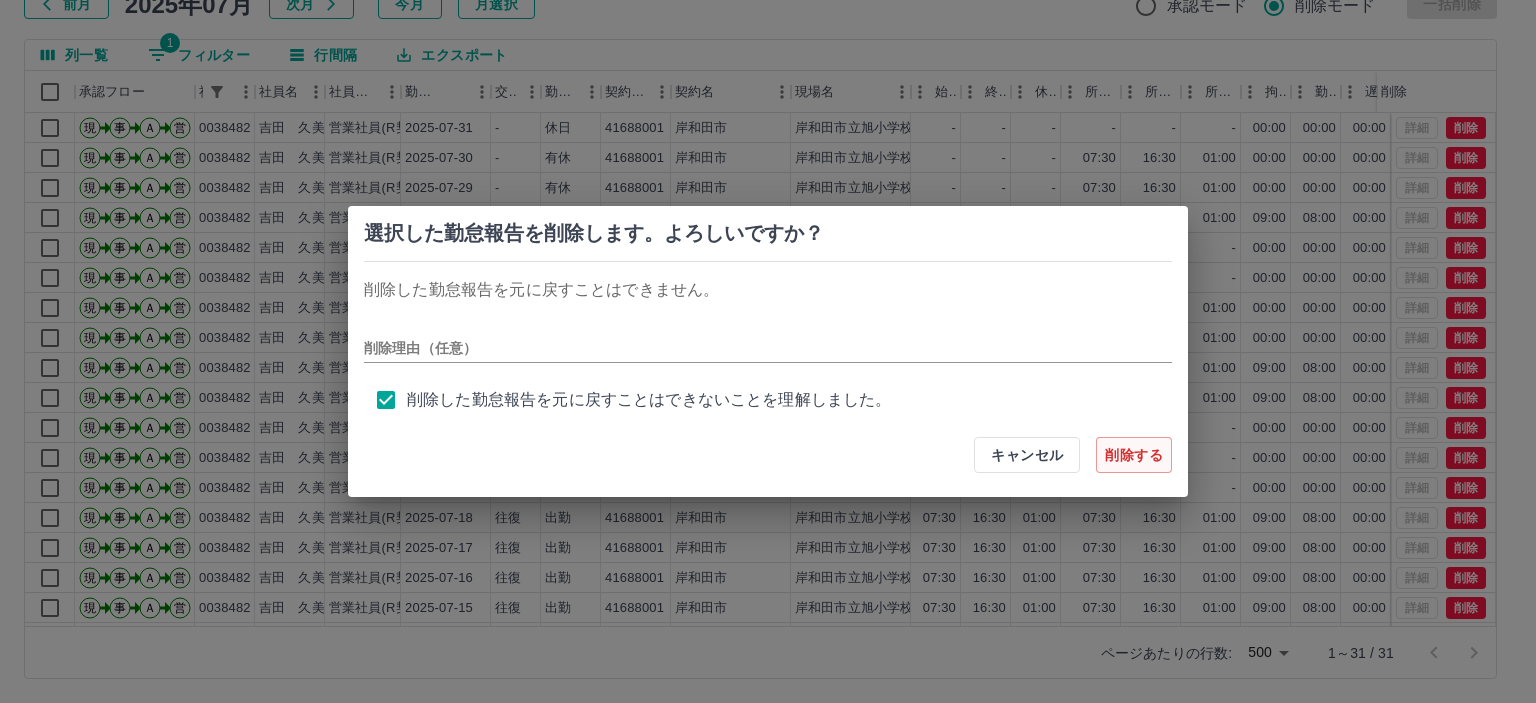 click on "削除する" at bounding box center (1134, 455) 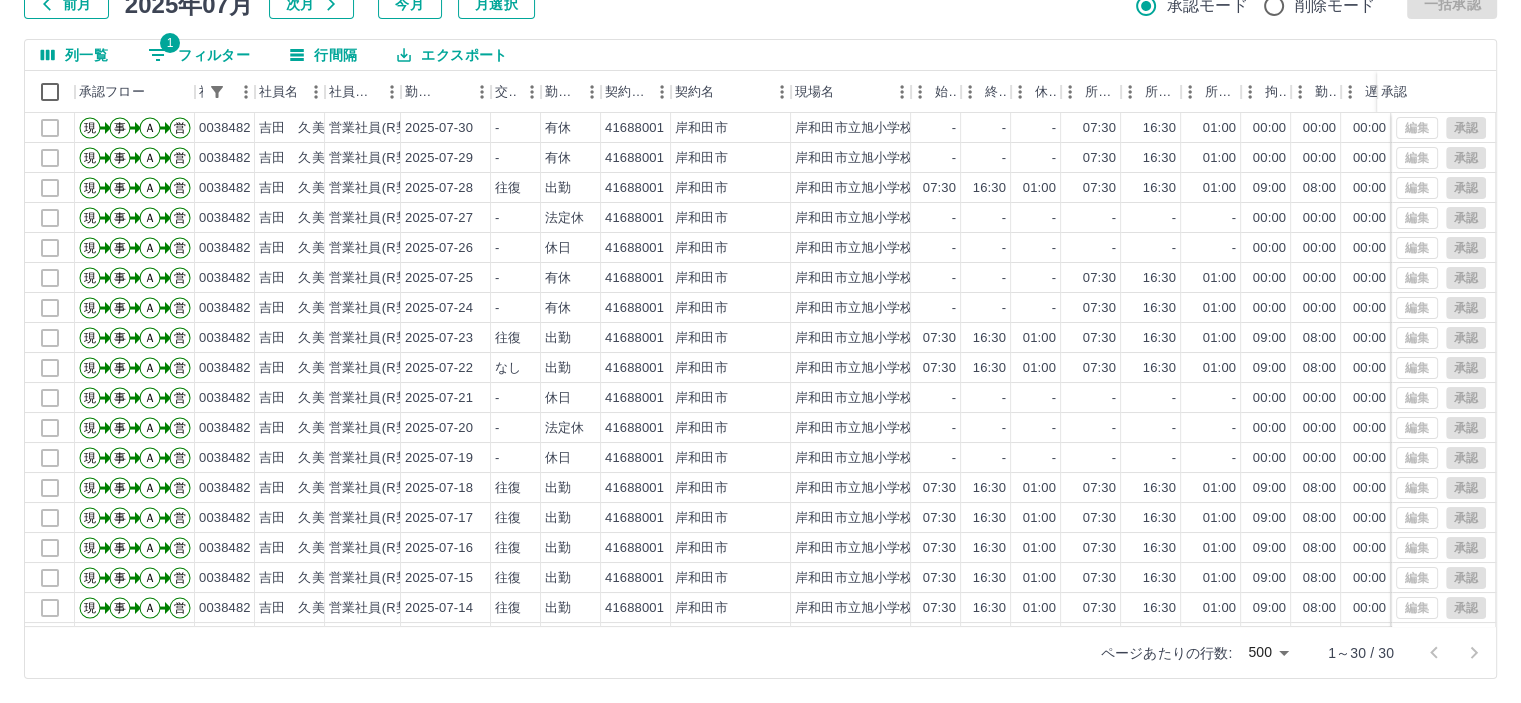 click on "1 フィルター" at bounding box center [199, 55] 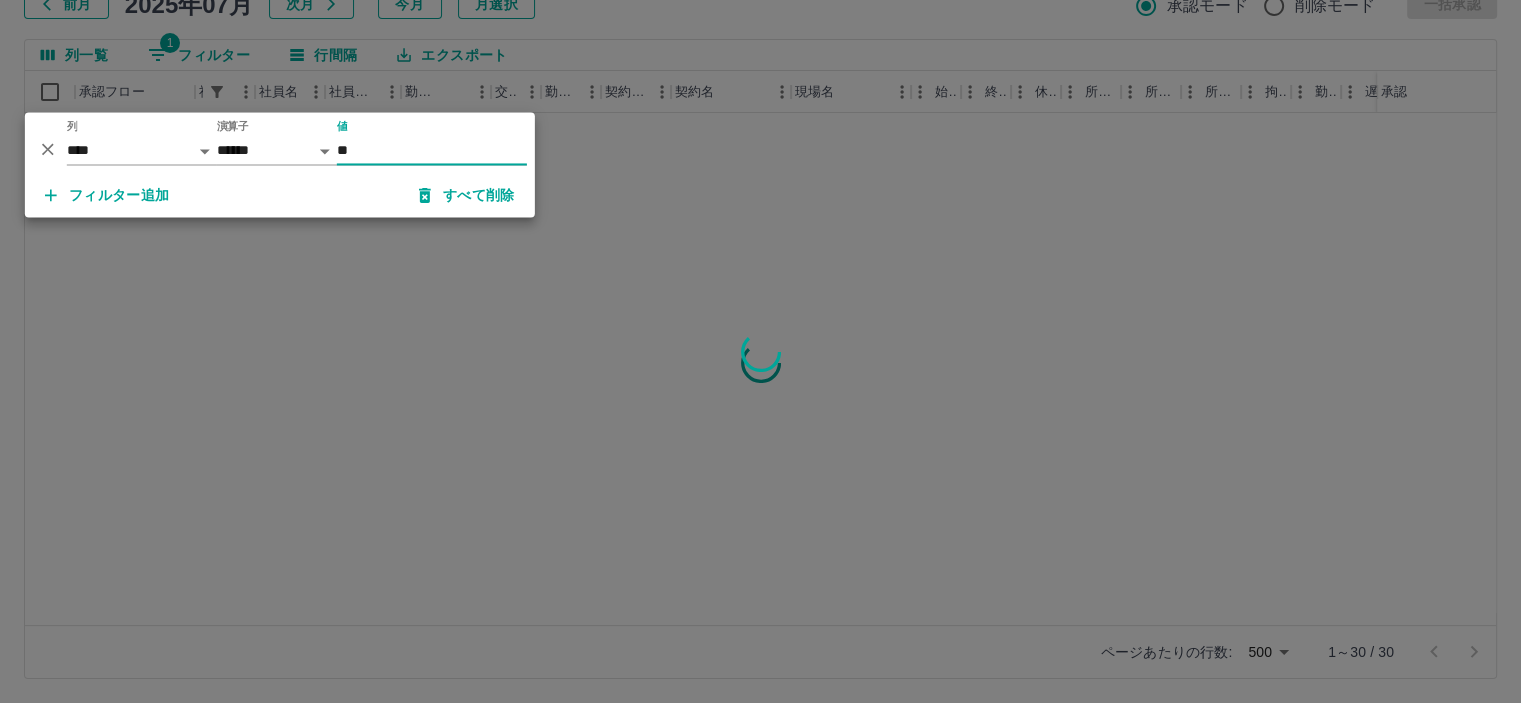type on "*" 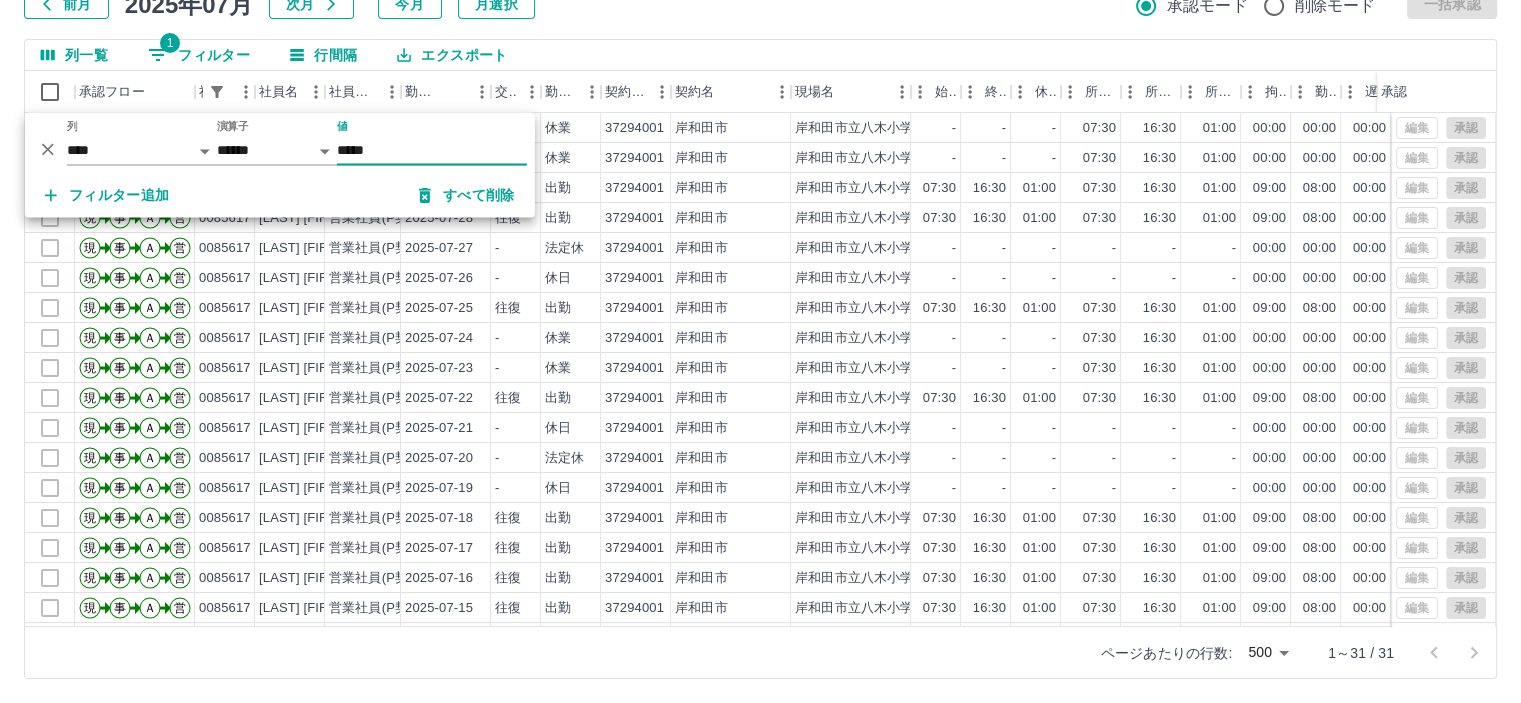 type on "*****" 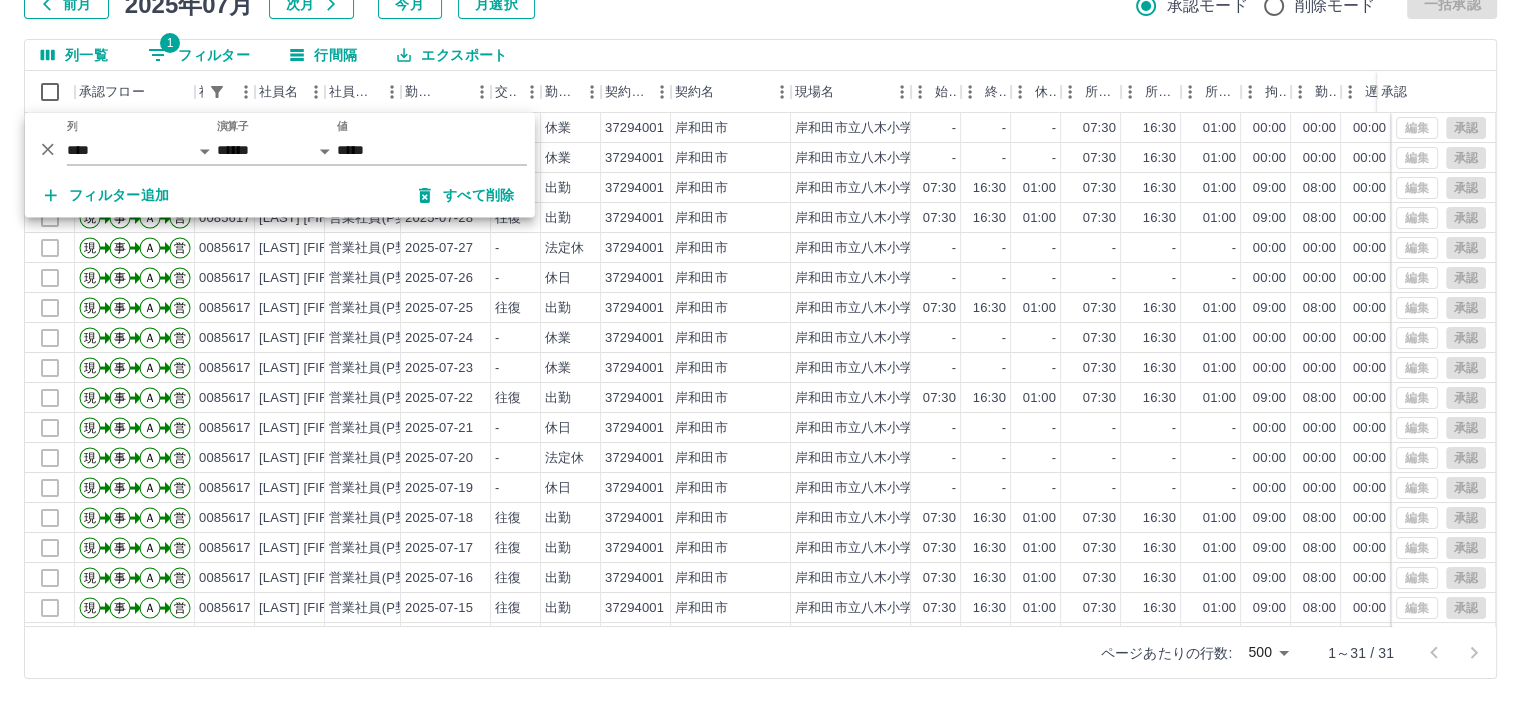 click on "列一覧 1 フィルター 行間隔 エクスポート" at bounding box center (760, 55) 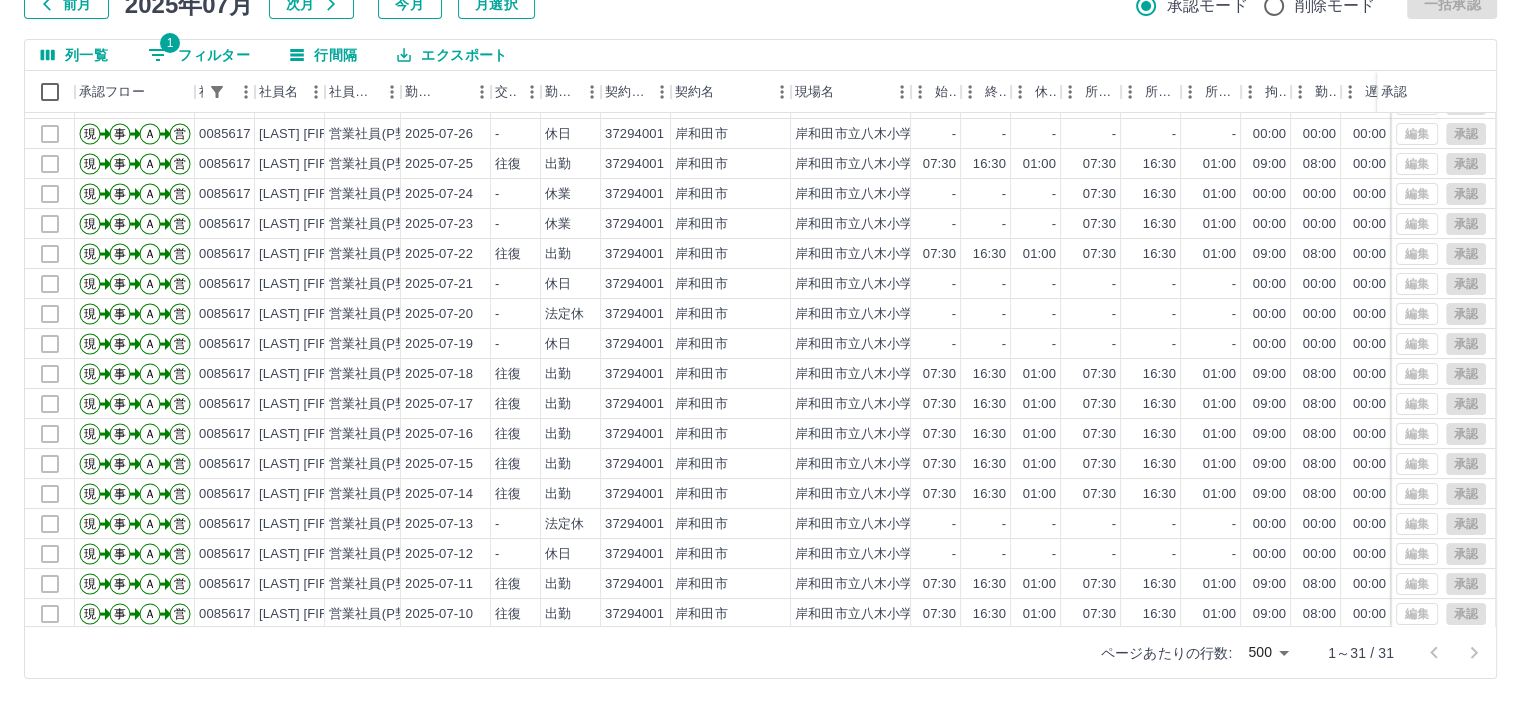 scroll, scrollTop: 0, scrollLeft: 0, axis: both 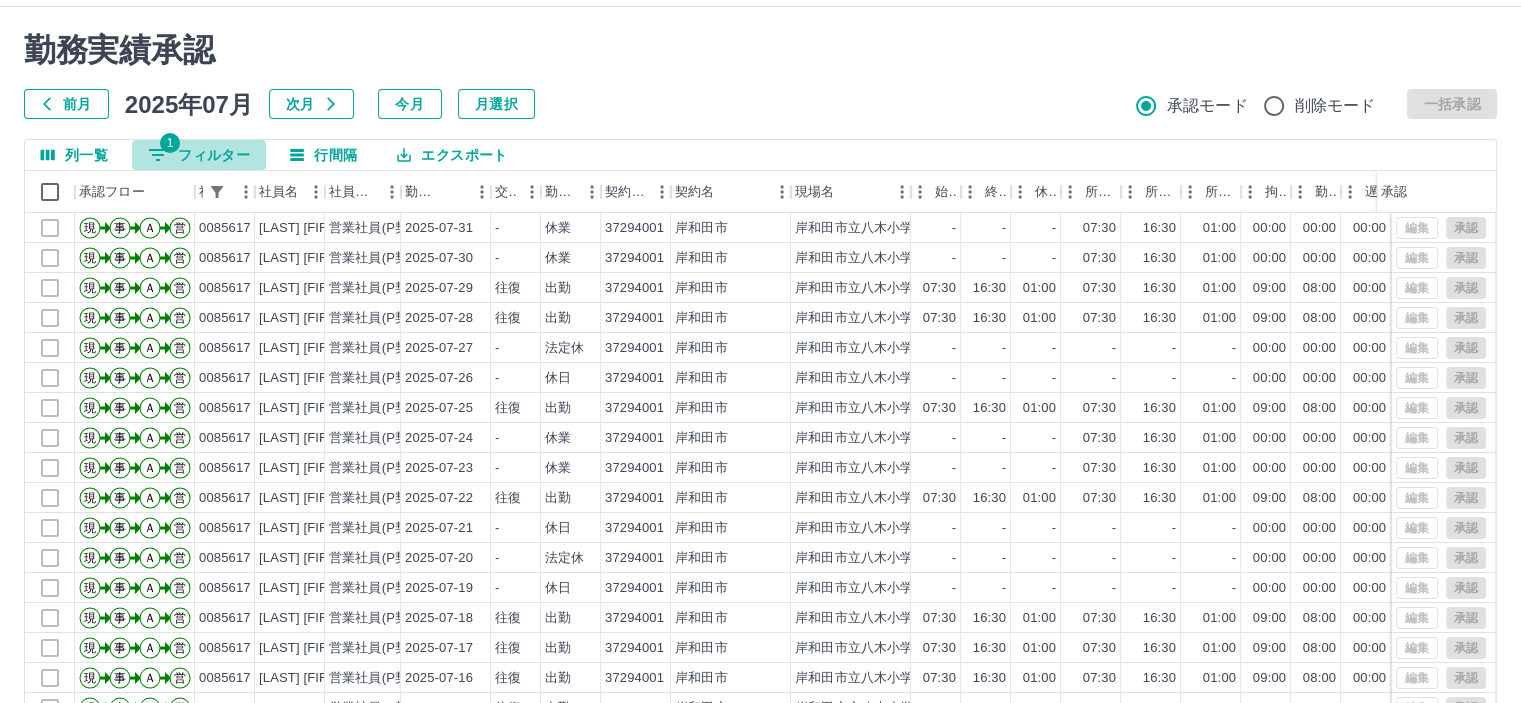 click on "1 フィルター" at bounding box center (199, 155) 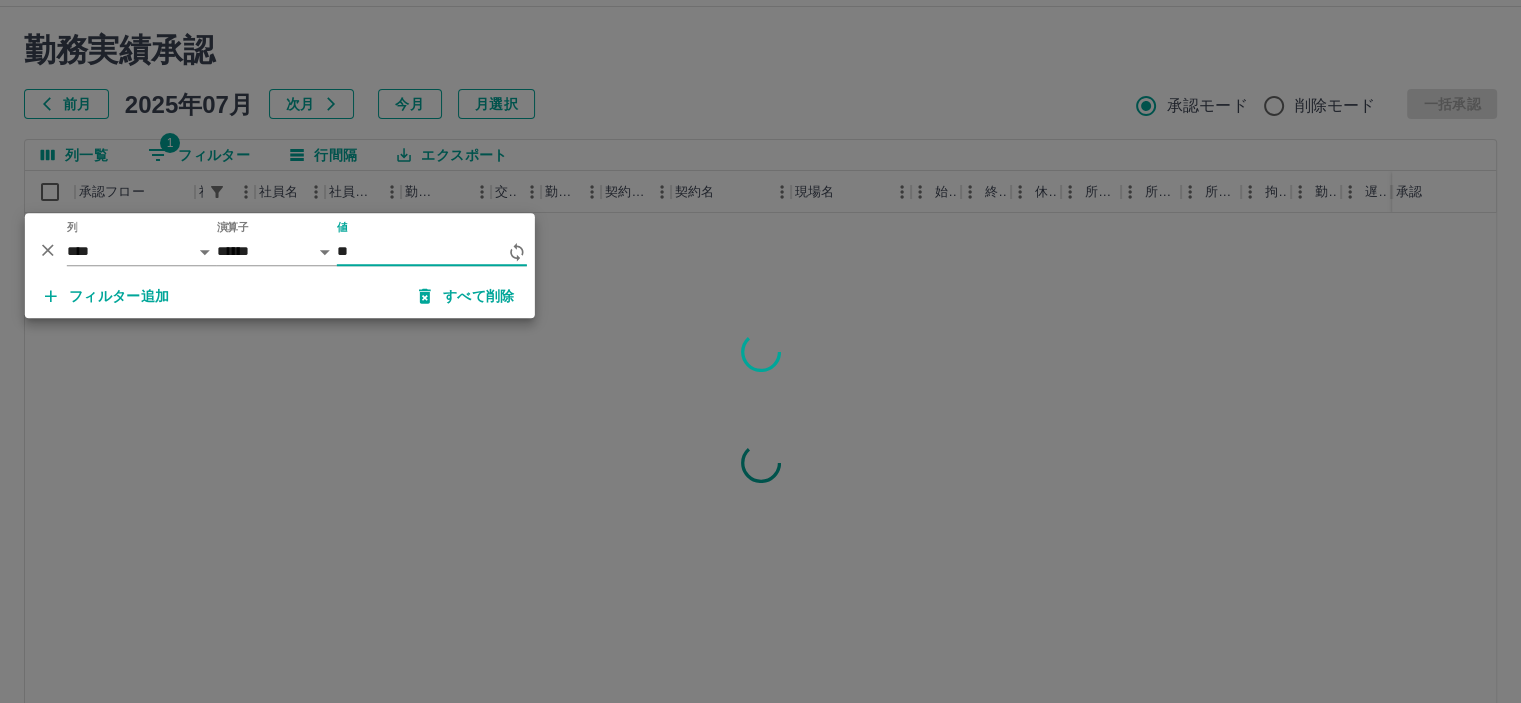 type on "*" 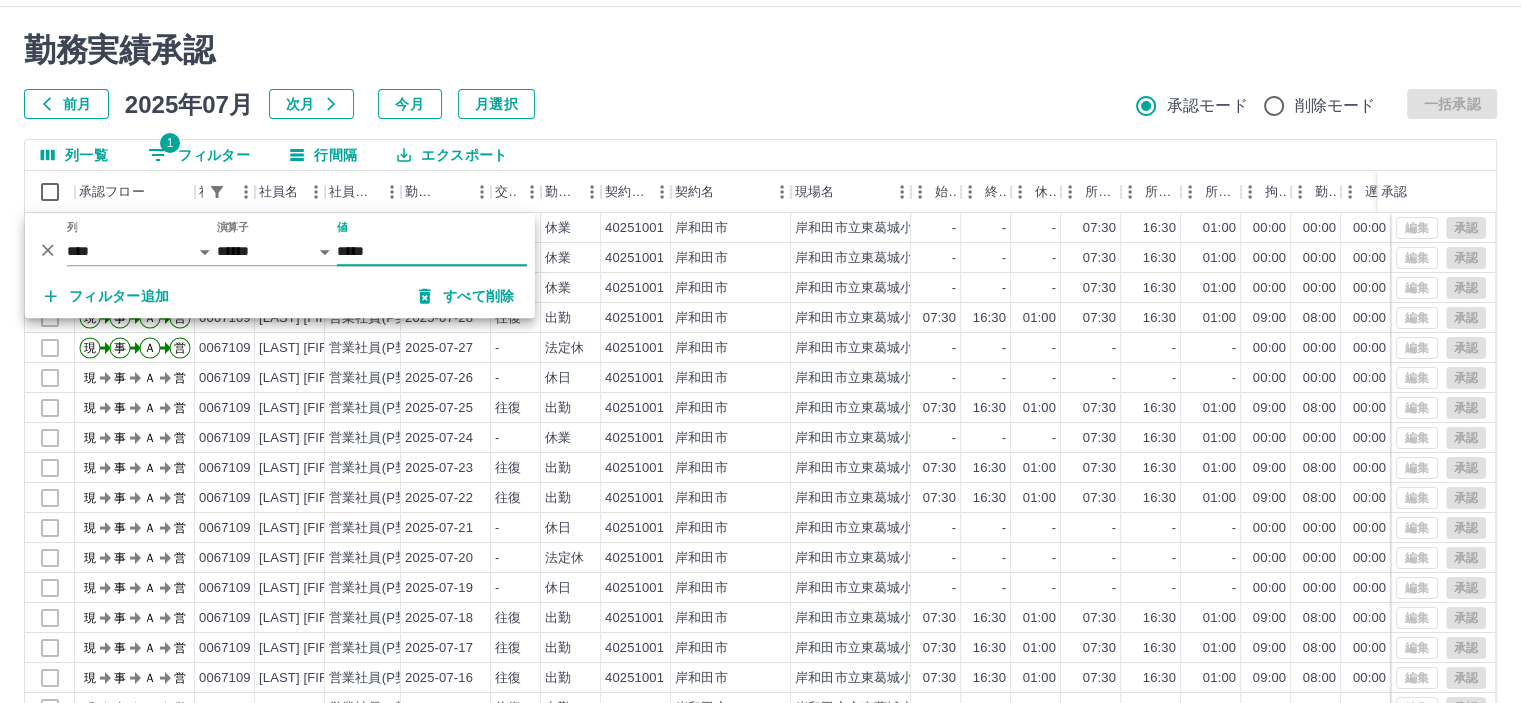 type on "*****" 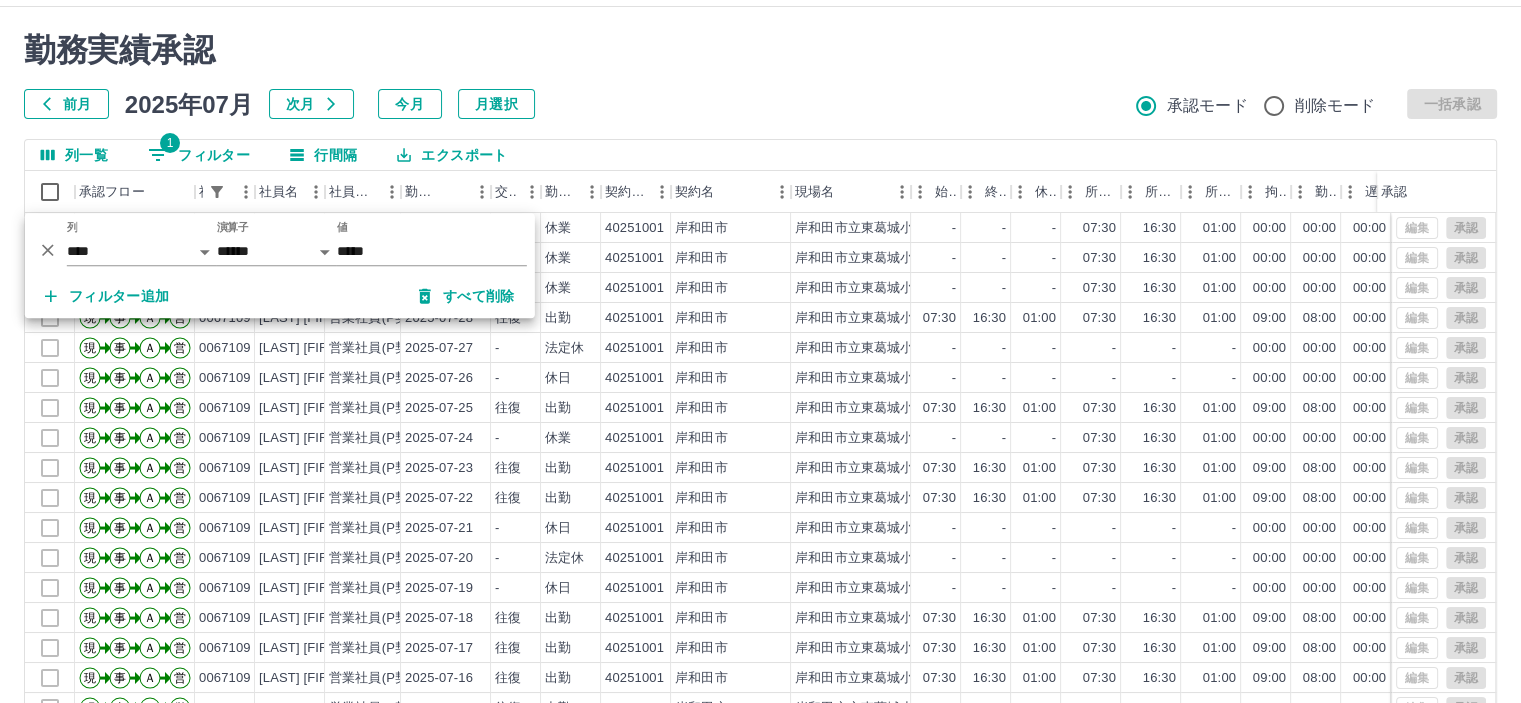 click on "前月 2025年07月 次月 今月 月選択 承認モード 削除モード 一括承認" at bounding box center [760, 104] 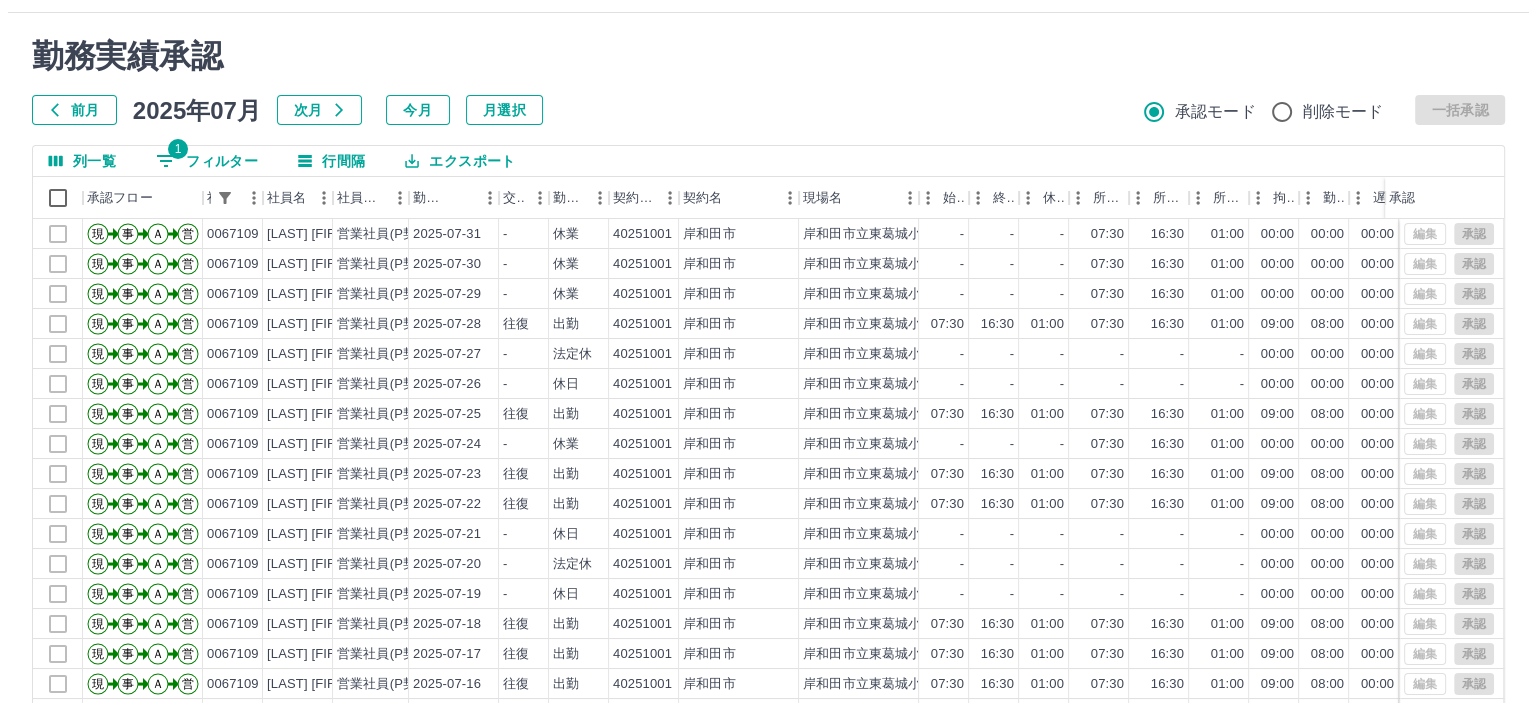 scroll, scrollTop: 0, scrollLeft: 0, axis: both 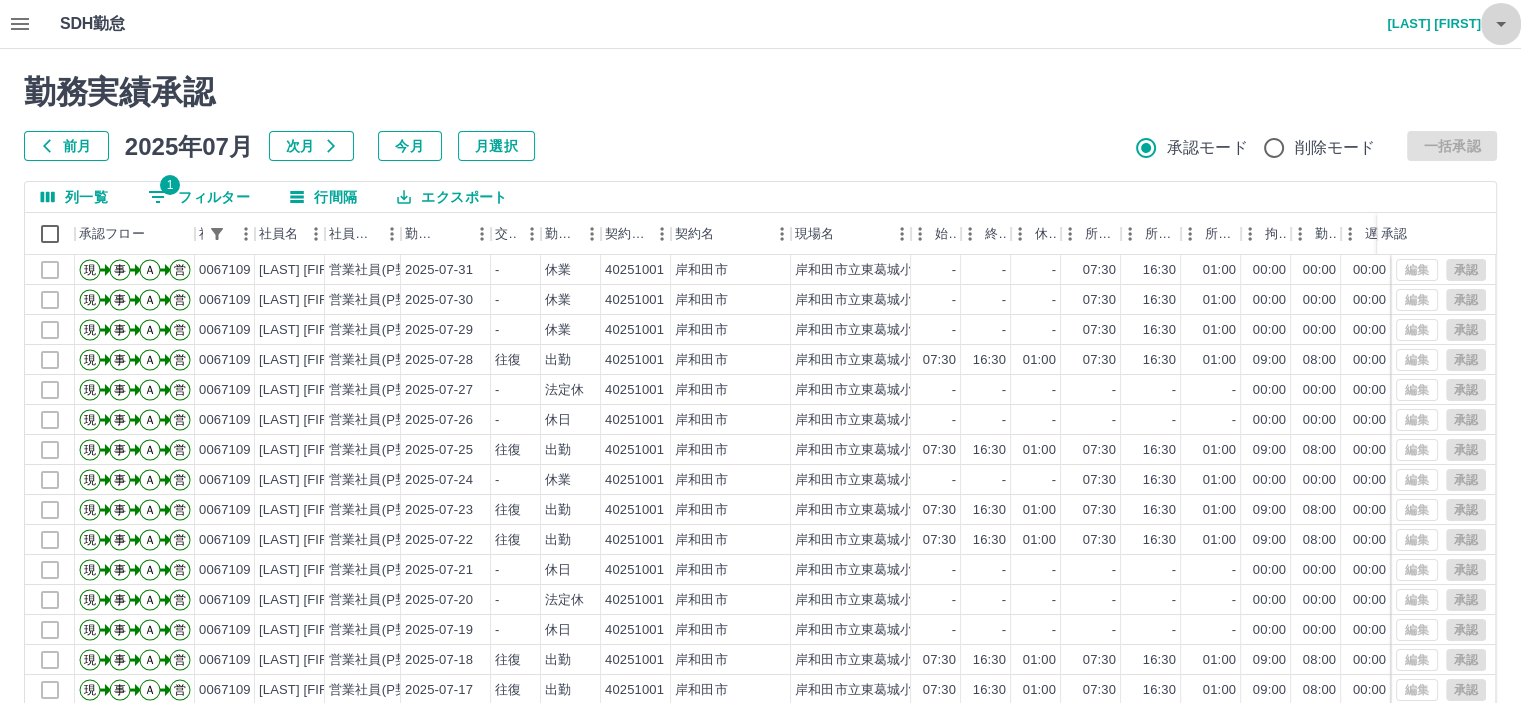click 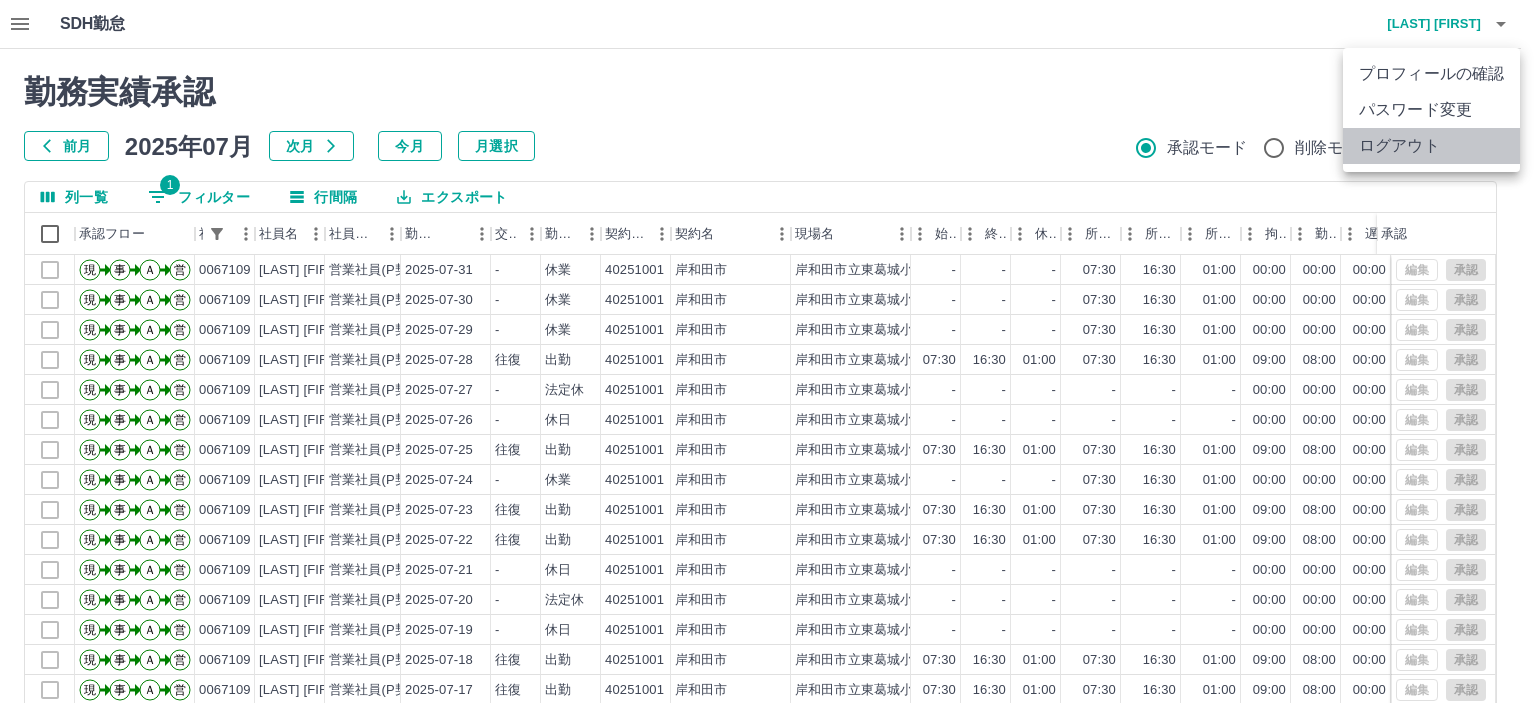 click on "ログアウト" at bounding box center [1431, 146] 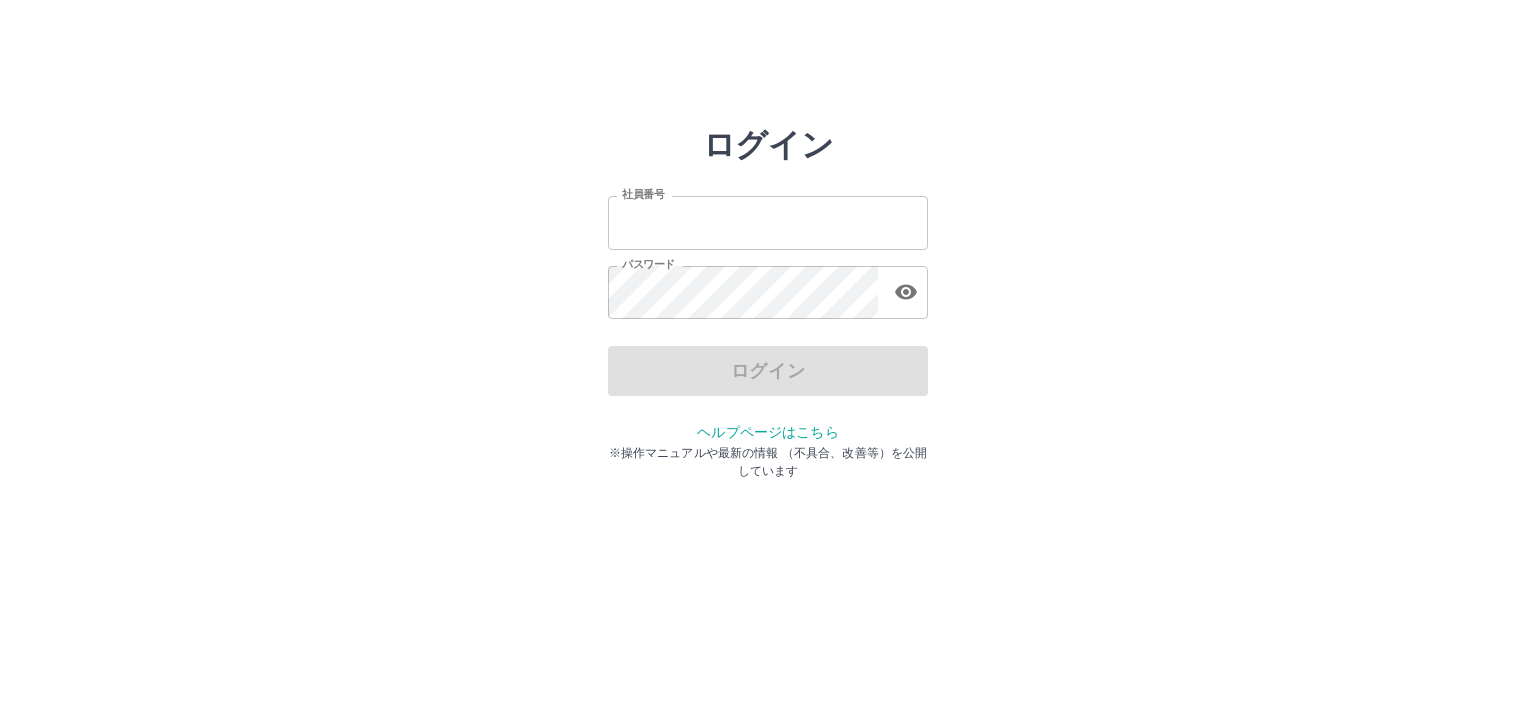 scroll, scrollTop: 0, scrollLeft: 0, axis: both 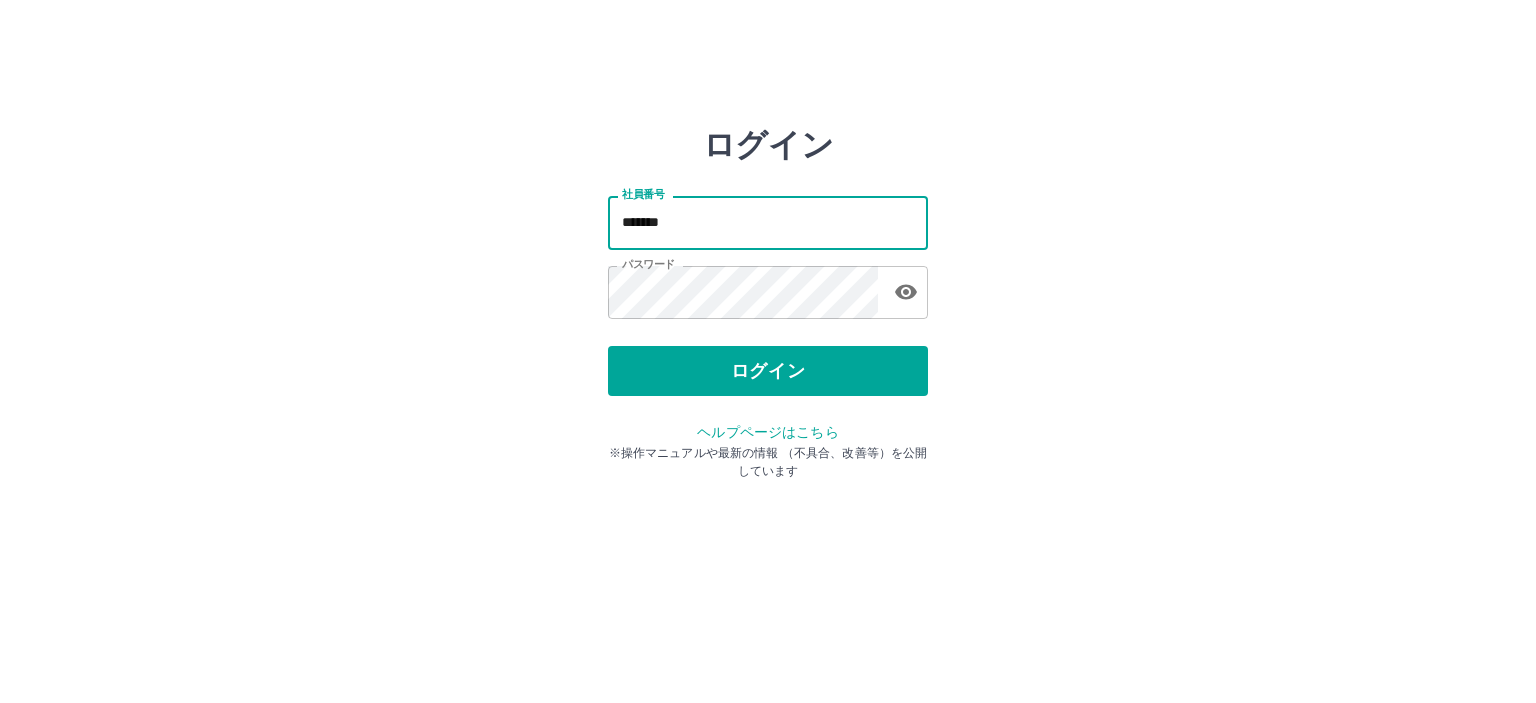 click on "*******" at bounding box center (768, 222) 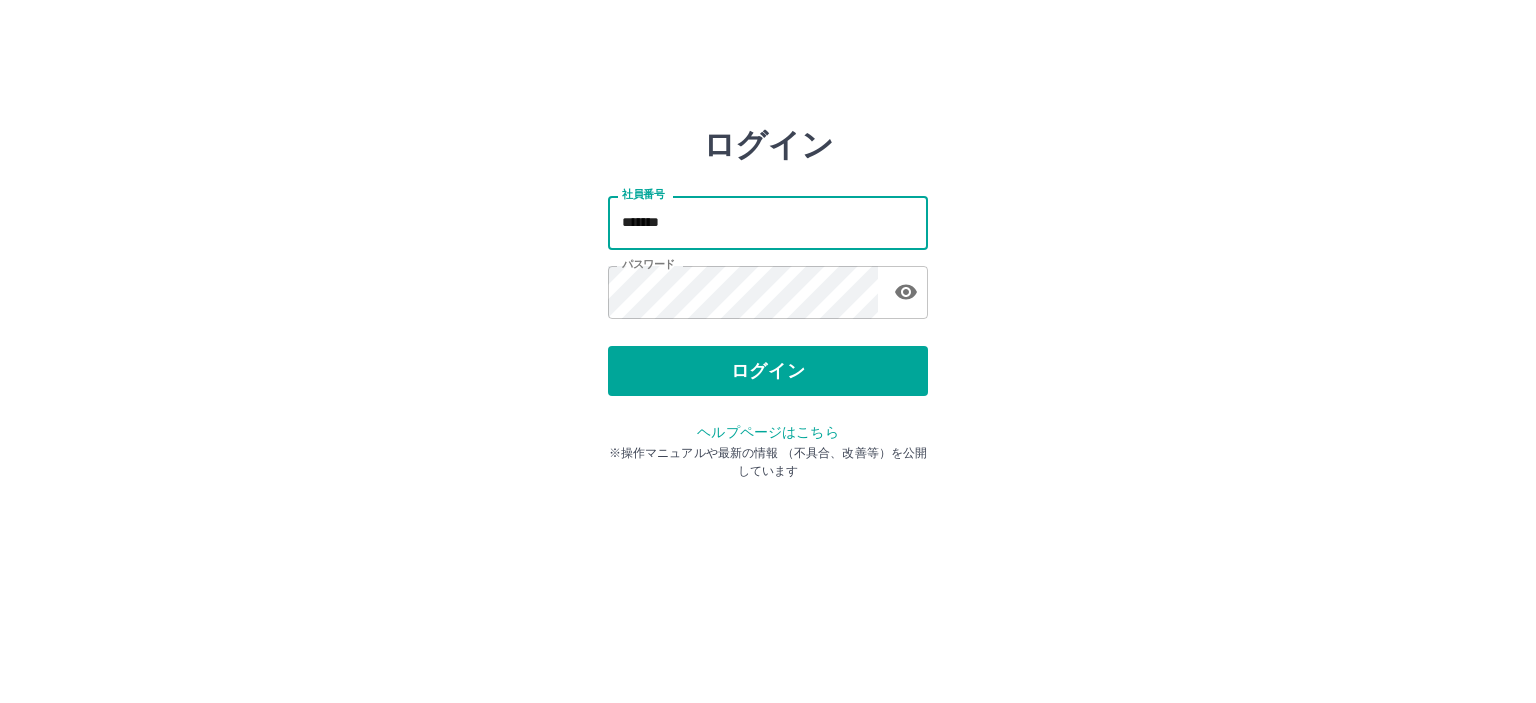 type on "*******" 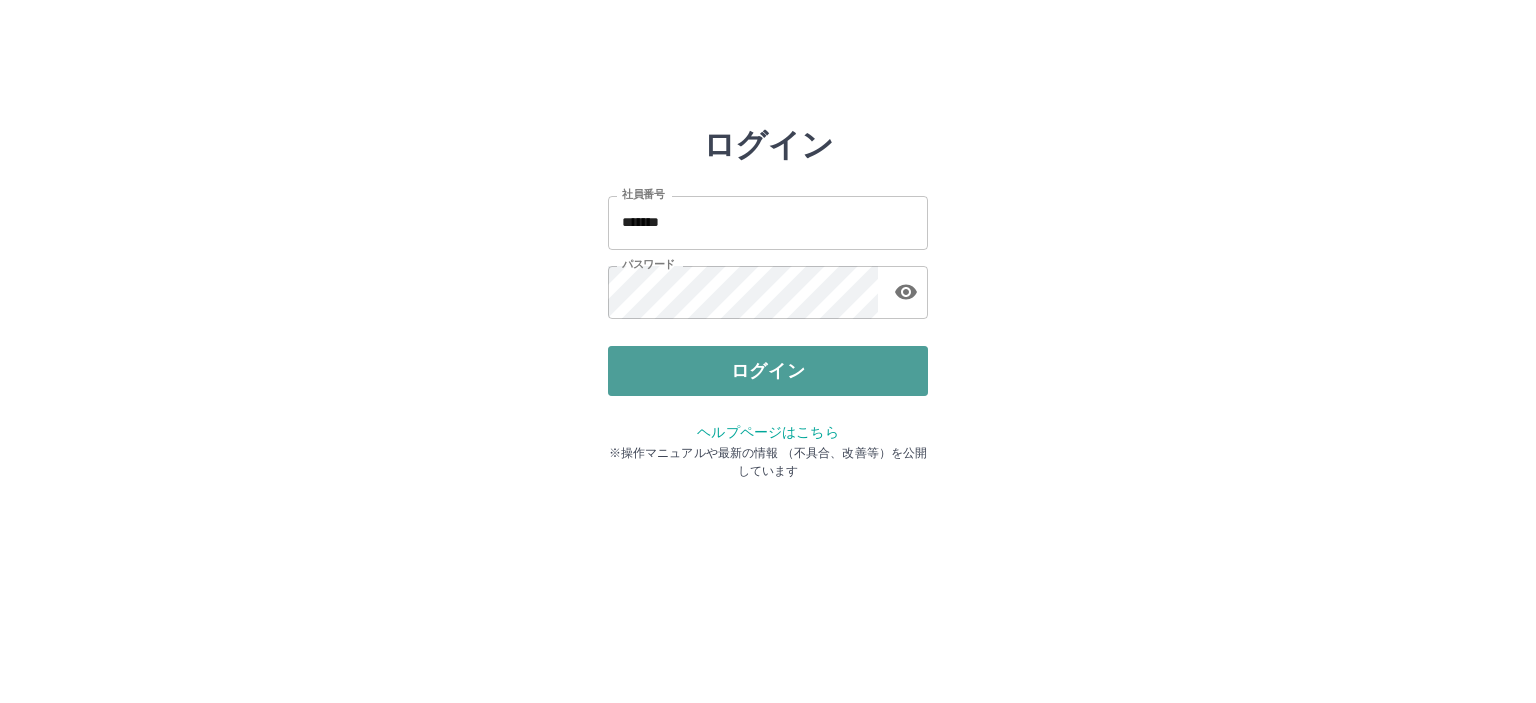 click on "ログイン" at bounding box center [768, 371] 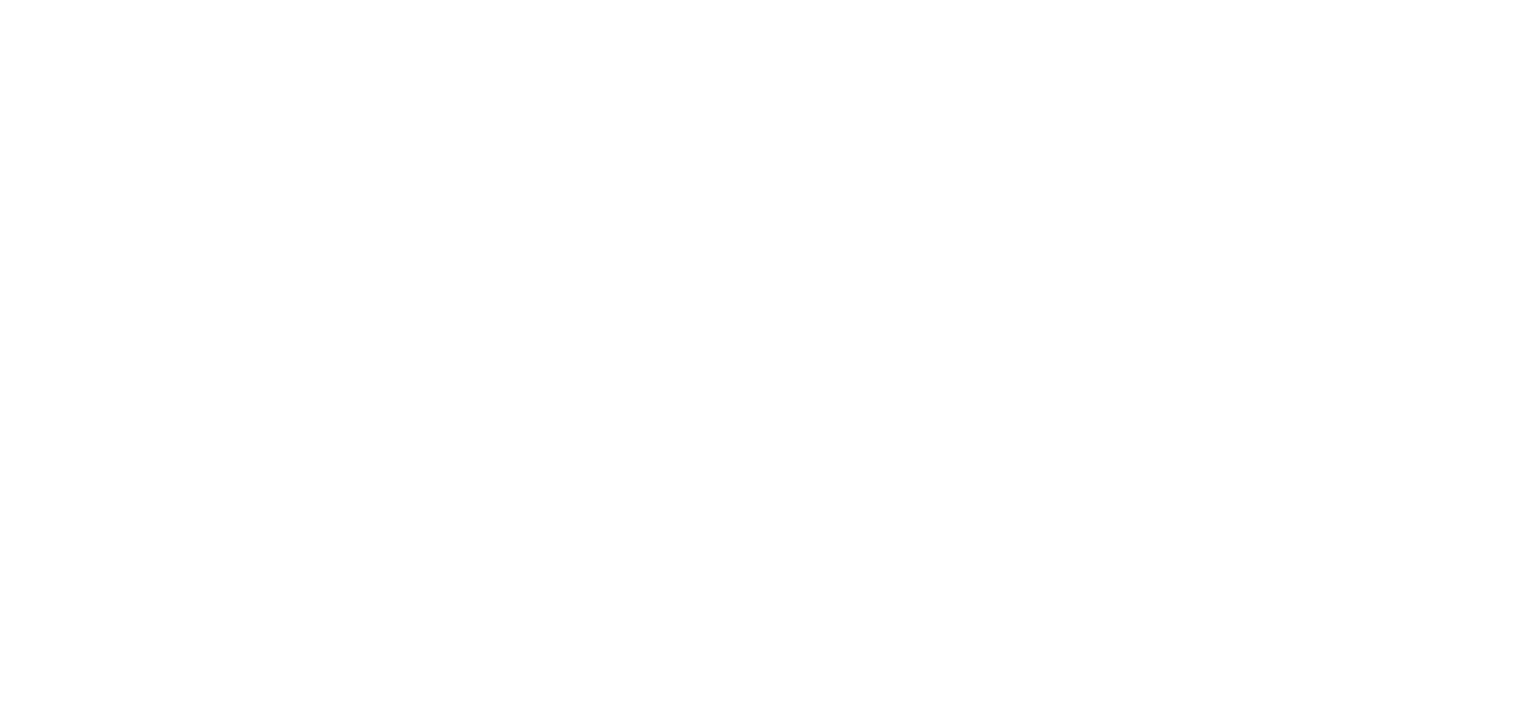 scroll, scrollTop: 0, scrollLeft: 0, axis: both 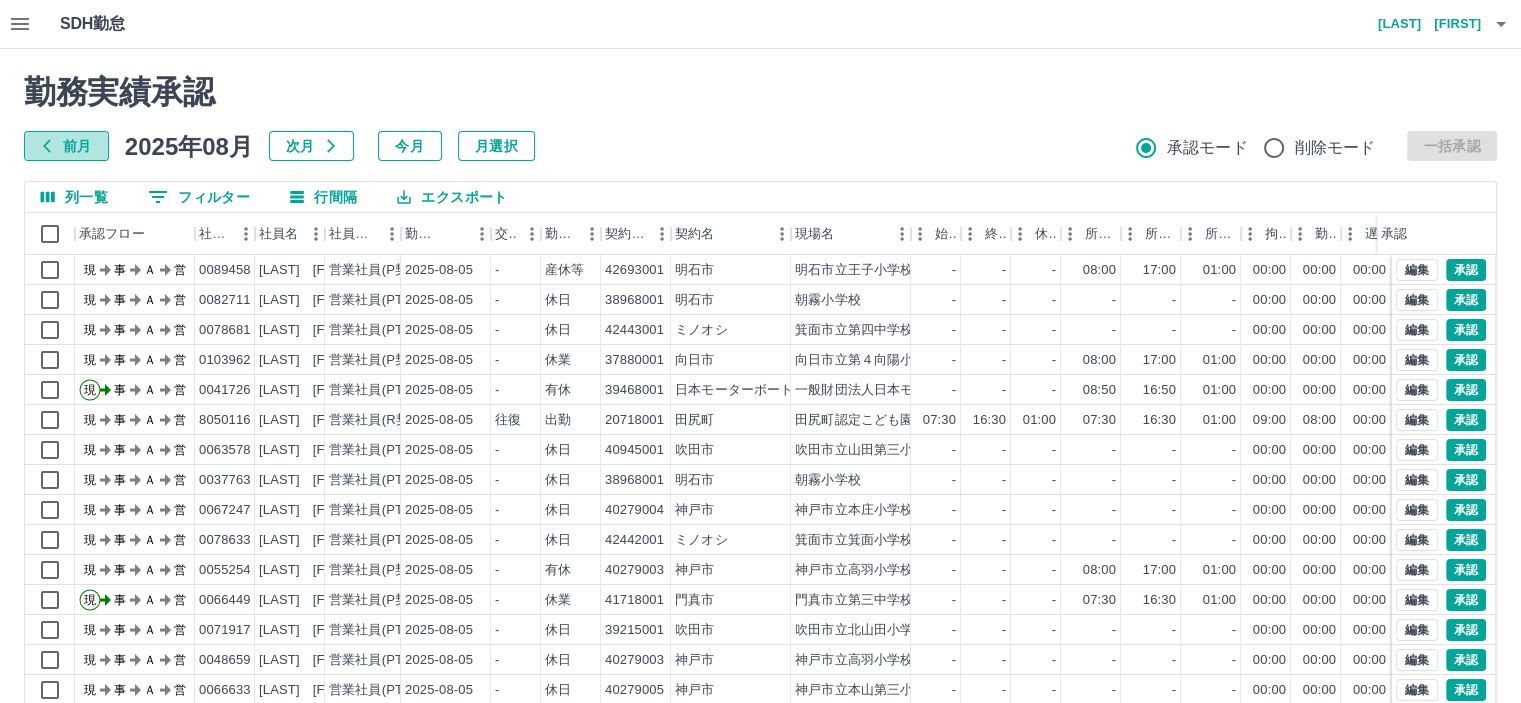 click on "前月" at bounding box center [66, 146] 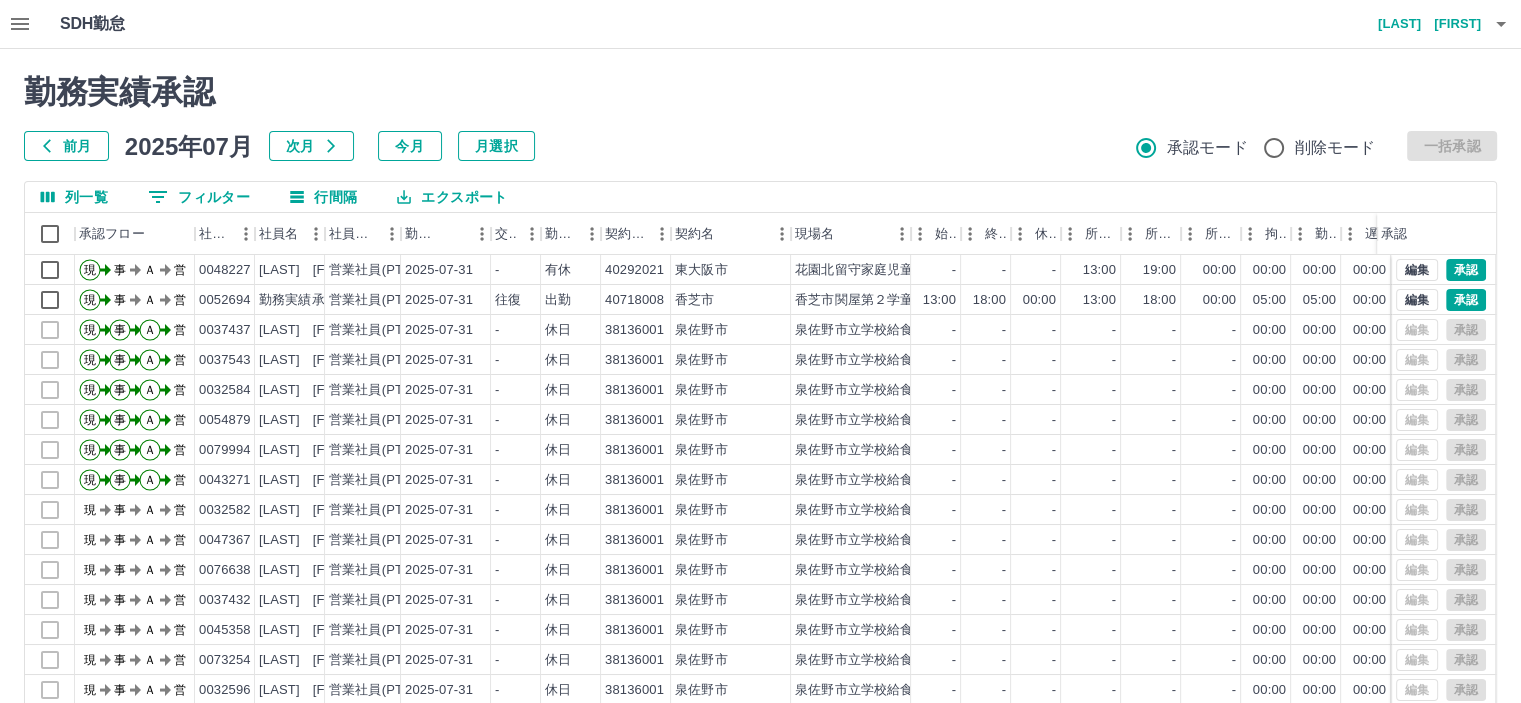 click on "[LAST]　[FIRST]" at bounding box center (760, 447) 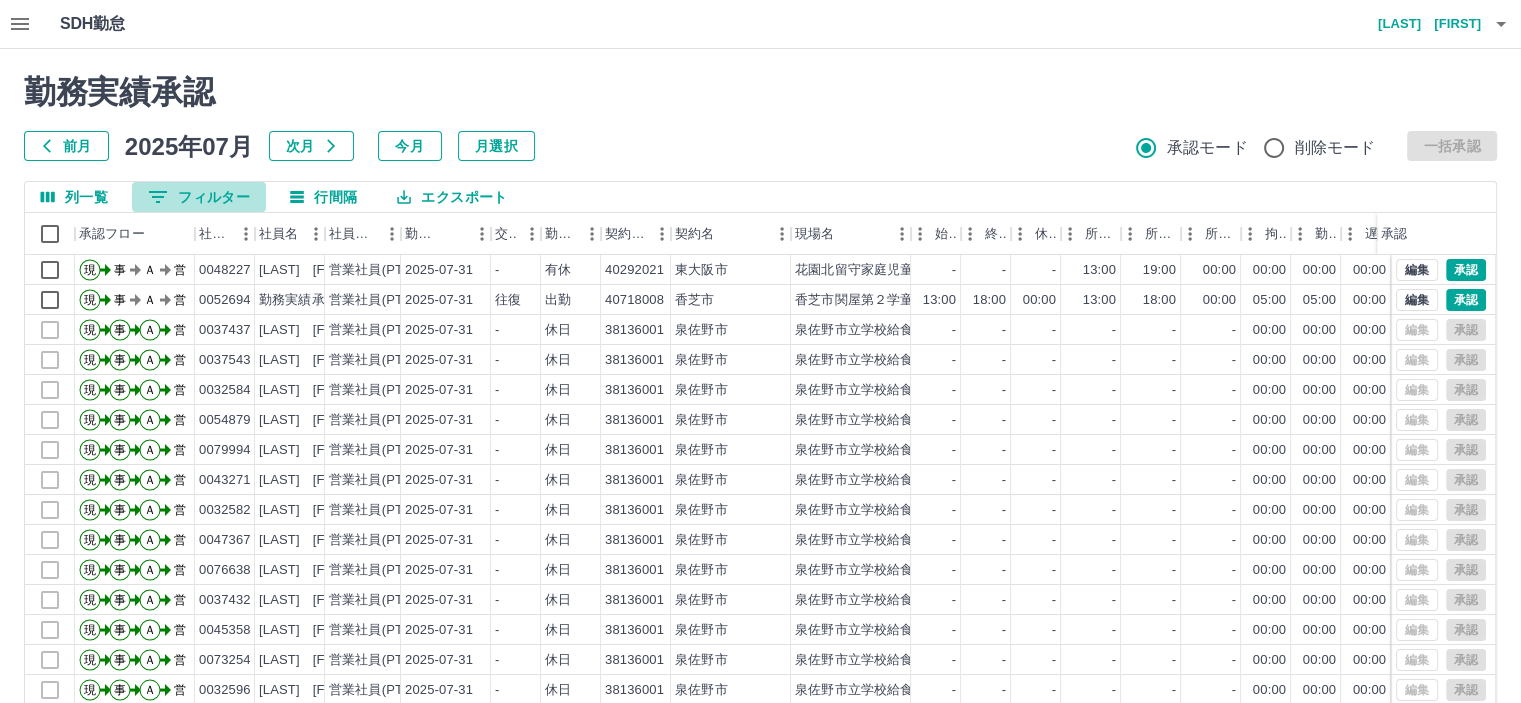 click on "0 フィルター" at bounding box center (199, 197) 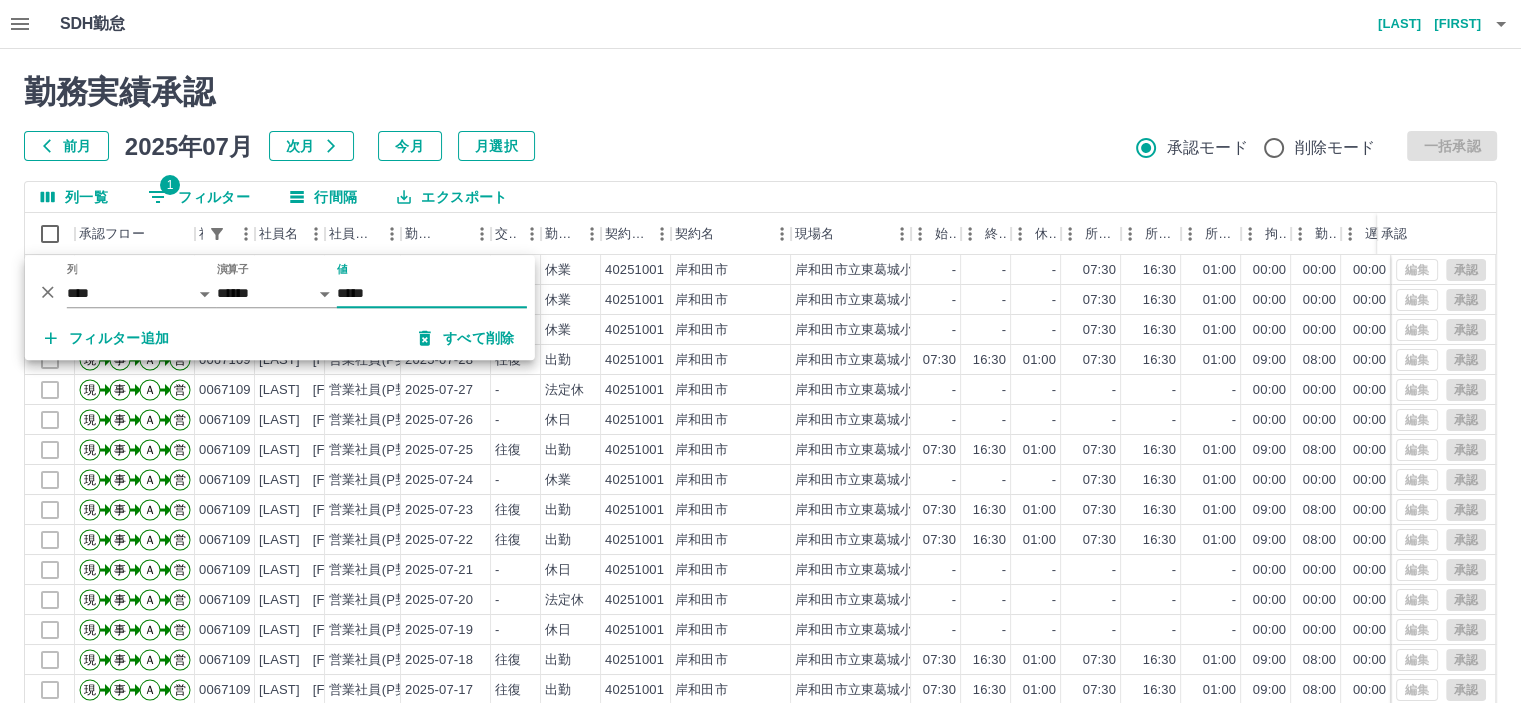 type on "*****" 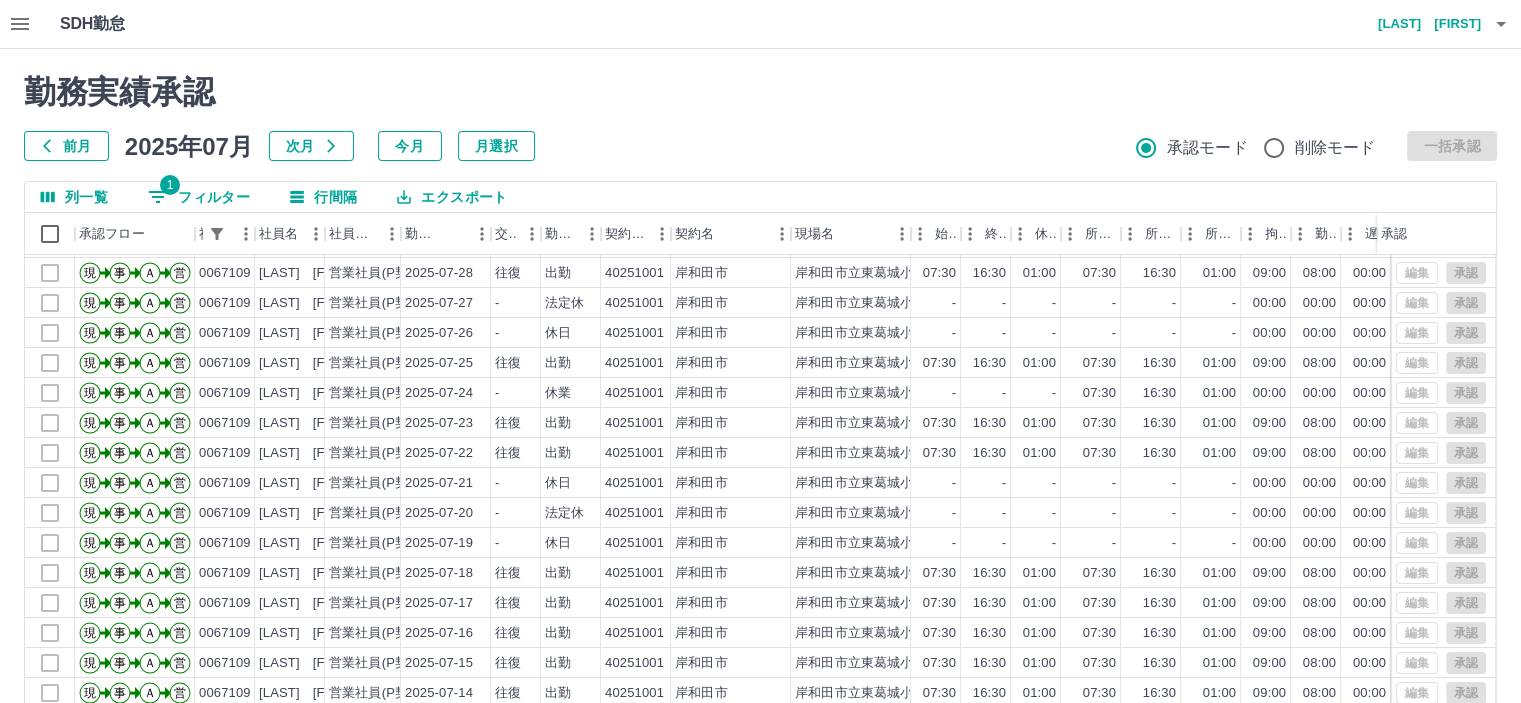 scroll, scrollTop: 101, scrollLeft: 0, axis: vertical 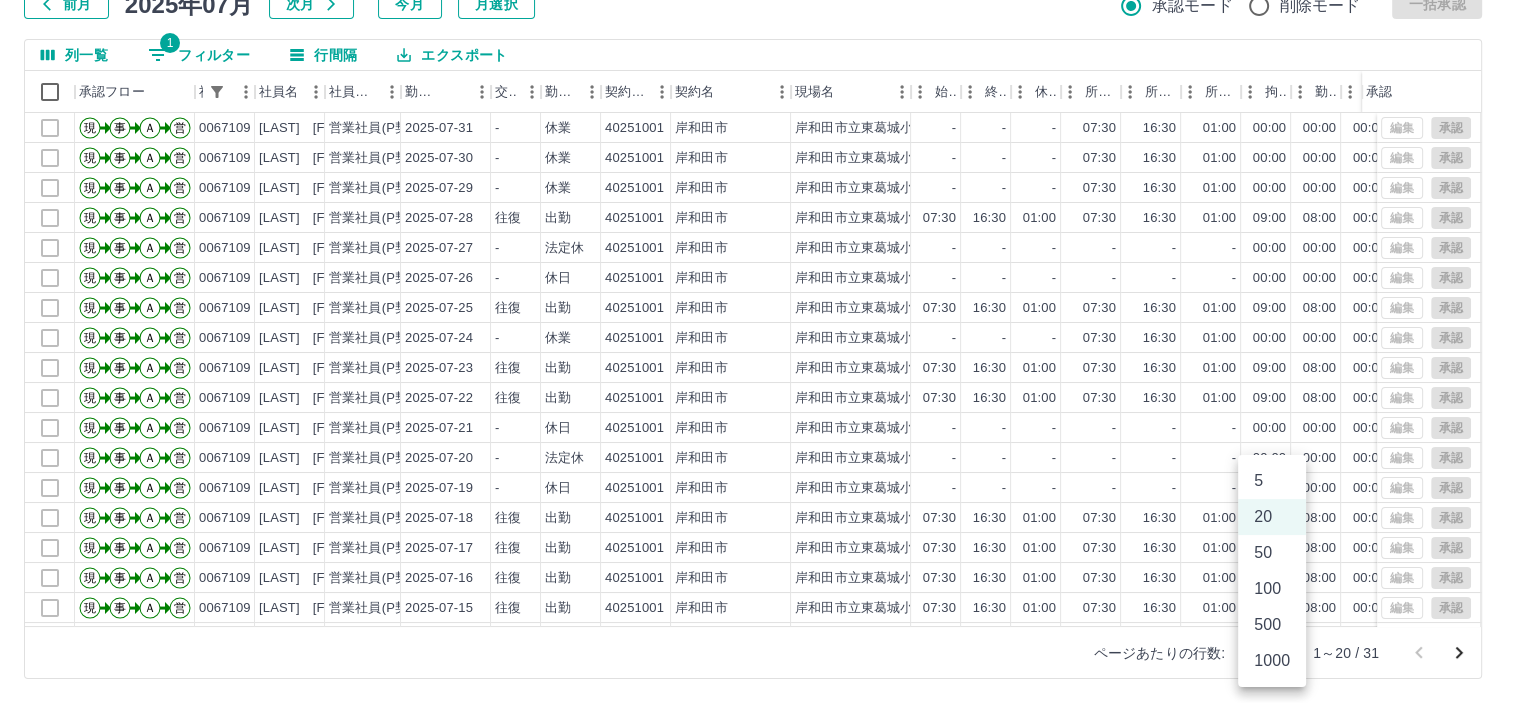 drag, startPoint x: 1272, startPoint y: 655, endPoint x: 1261, endPoint y: 636, distance: 21.954498 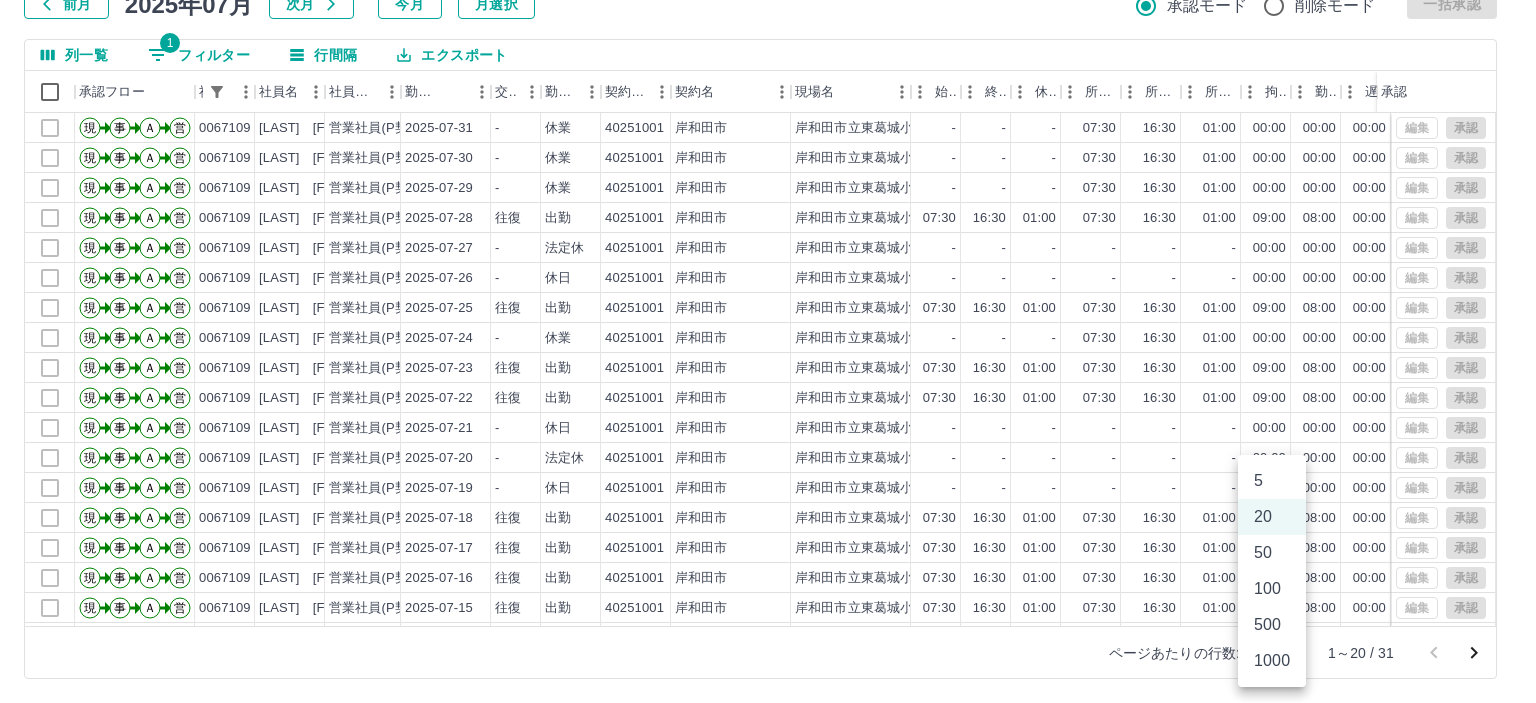 drag, startPoint x: 1264, startPoint y: 563, endPoint x: 1263, endPoint y: 548, distance: 15.033297 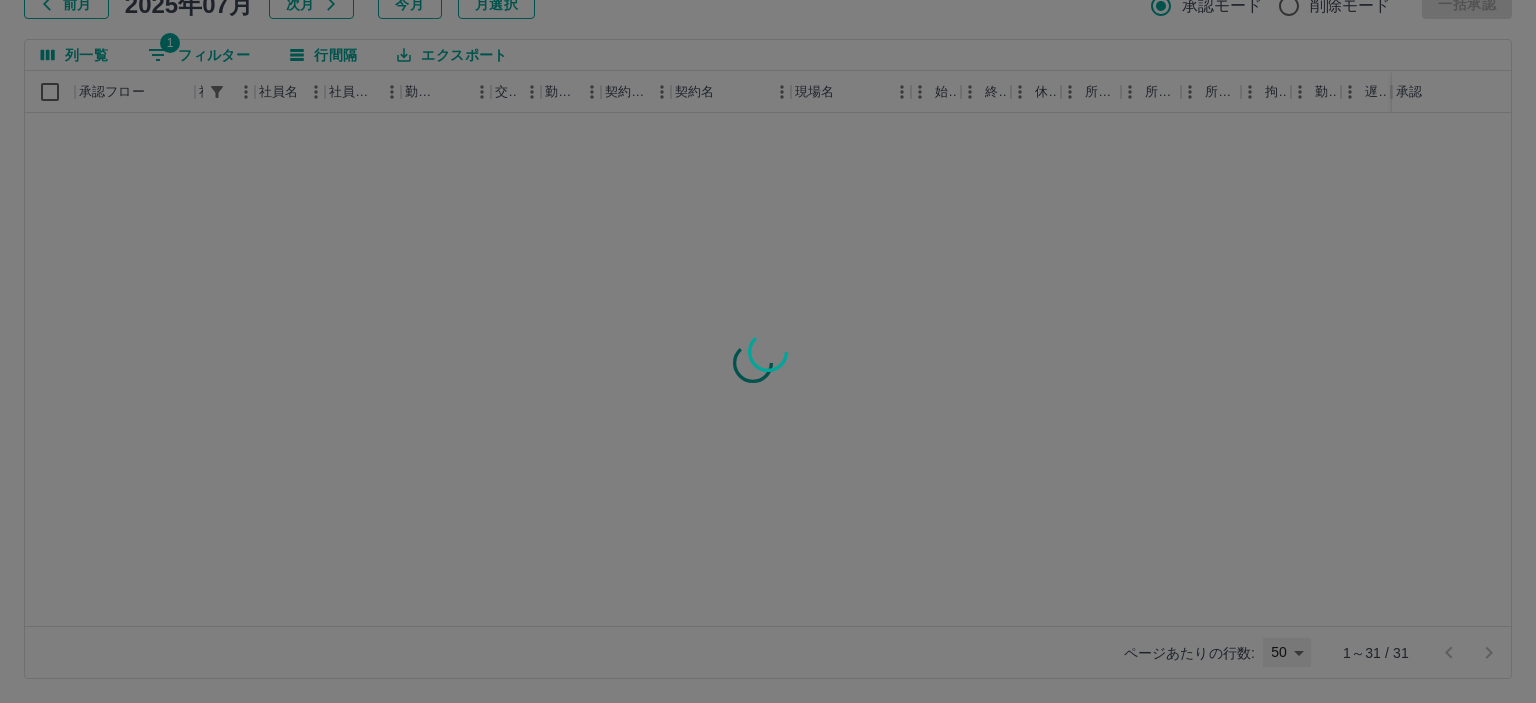 type on "**" 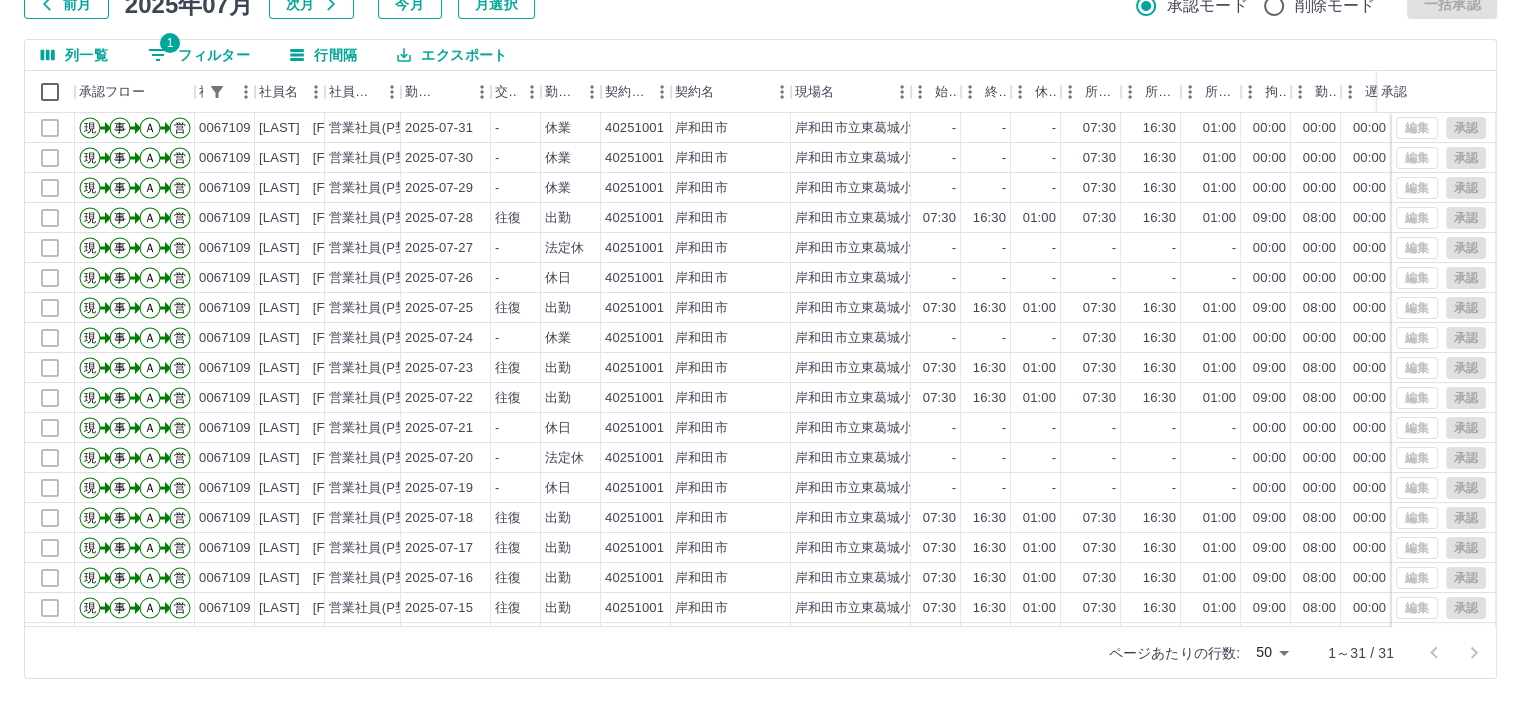 click on "1 フィルター" at bounding box center (199, 55) 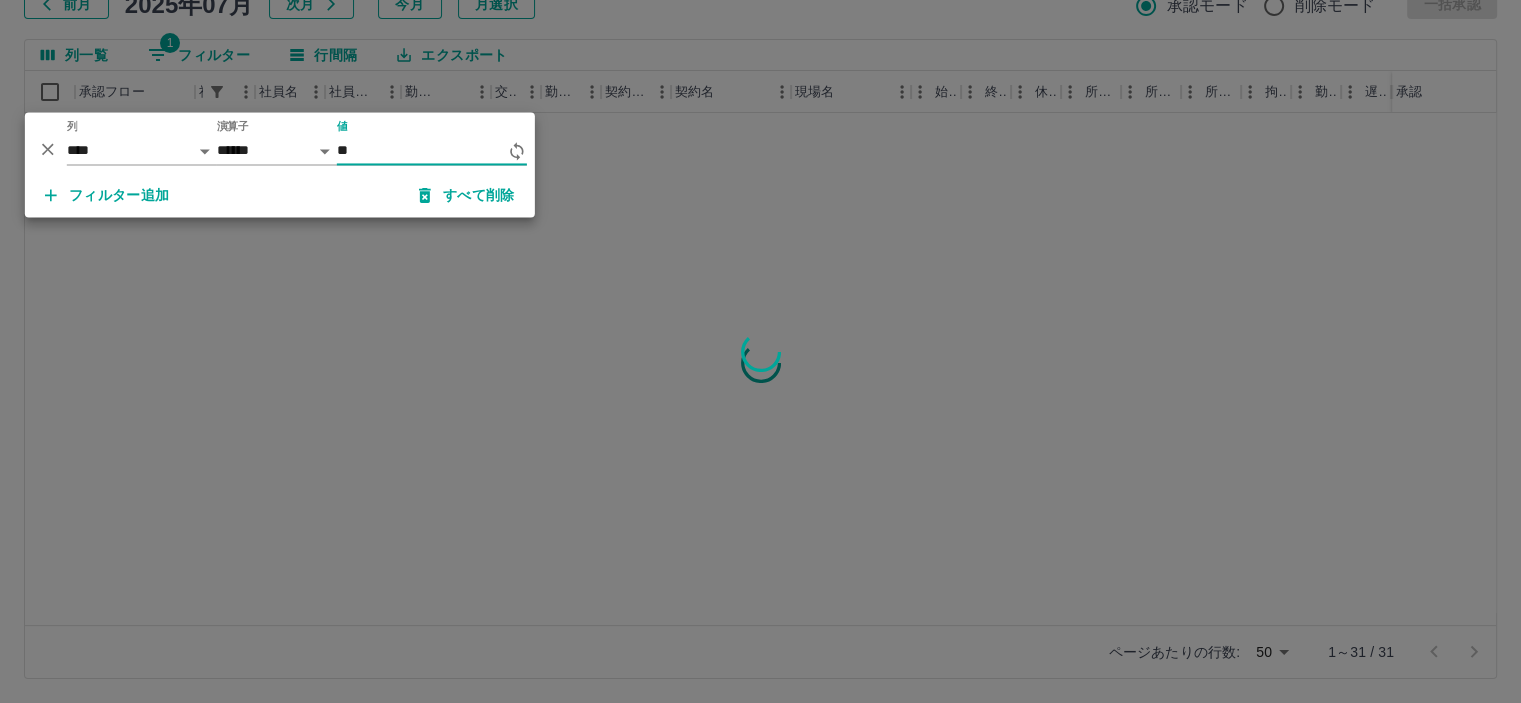 type on "*" 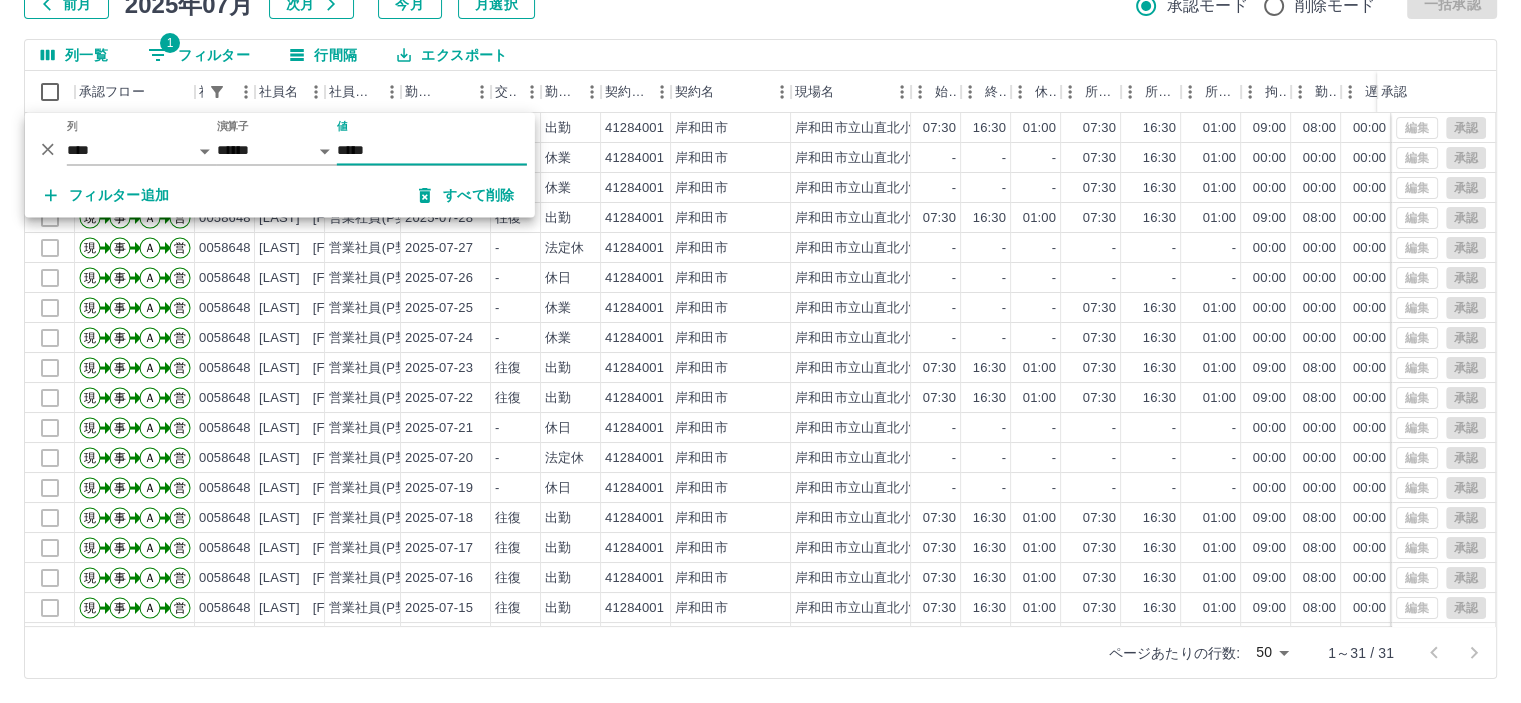 type on "*****" 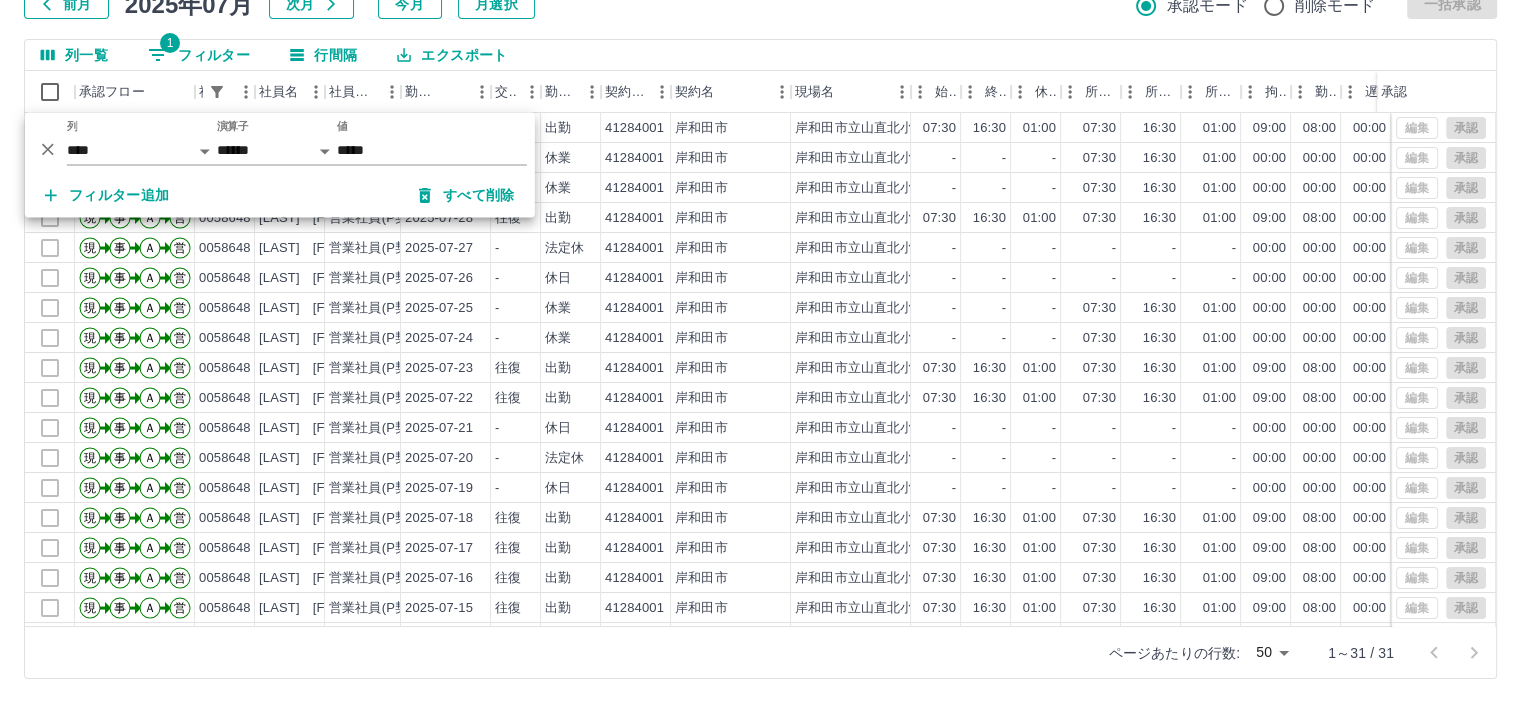 drag, startPoint x: 712, startPoint y: 25, endPoint x: 631, endPoint y: 136, distance: 137.41179 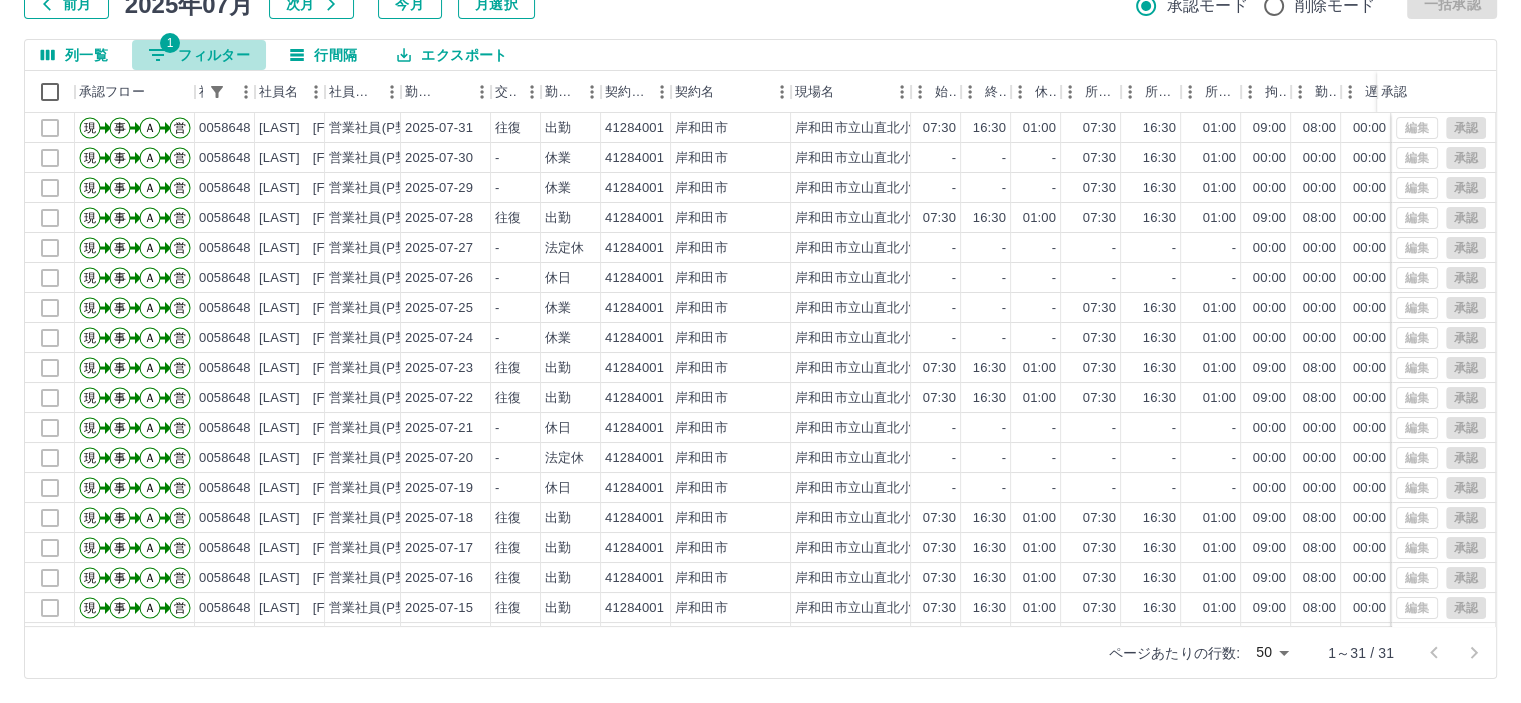 click on "1 フィルター" at bounding box center [199, 55] 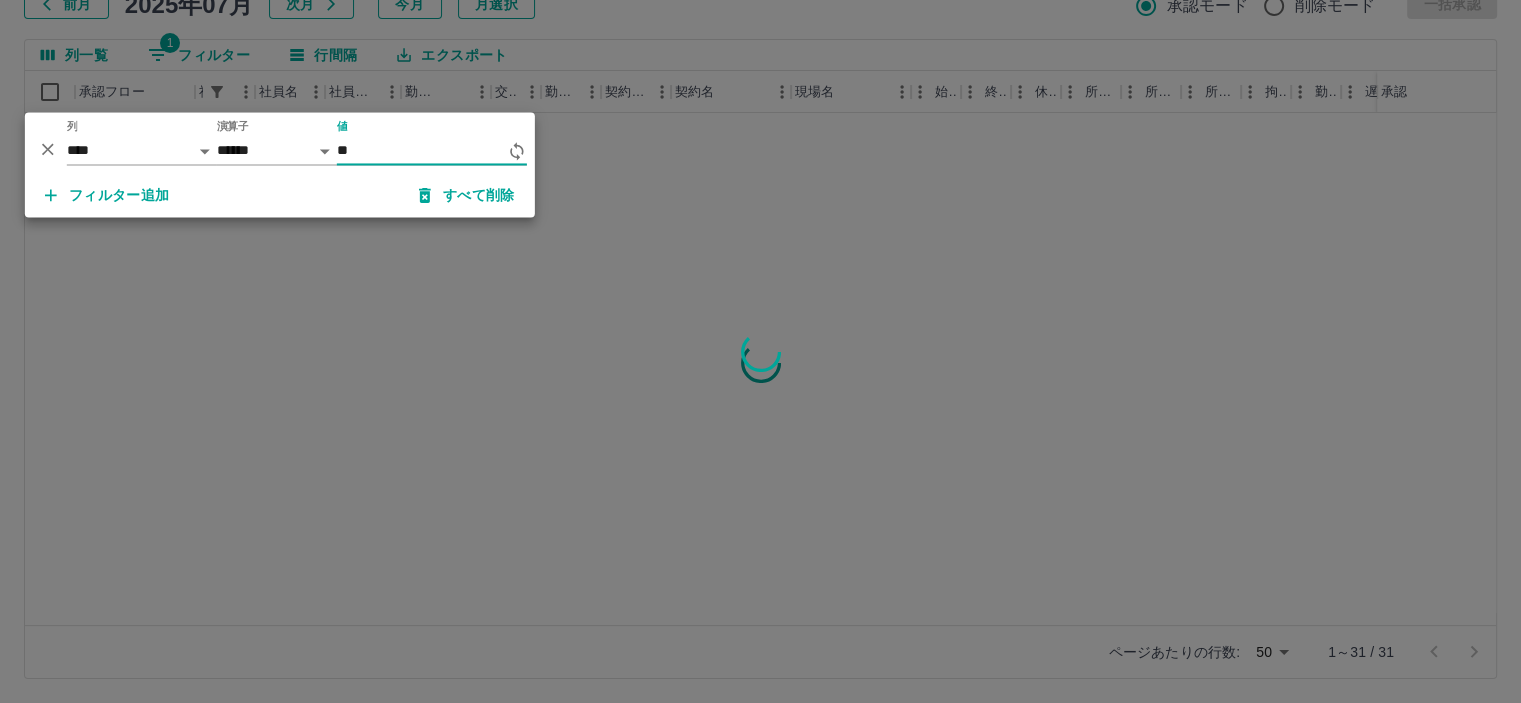 type on "*" 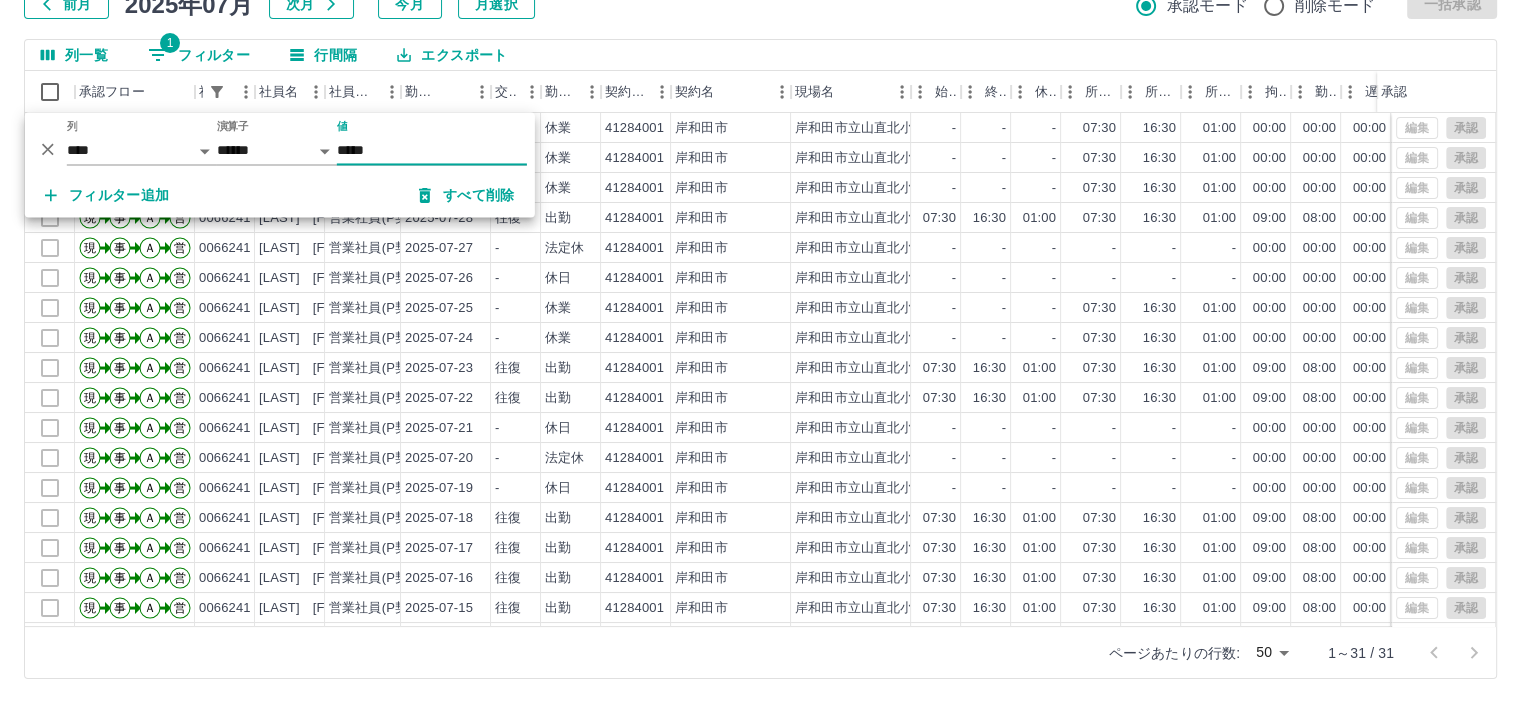 type on "*****" 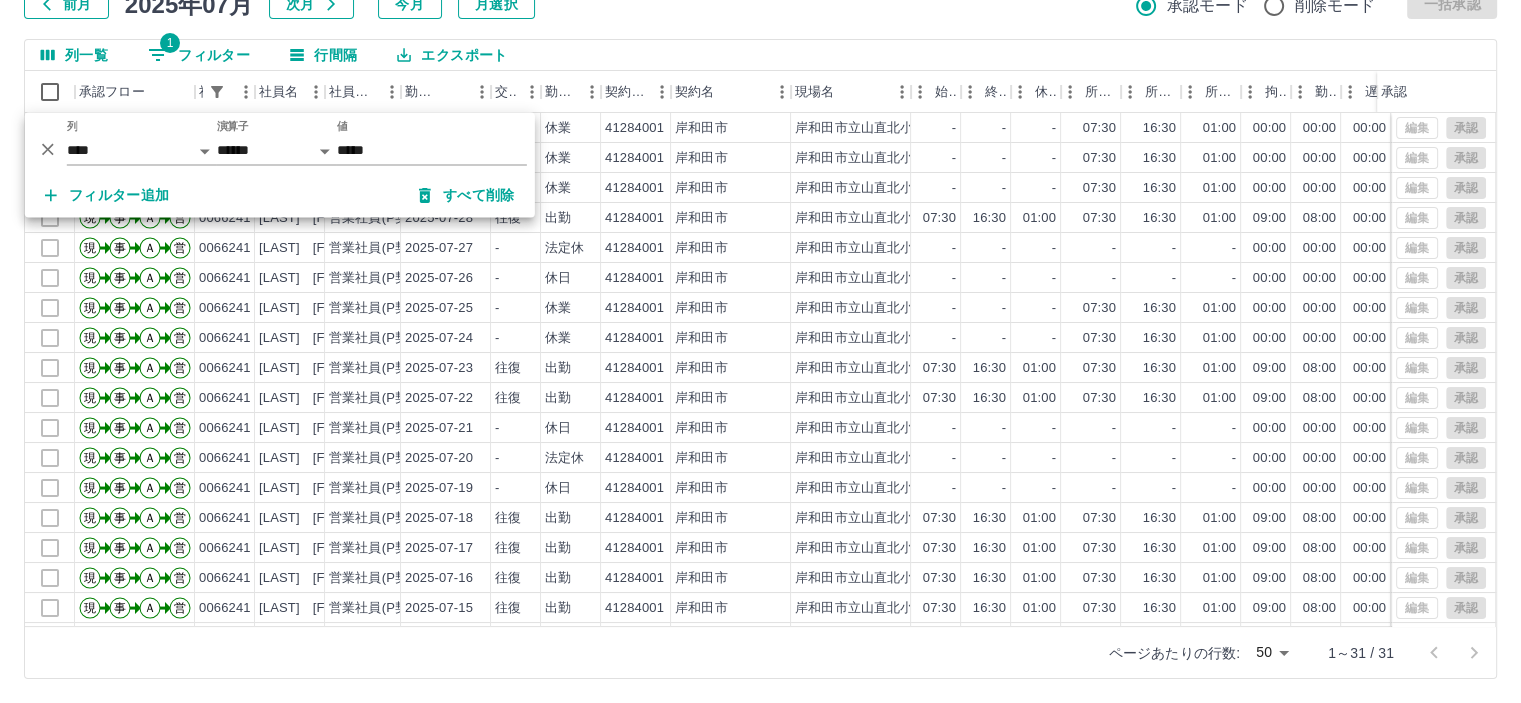 drag, startPoint x: 740, startPoint y: 30, endPoint x: 662, endPoint y: 88, distance: 97.20082 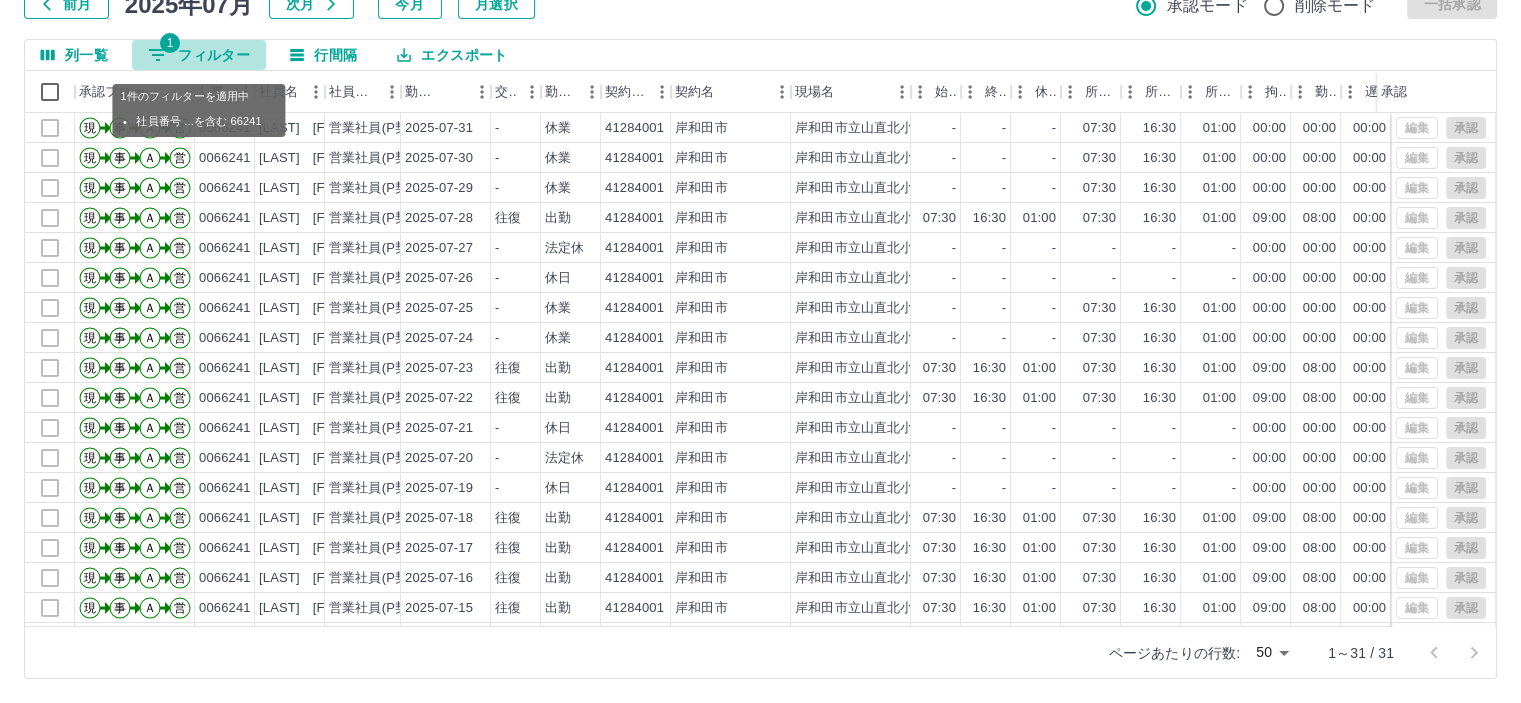 click on "1 フィルター" at bounding box center [199, 55] 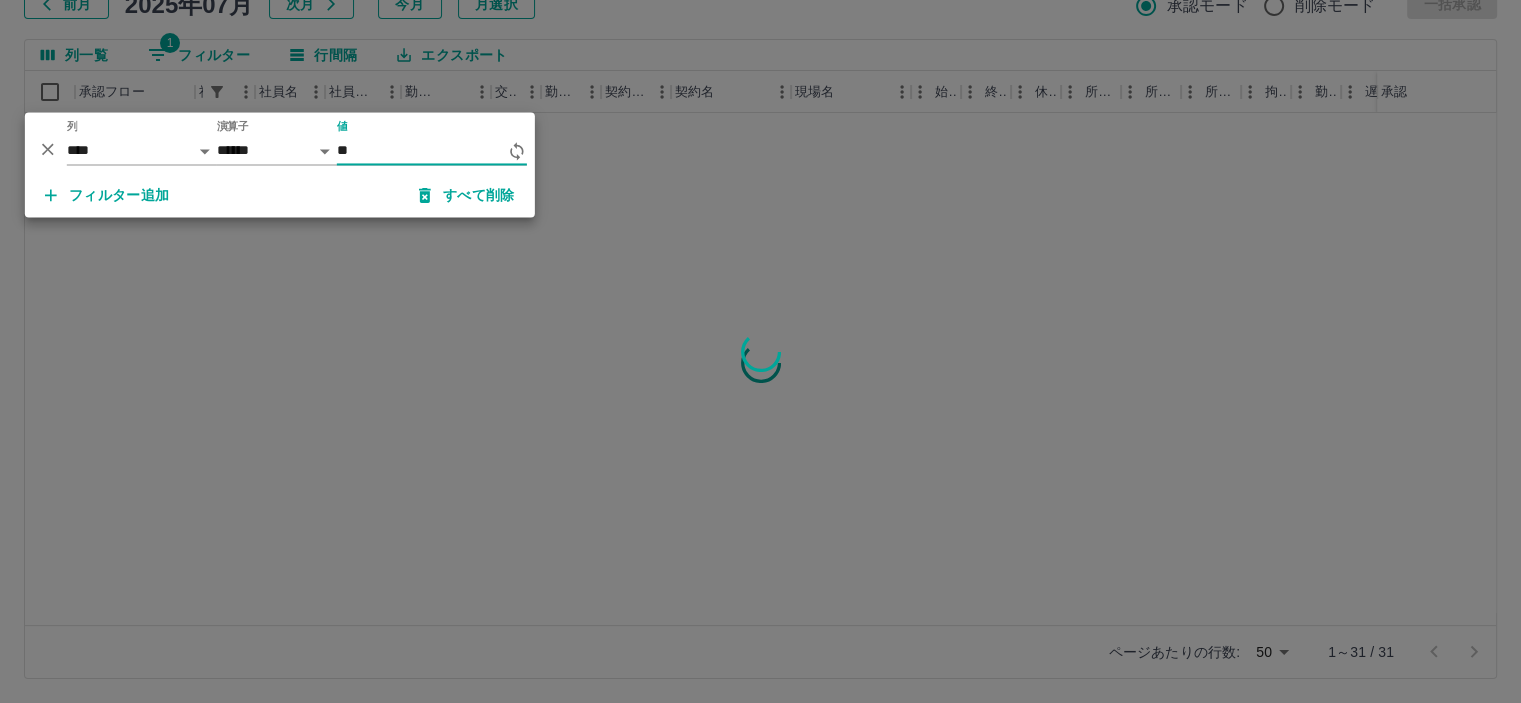 type on "*" 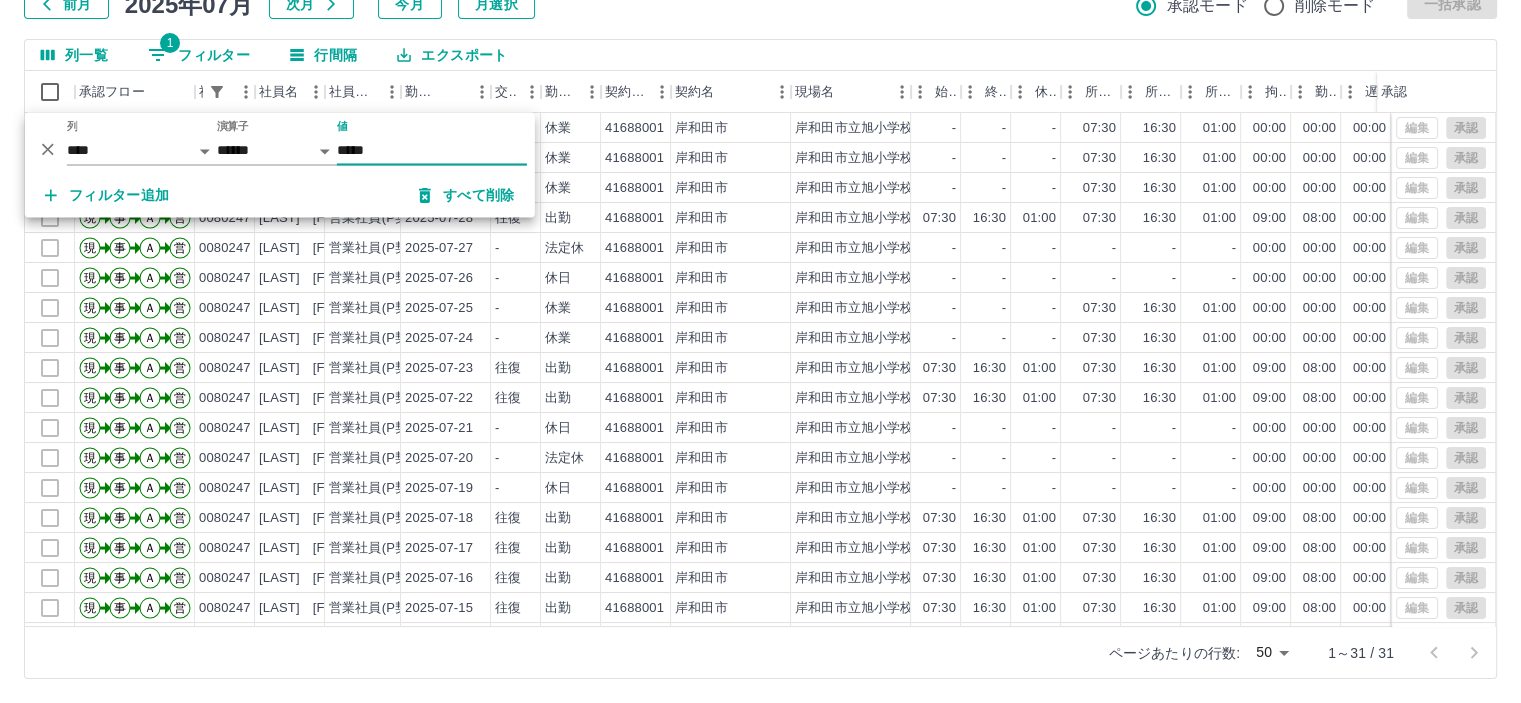 type on "*****" 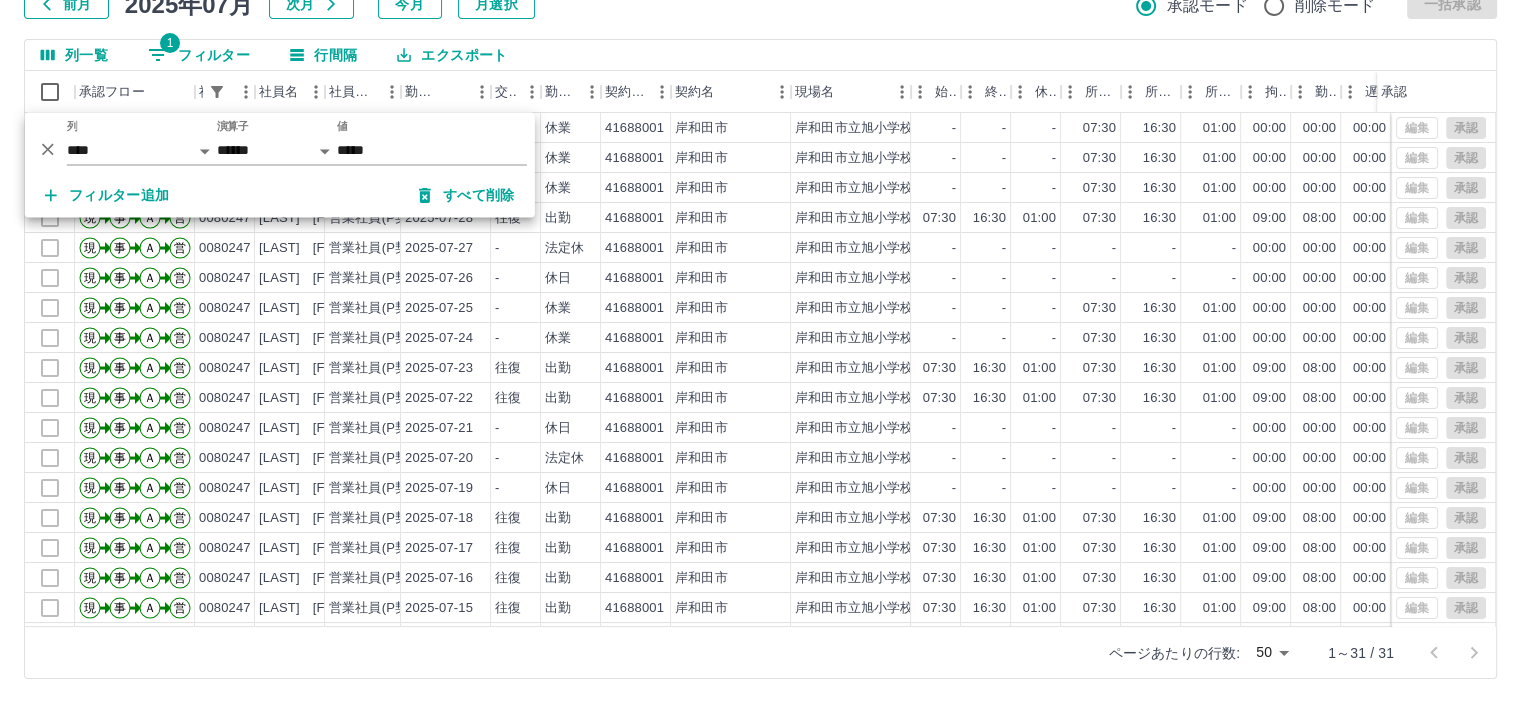 drag, startPoint x: 565, startPoint y: 23, endPoint x: 558, endPoint y: 57, distance: 34.713108 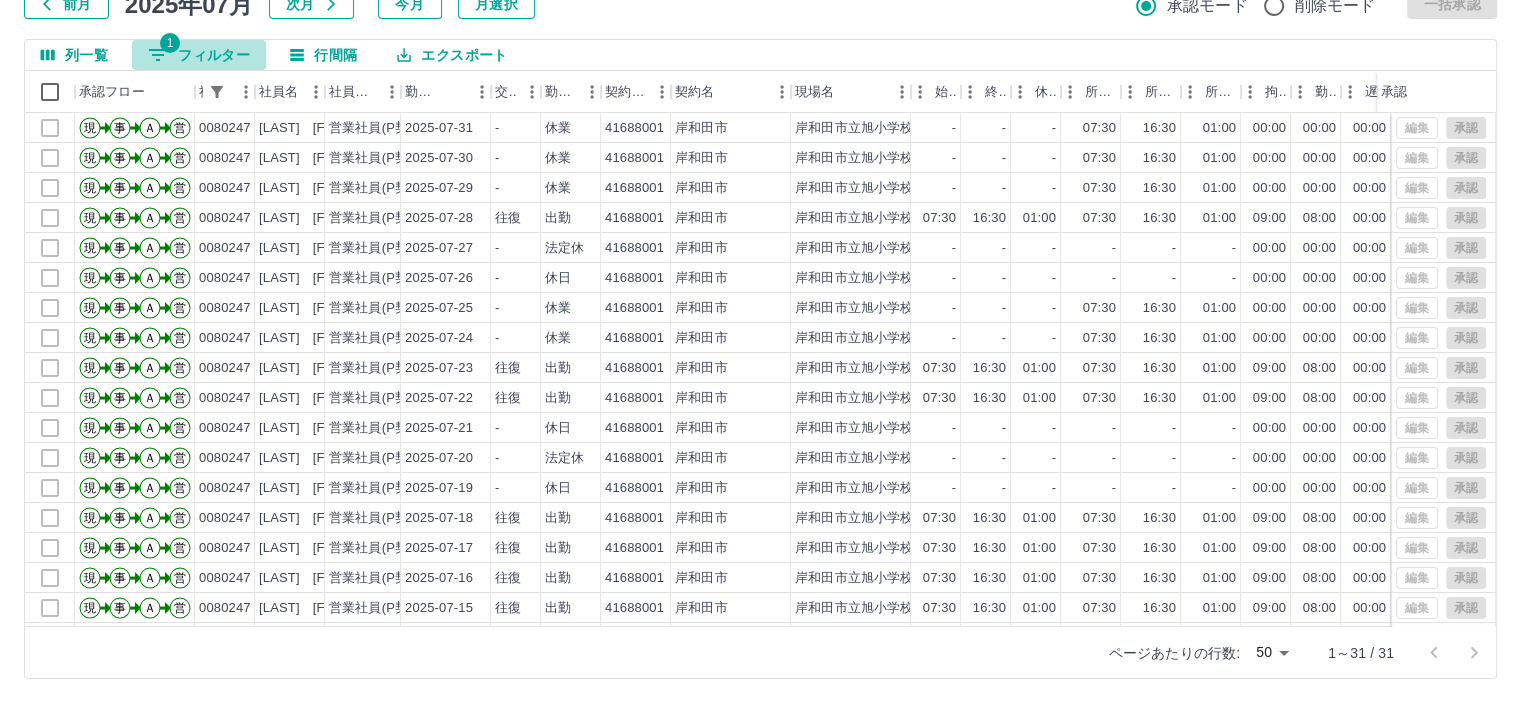 click on "1 フィルター" at bounding box center [199, 55] 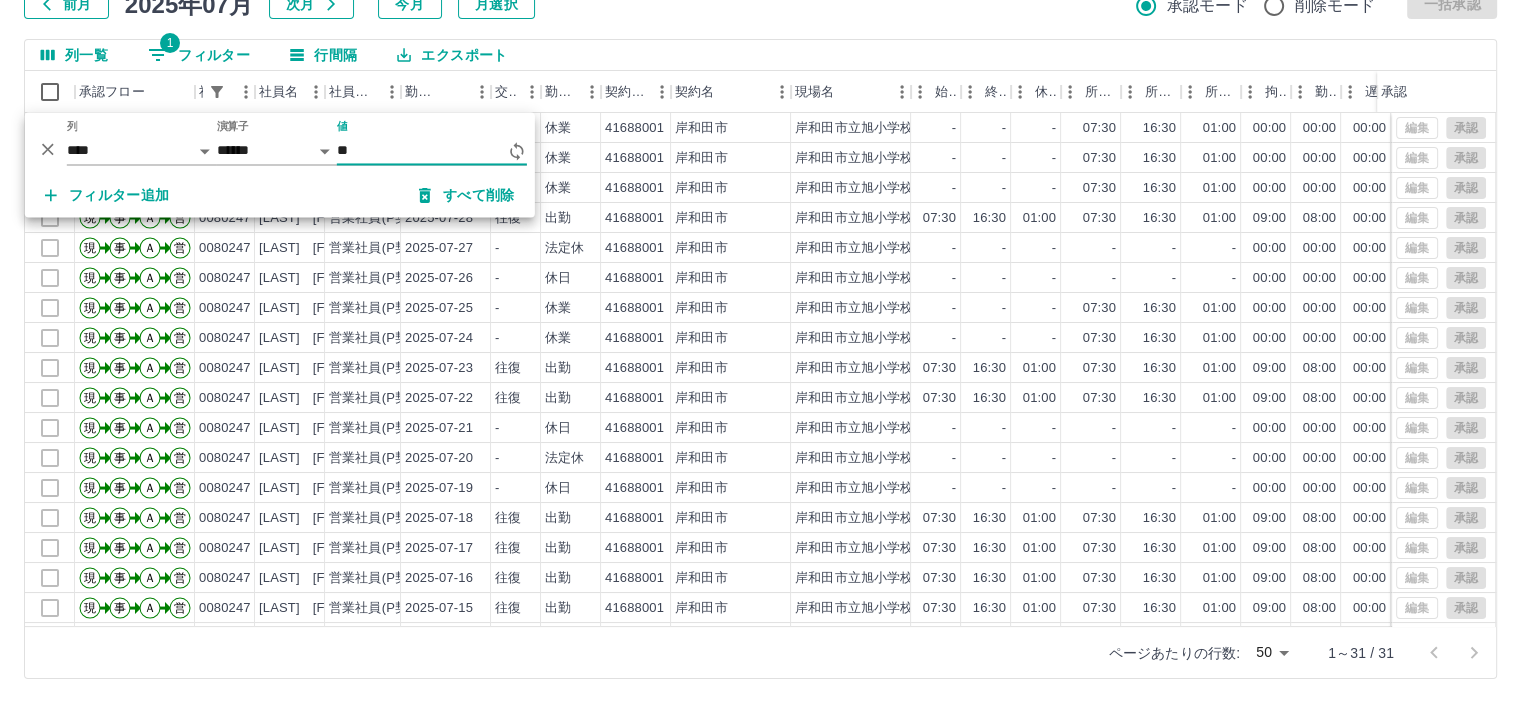 type on "*" 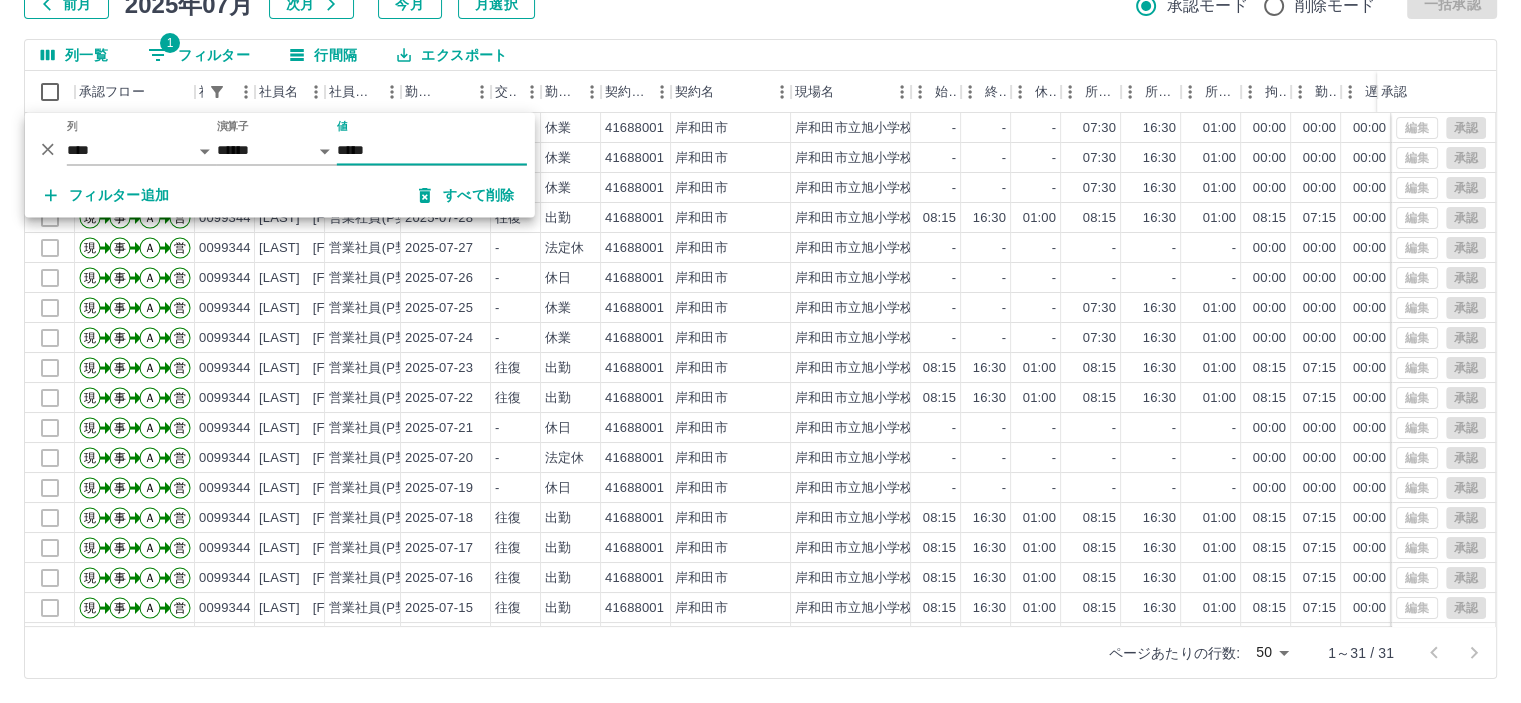 type on "*****" 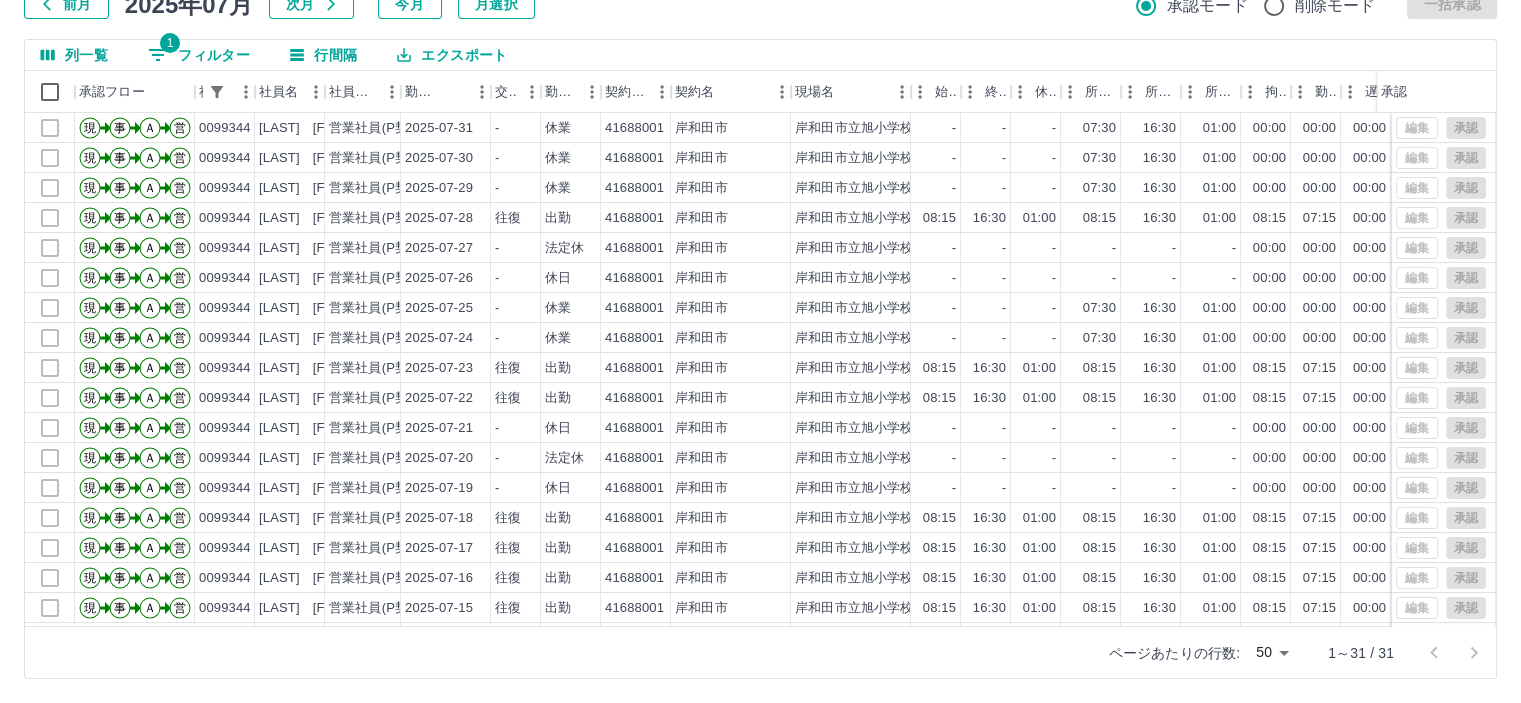 drag, startPoint x: 232, startPoint y: 57, endPoint x: 241, endPoint y: 50, distance: 11.401754 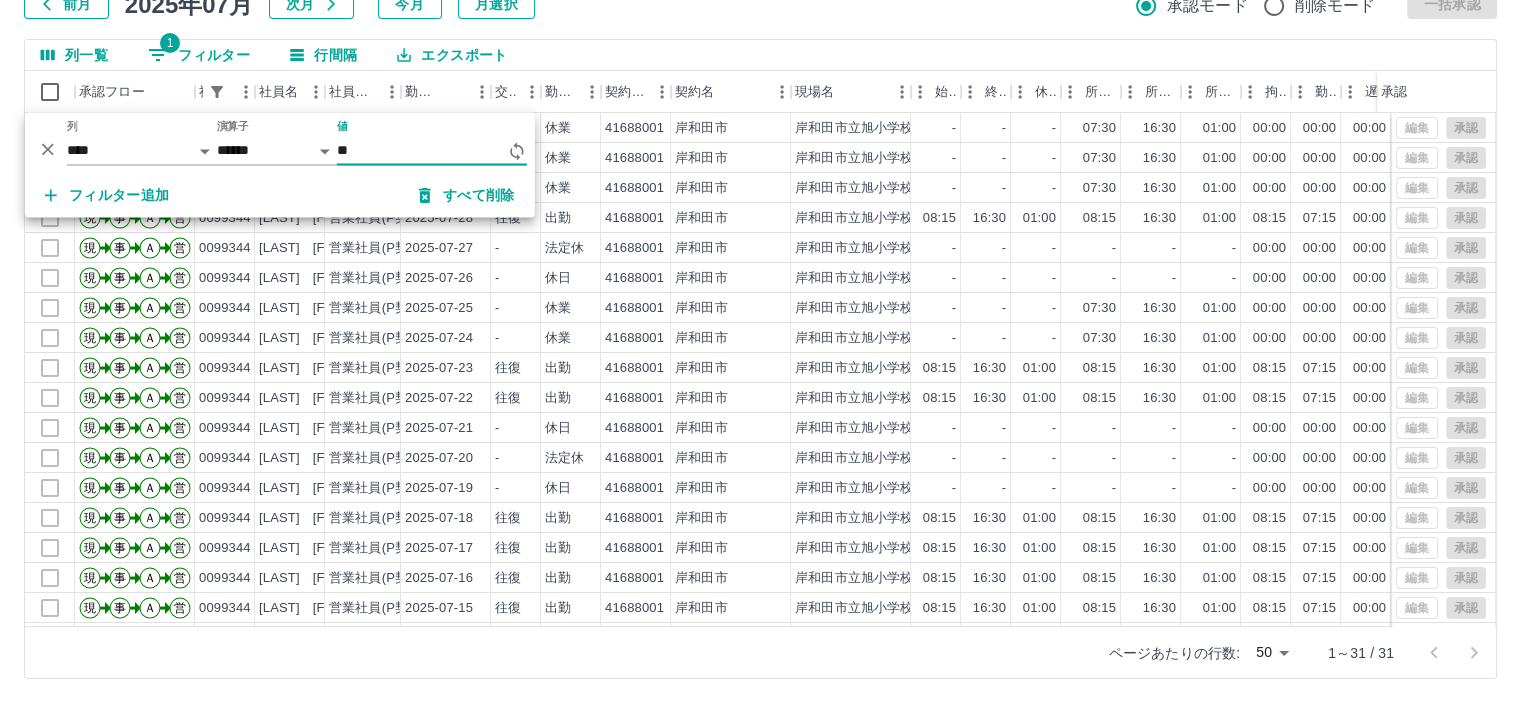 type on "*" 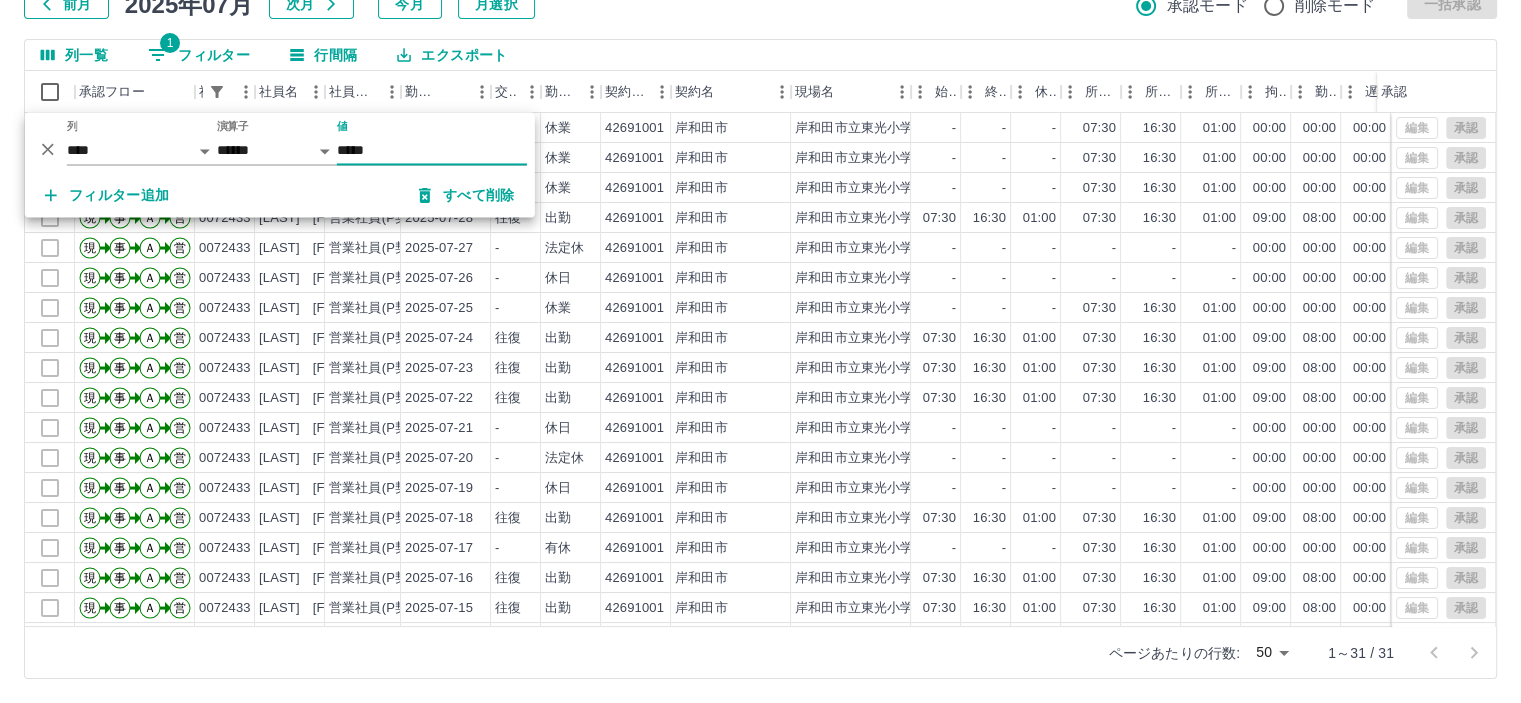 type on "*****" 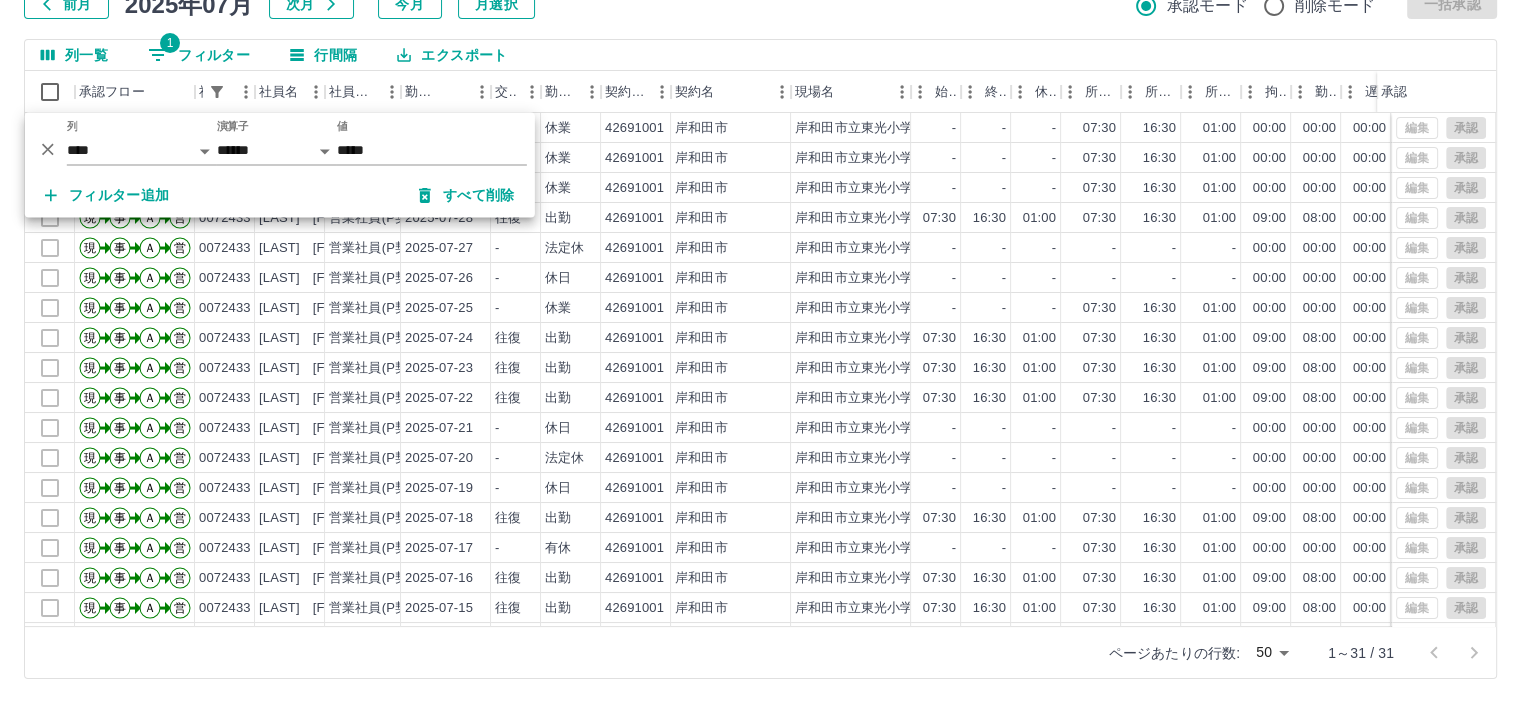 click on "勤務実績承認 前月 2025年07月 次月 今月 月選択 承認モード 削除モード 一括承認 列一覧 1 フィルター 行間隔 エクスポート 承認フロー 社員番号 社員名 社員区分 勤務日 交通費 勤務区分 契約コード 契約名 現場名 始業 終業 休憩 所定開始 所定終業所定休憩 拘束 勤務 遅刻等 コメント ステータス 承認 現 事 Ａ 営 0072433 [LAST]　[FIRST] 営業社員(P契約) 2025-07-31  -  休業 42691001 [CITY] [CITY] - - - 07:30 16:30 01:00 00:00 00:00 00:00 全承認済 現 事 Ａ 営 0072433 [LAST]　[FIRST] 営業社員(P契約) 2025-07-30  -  休業 42691001 [CITY] [CITY] - - - 07:30 16:30 01:00 00:00 00:00 00:00 全承認済 現 事 Ａ 営 0072433 [LAST]　[FIRST] 営業社員(P契約) 2025-07-29  -  休業 42691001 [CITY] [CITY] - - - 07:30 16:30 01:00 00:00 00:00 00:00 全承認済 現 事 Ａ 営 0072433 [LAST]　[FIRST] -" at bounding box center (760, 305) 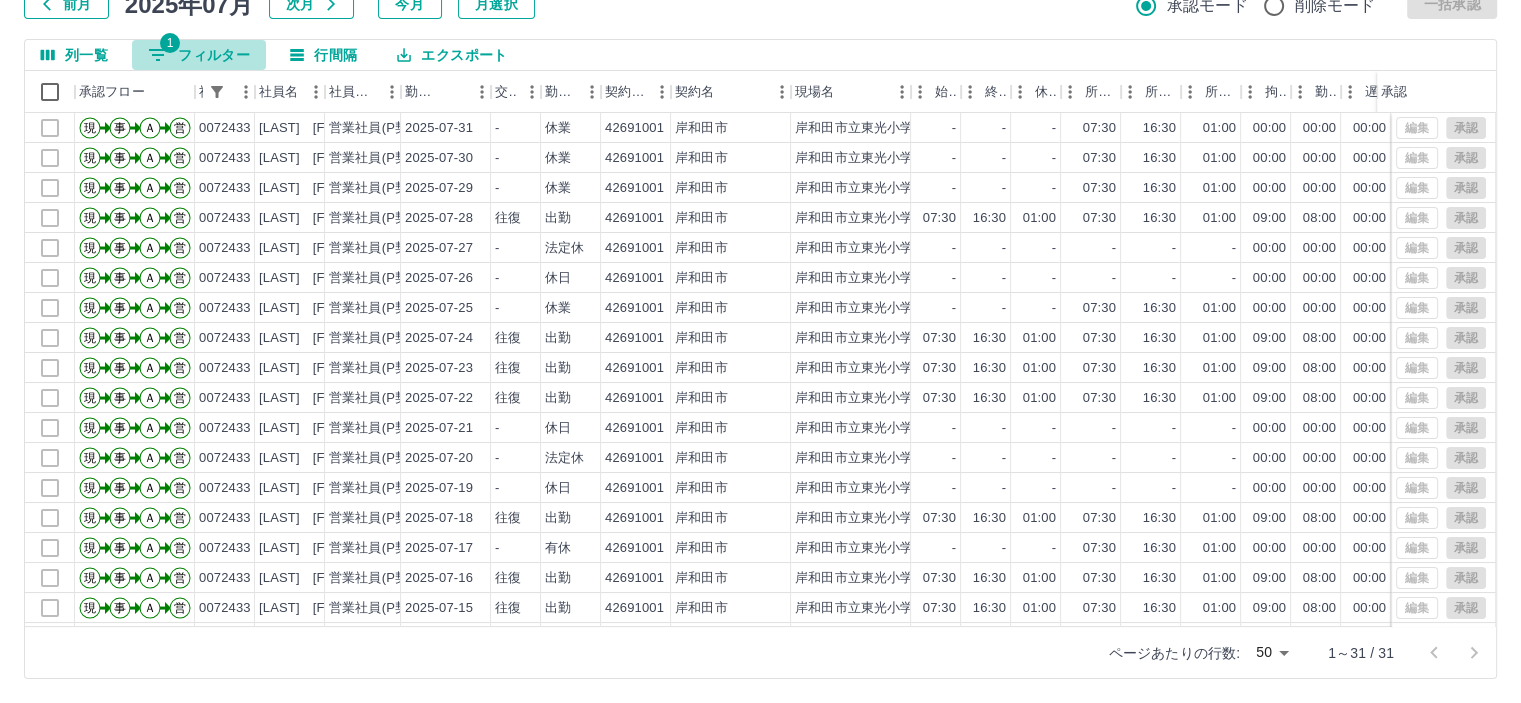 click on "1 フィルター" at bounding box center [199, 55] 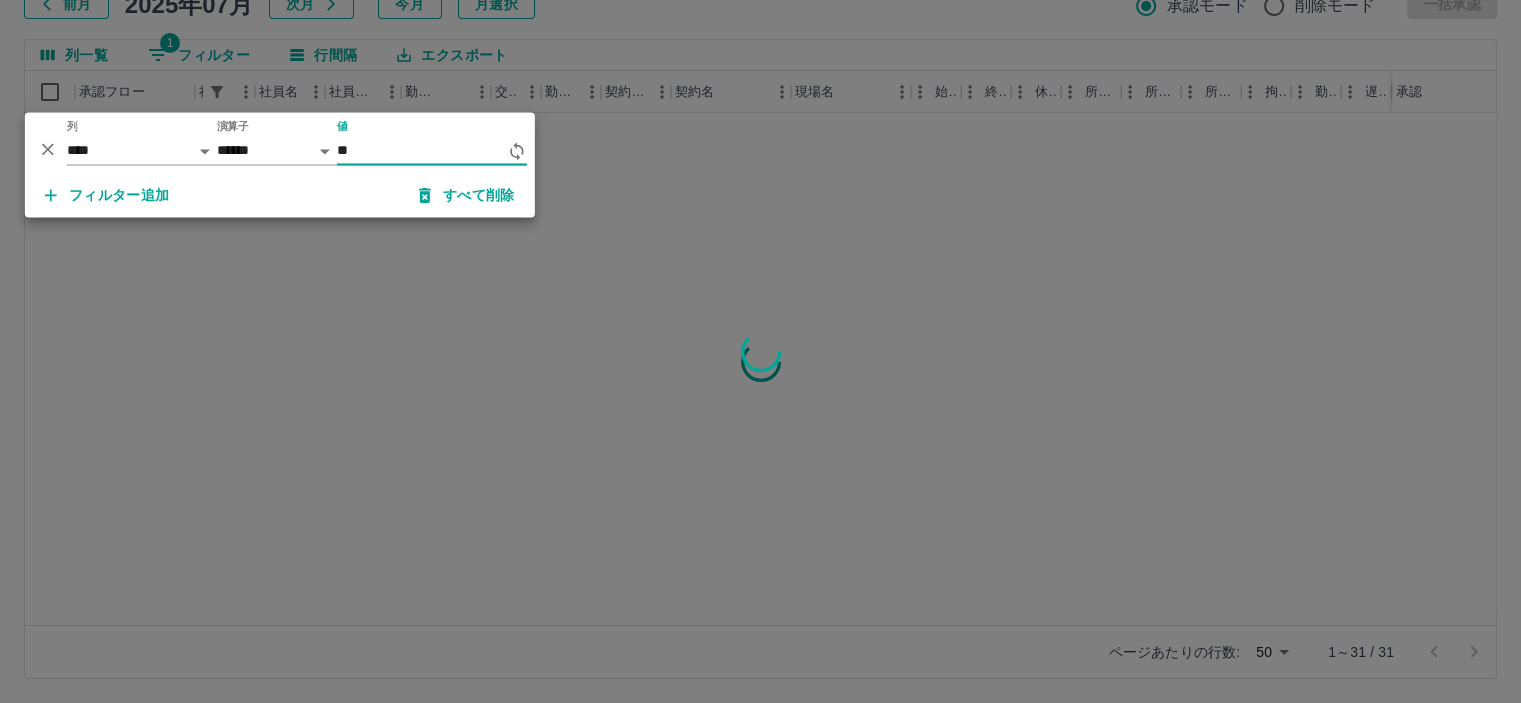 type on "*" 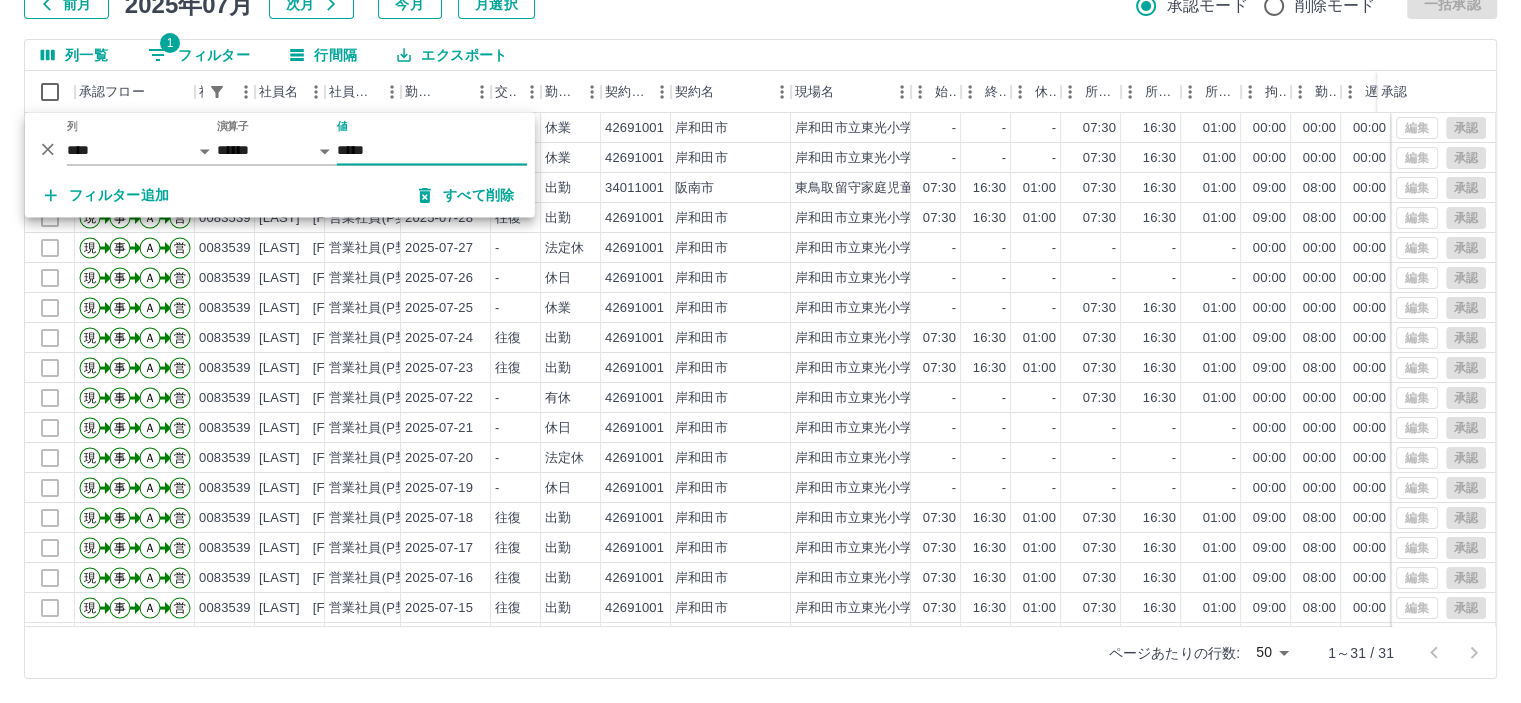 type on "*****" 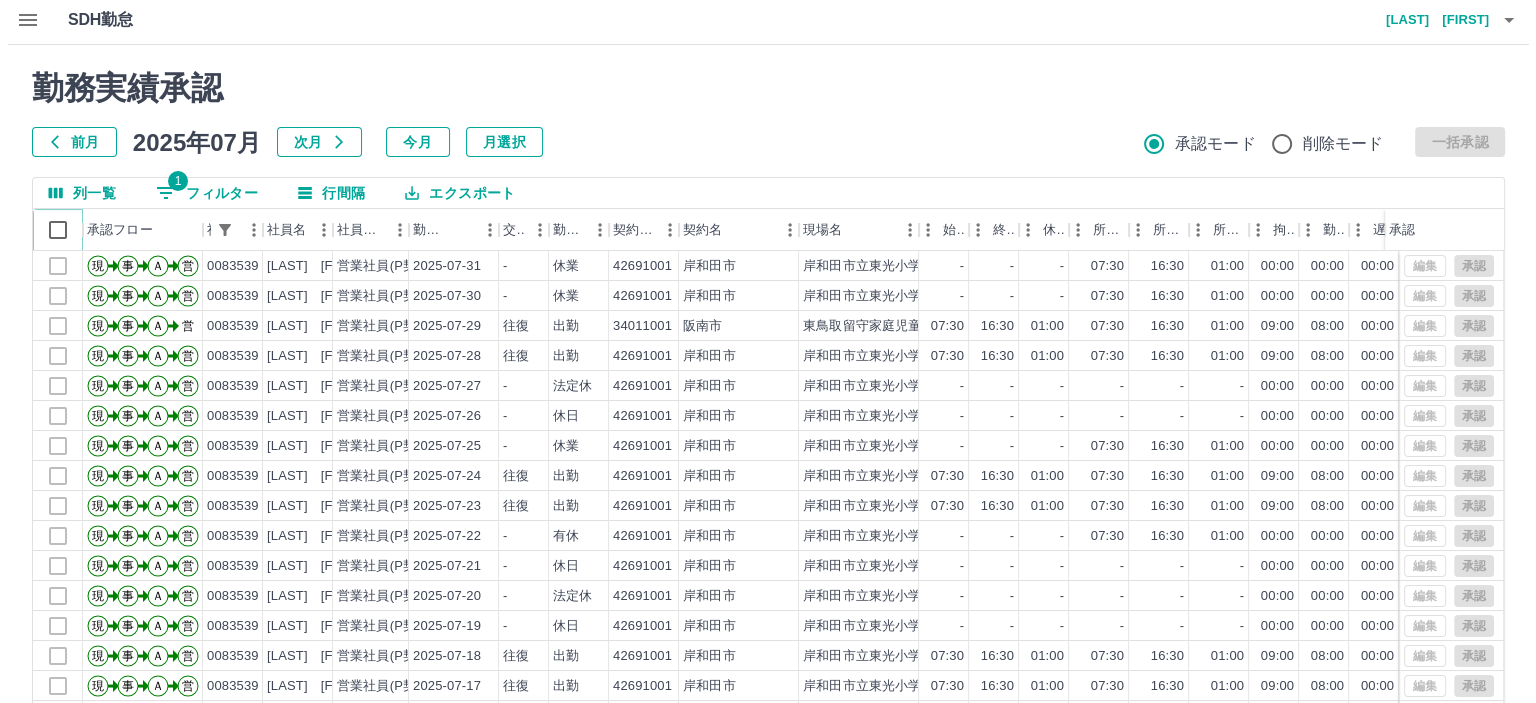 scroll, scrollTop: 0, scrollLeft: 0, axis: both 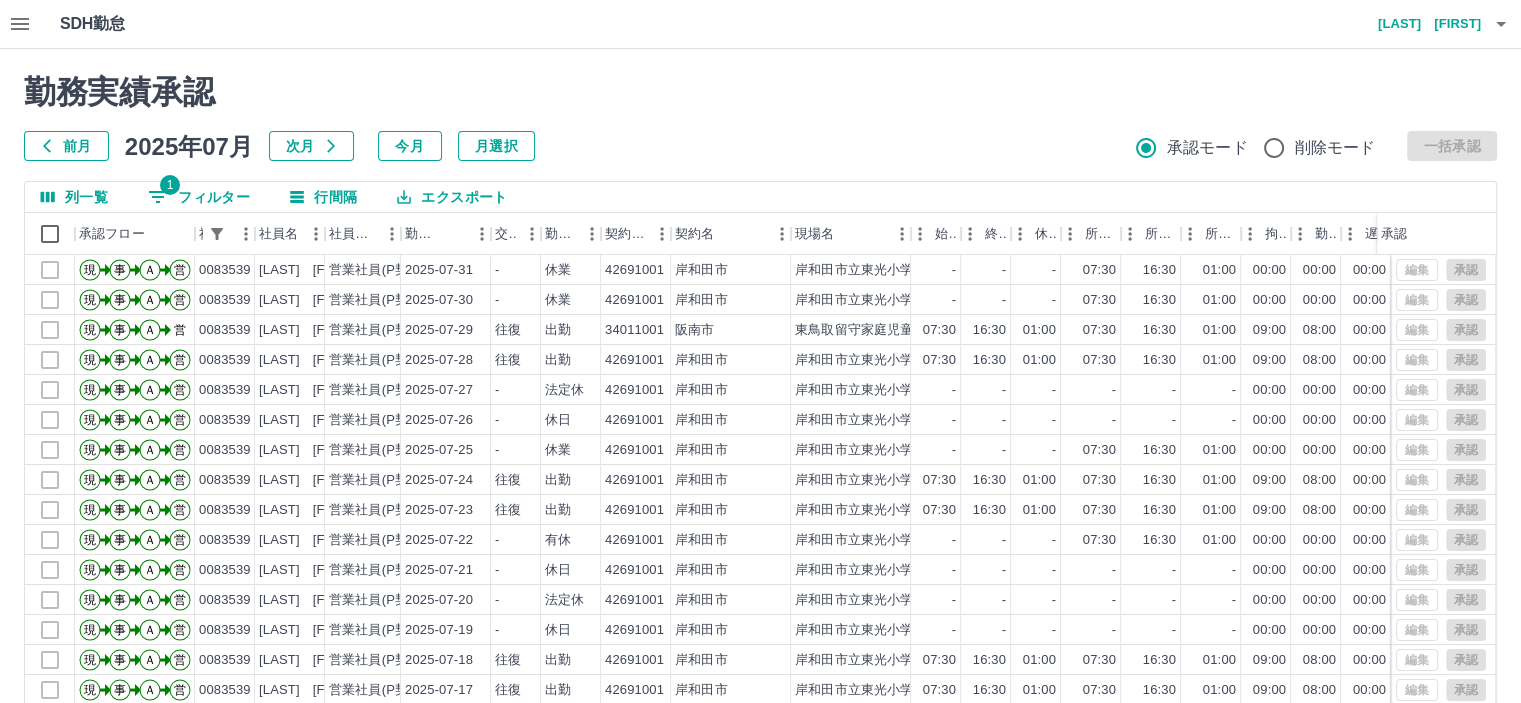click 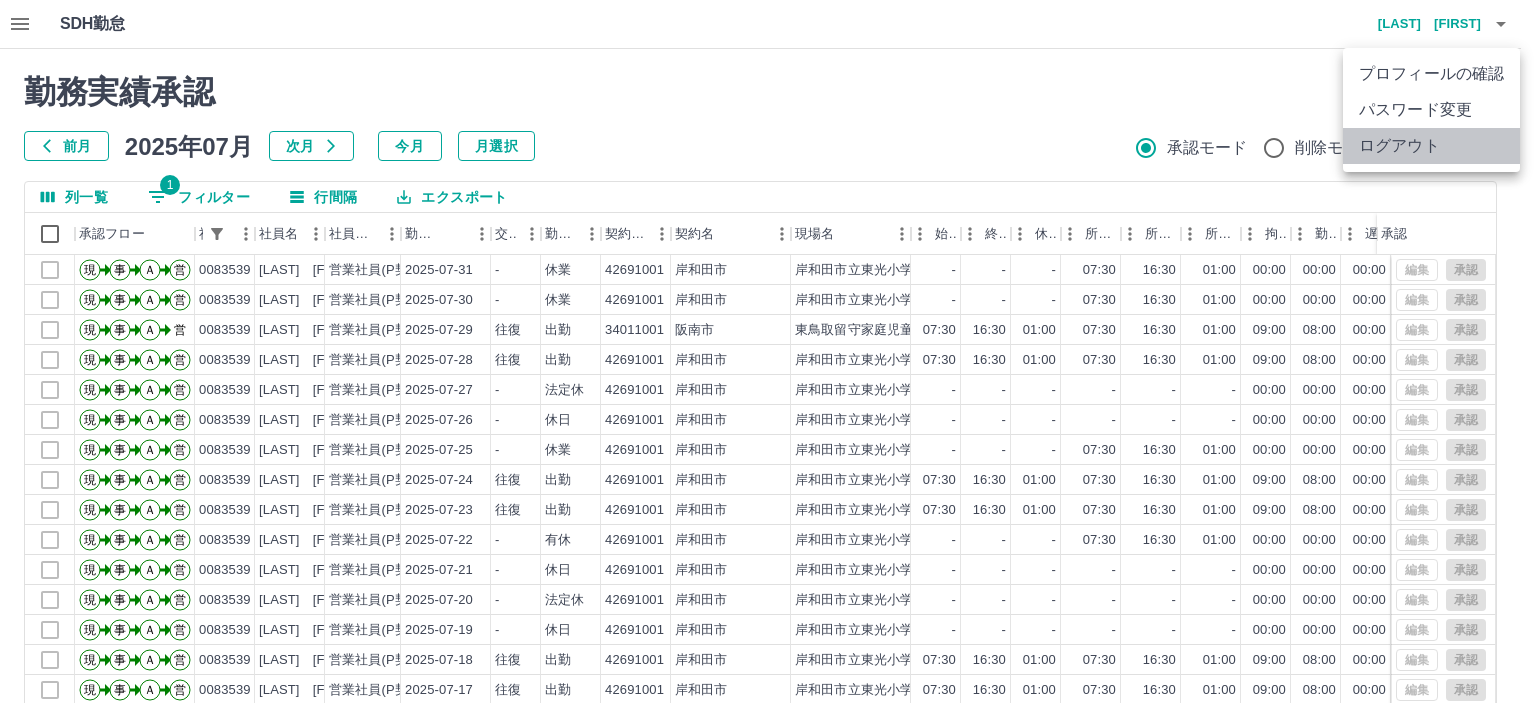 click on "ログアウト" at bounding box center (1431, 146) 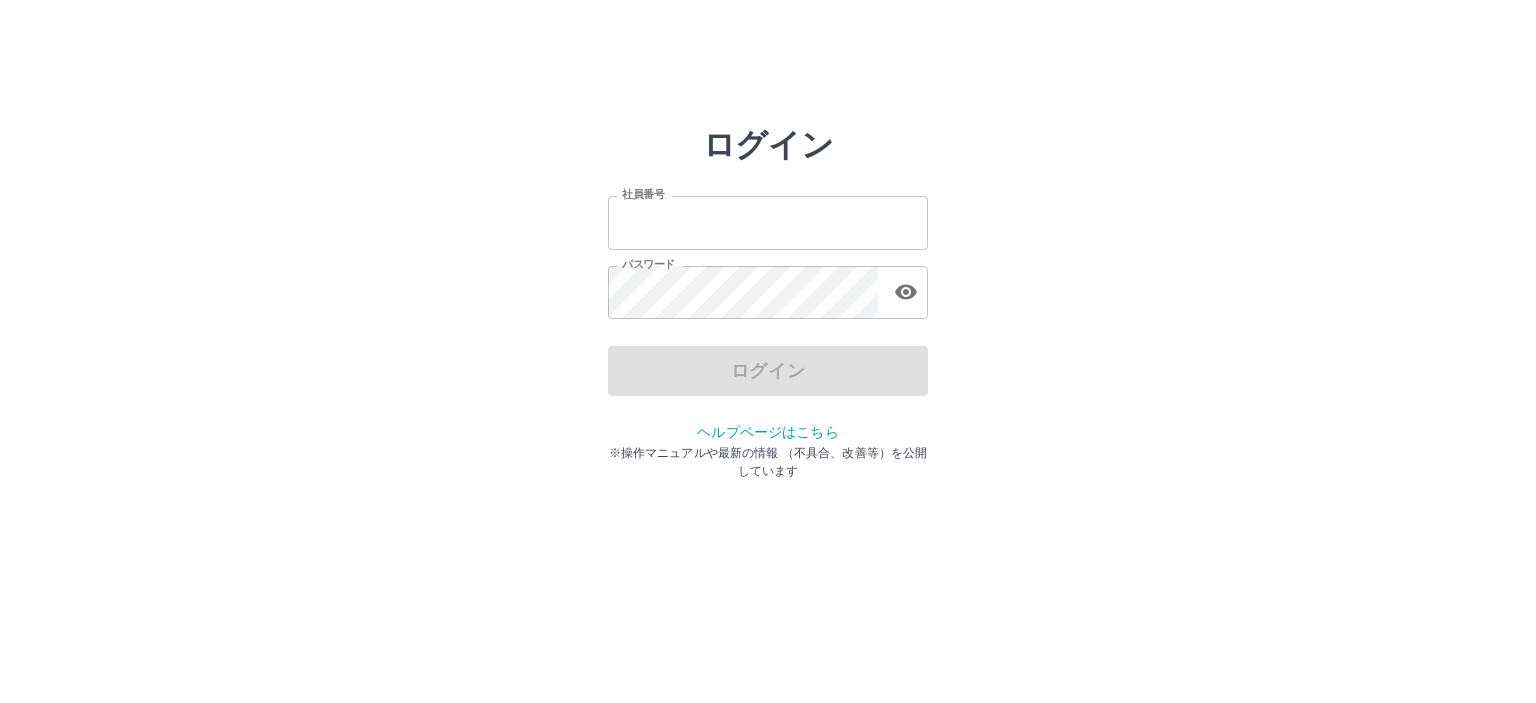 scroll, scrollTop: 0, scrollLeft: 0, axis: both 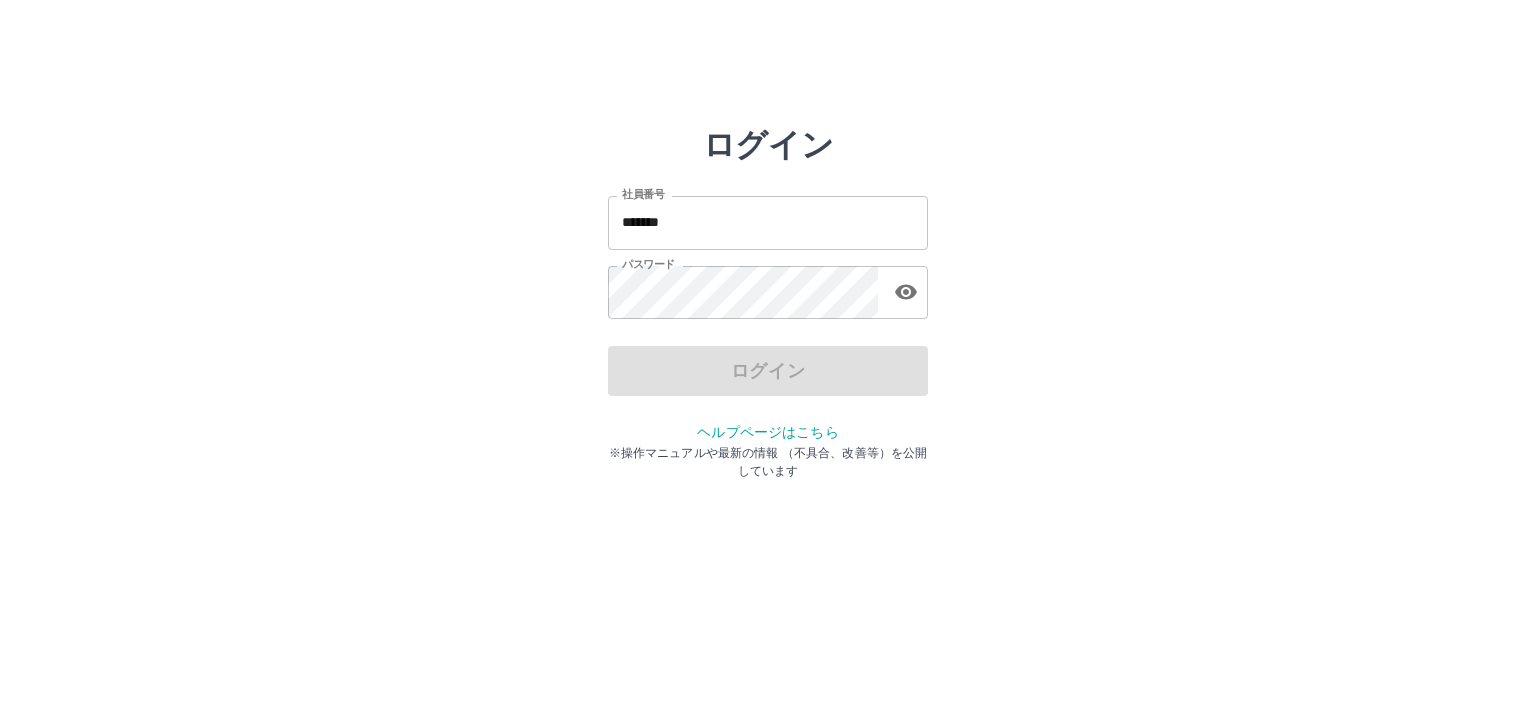 click on "*******" at bounding box center [768, 222] 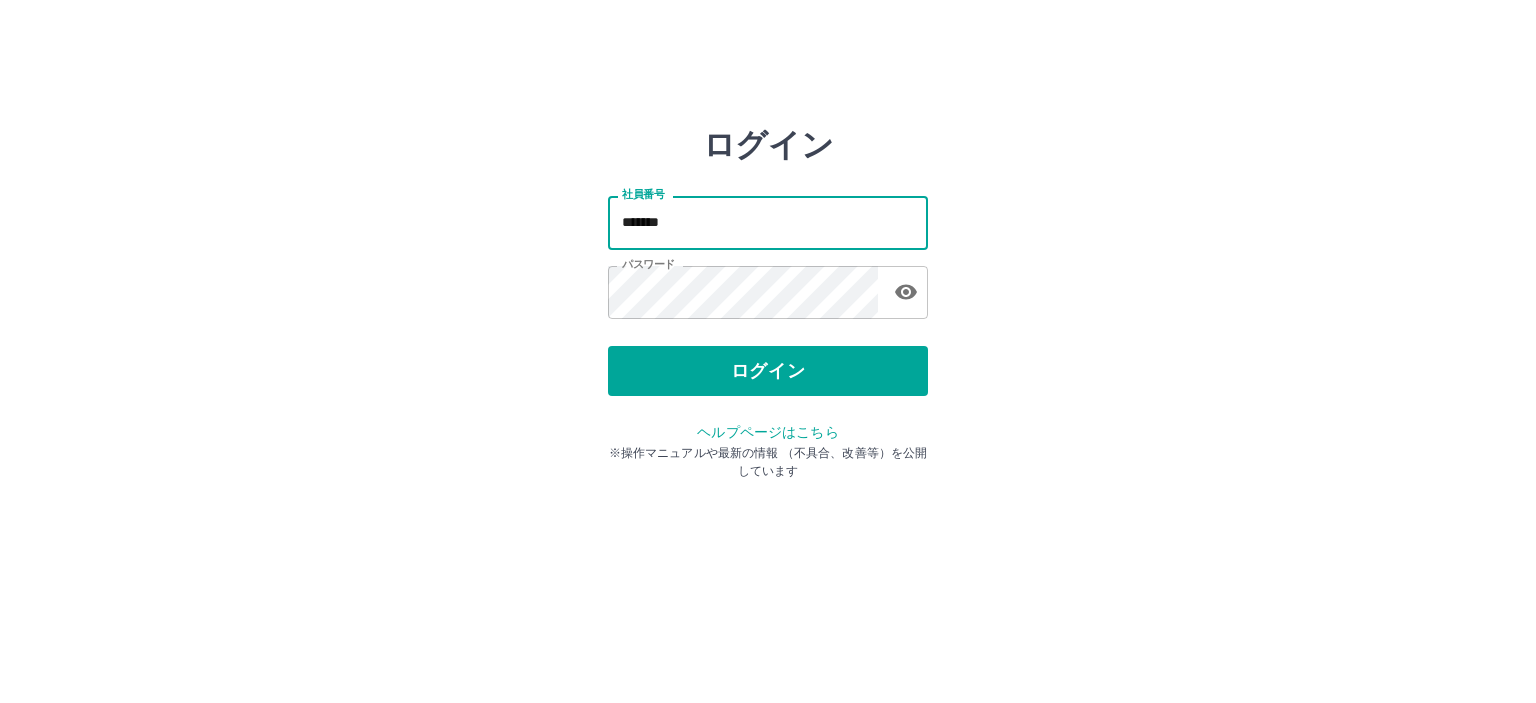 type on "*******" 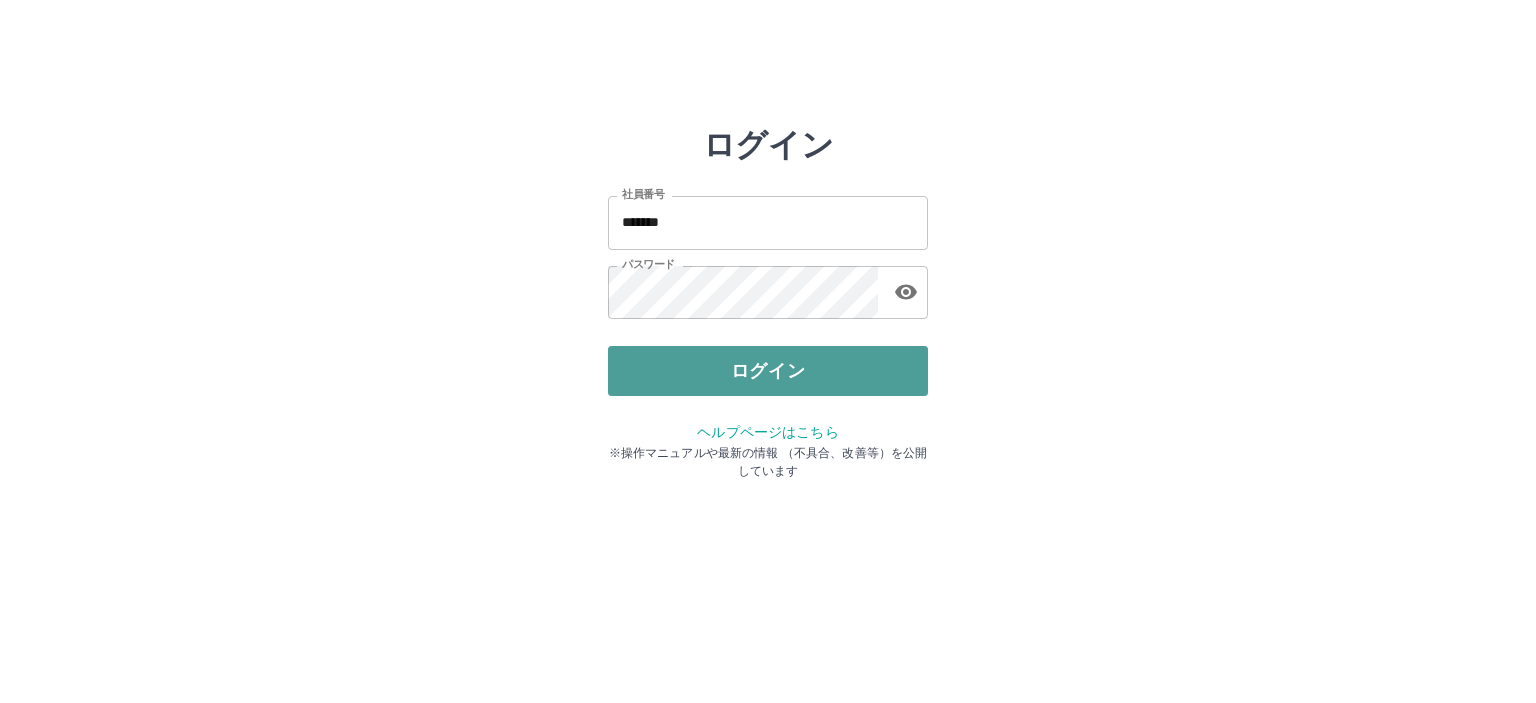 click on "ログイン" at bounding box center (768, 371) 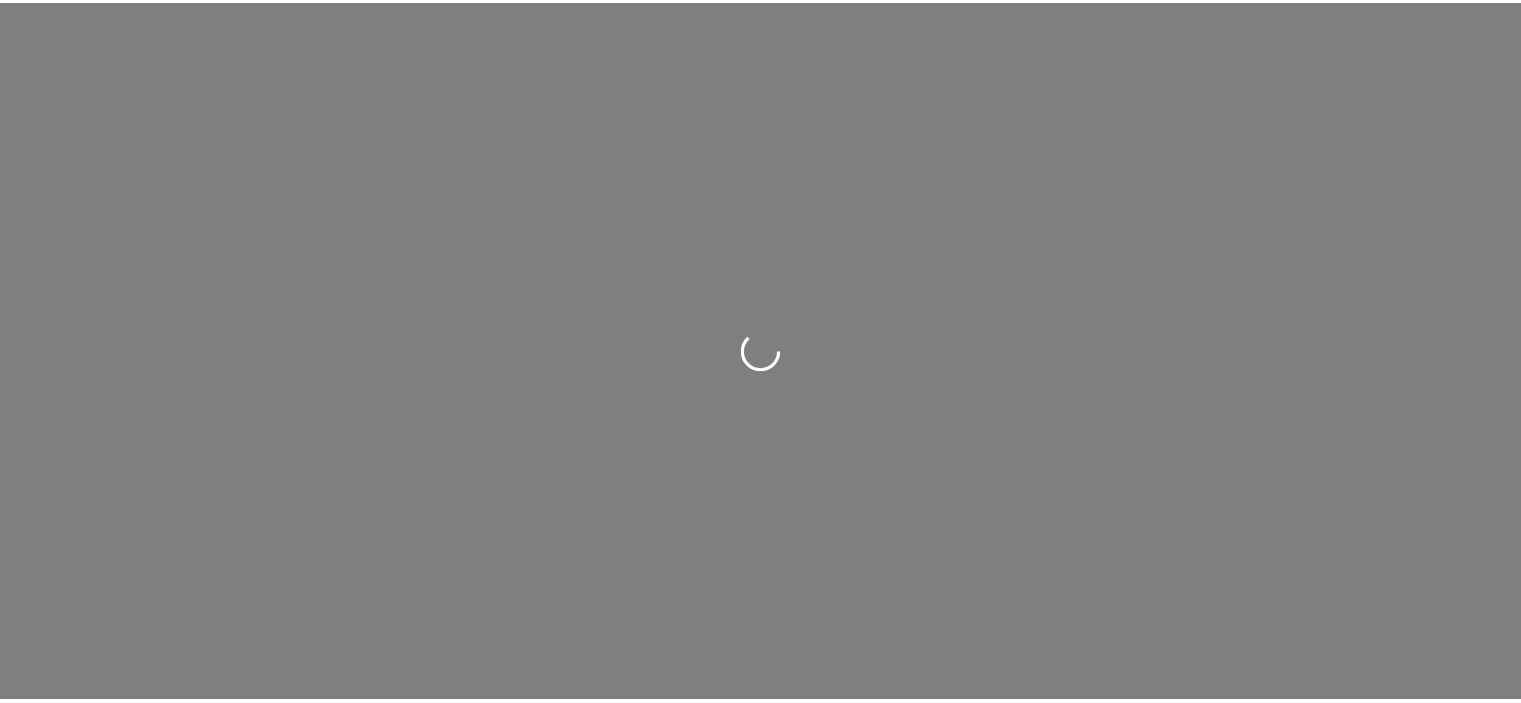 scroll, scrollTop: 0, scrollLeft: 0, axis: both 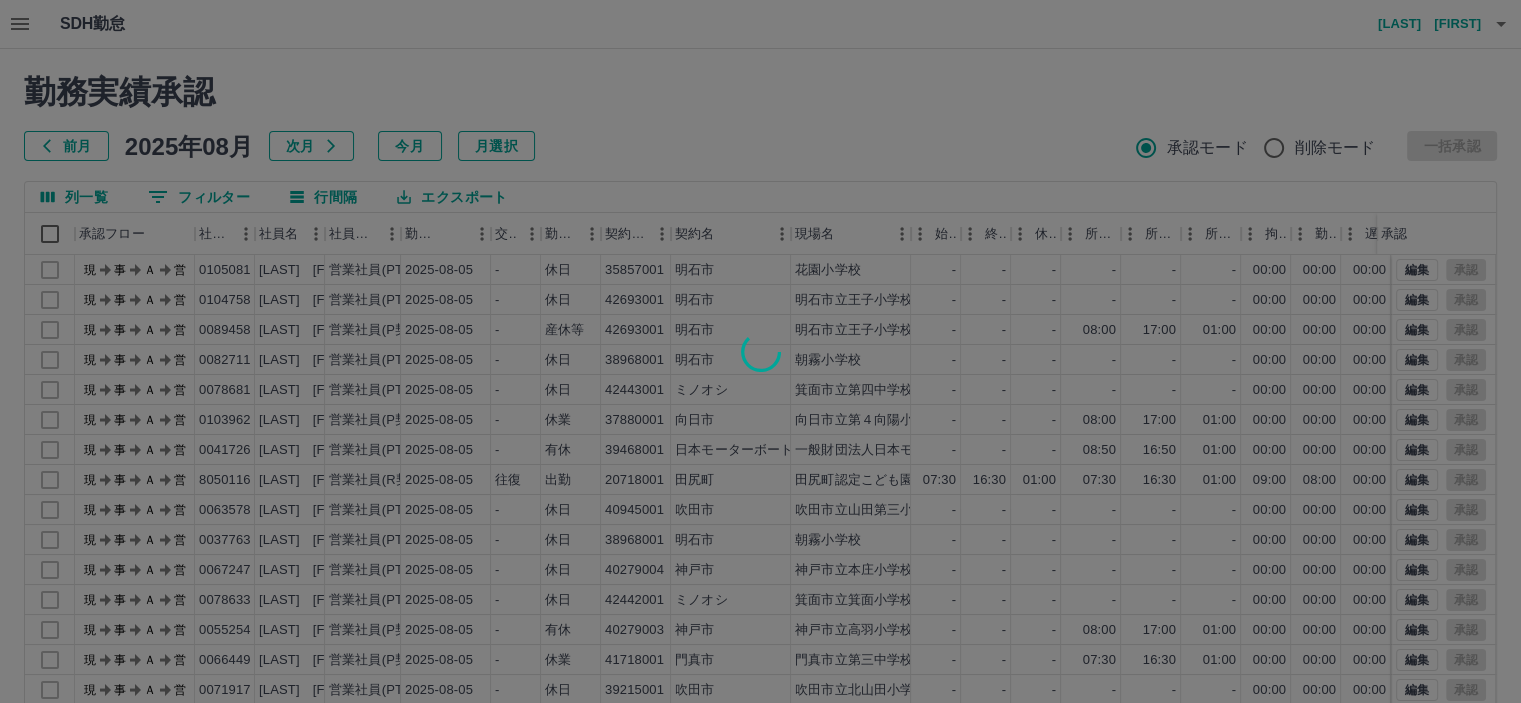 click at bounding box center [760, 351] 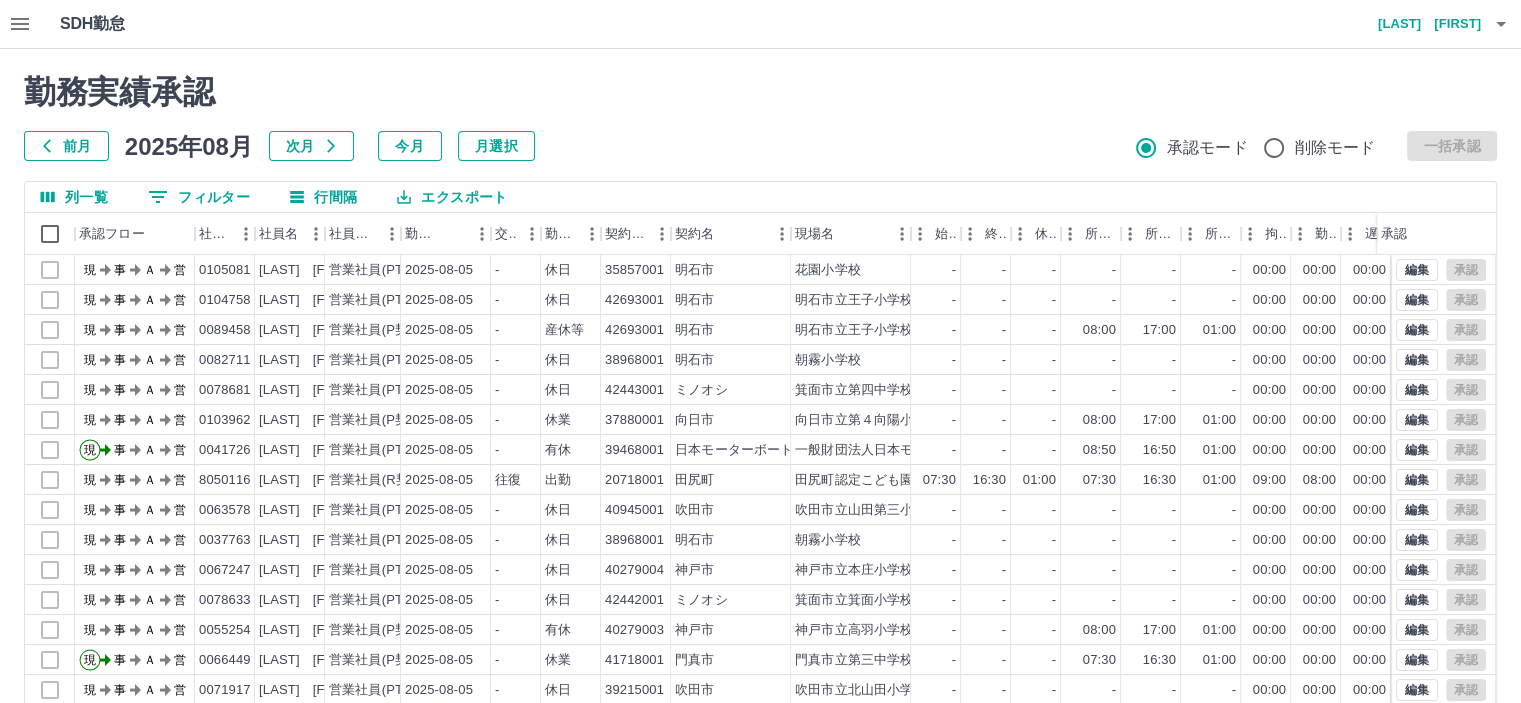 click on "前月" at bounding box center [66, 146] 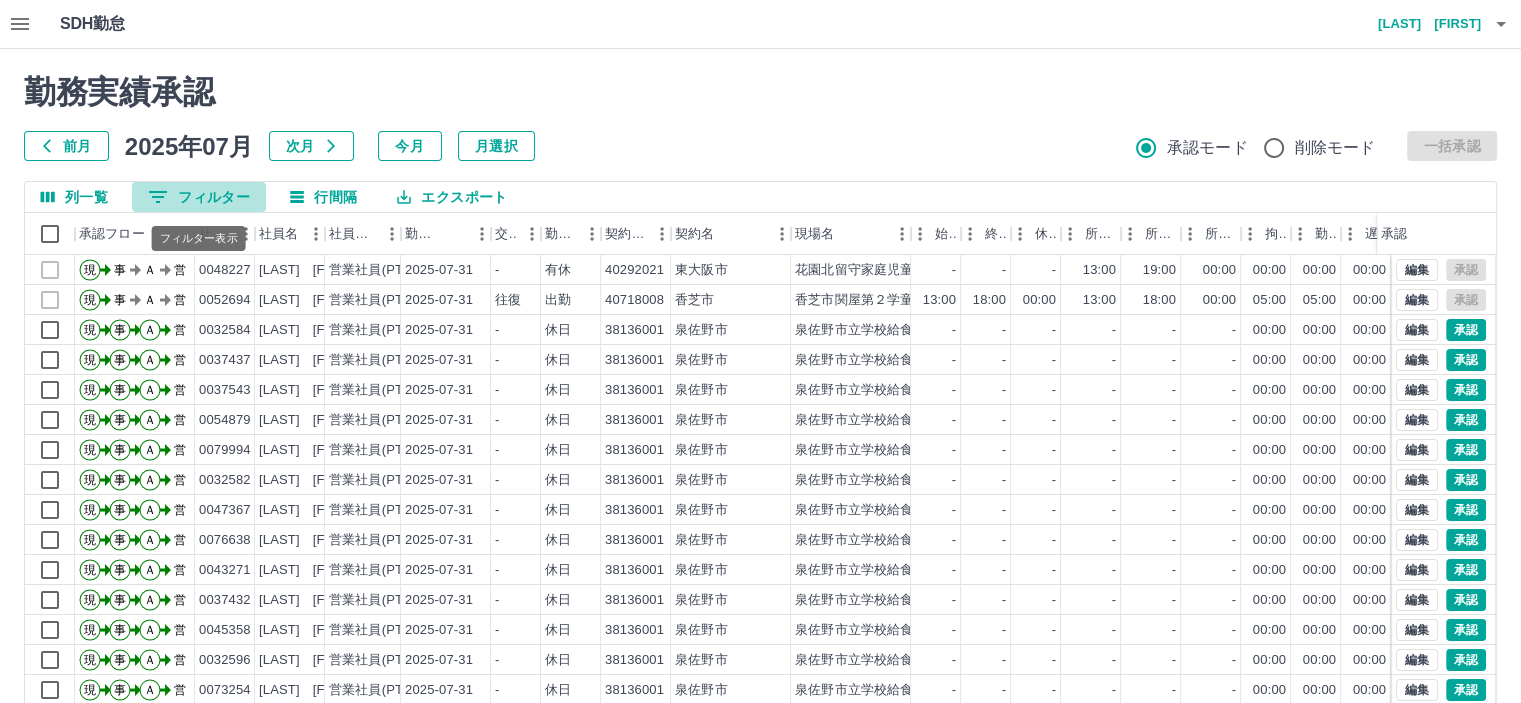 click on "0 フィルター" at bounding box center [199, 197] 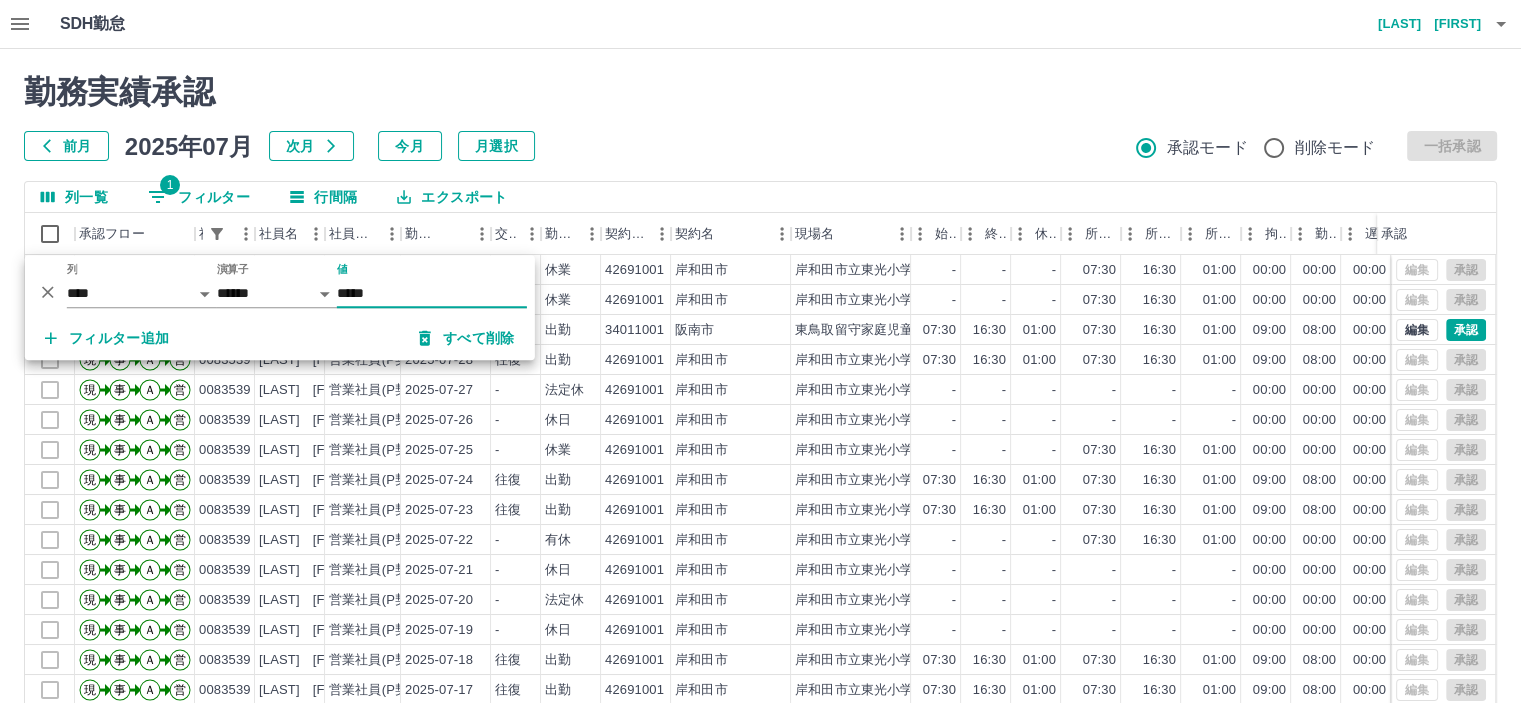 type on "*****" 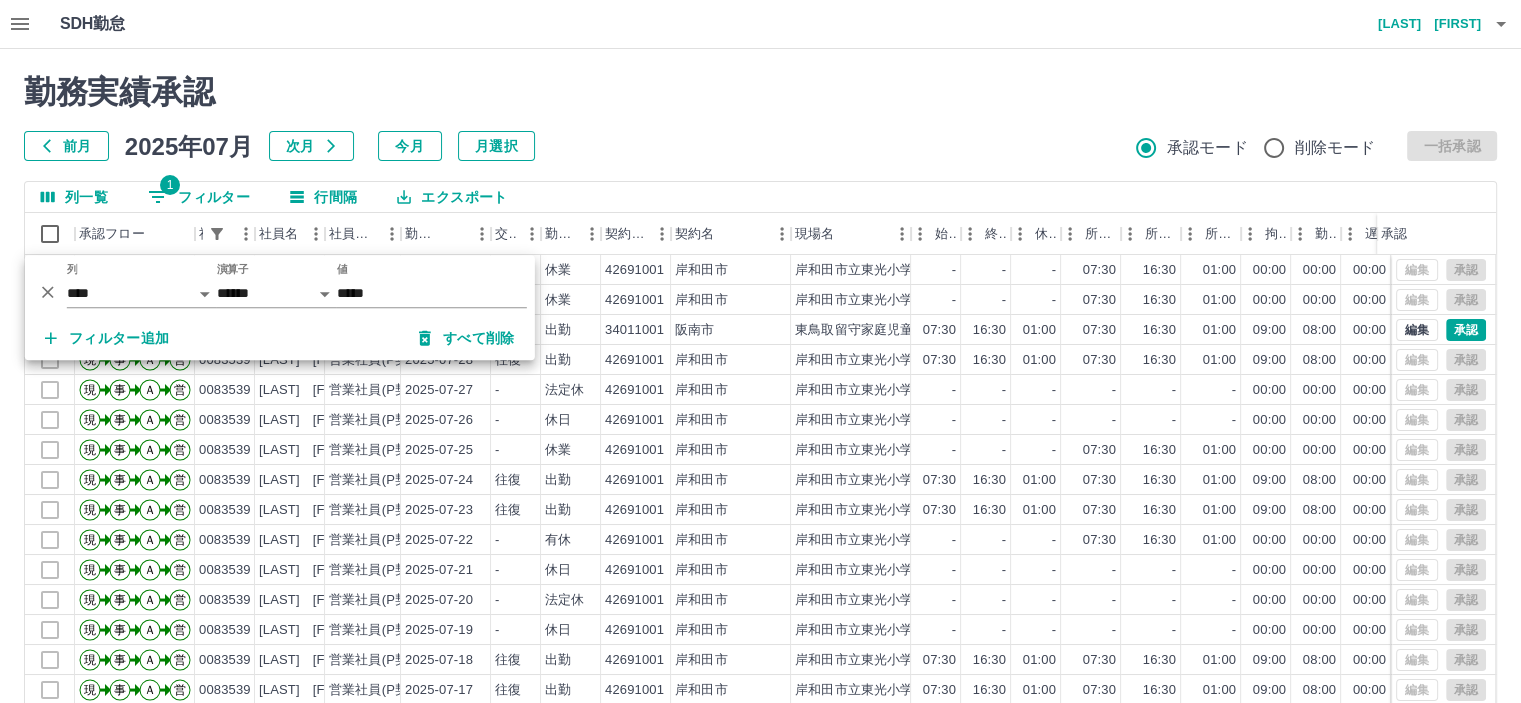 click on "前月 2025年07月 次月 今月 月選択 承認モード 削除モード 一括承認" at bounding box center (760, 146) 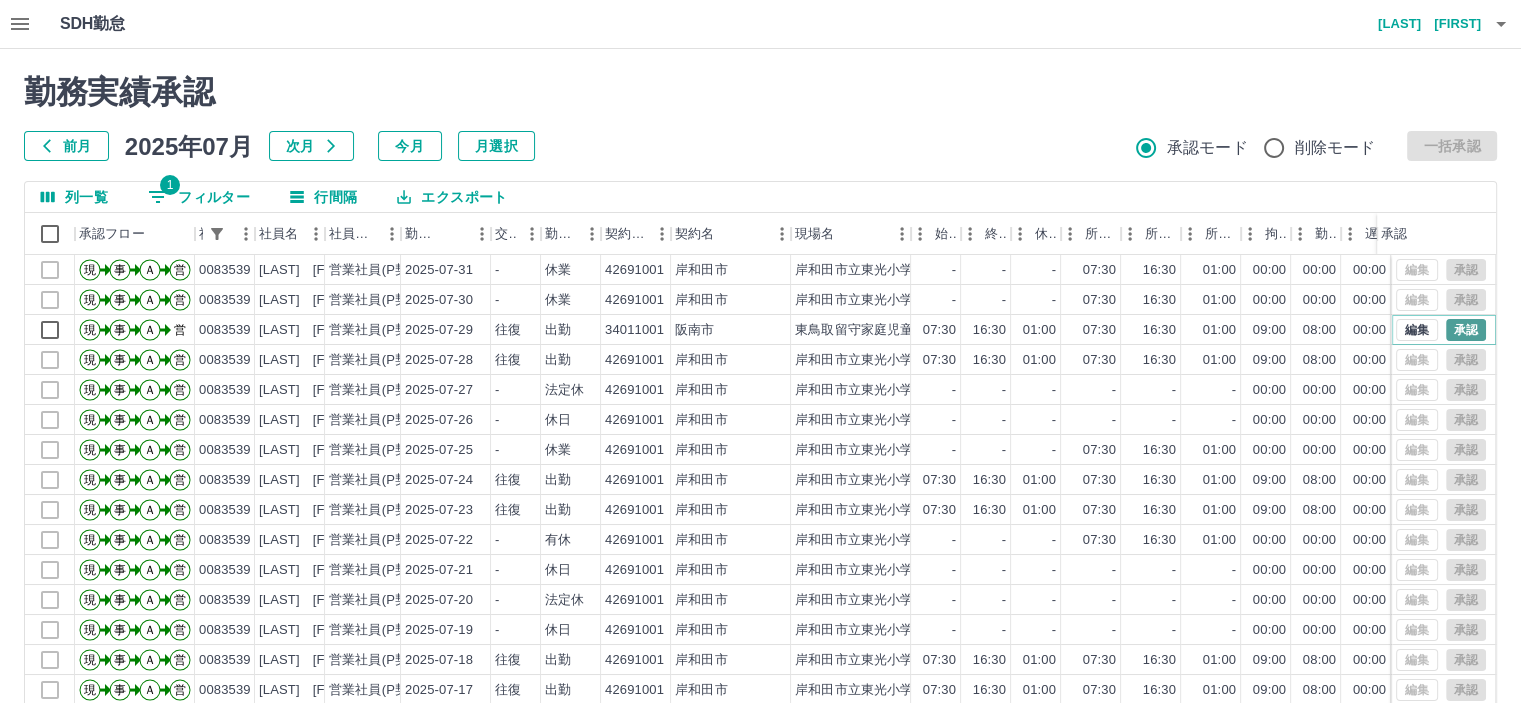 click on "承認" at bounding box center (1466, 330) 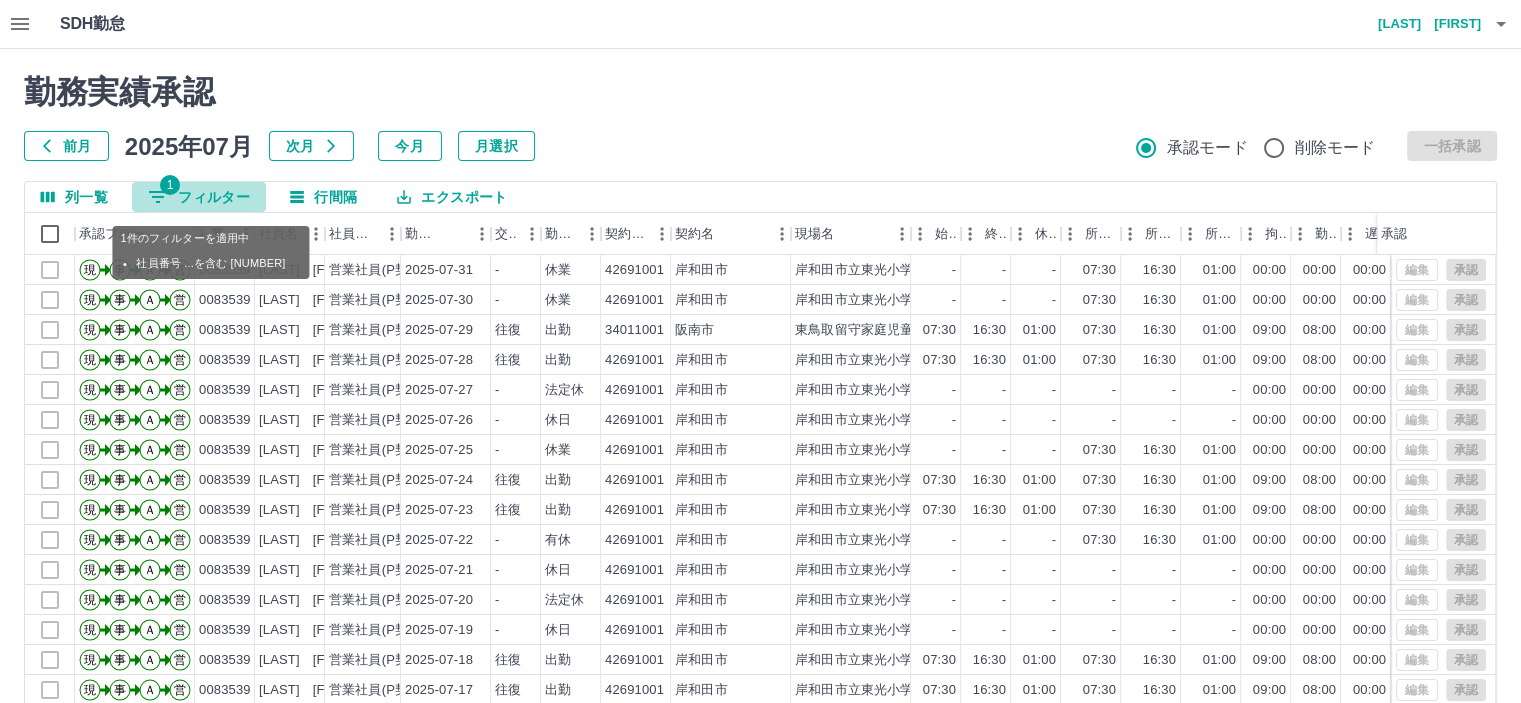 click on "1 フィルター" at bounding box center (199, 197) 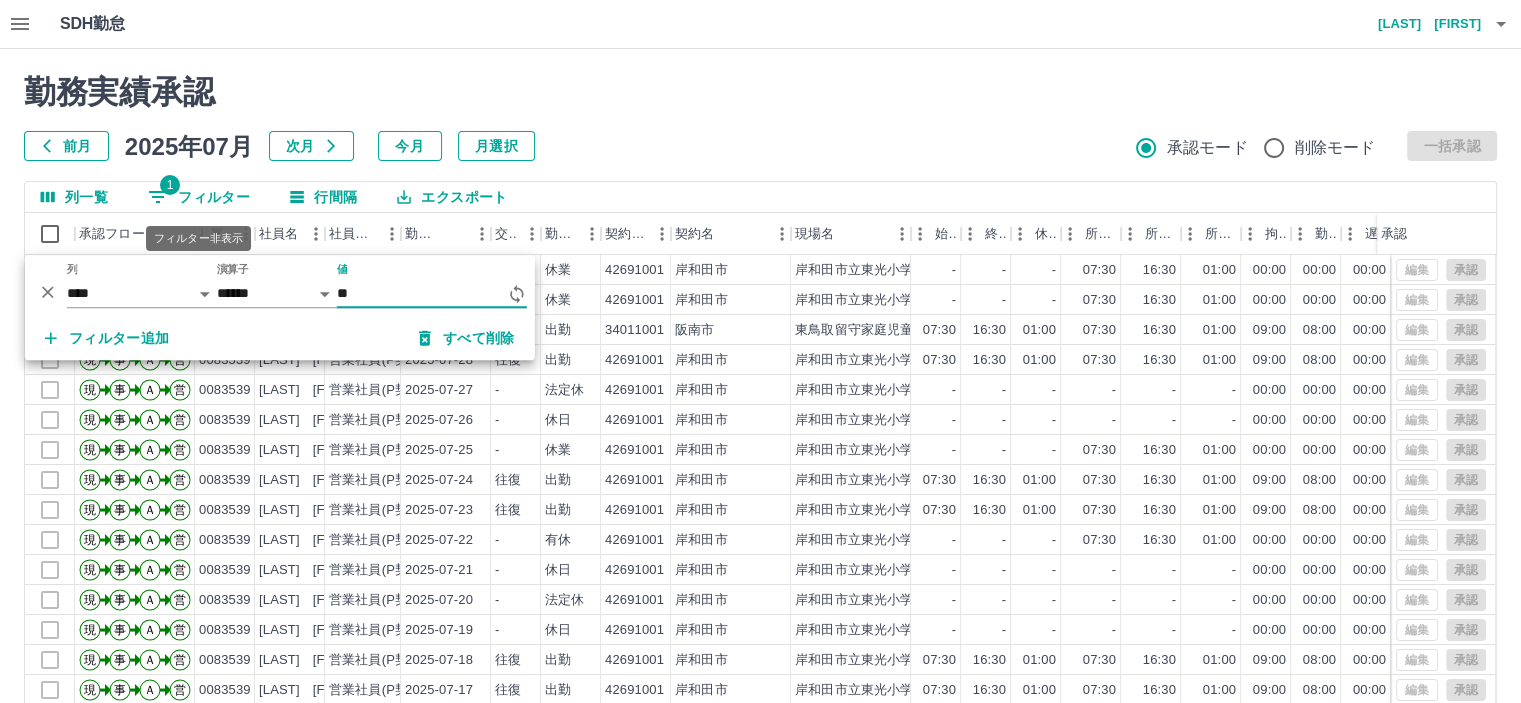 type on "*" 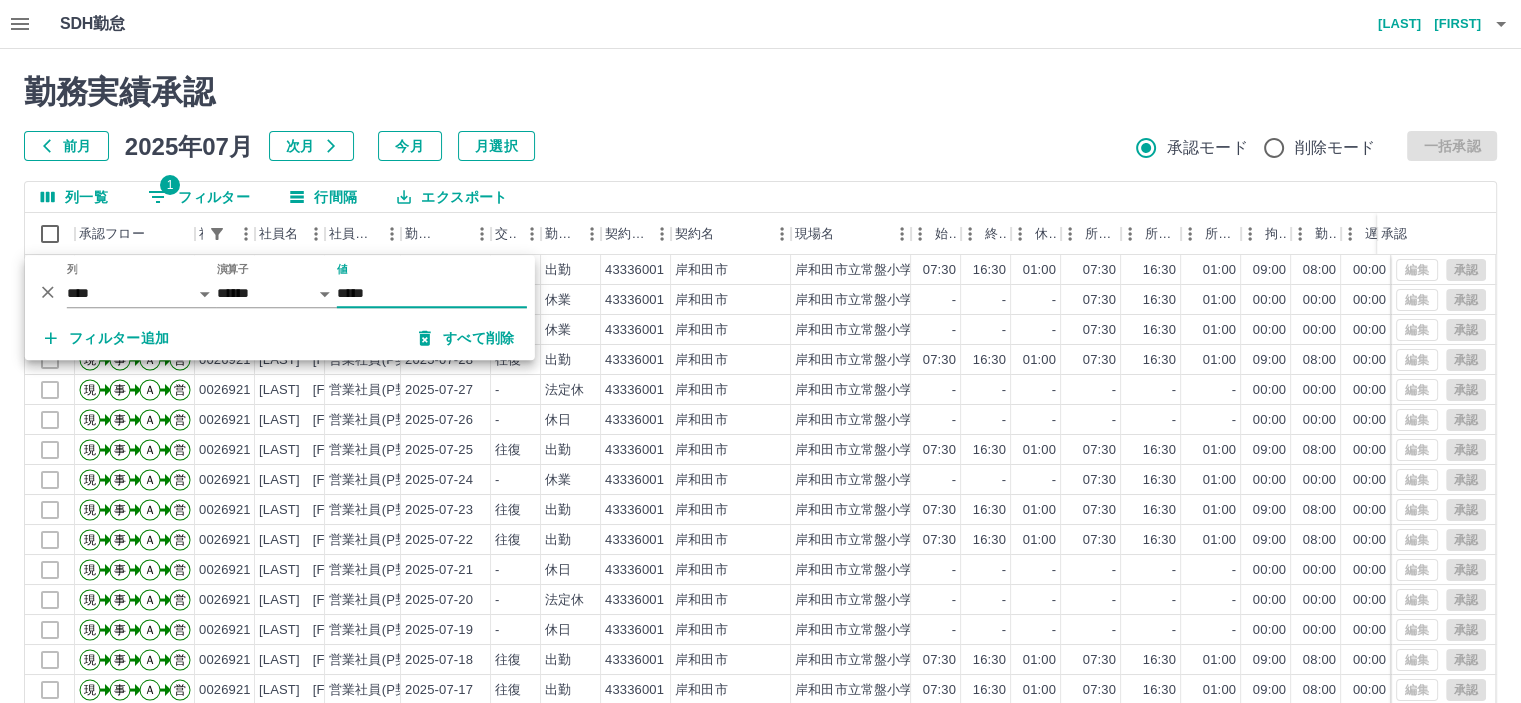 type on "*****" 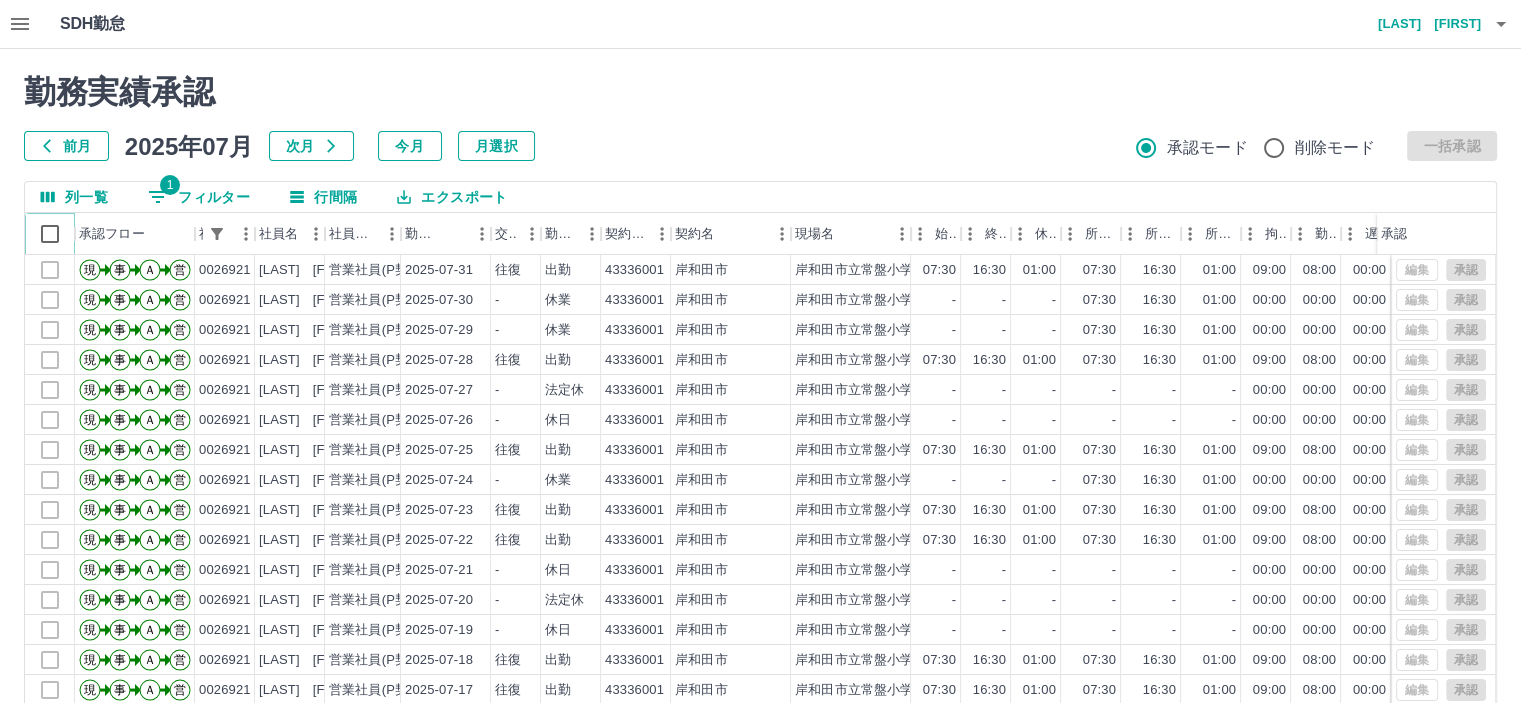scroll, scrollTop: 100, scrollLeft: 0, axis: vertical 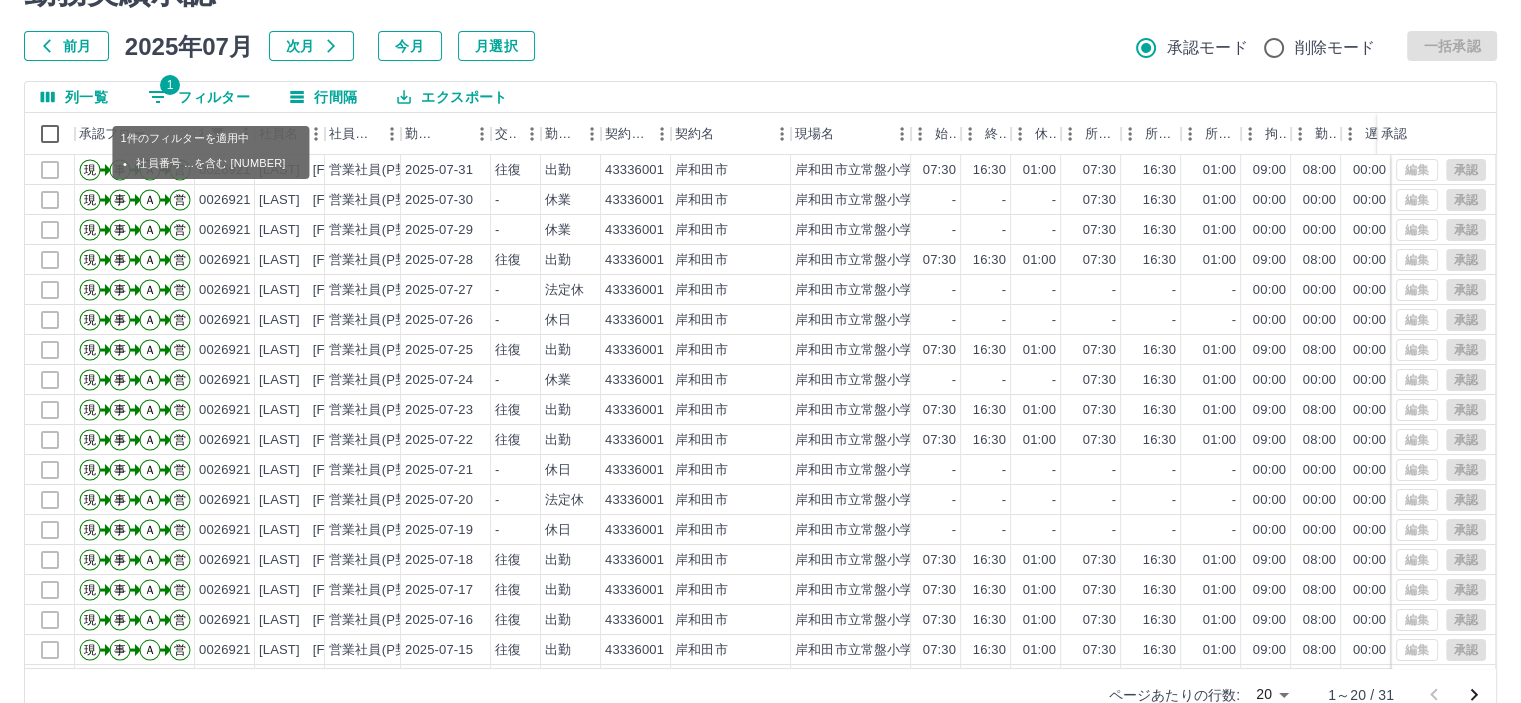 click on "1 フィルター" at bounding box center [199, 97] 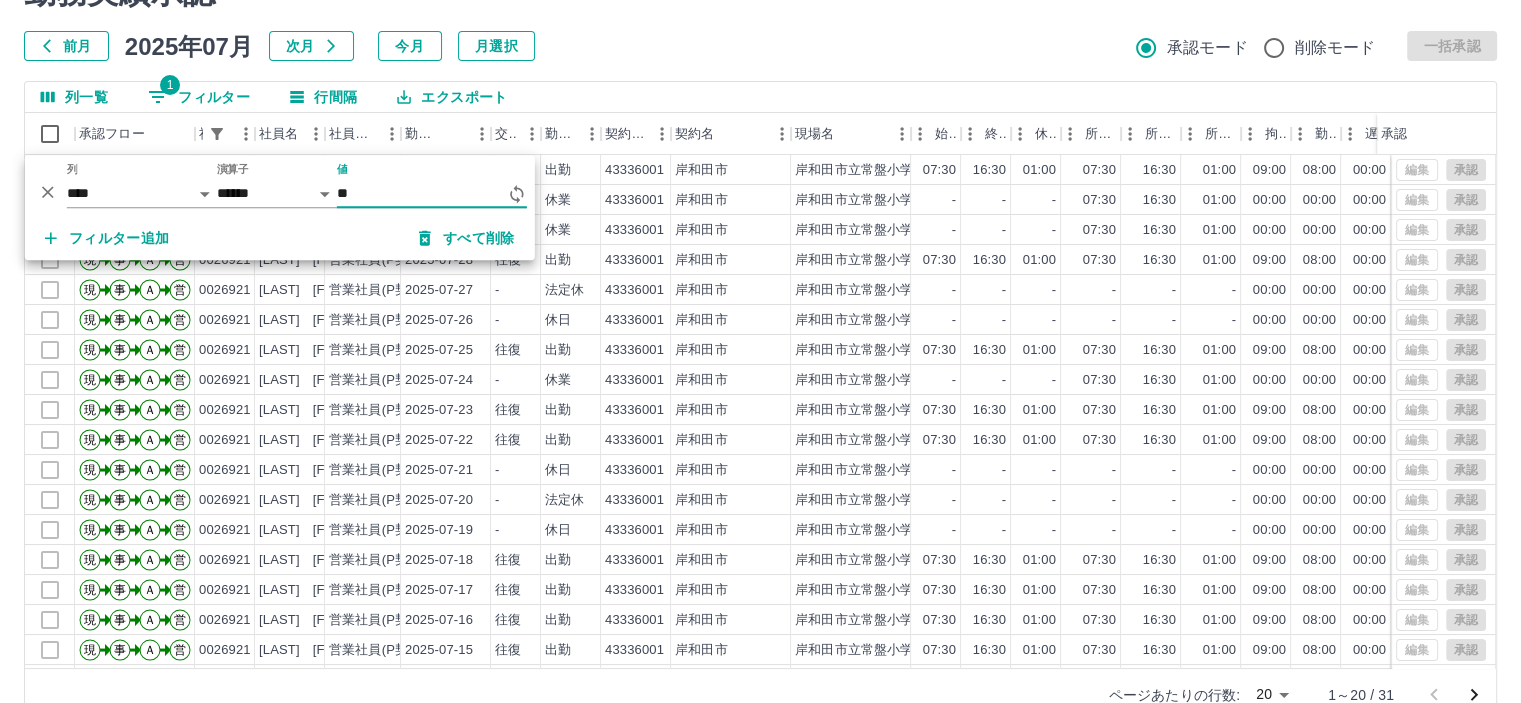 type on "*" 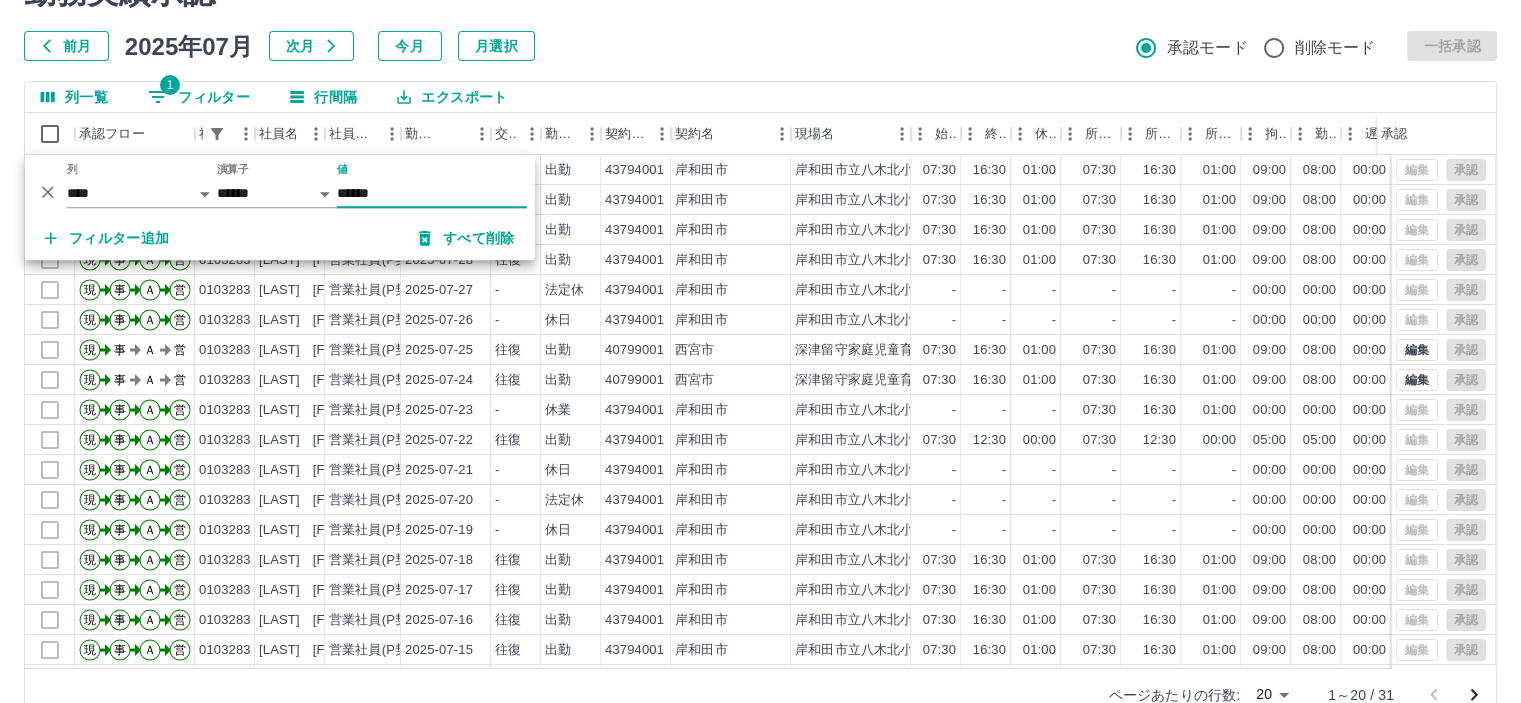type on "******" 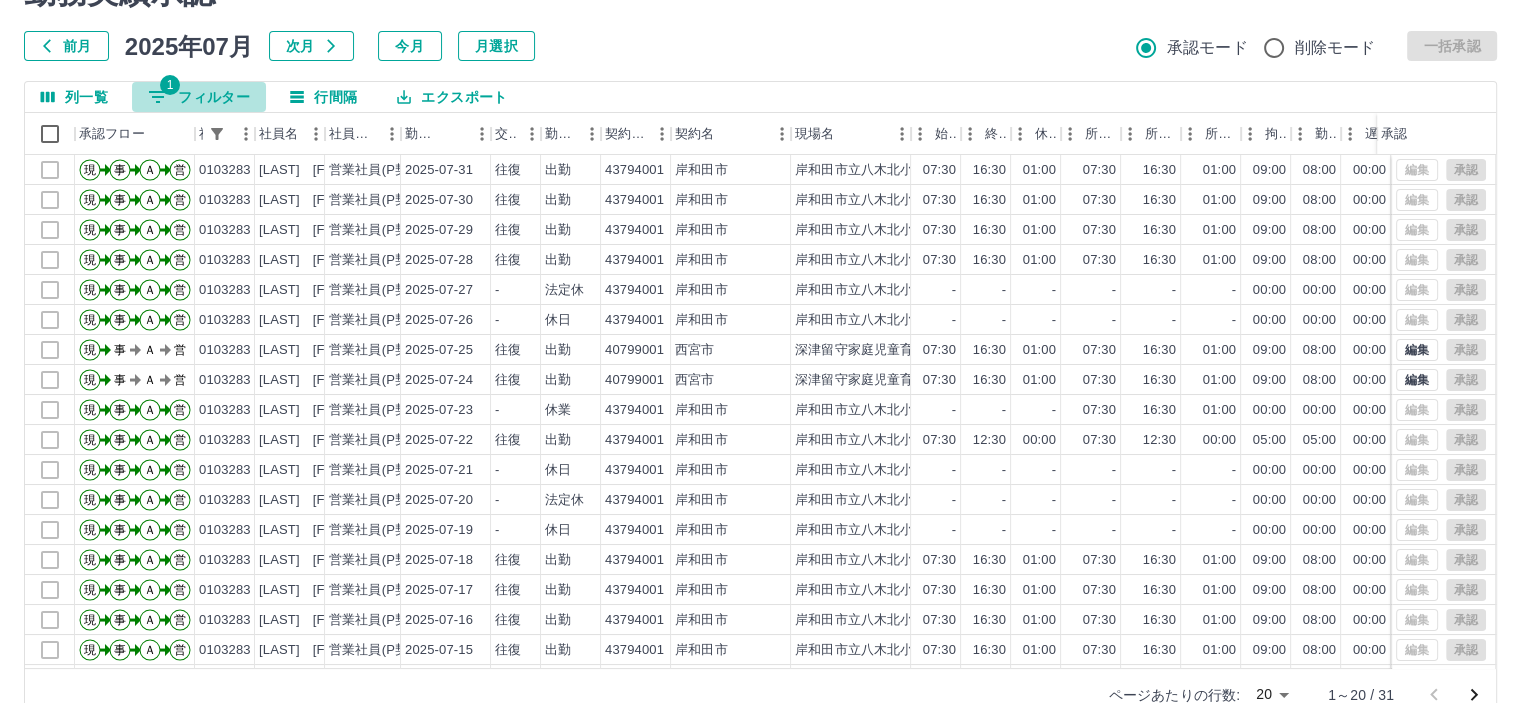 click on "1 フィルター" at bounding box center [199, 97] 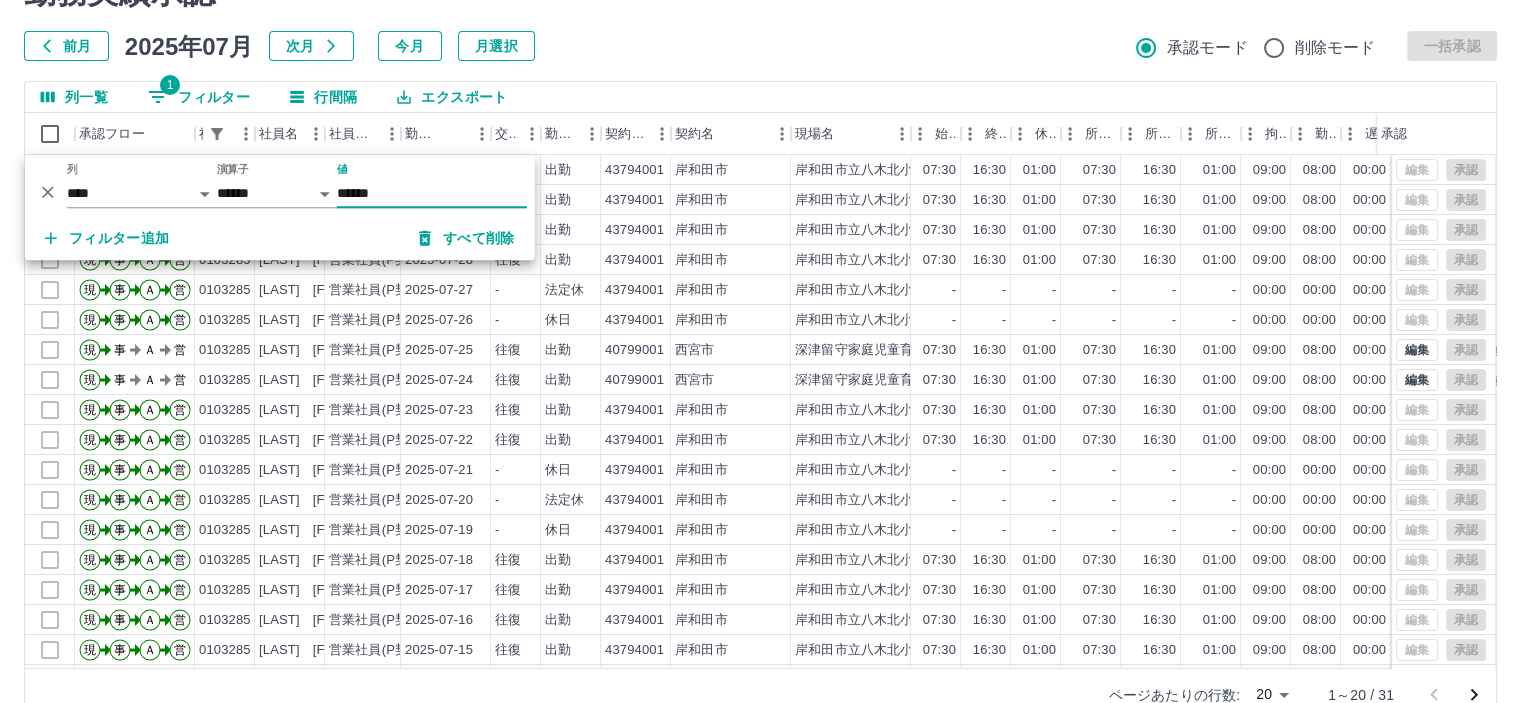 type on "******" 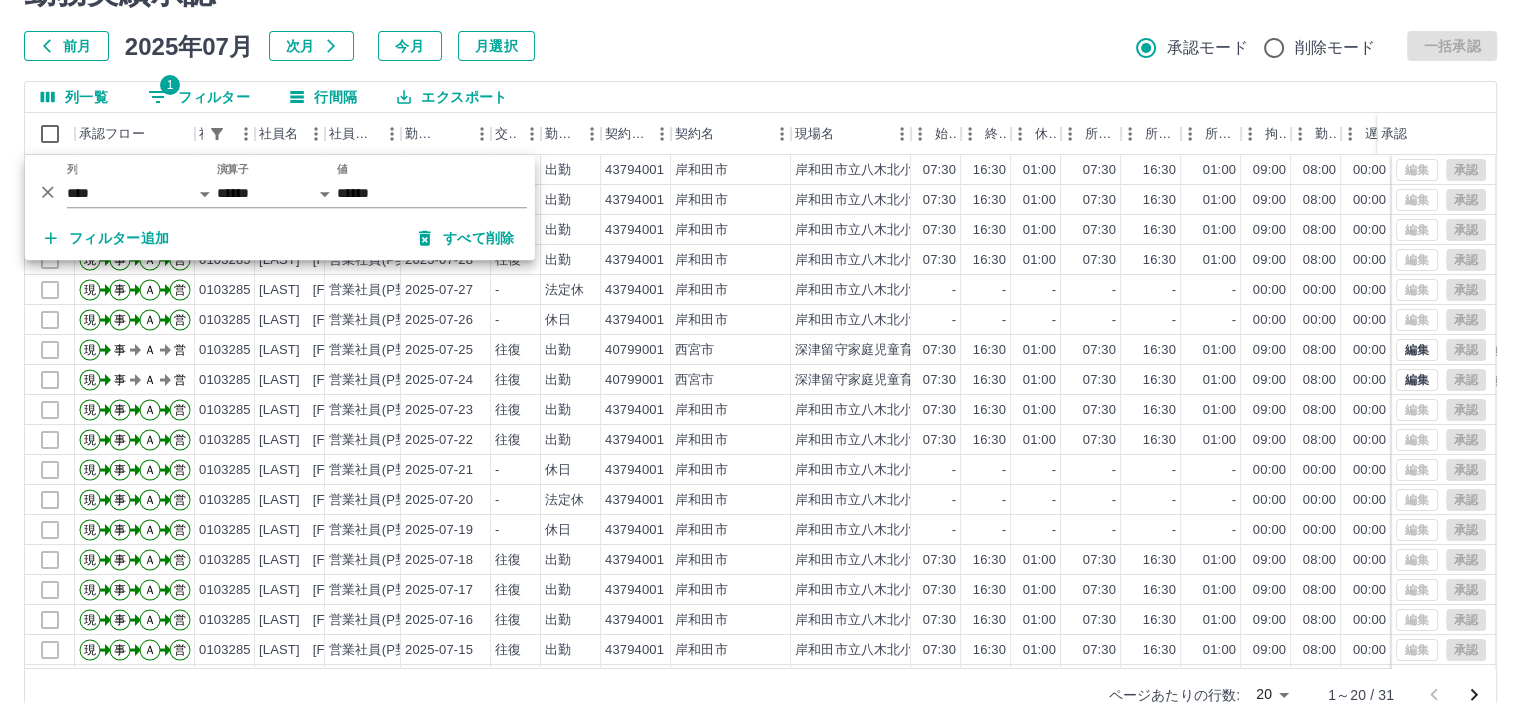 click on "前月 2025年07月 次月 今月 月選択 承認モード 削除モード 一括承認" at bounding box center [760, 46] 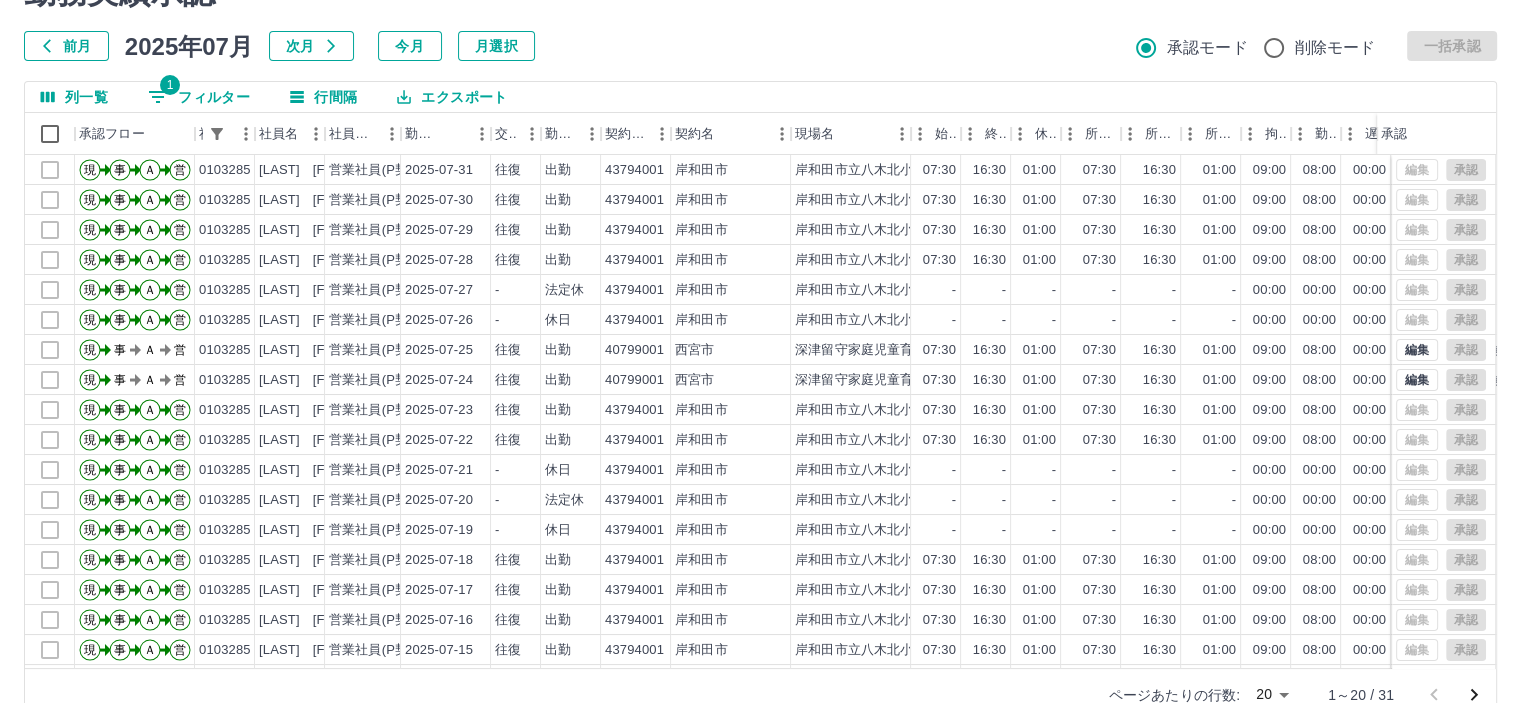 click on "1 フィルター" at bounding box center [199, 97] 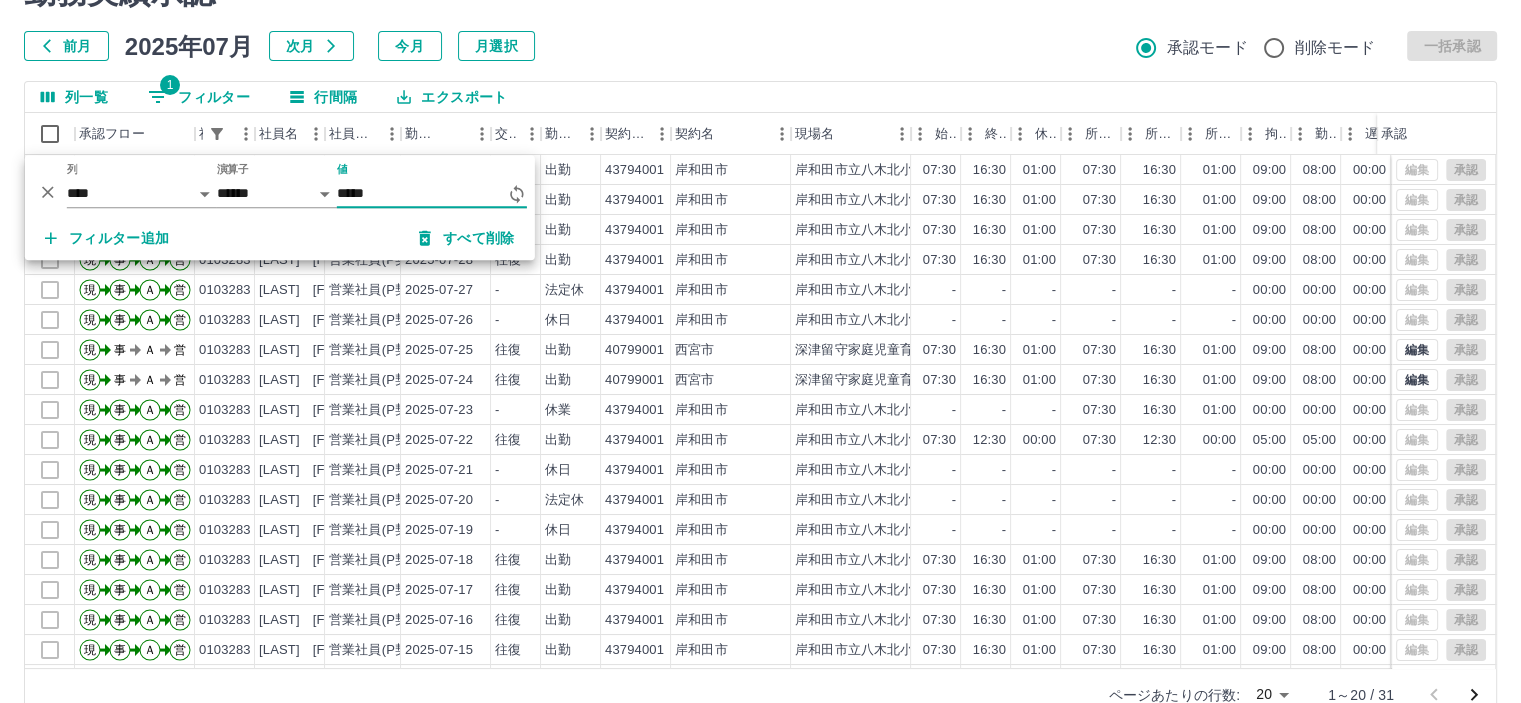 type on "******" 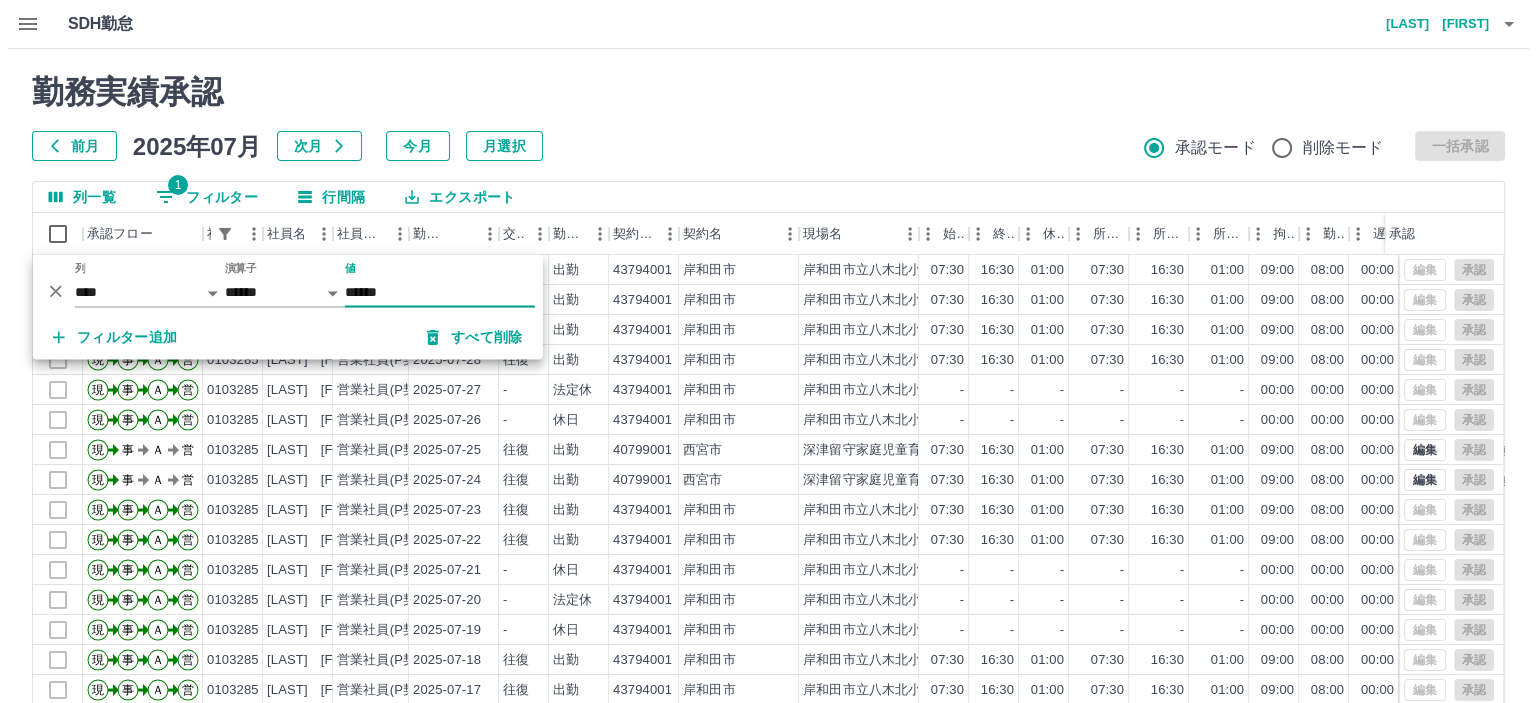 scroll, scrollTop: 0, scrollLeft: 0, axis: both 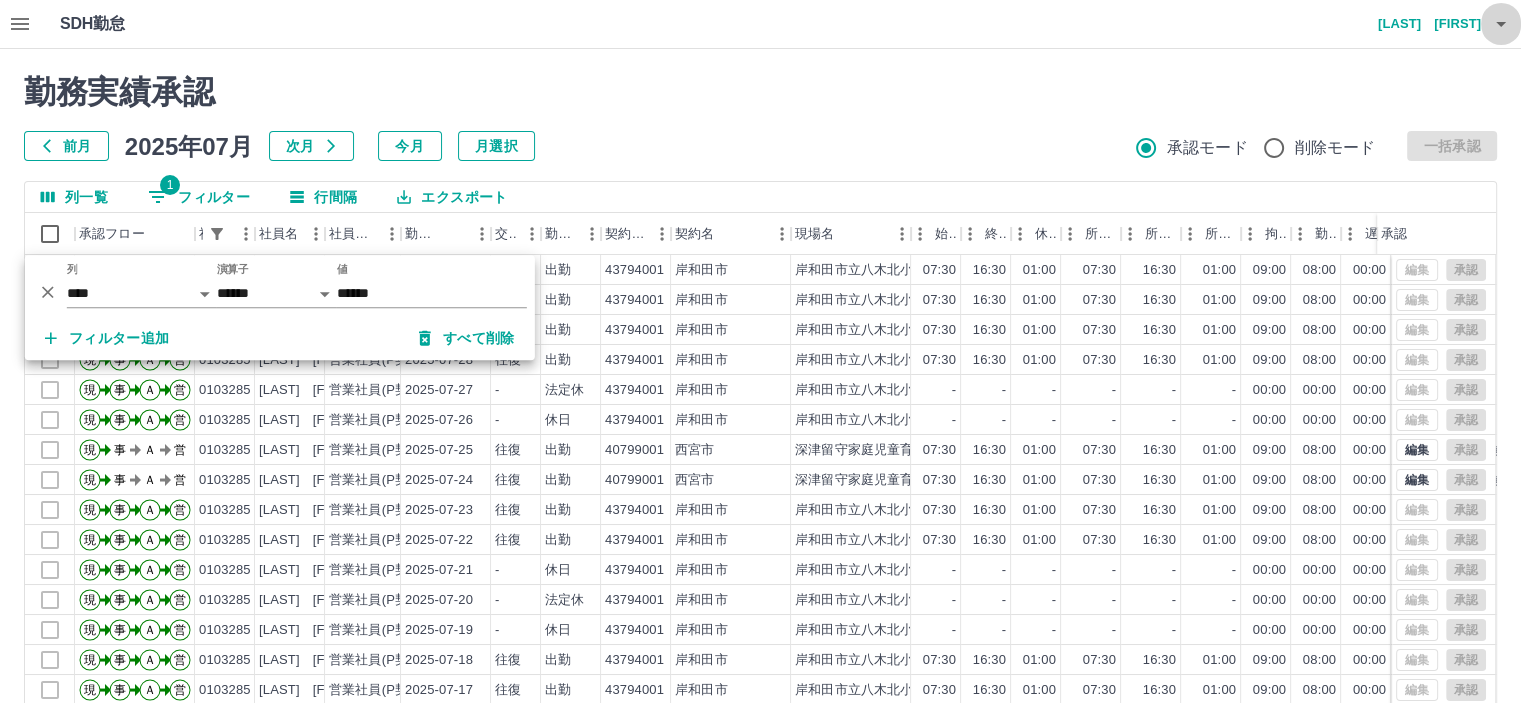 click 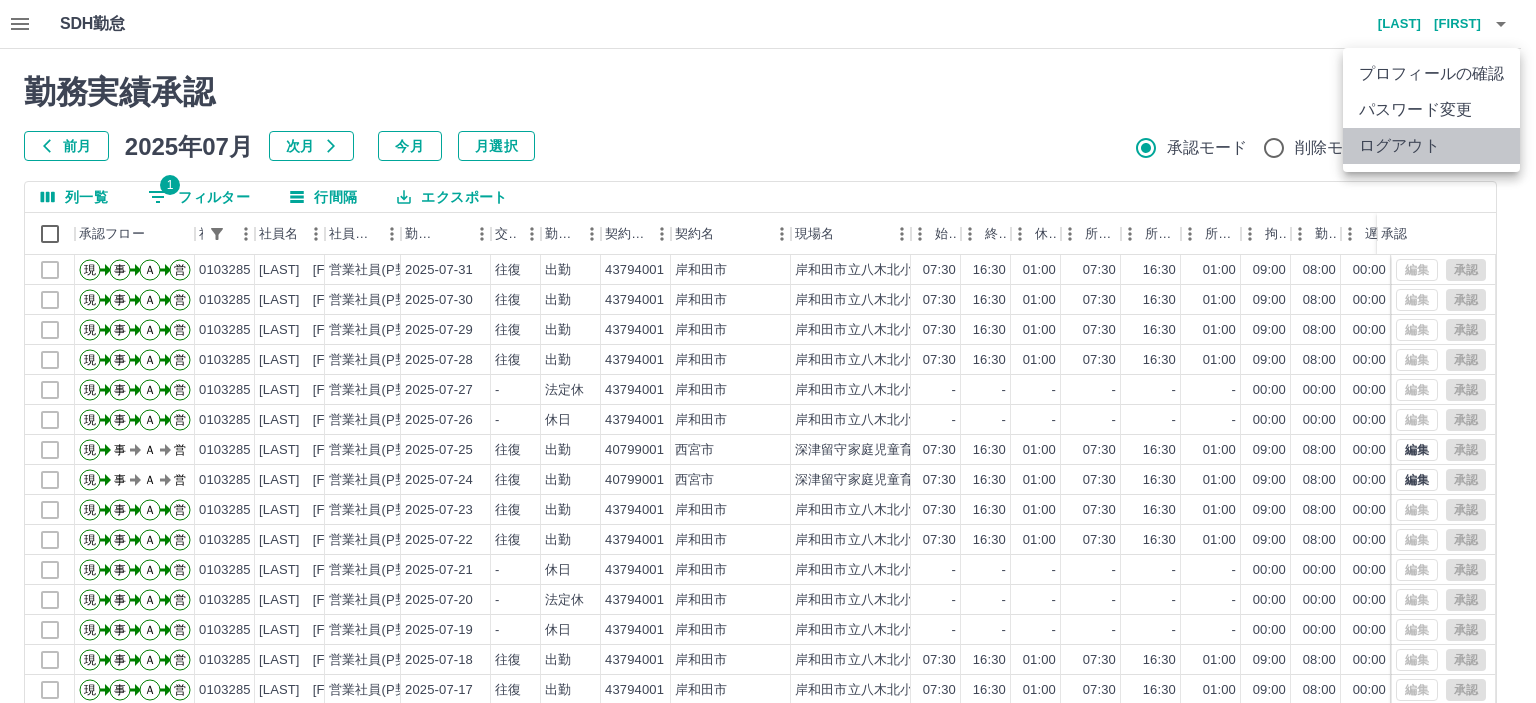 drag, startPoint x: 1416, startPoint y: 141, endPoint x: 1318, endPoint y: 149, distance: 98.32599 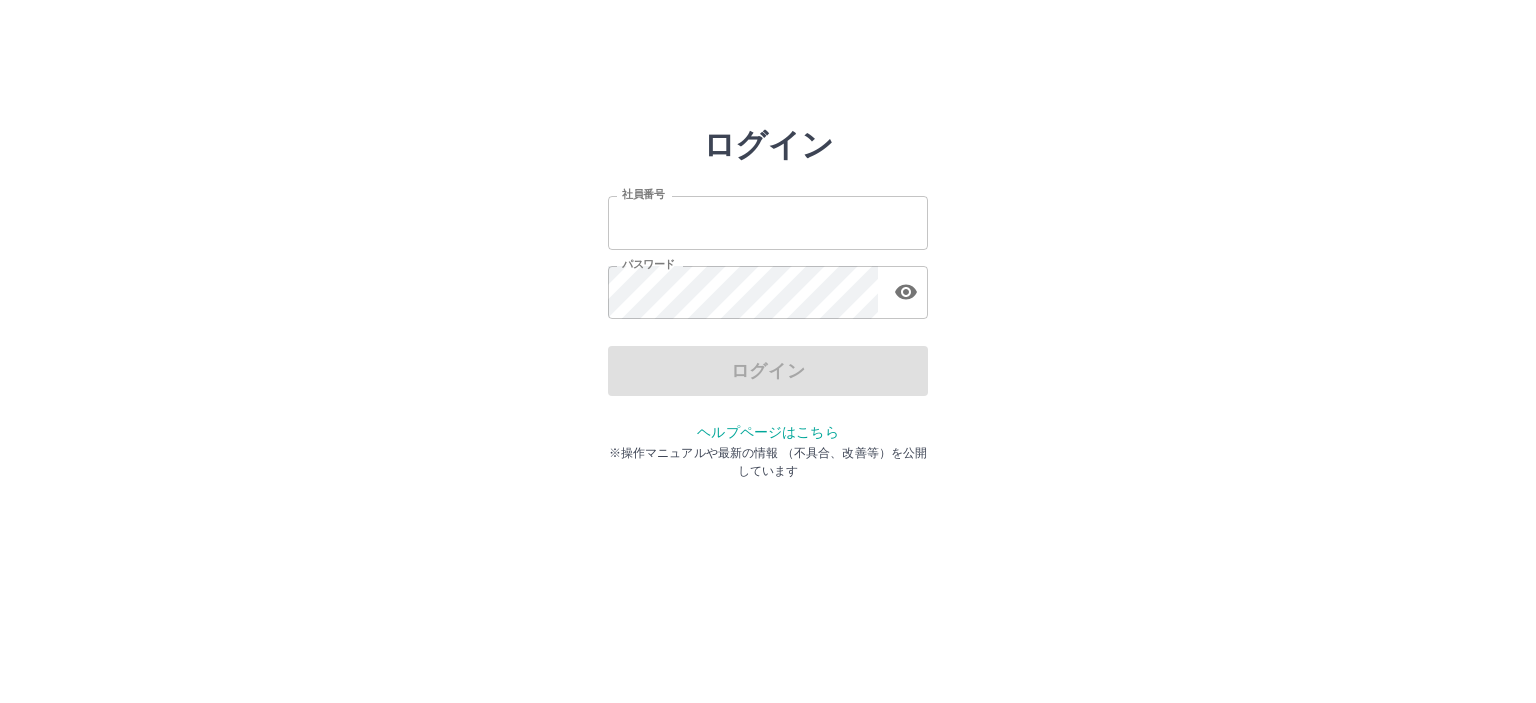 scroll, scrollTop: 0, scrollLeft: 0, axis: both 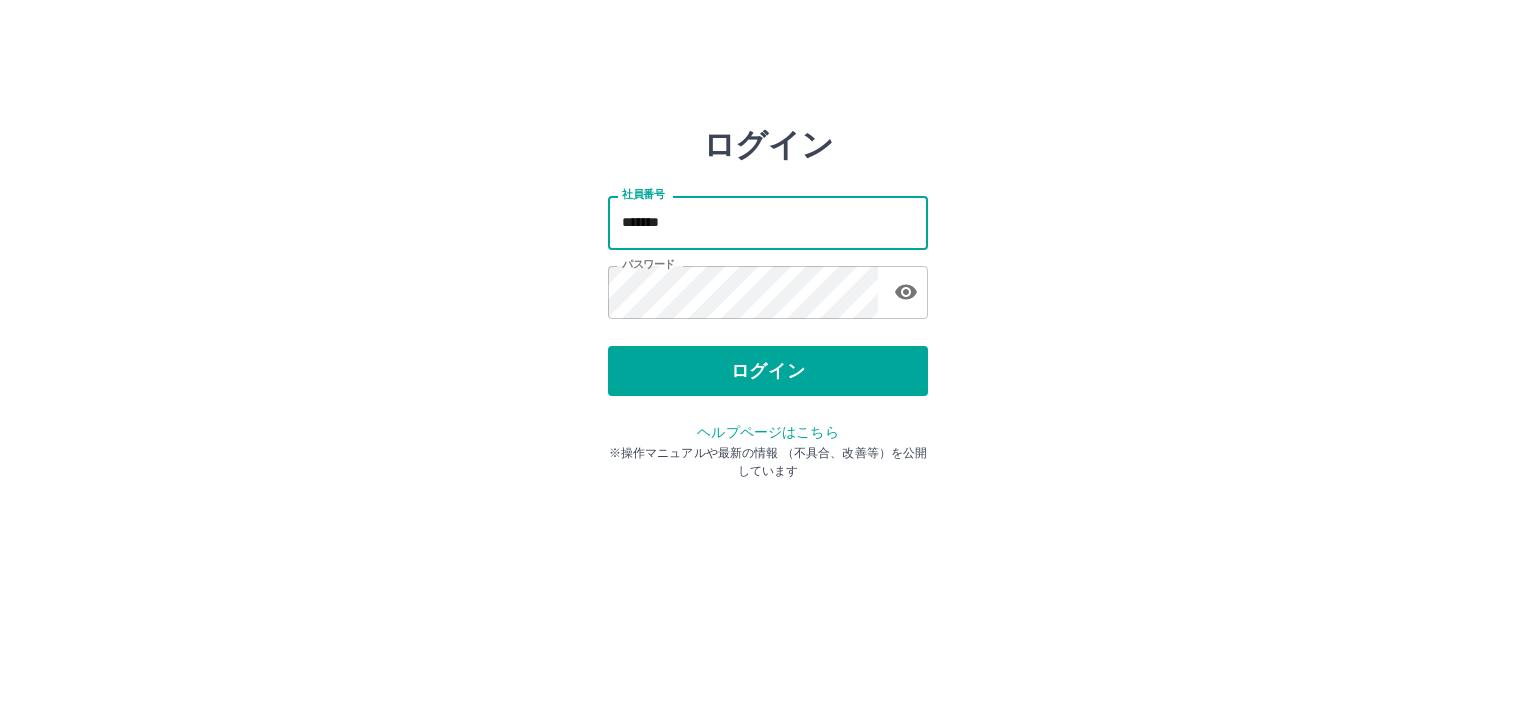 click on "*******" at bounding box center [768, 222] 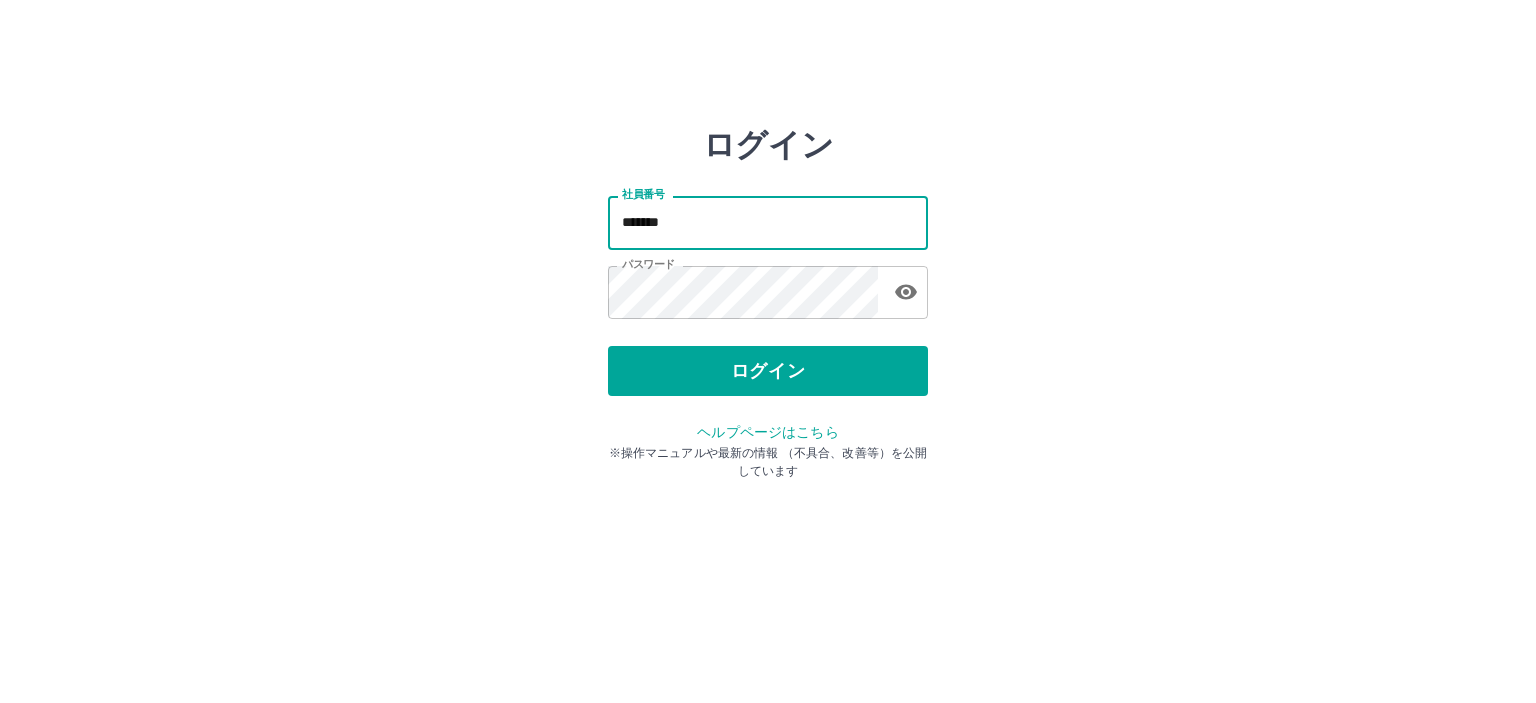 type on "*******" 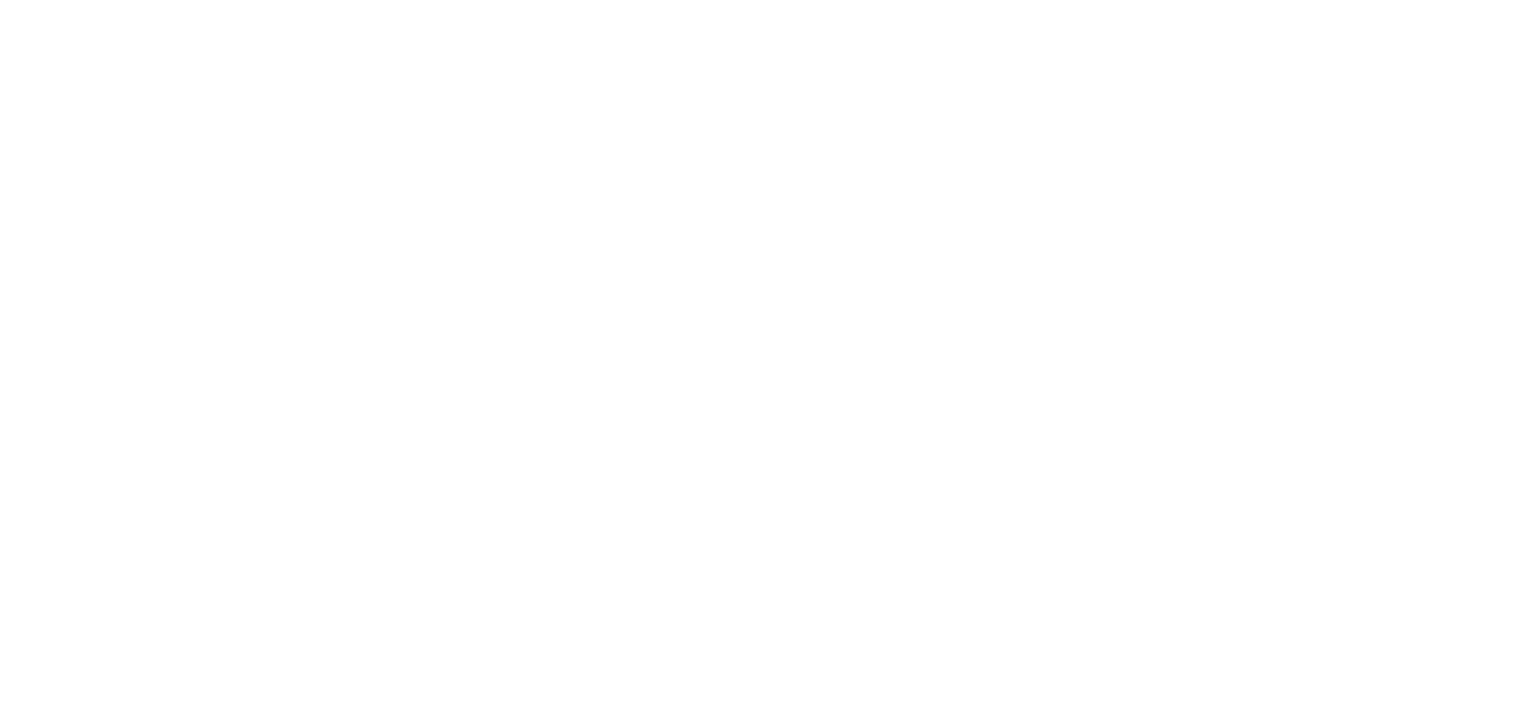 scroll, scrollTop: 0, scrollLeft: 0, axis: both 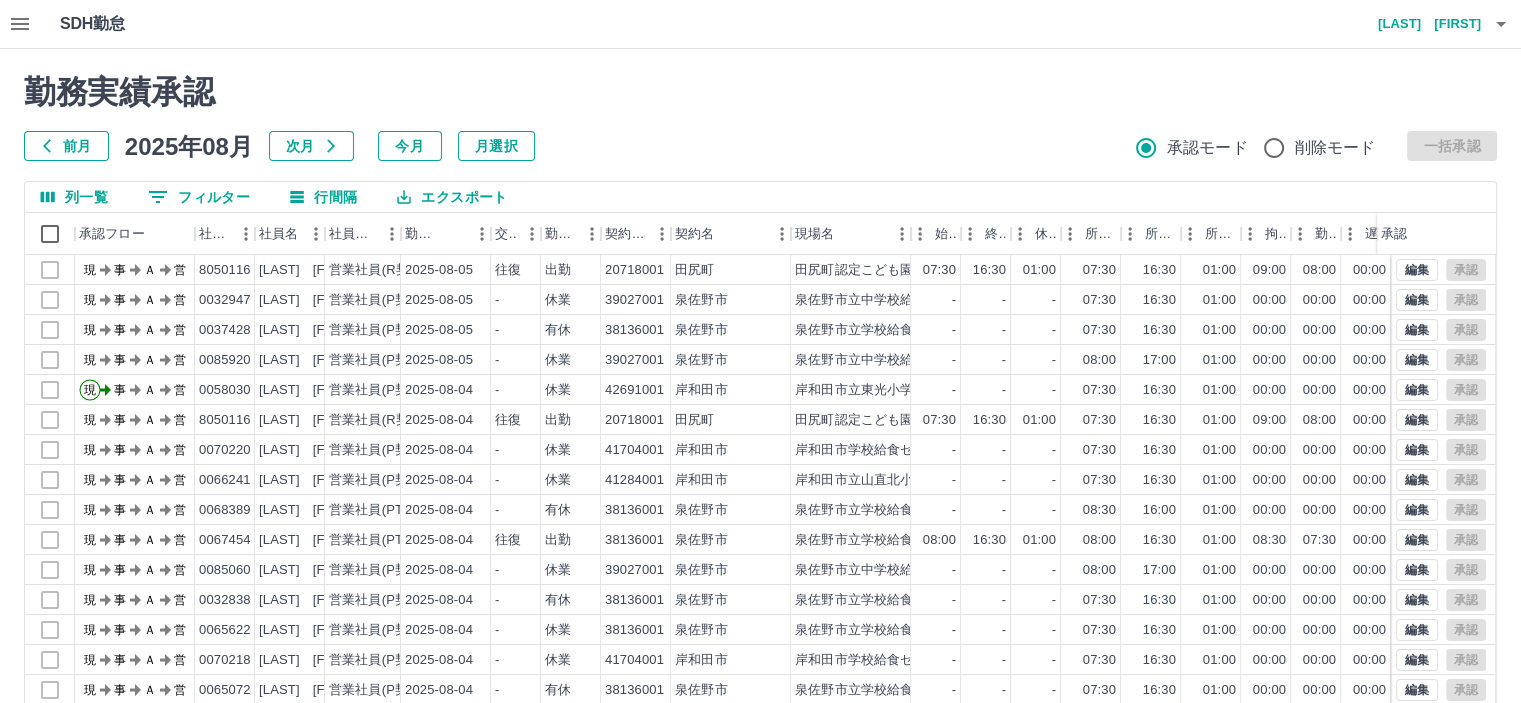 click at bounding box center (760, 351) 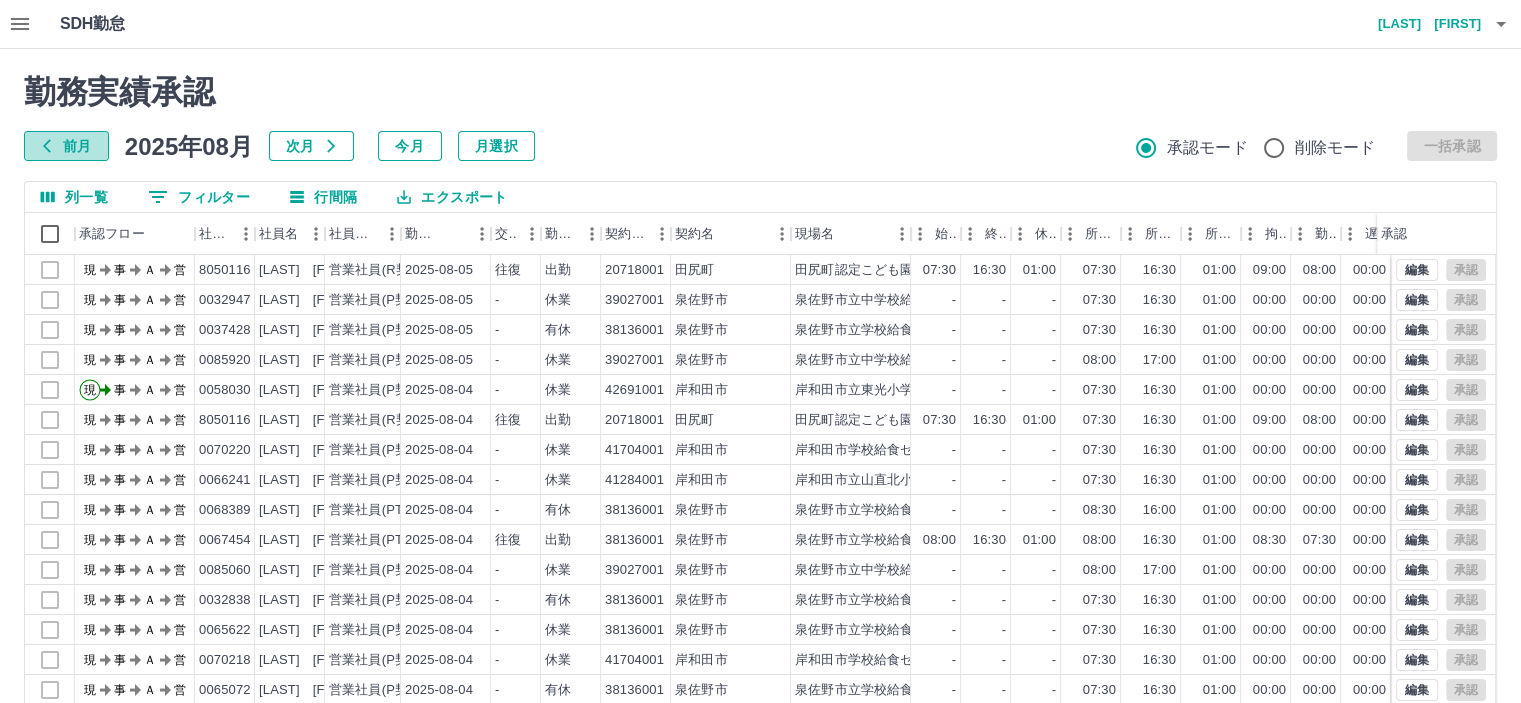click on "前月" at bounding box center [66, 146] 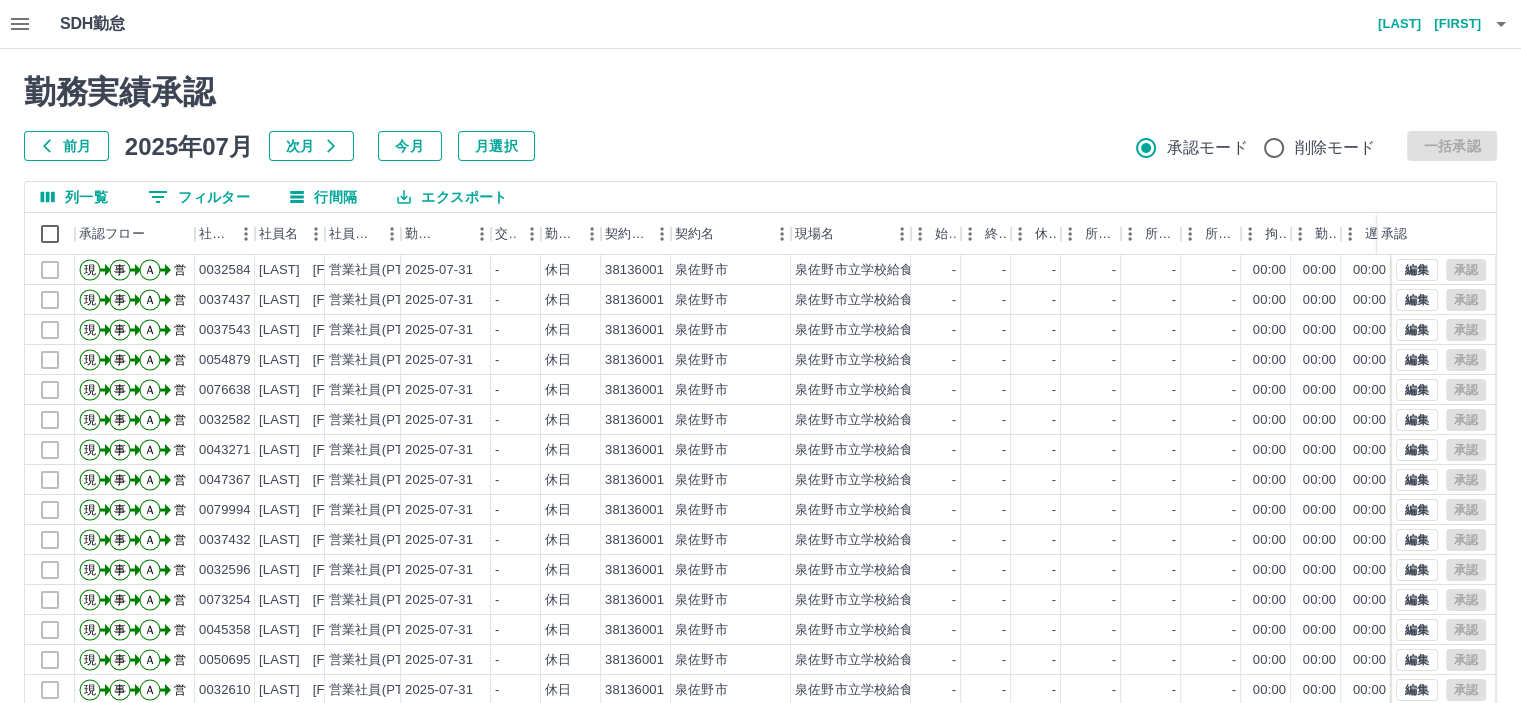 click on "0 フィルター" at bounding box center (199, 197) 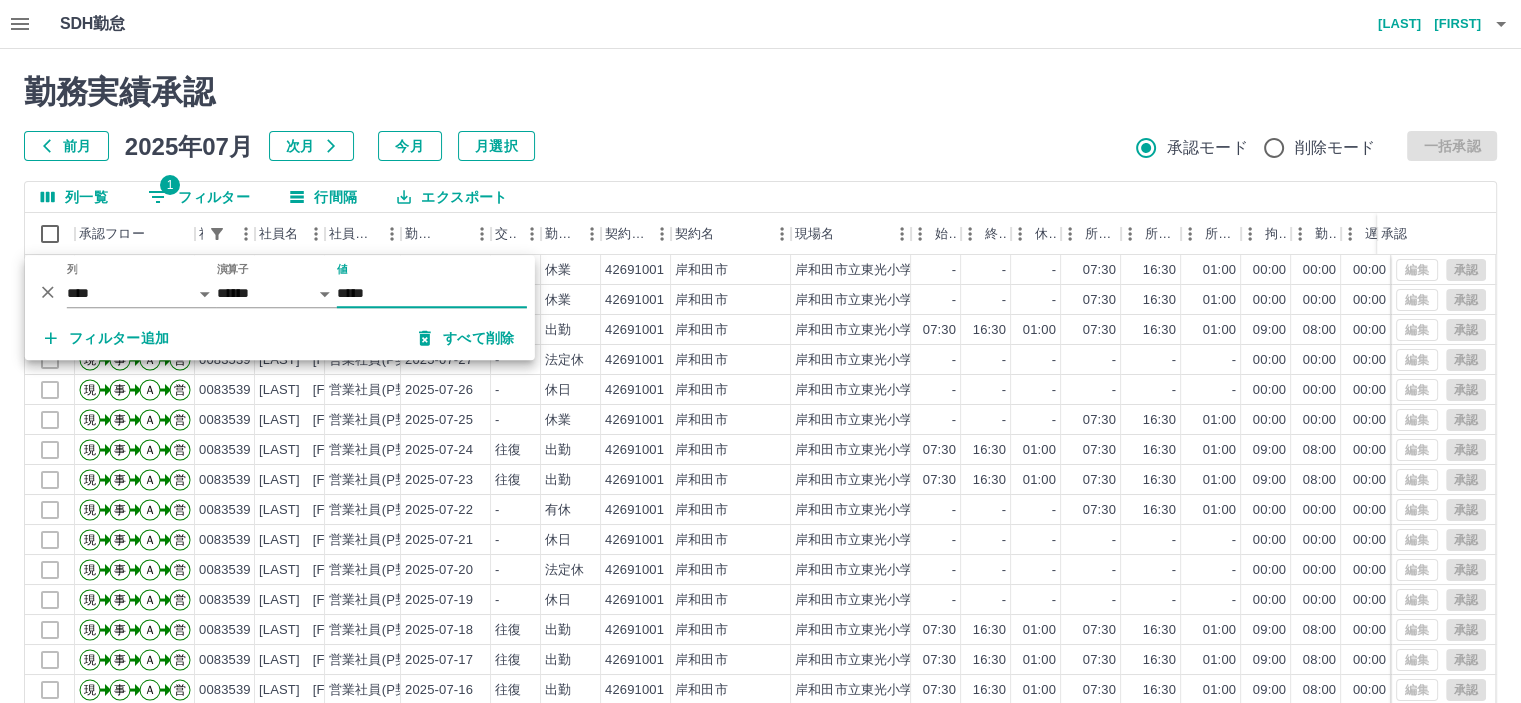 type on "*****" 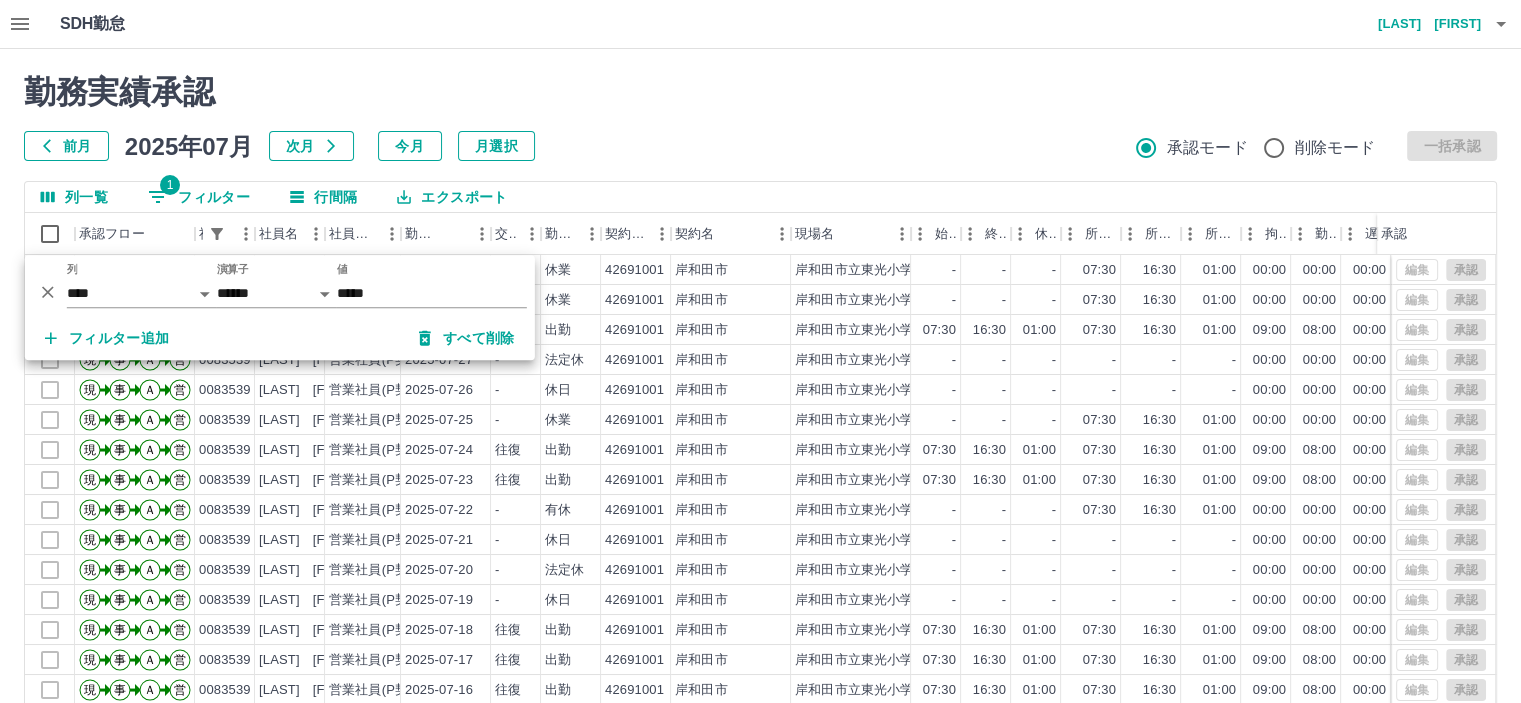 click on "勤務実績承認 前月 2025年07月 次月 今月 月選択 承認モード 削除モード 一括承認" at bounding box center [760, 117] 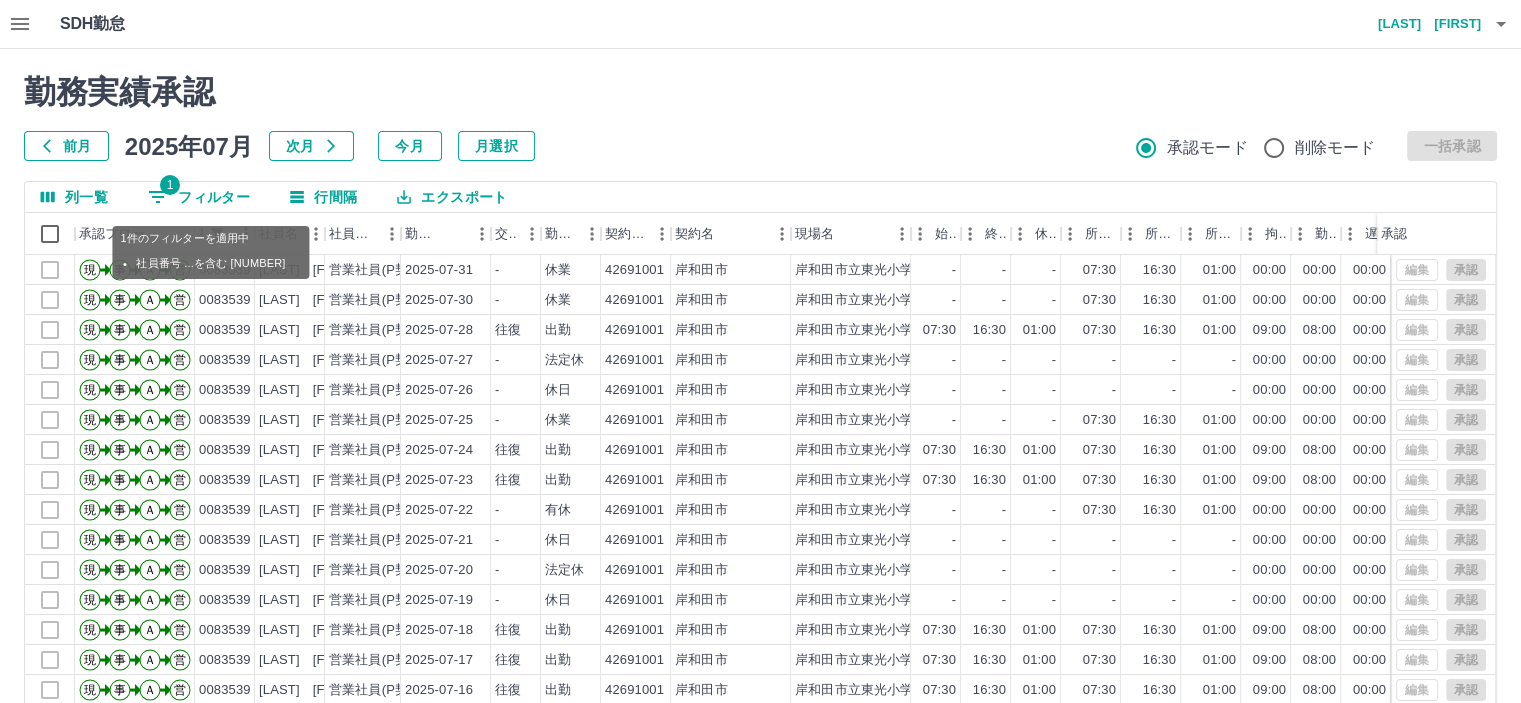 click on "1 フィルター" at bounding box center (199, 197) 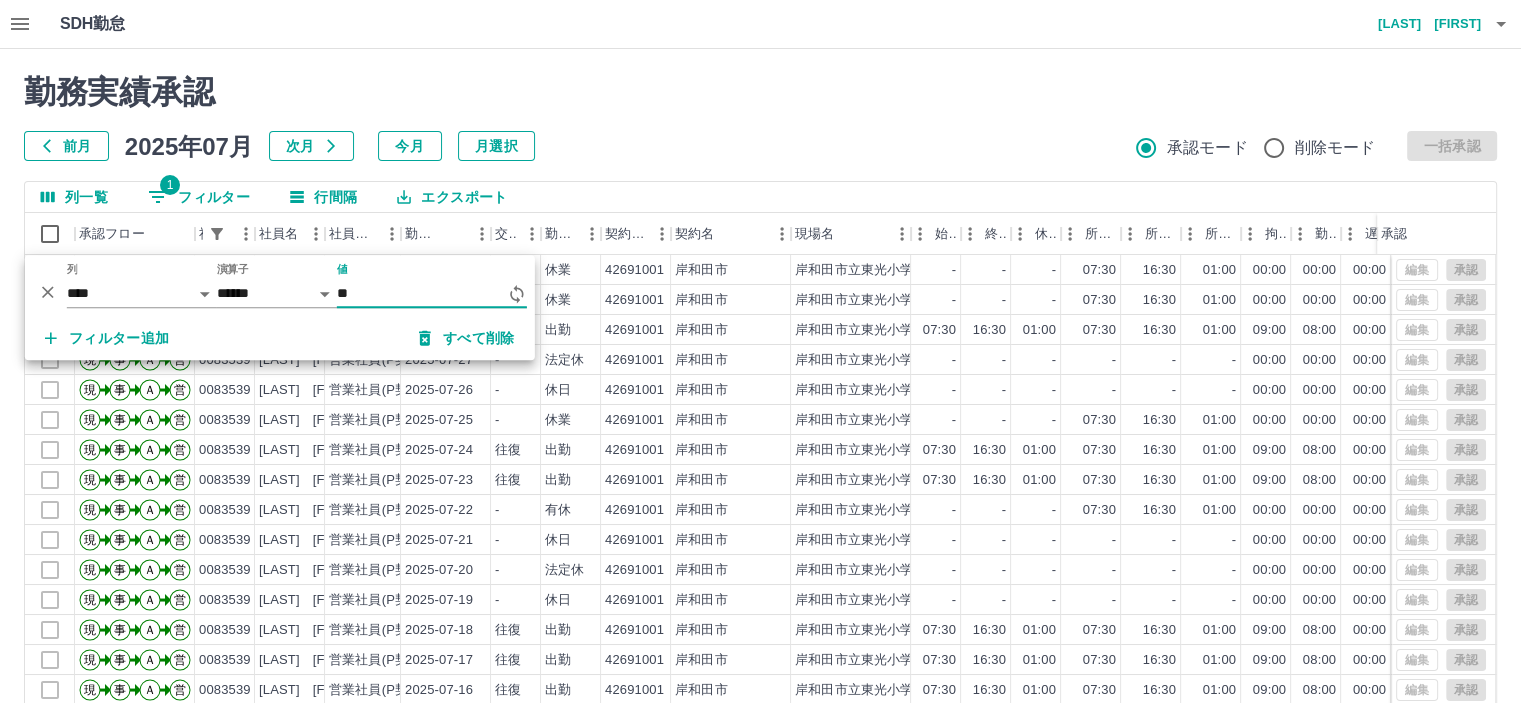 type on "*" 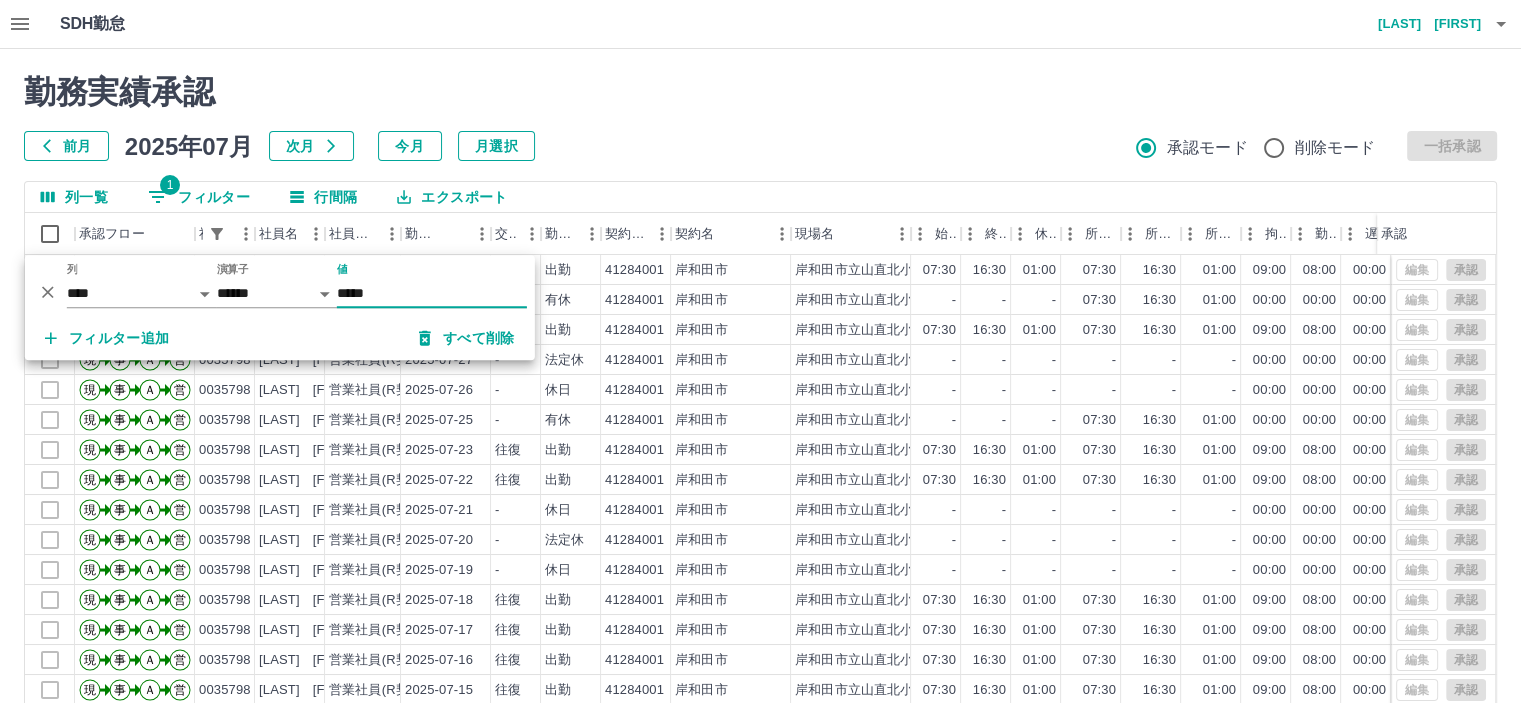 type on "*****" 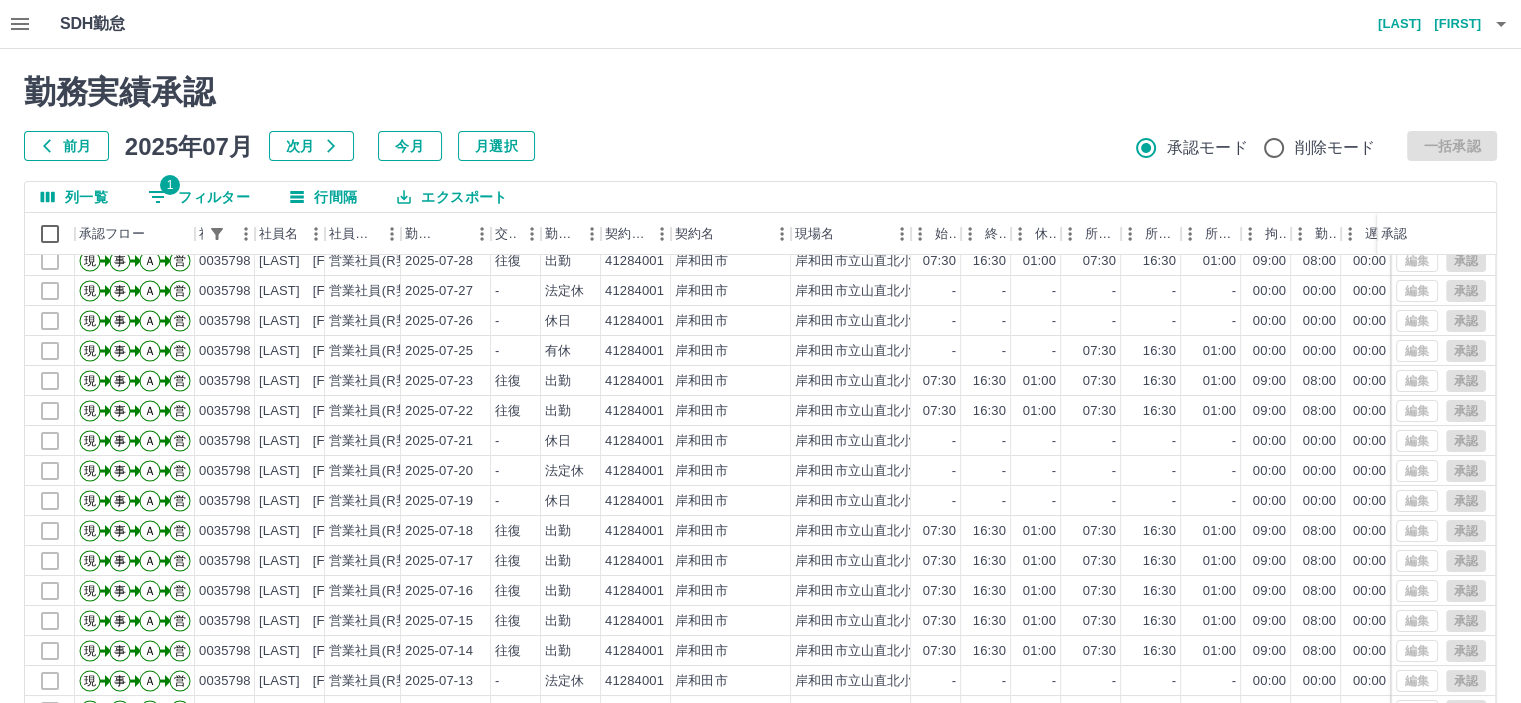 scroll, scrollTop: 101, scrollLeft: 0, axis: vertical 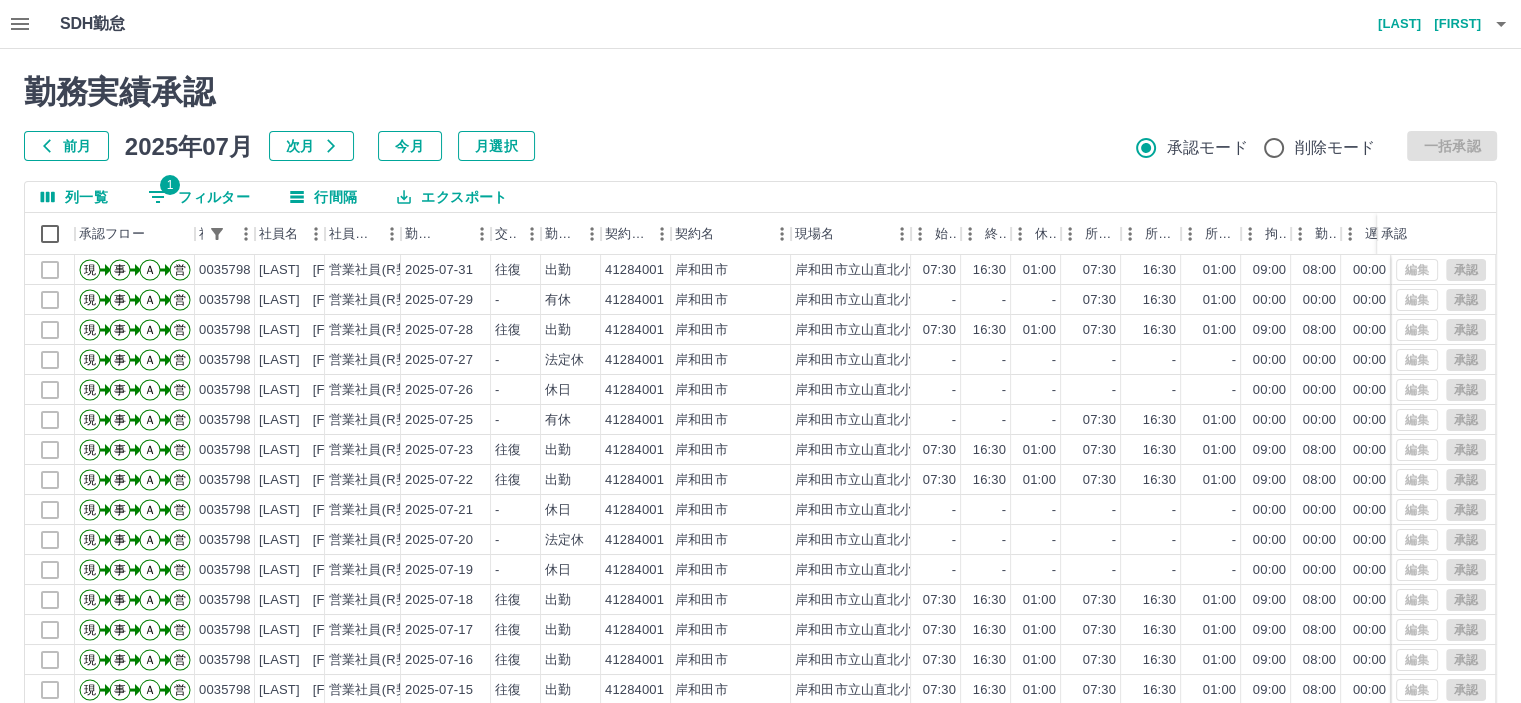 click 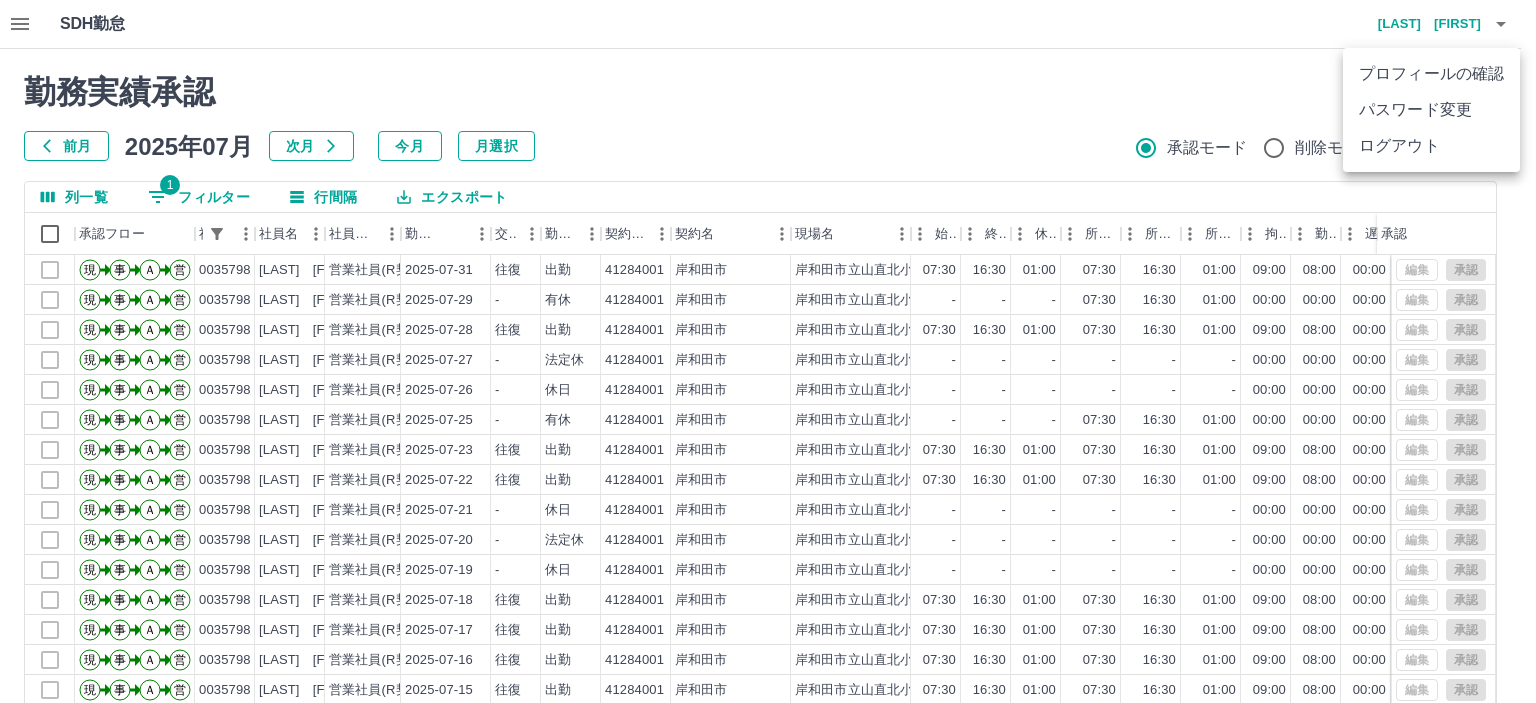 drag, startPoint x: 1394, startPoint y: 159, endPoint x: 1380, endPoint y: 159, distance: 14 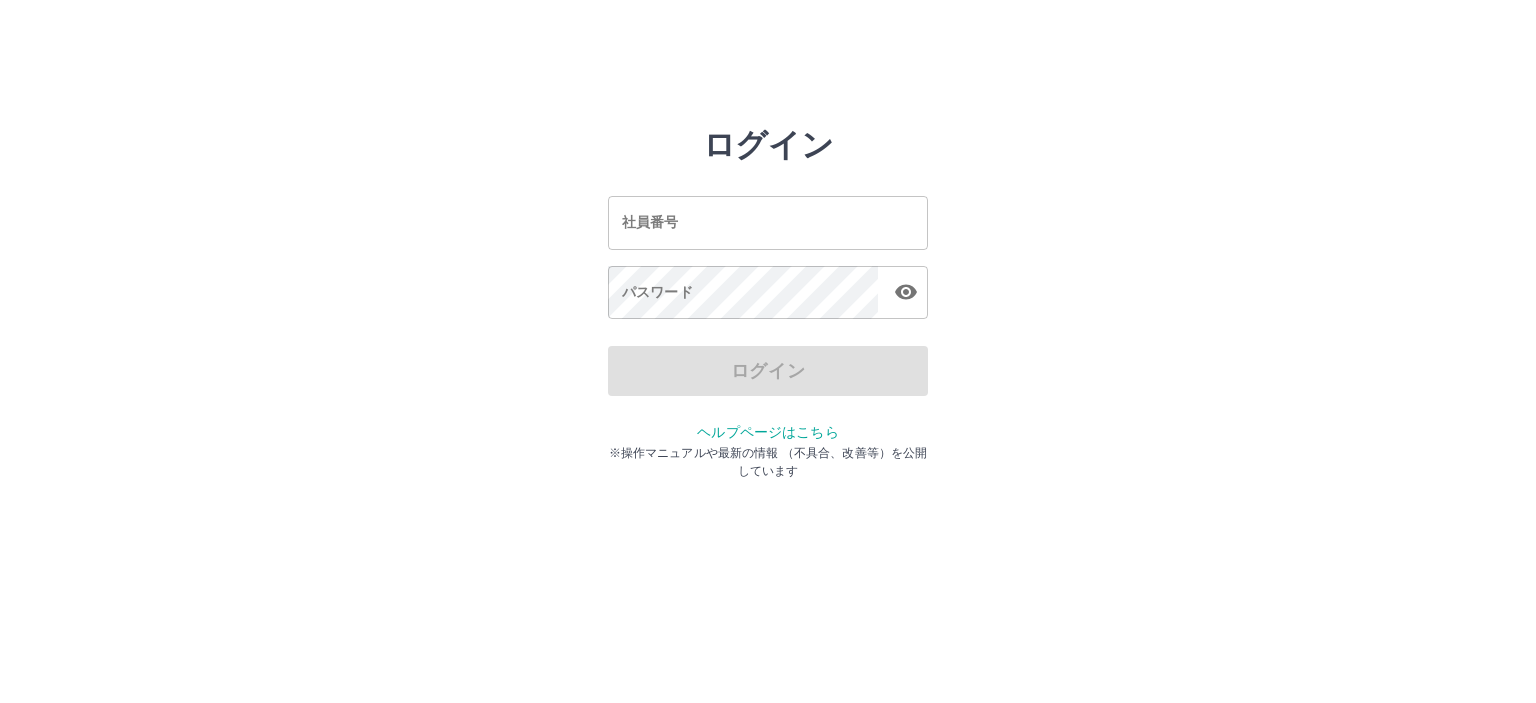 scroll, scrollTop: 0, scrollLeft: 0, axis: both 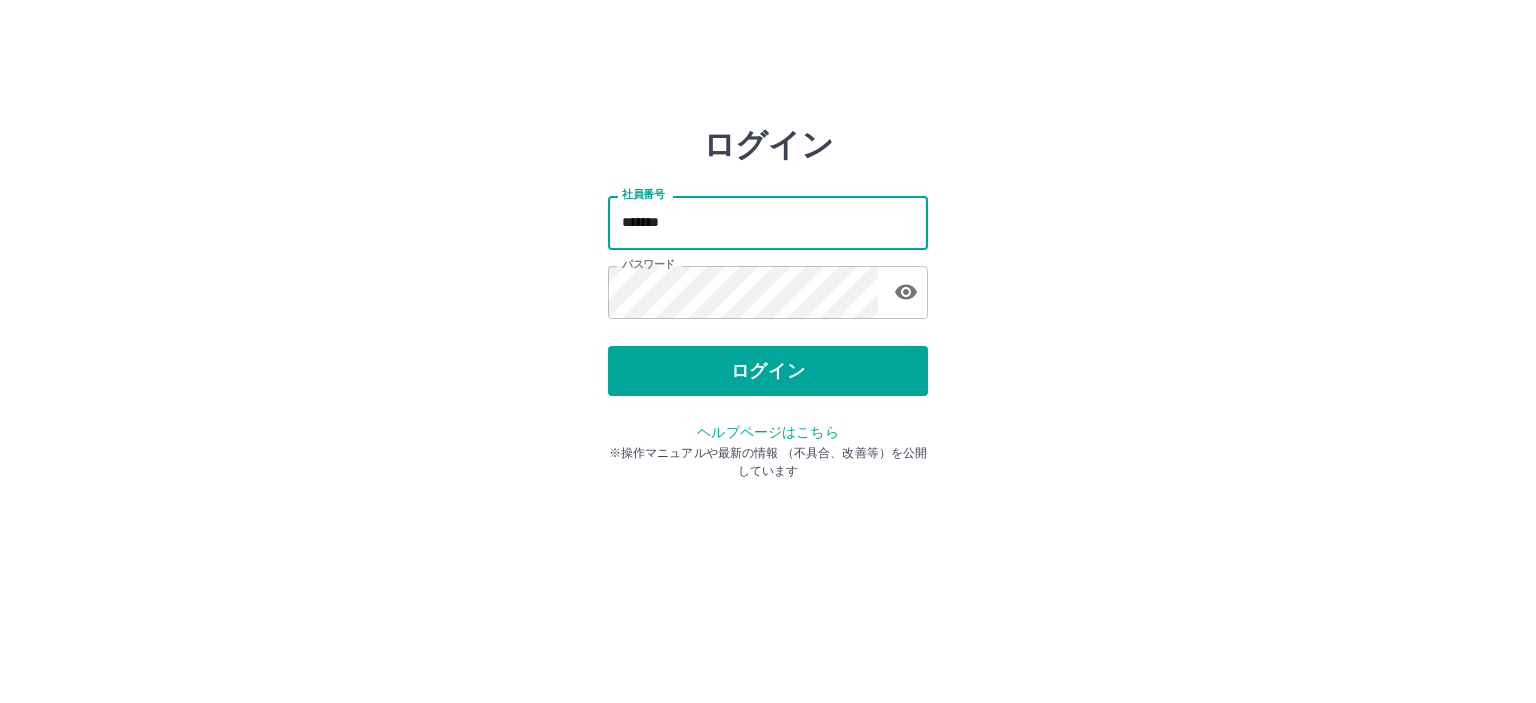 click on "*******" at bounding box center (768, 222) 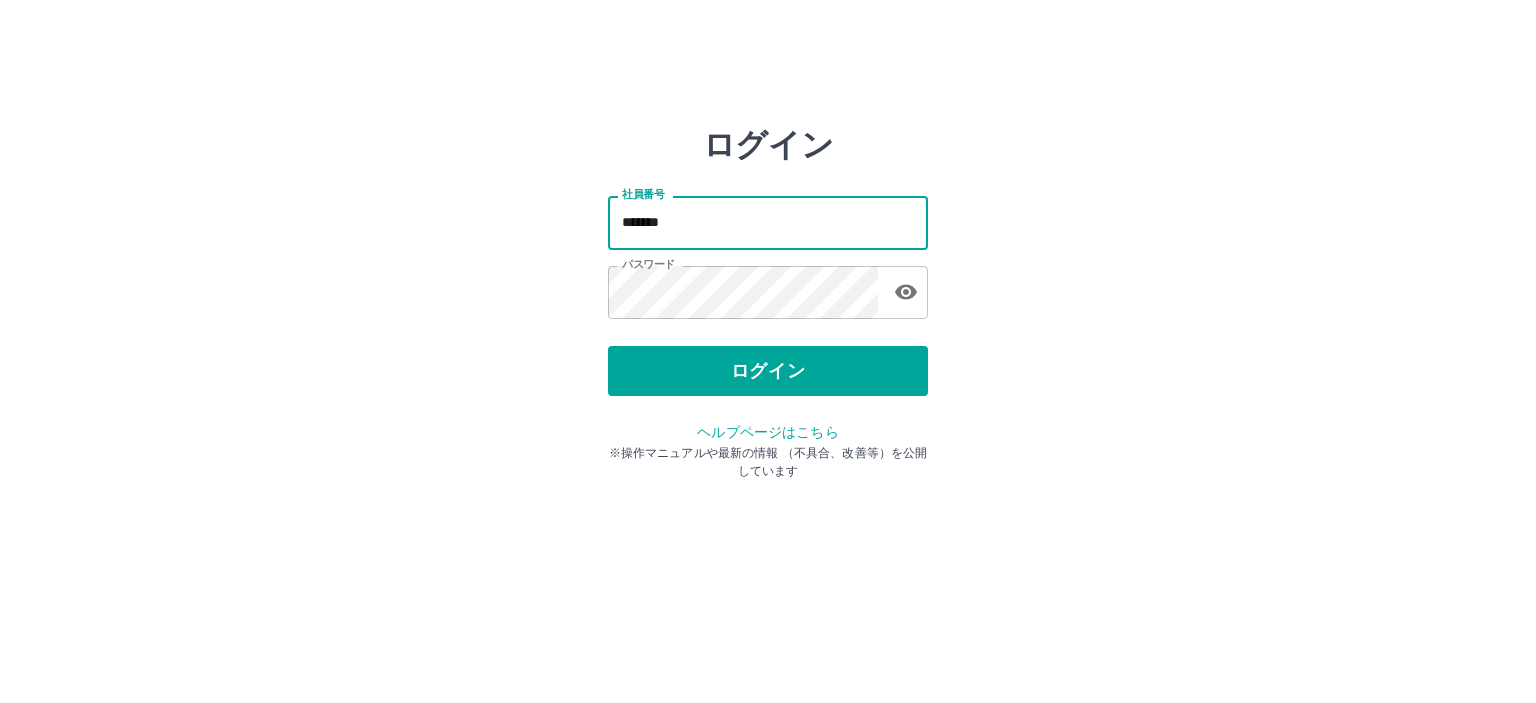 type on "*******" 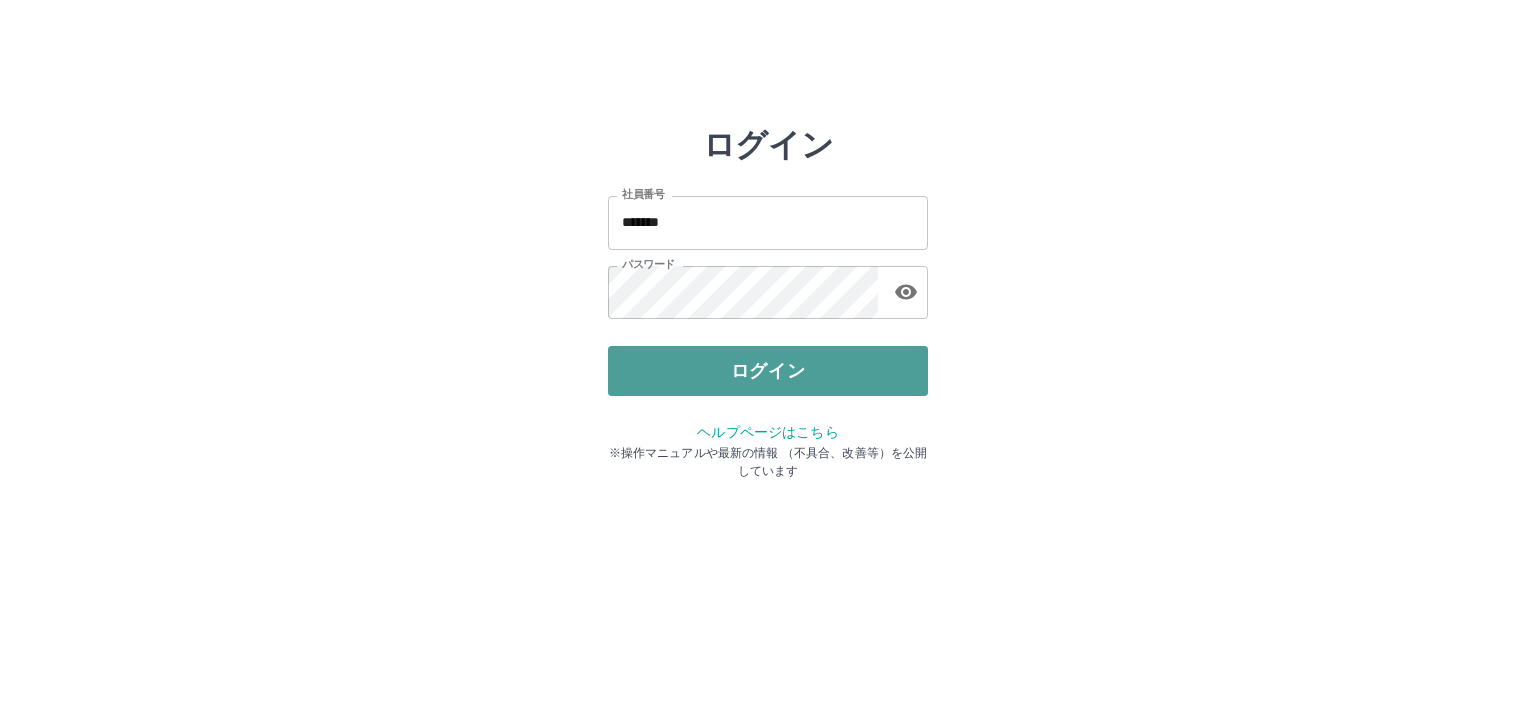 click on "ログイン" at bounding box center [768, 371] 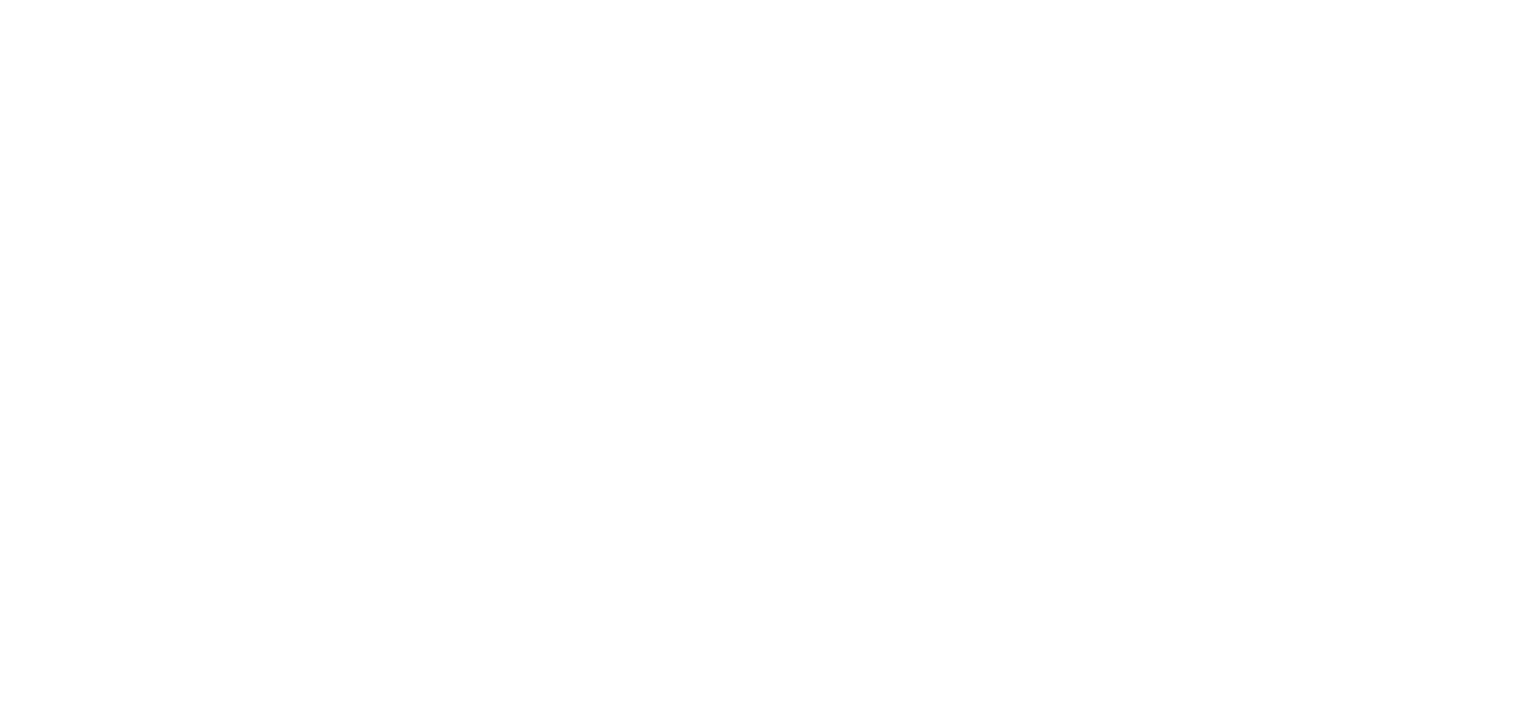 scroll, scrollTop: 0, scrollLeft: 0, axis: both 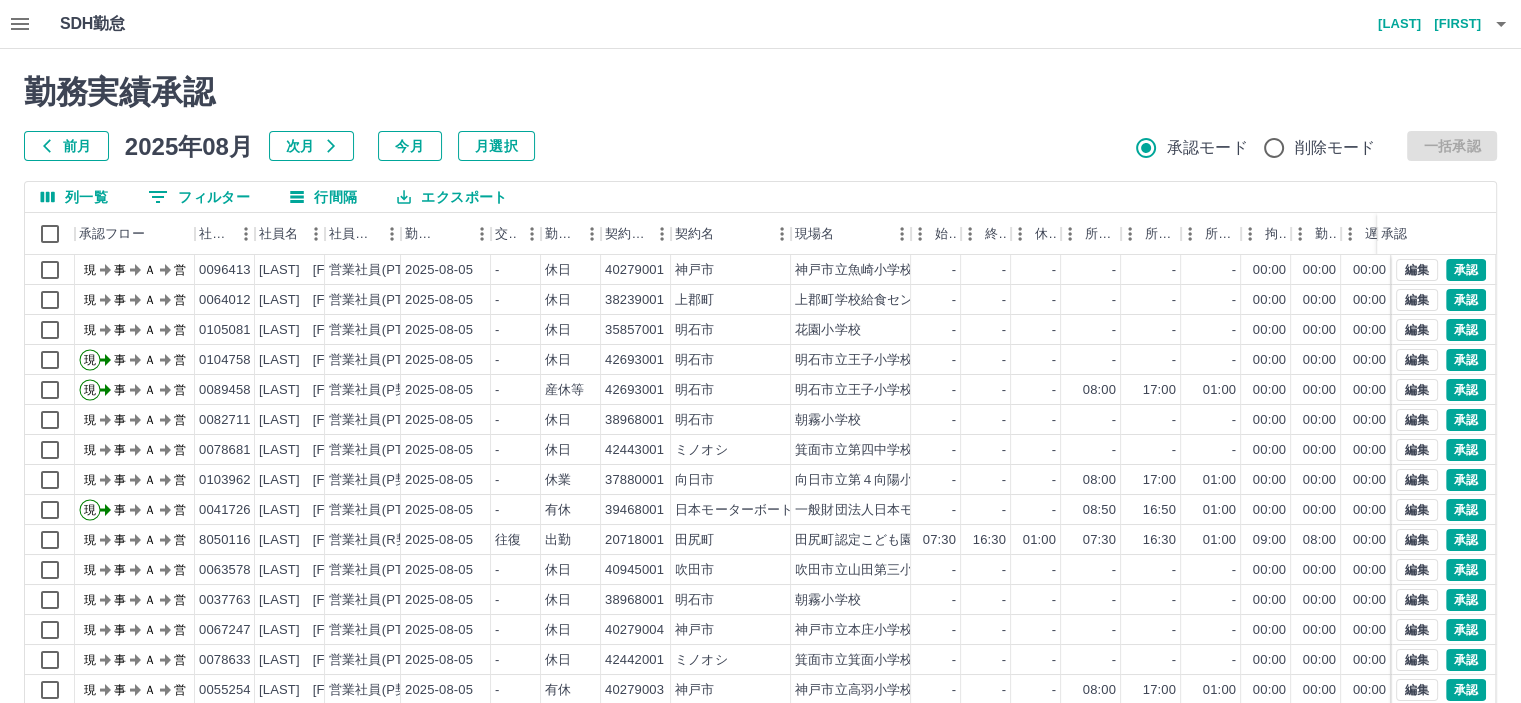 click on "前月" at bounding box center (66, 146) 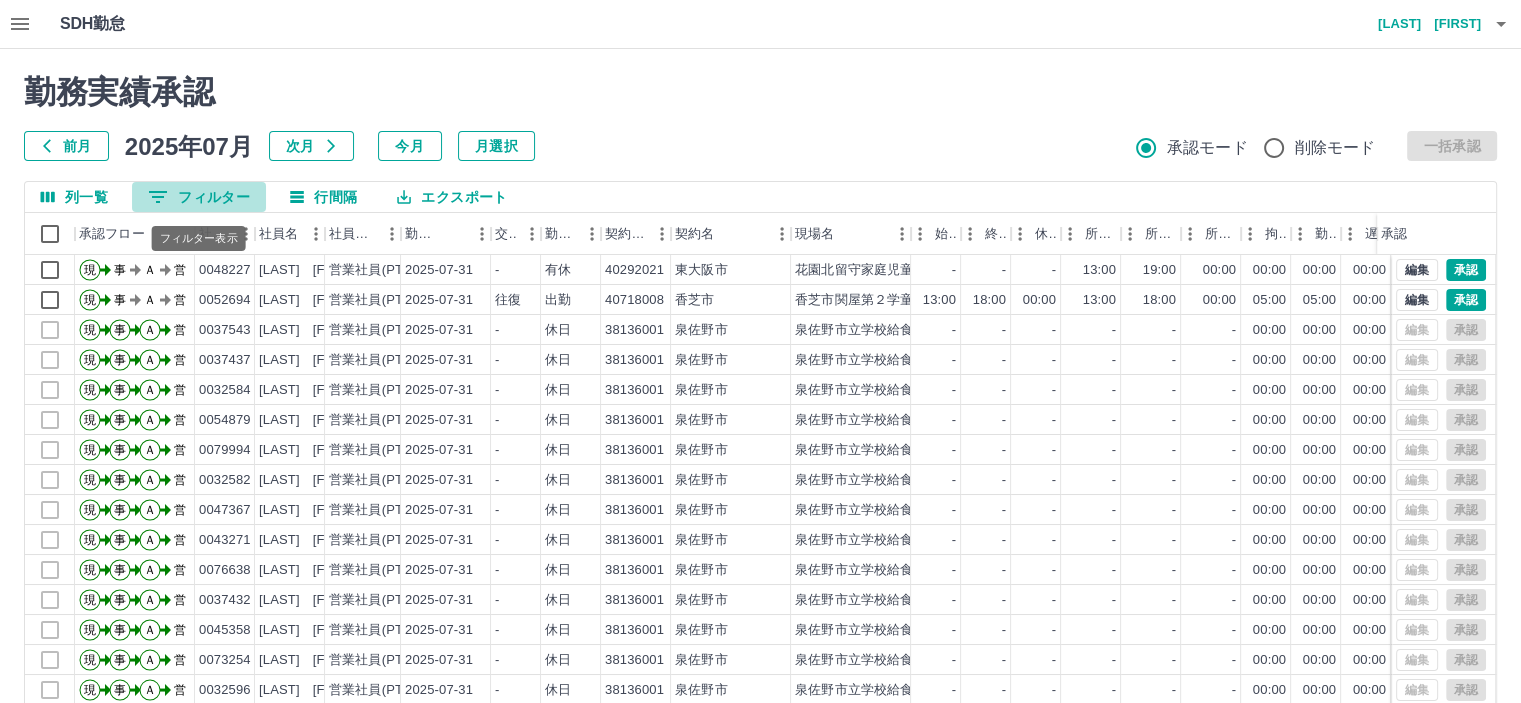 drag, startPoint x: 199, startPoint y: 191, endPoint x: 181, endPoint y: 206, distance: 23.43075 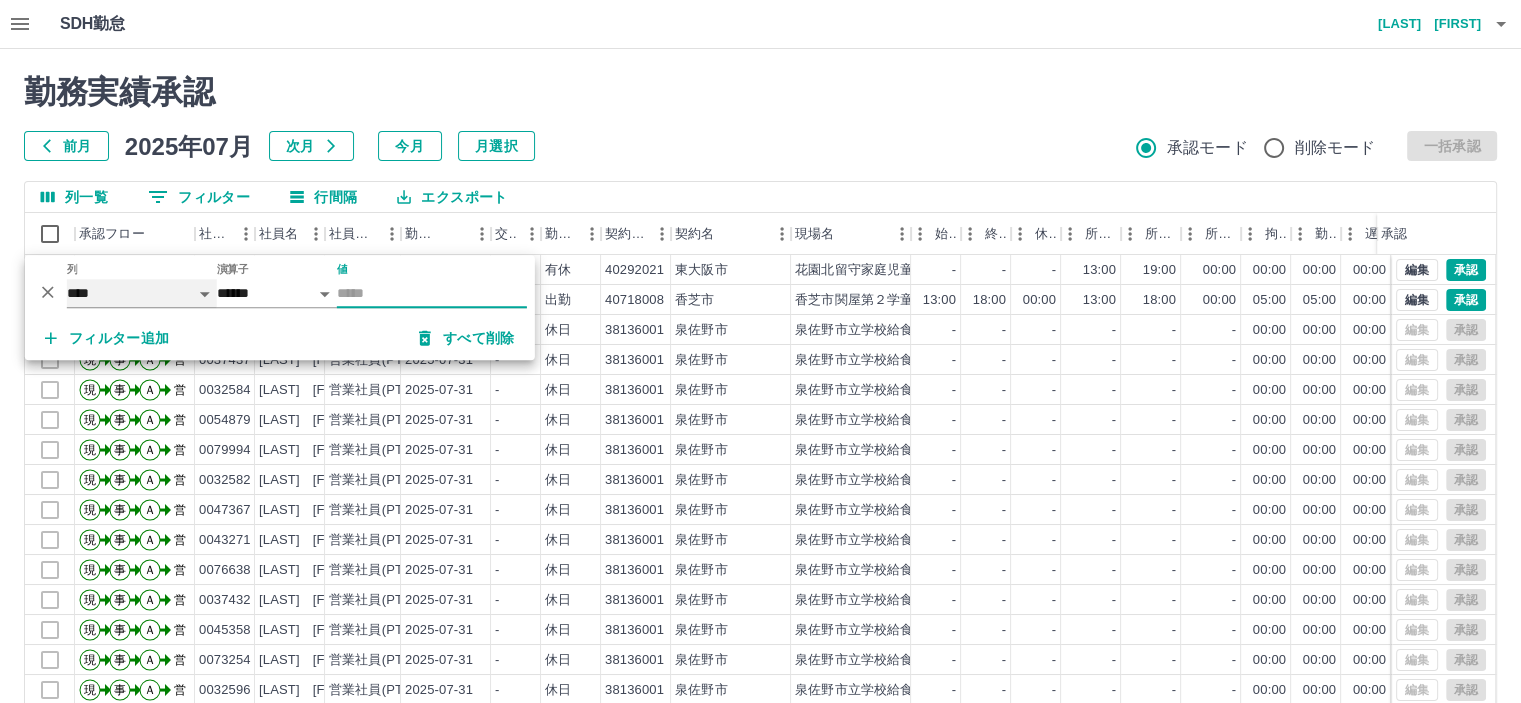 click on "**** *** **** *** *** **** ***** *** *** ** ** ** **** **** **** ** ** *** **** *****" at bounding box center (142, 293) 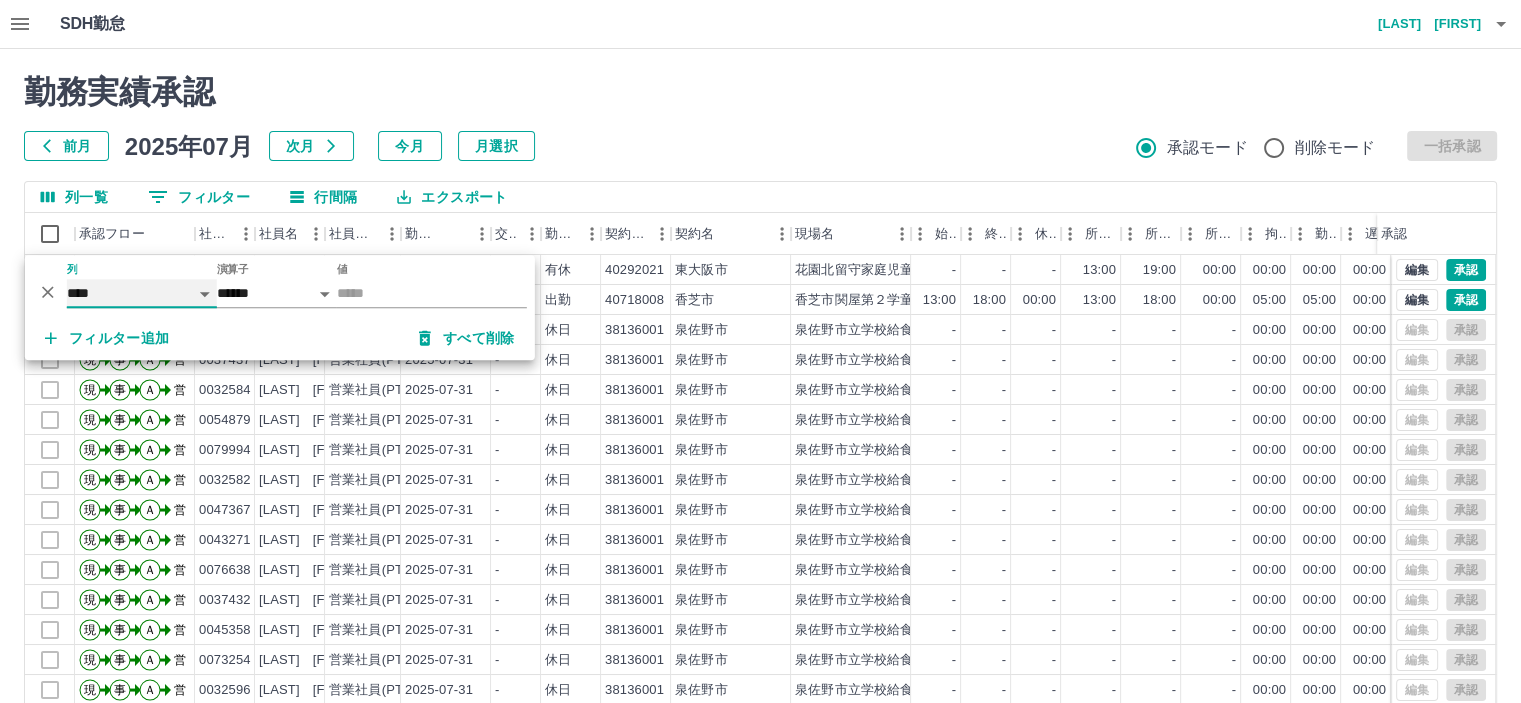 click on "**** *** **** *** *** **** ***** *** *** ** ** ** **** **** **** ** ** *** **** *****" at bounding box center (142, 293) 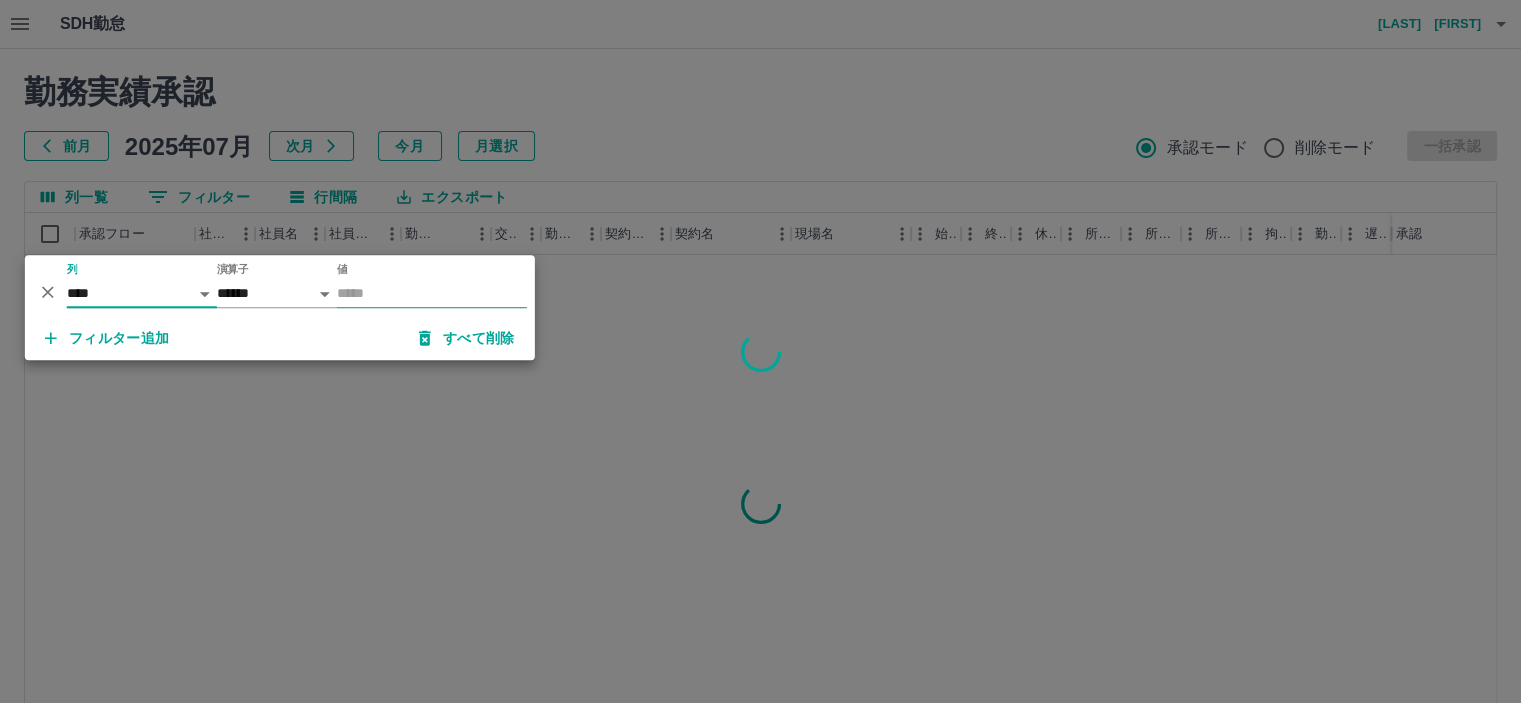 click on "値" at bounding box center (432, 293) 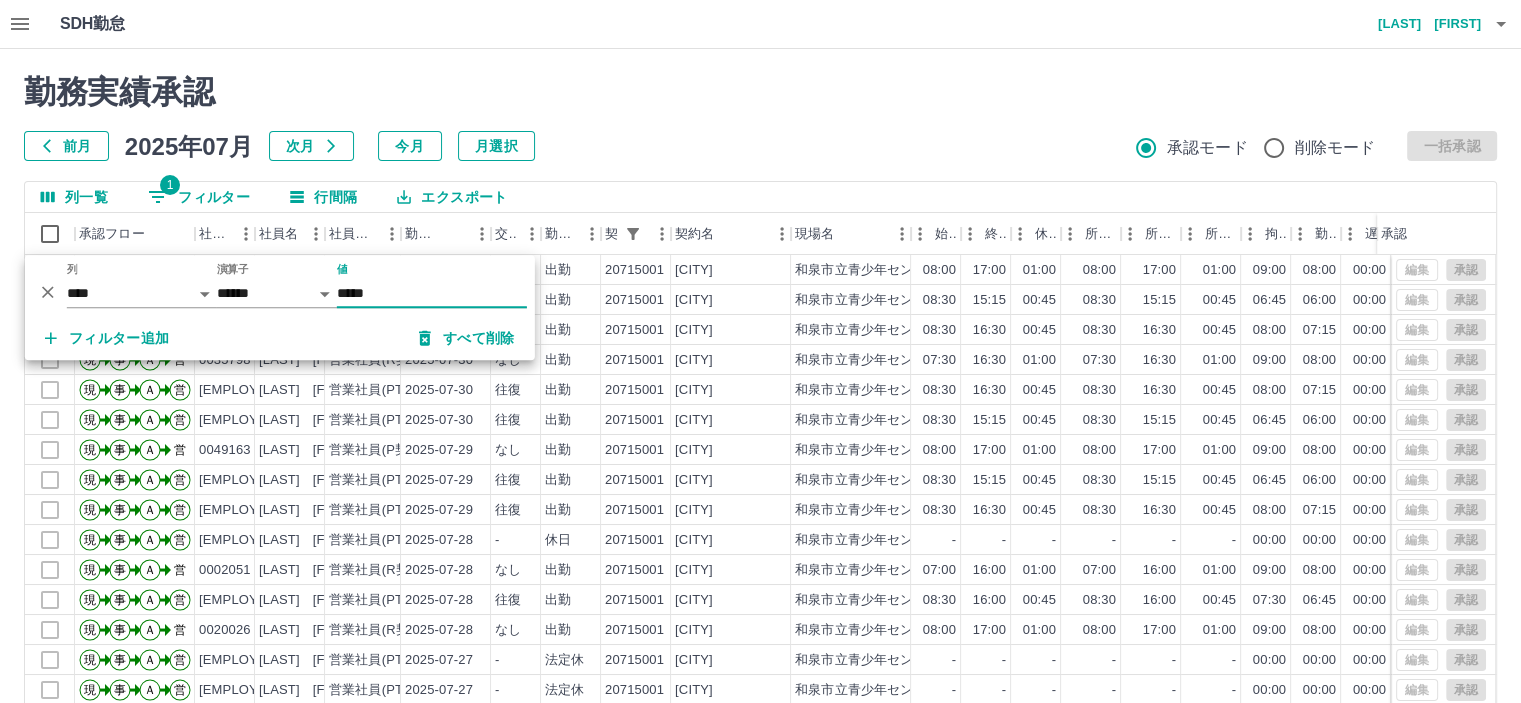 type on "*****" 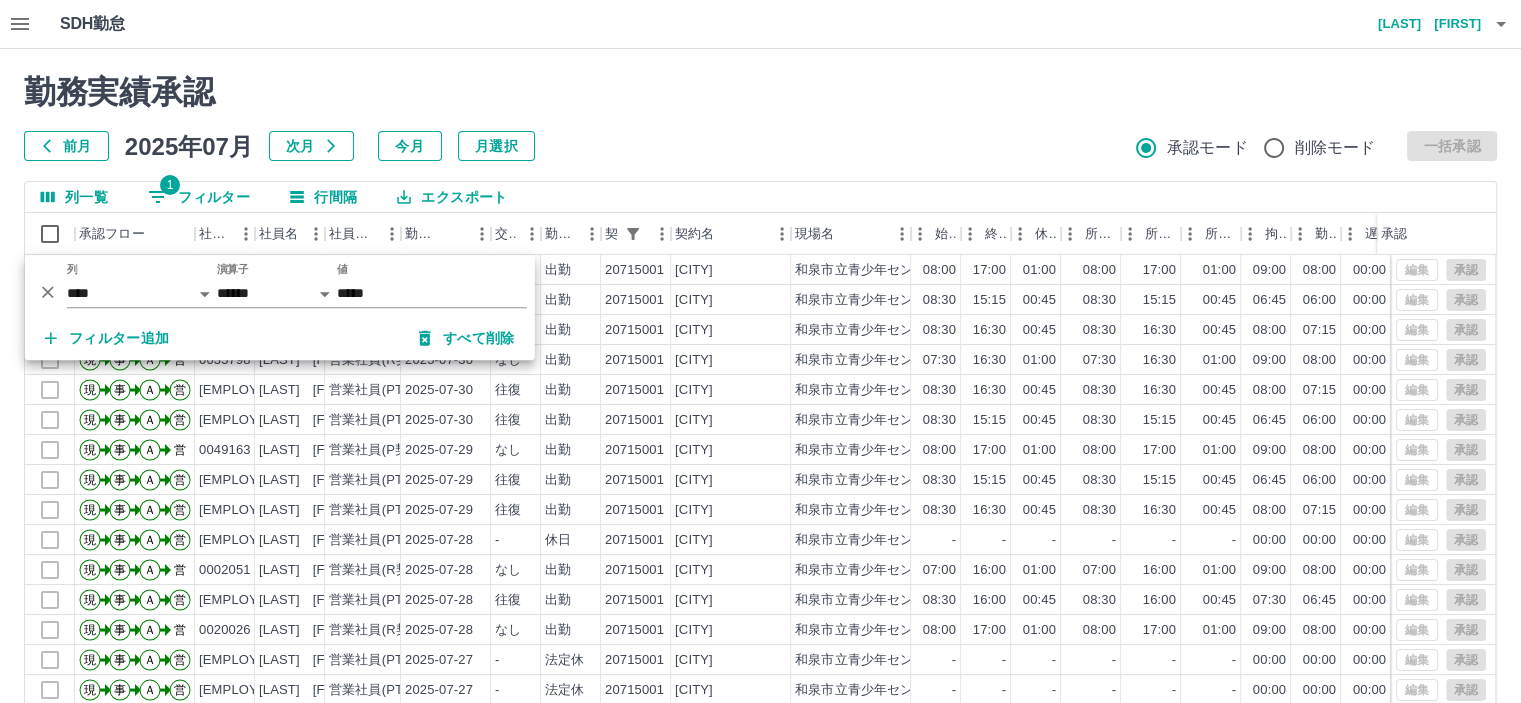 click on "前月 2025年07月 次月 今月 月選択 承認モード 削除モード 一括承認" at bounding box center (760, 146) 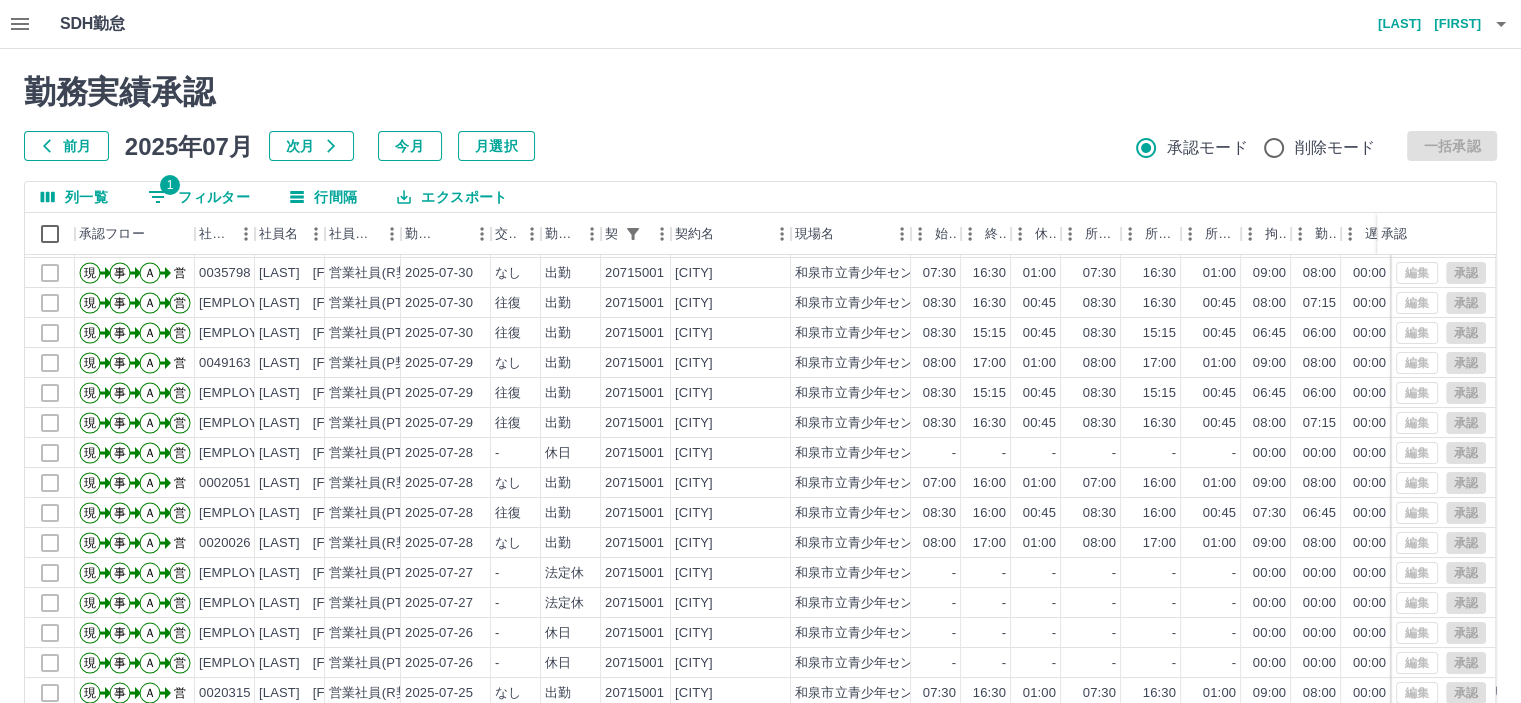 scroll, scrollTop: 101, scrollLeft: 0, axis: vertical 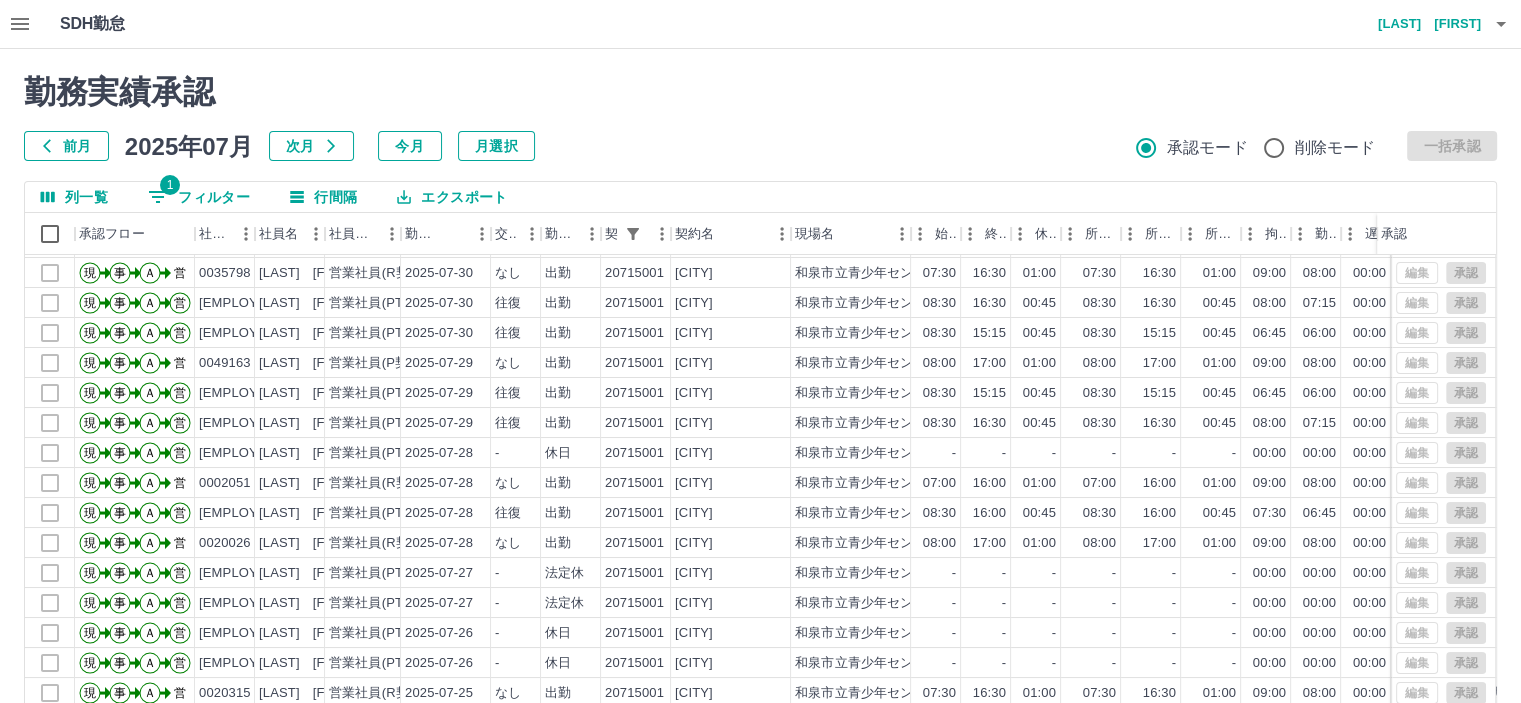 click on "勤務実績承認" at bounding box center [760, 92] 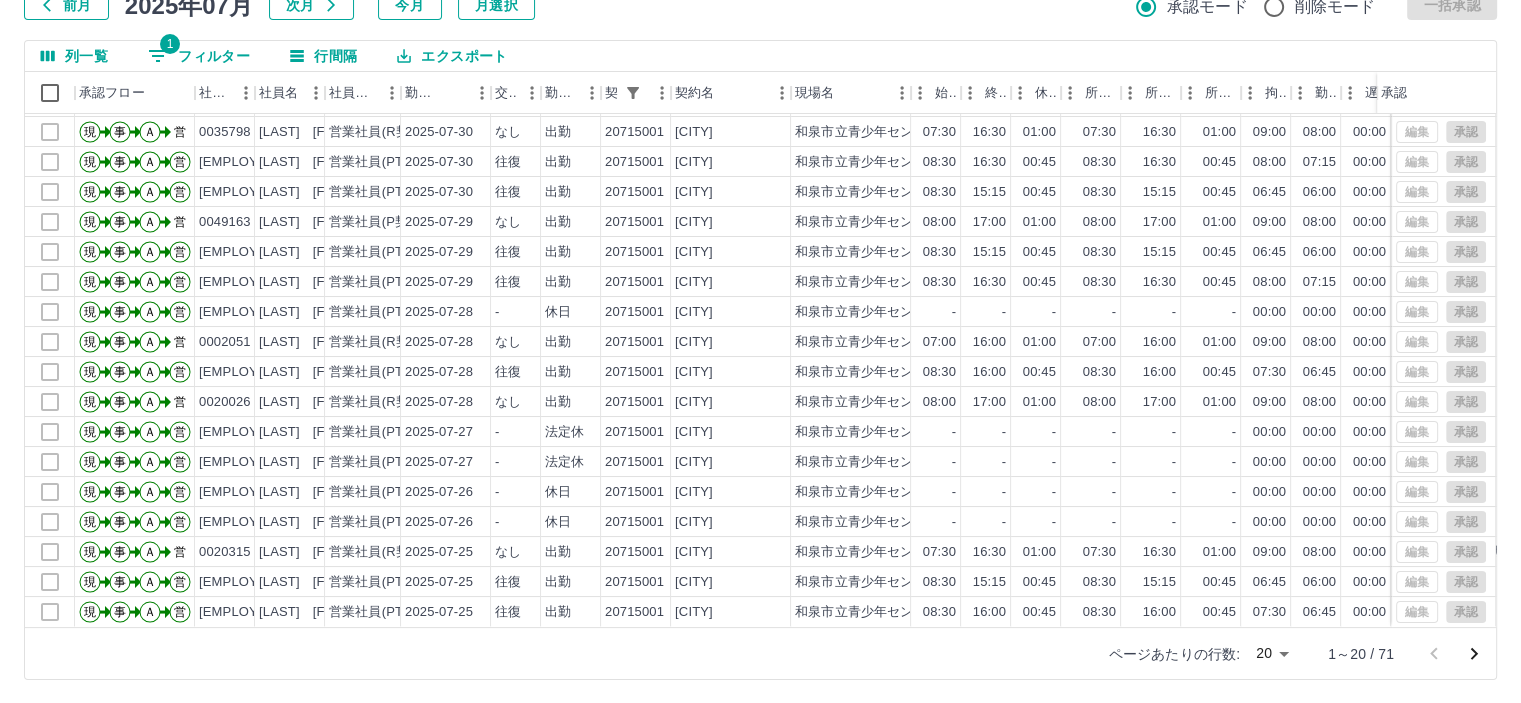 scroll, scrollTop: 142, scrollLeft: 0, axis: vertical 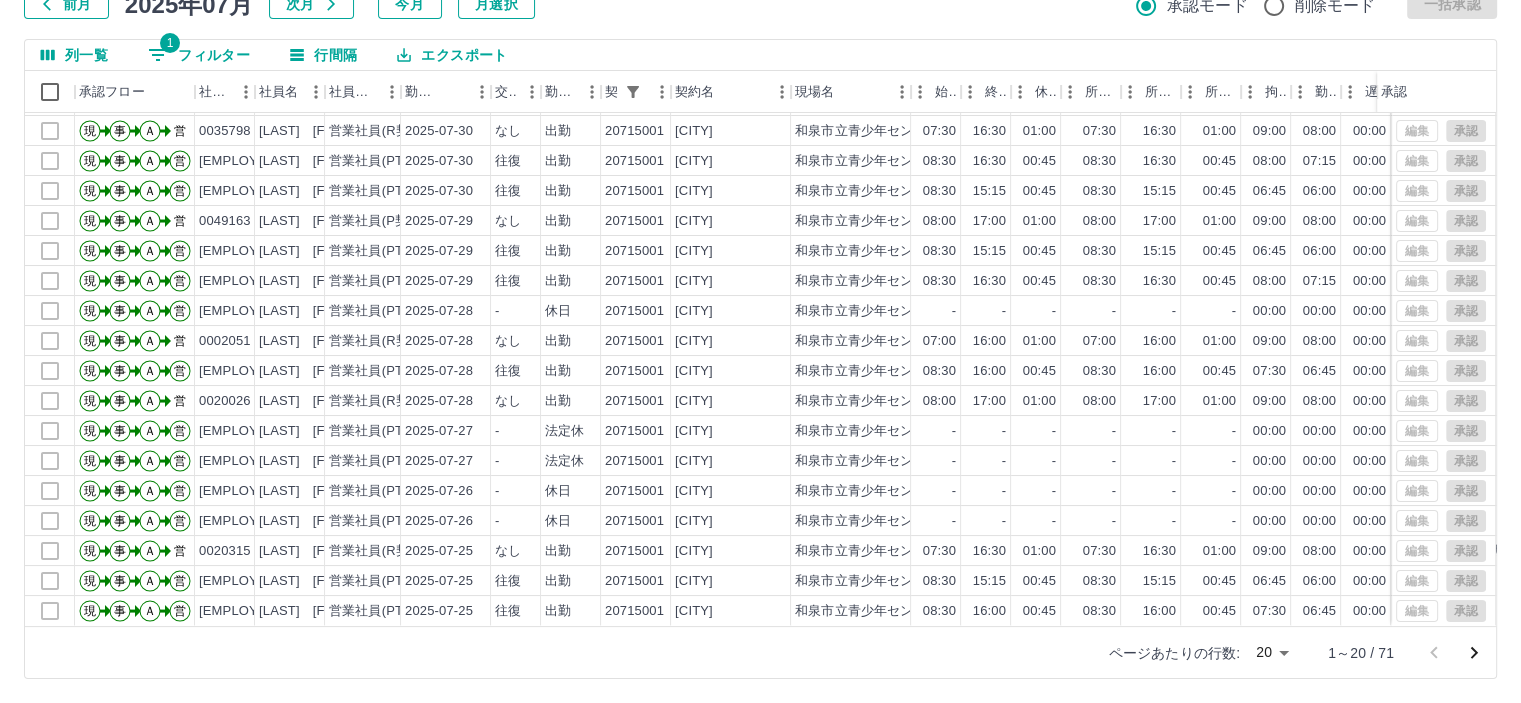 click on "SDH勤怠 松村　典子 勤務実績承認 前月 2025年07月 次月 今月 月選択 承認モード 削除モード 一括承認 列一覧 1 フィルター 行間隔 エクスポート 承認フロー 社員番号 社員名 社員区分 勤務日 交通費 勤務区分 契約コード 契約名 現場名 始業 終業 休憩 所定開始 所定終業 所定休憩 拘束 勤務 遅刻等 コメント ステータス 承認 現 事 Ａ 営 0091674 小池　由貴惠 営業社員(PT契約) 2025-07-31 往復 出勤 20715001 和泉市 和泉市立青少年センター 08:30 15:15 00:45 08:30 15:15 00:45 06:45 06:00 00:00 全承認済 現 事 Ａ 営 0071560 上田　美恵子 営業社員(PT契約) 2025-07-31 往復 出勤 20715001 和泉市 和泉市立青少年センター 08:30 16:30 00:45 08:30 16:30 00:45 08:00 07:15 00:00 全承認済 現 事 Ａ 営 0035798 成田　直子 営業社員(R契約) 2025-07-30 なし 出勤 20715001 和泉市 和泉市立青少年センター 07:30 16:30 01:00 07:30 16:30" at bounding box center [760, 280] 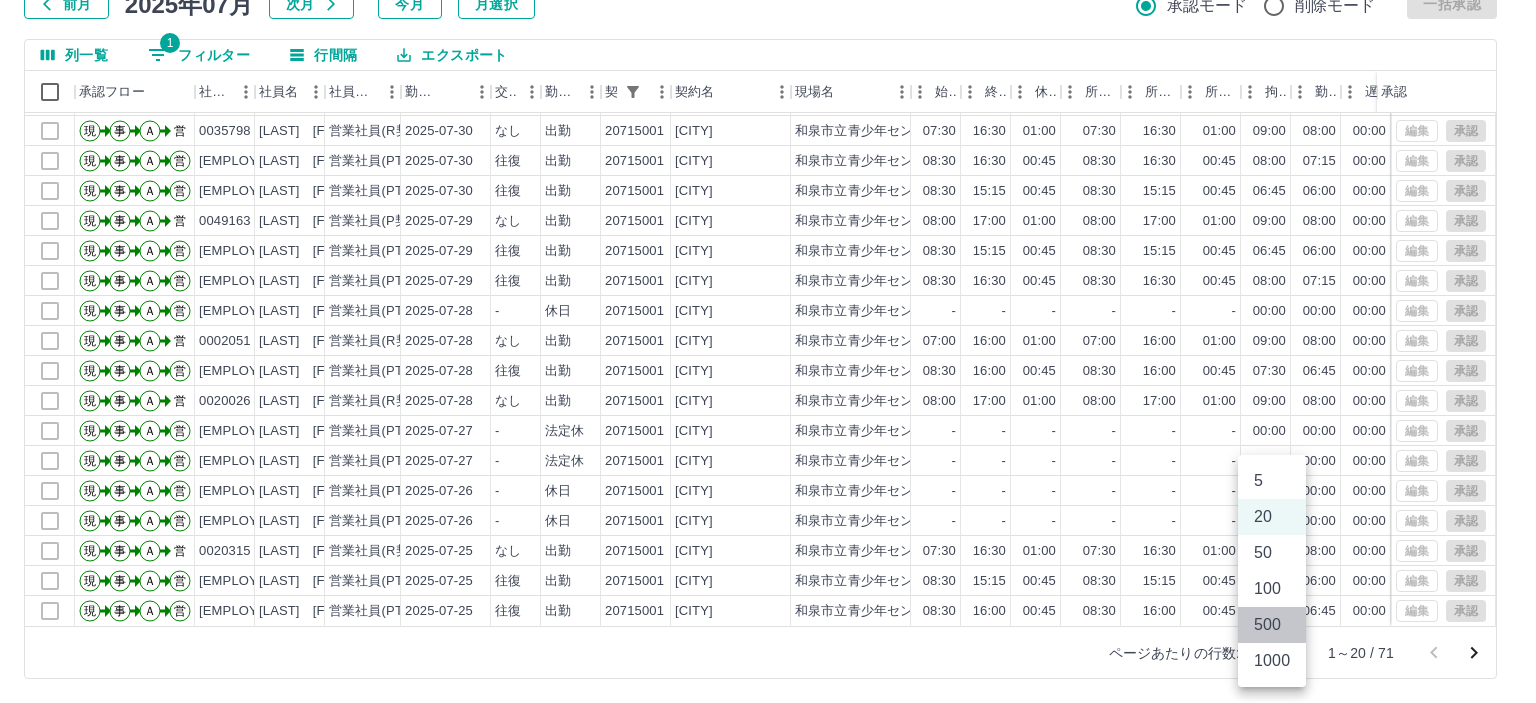 click on "500" at bounding box center [1272, 625] 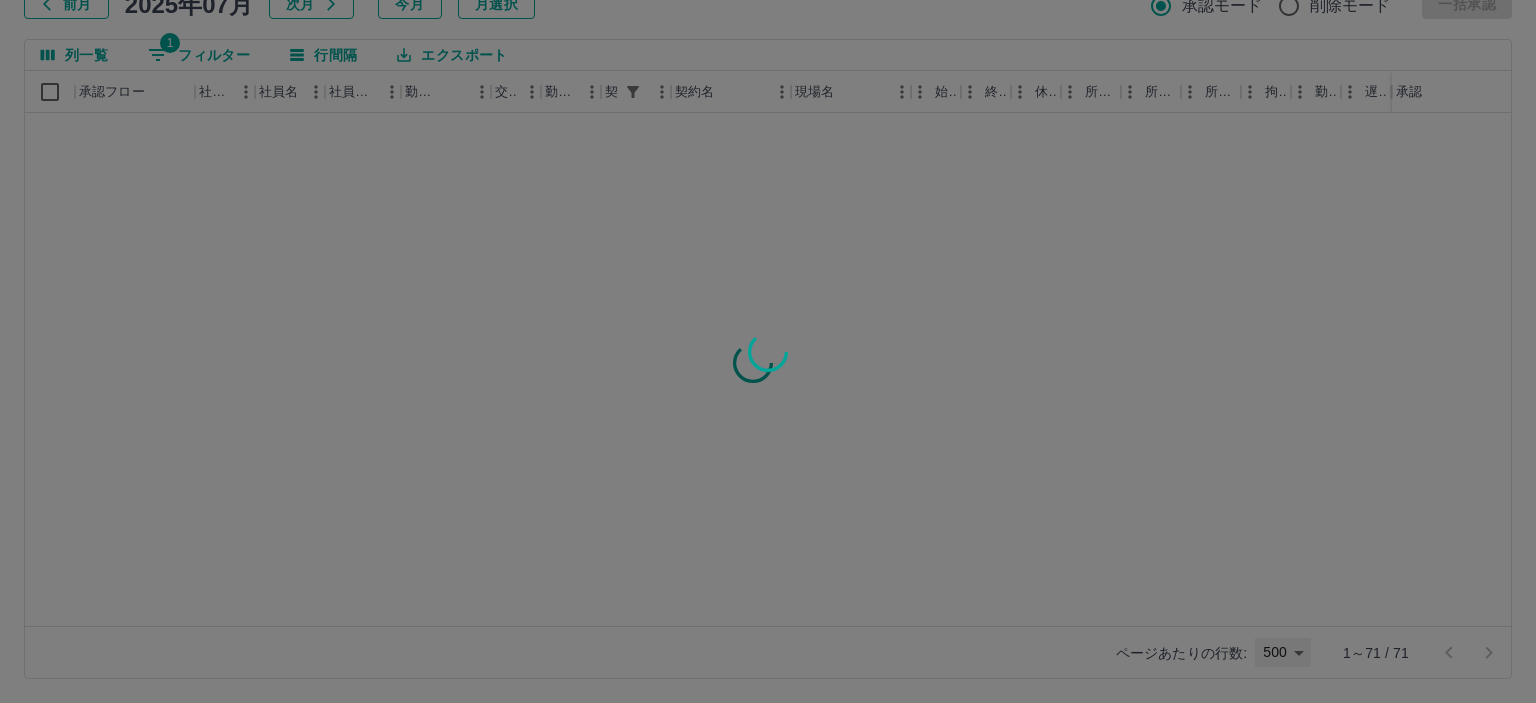 type on "***" 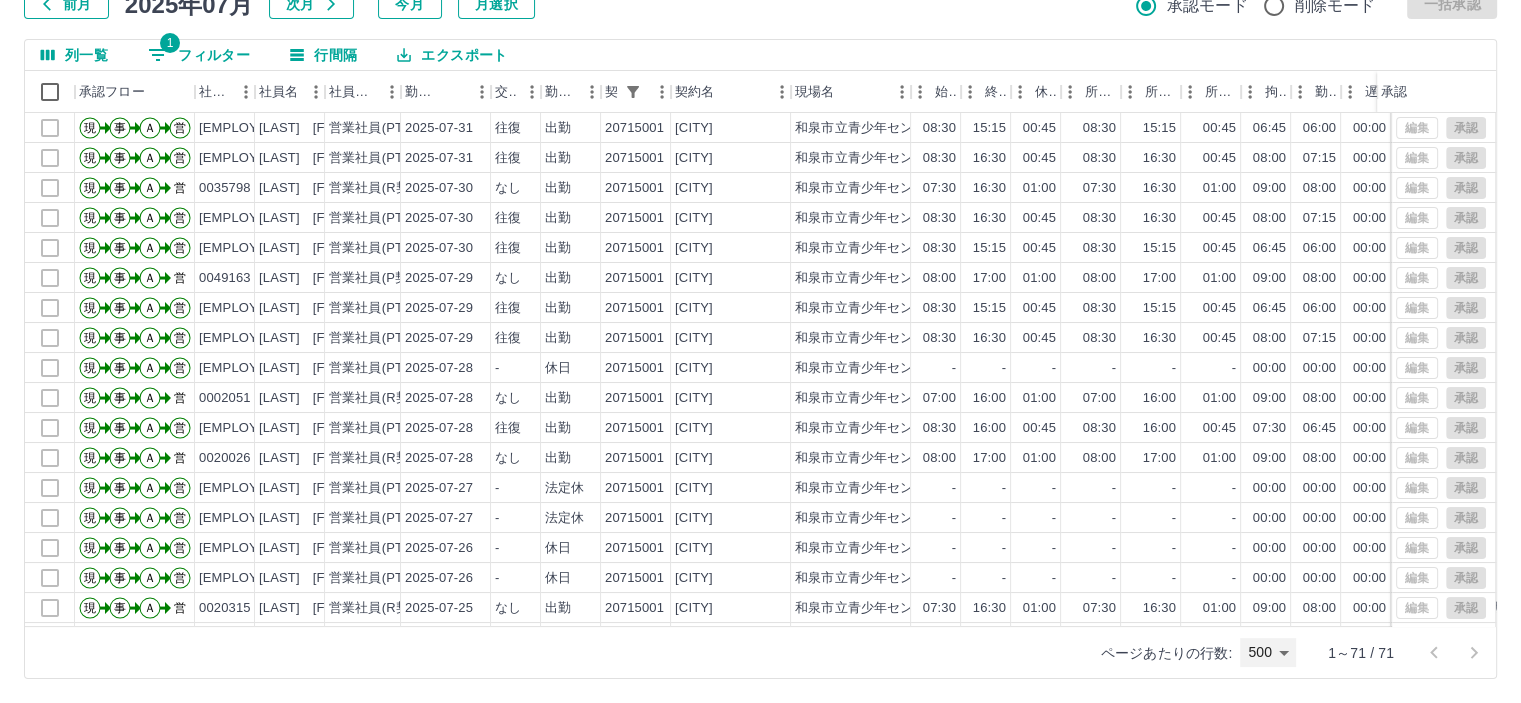scroll, scrollTop: 0, scrollLeft: 0, axis: both 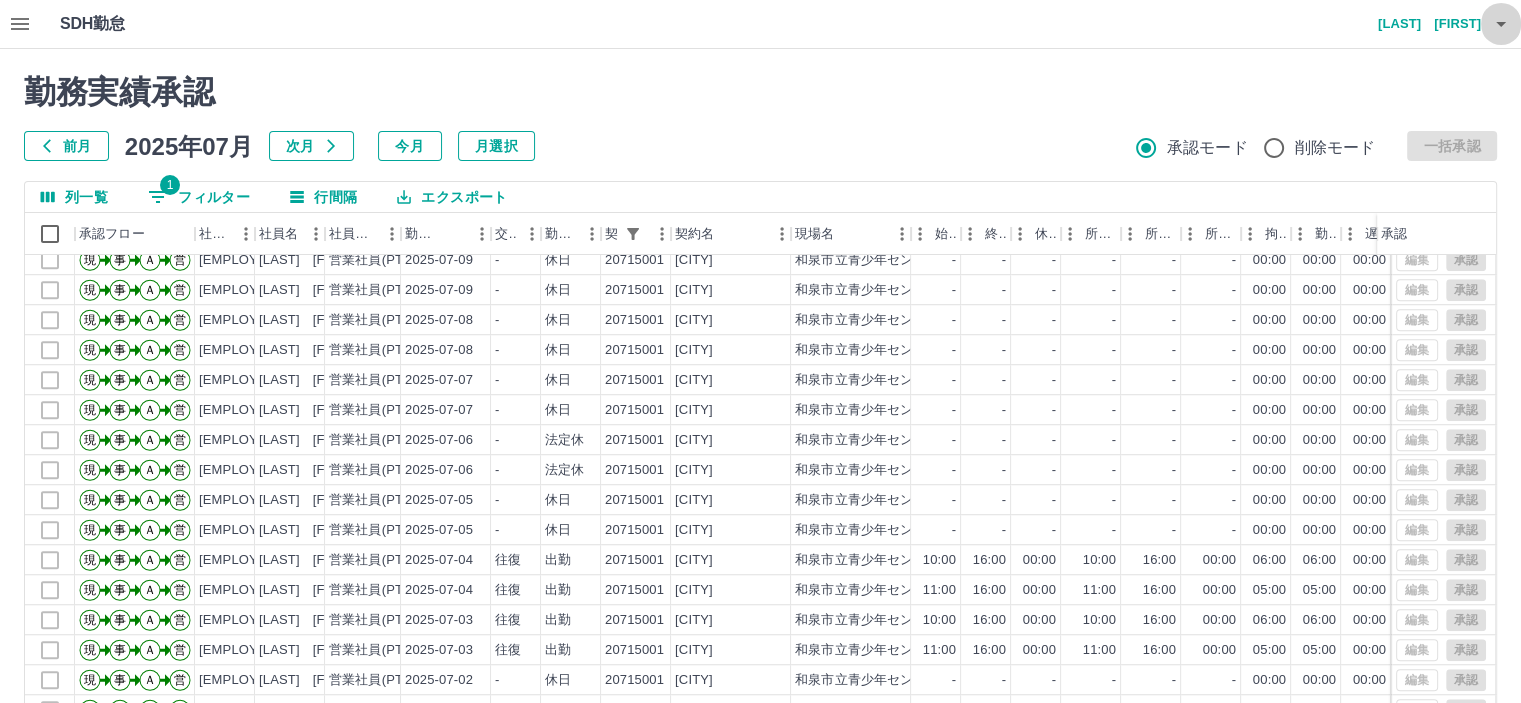 click 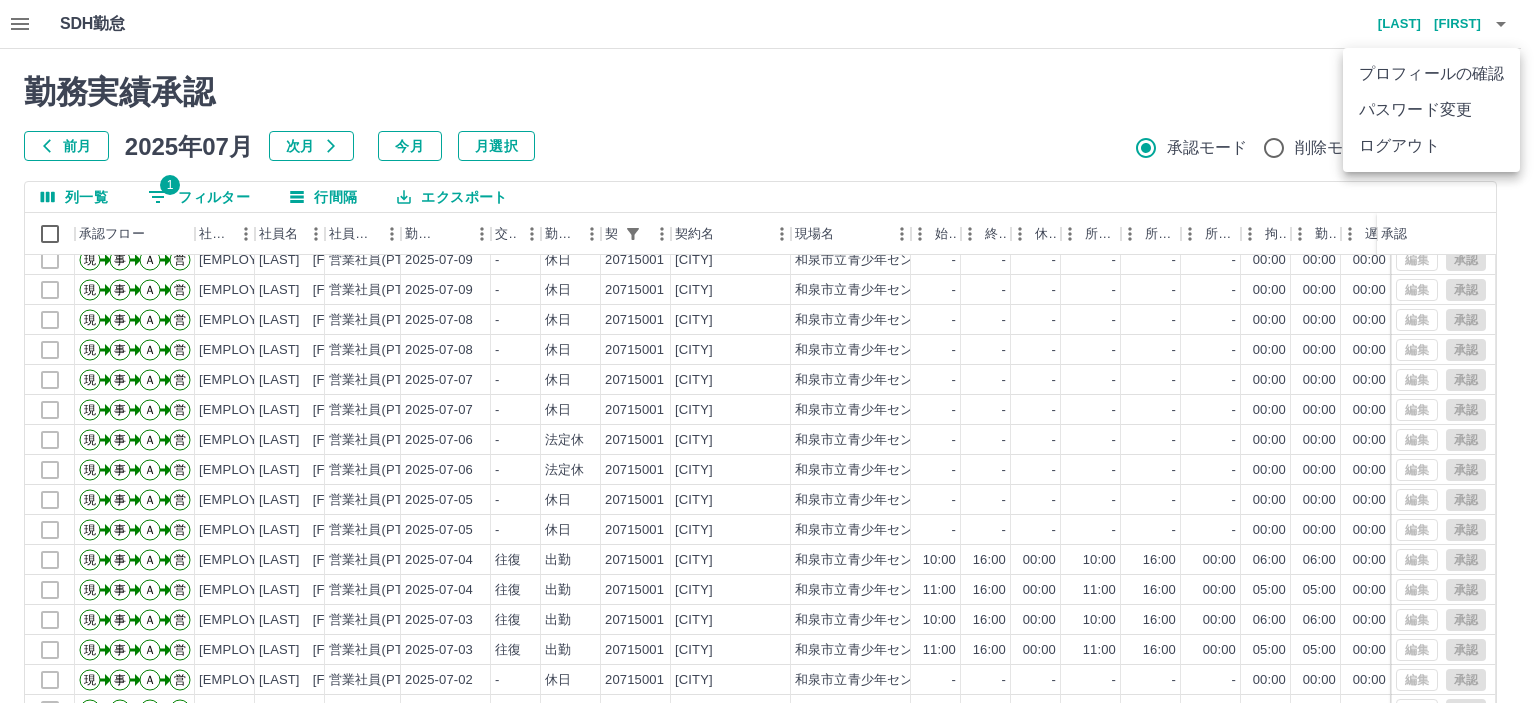 click on "ログアウト" at bounding box center (1431, 146) 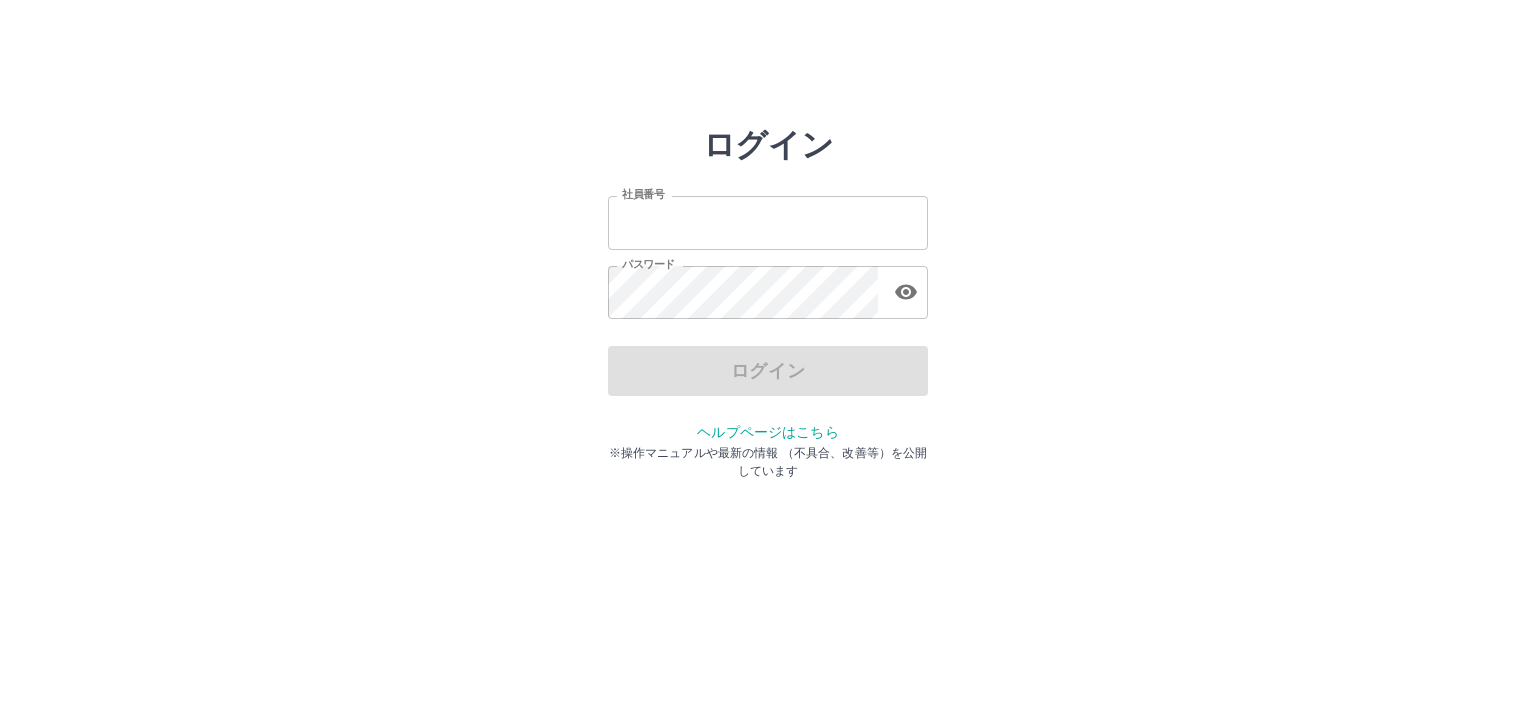 scroll, scrollTop: 0, scrollLeft: 0, axis: both 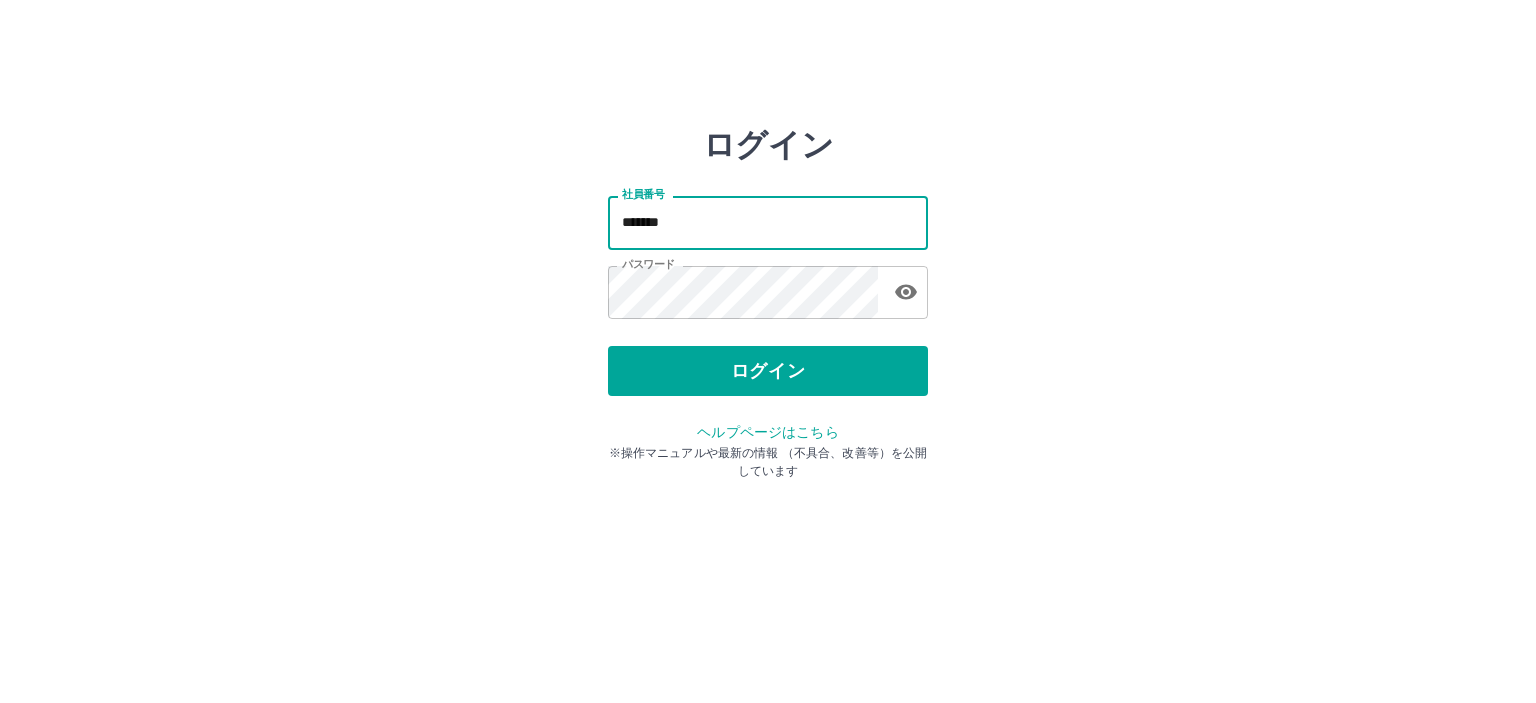 click on "*******" at bounding box center (768, 222) 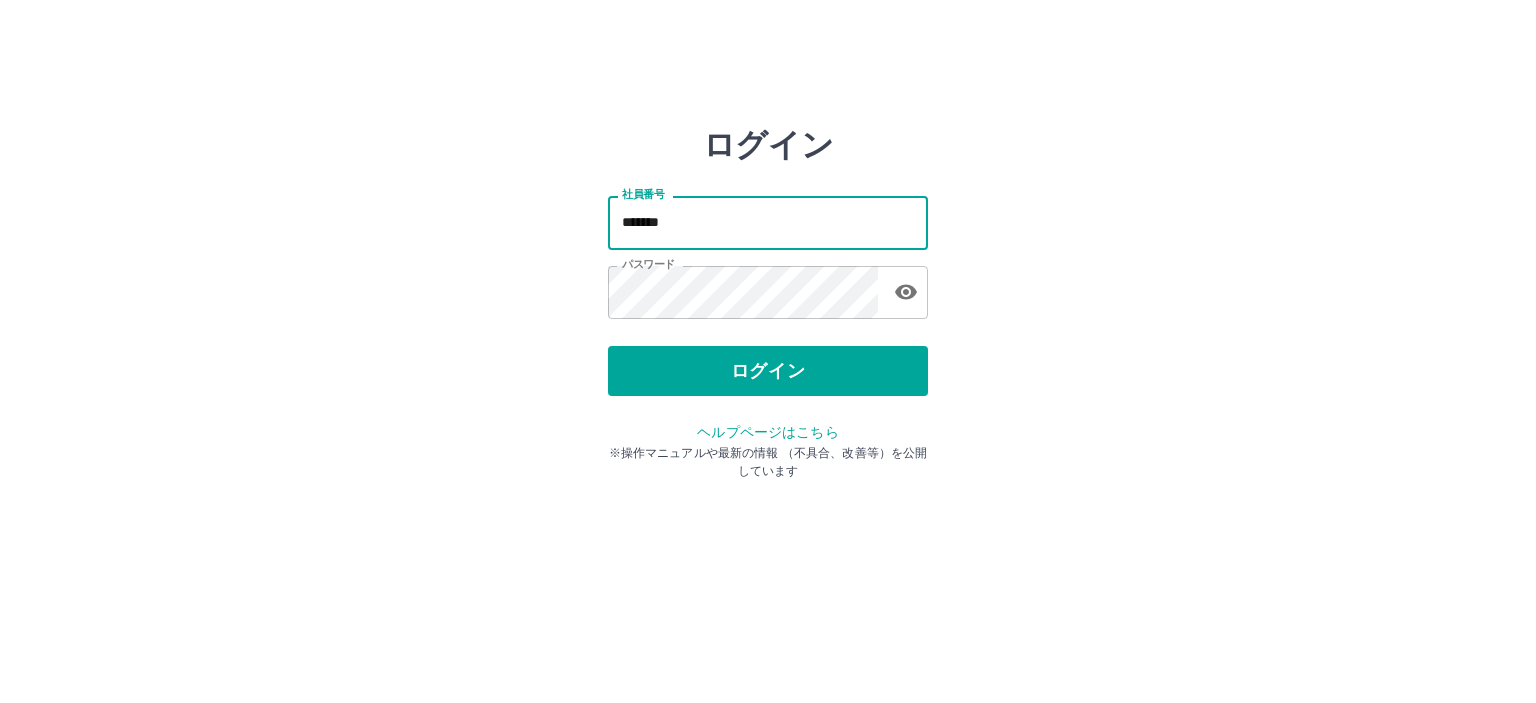 type on "*******" 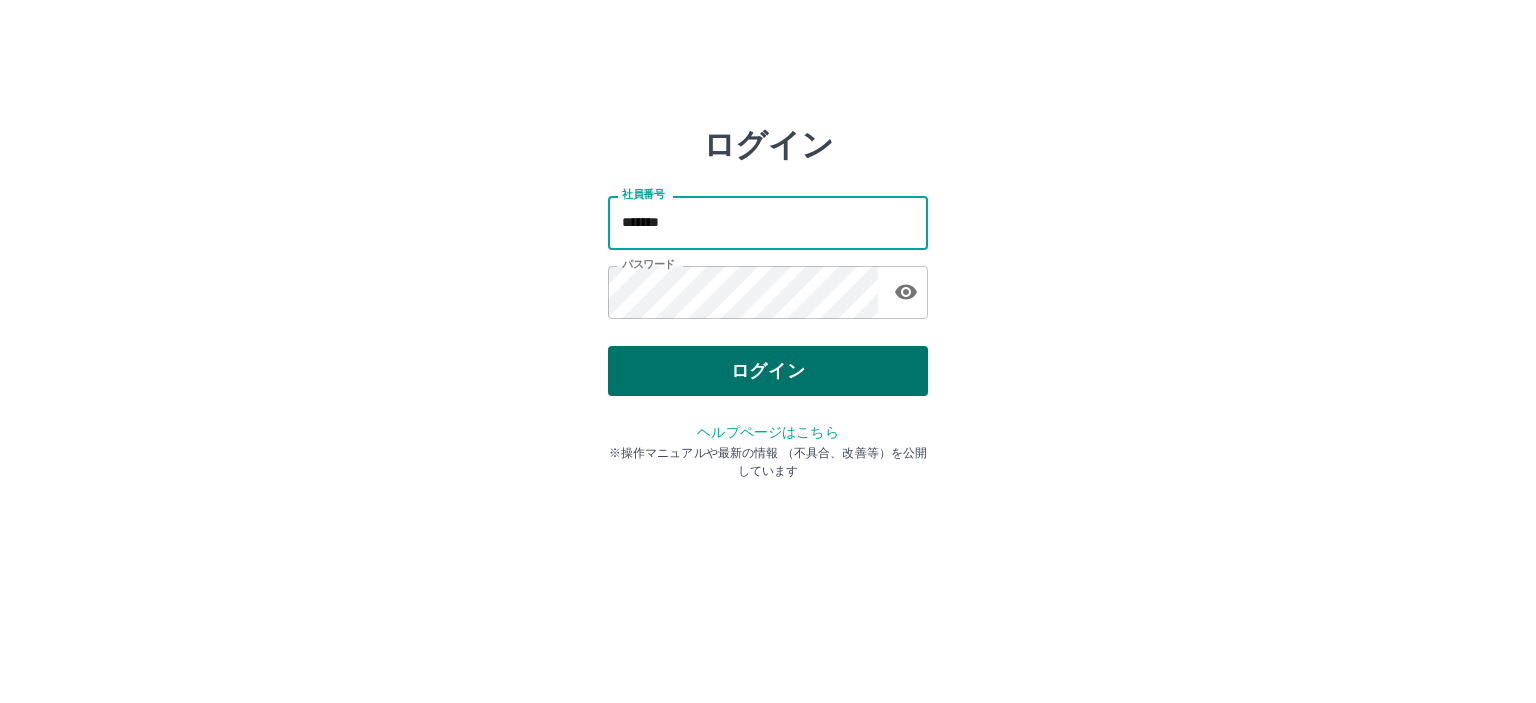 click on "ログイン" at bounding box center (768, 371) 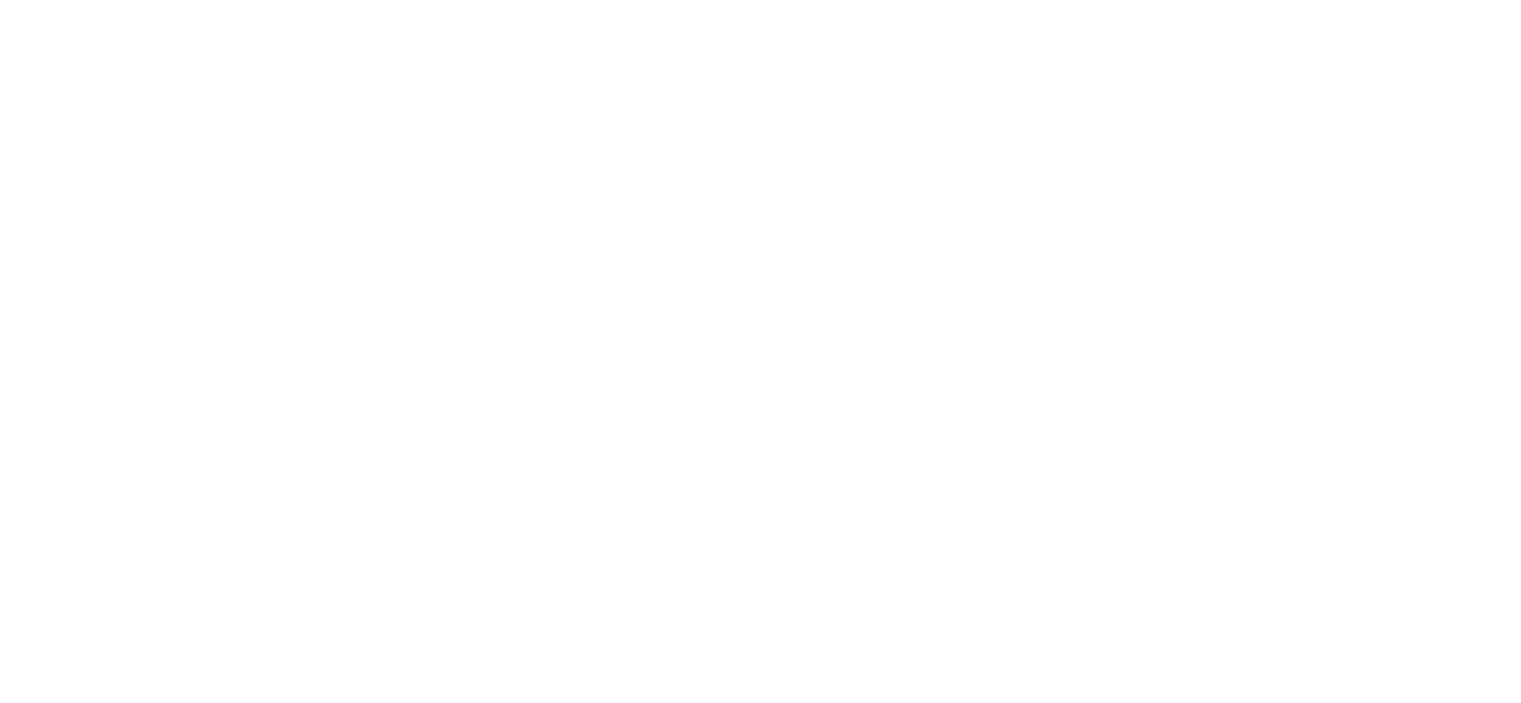scroll, scrollTop: 0, scrollLeft: 0, axis: both 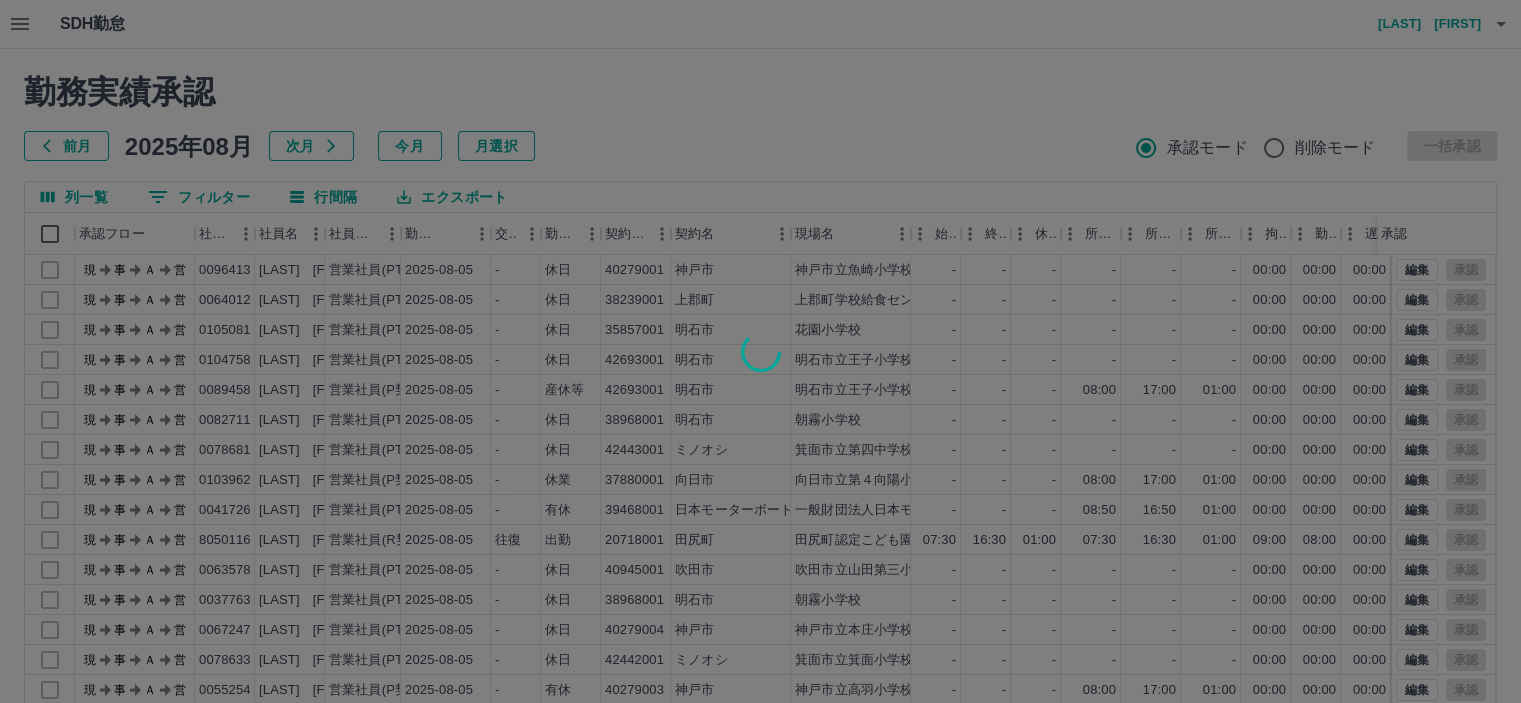 click at bounding box center (760, 351) 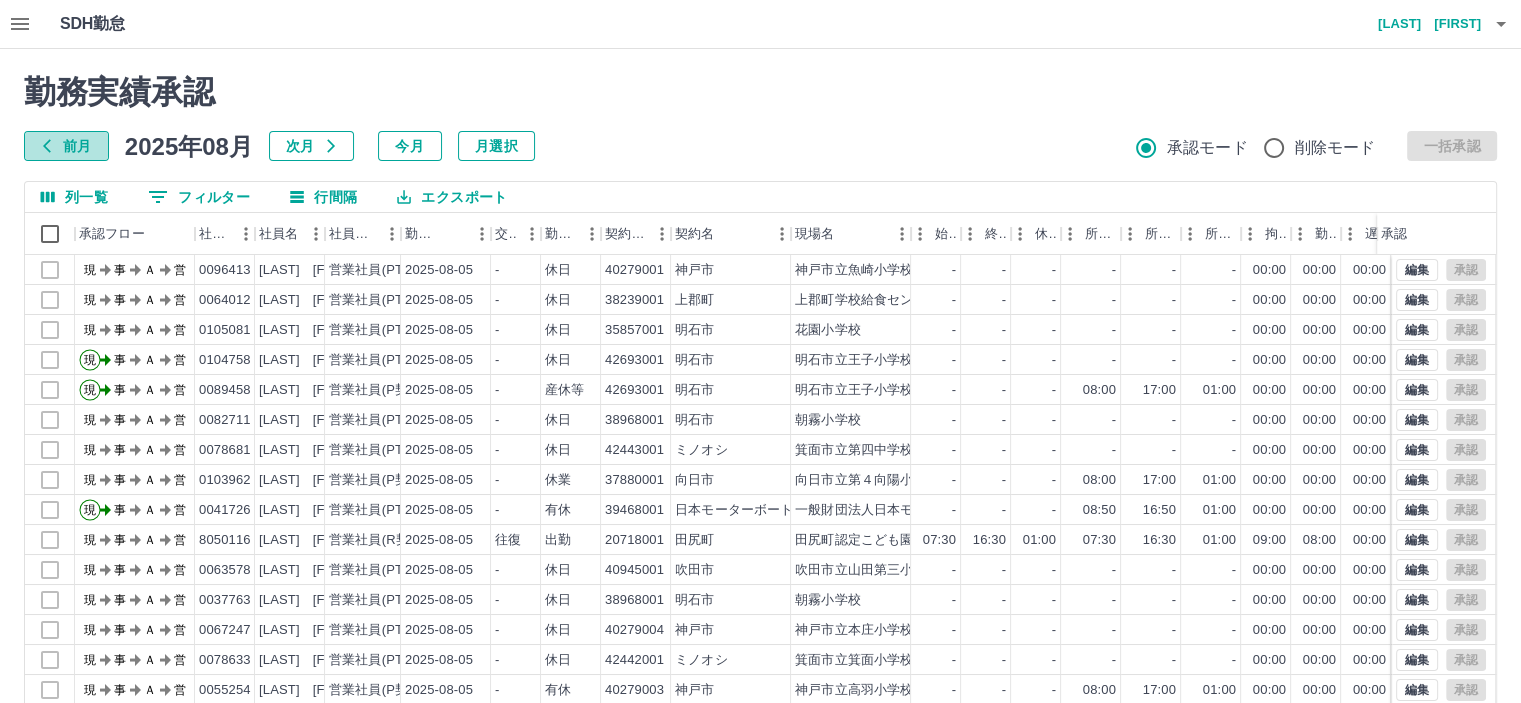 click on "前月" at bounding box center [66, 146] 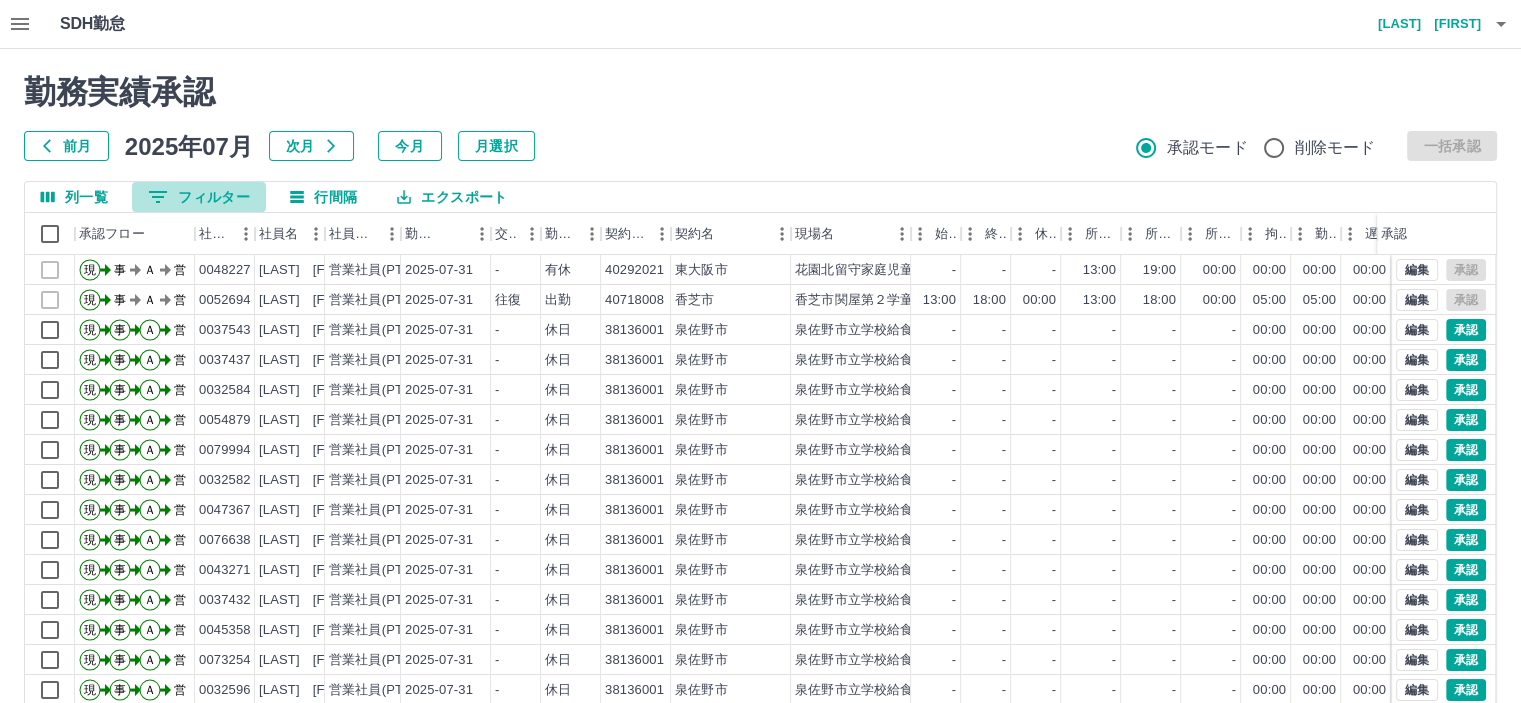 click on "0 フィルター" at bounding box center [199, 197] 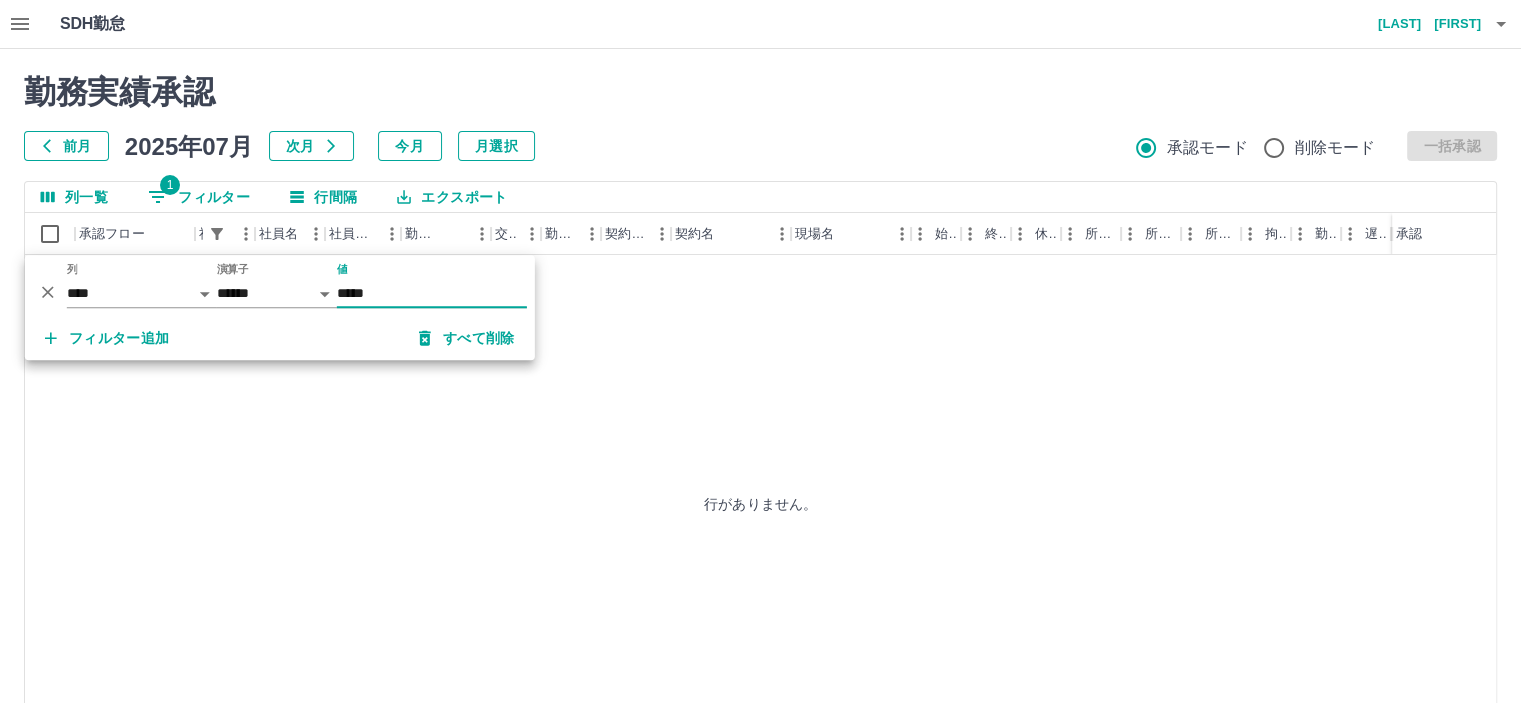 type on "*****" 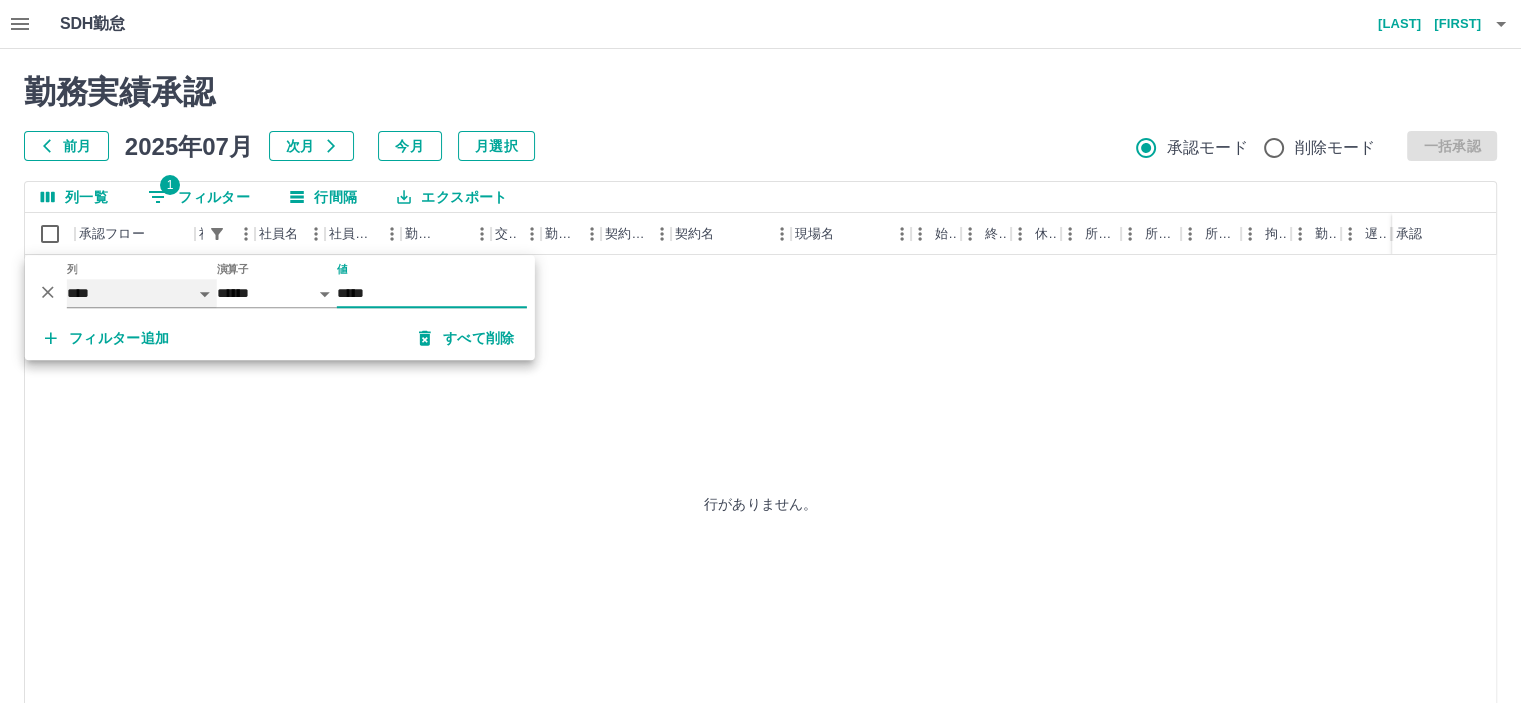 click on "**** *** **** *** *** **** ***** *** *** ** ** ** **** **** **** ** ** *** **** *****" at bounding box center (142, 293) 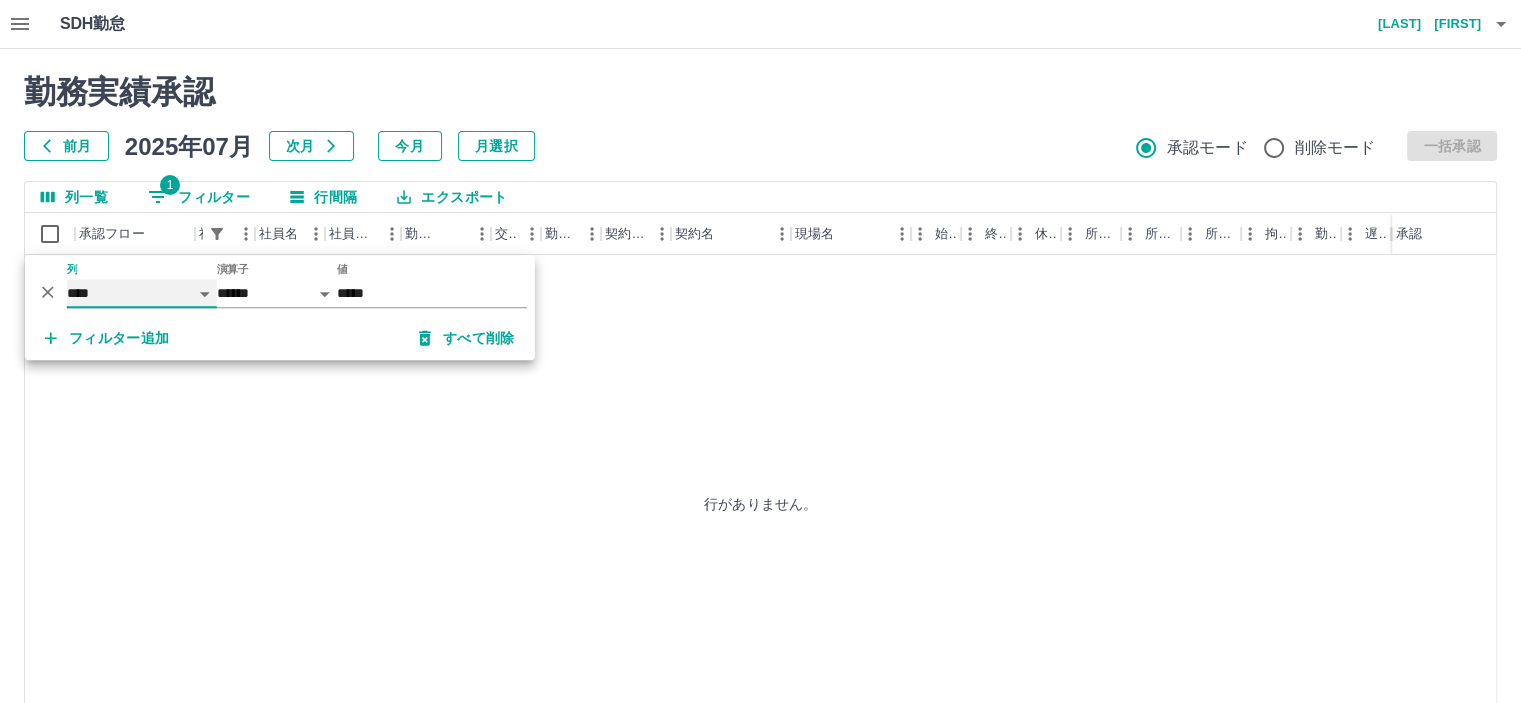 click on "**** *** **** *** *** **** ***** *** *** ** ** ** **** **** **** ** ** *** **** *****" at bounding box center [142, 293] 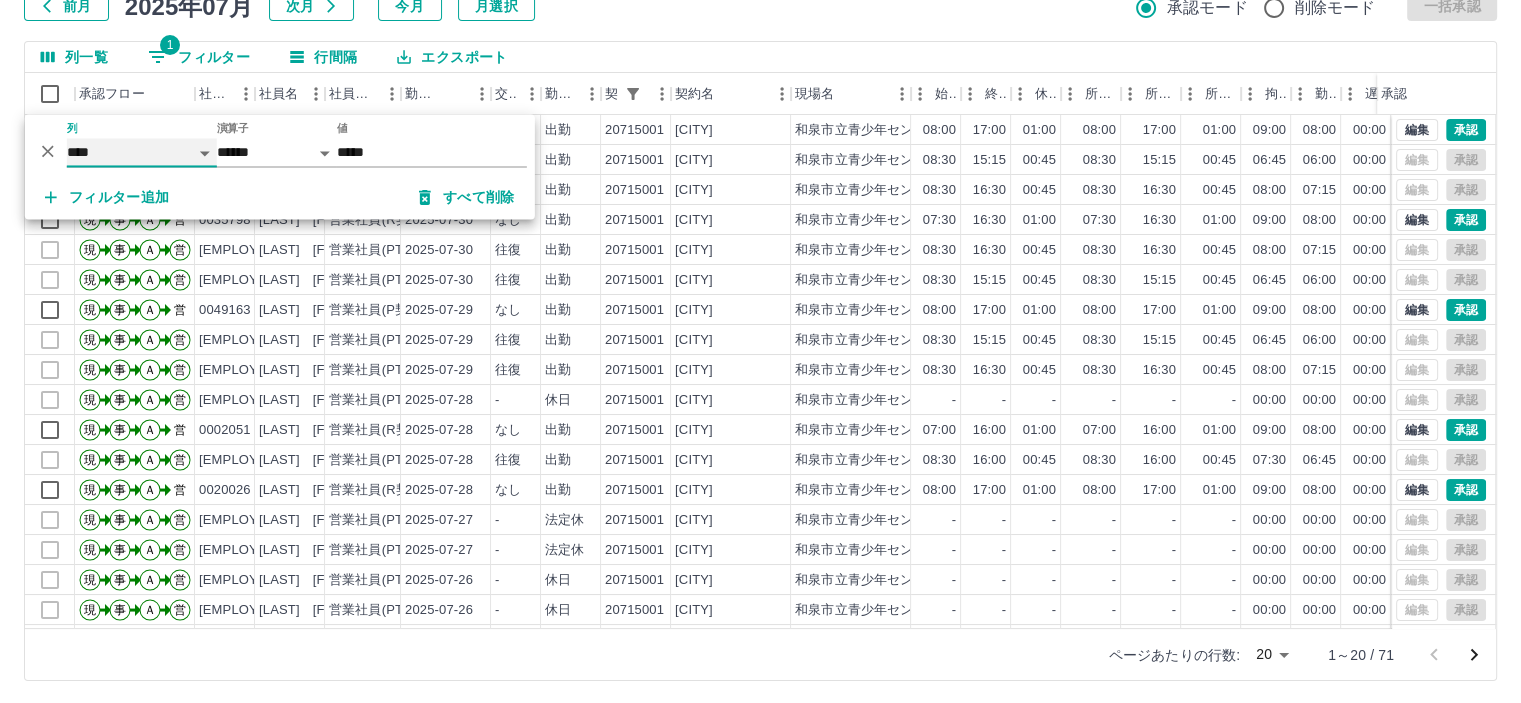 scroll, scrollTop: 142, scrollLeft: 0, axis: vertical 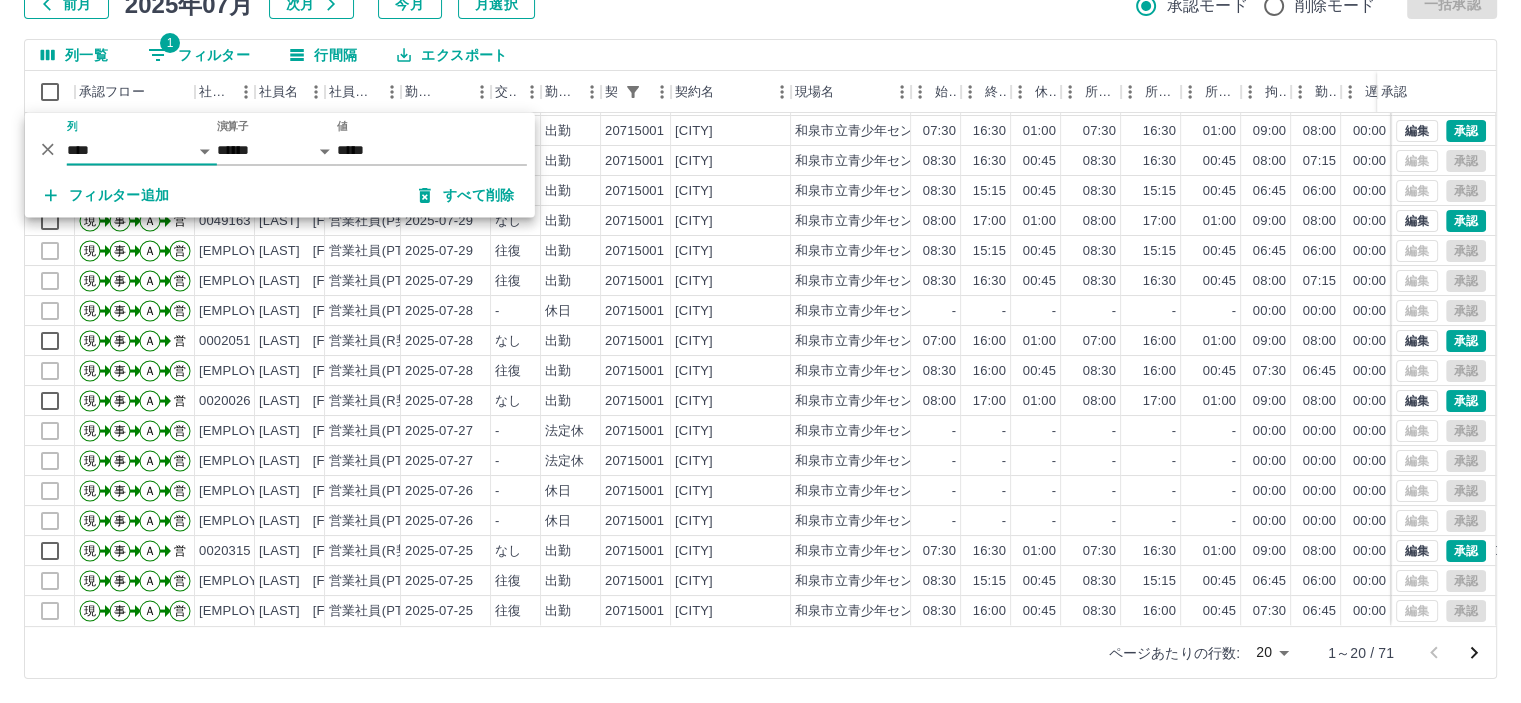 click on "SDH勤怠 [LAST]　[FIRST] 勤務実績承認 前月 [DATE] 次月 今月 月選択 承認モード 削除モード 一括承認 列一覧 1 フィルター 行間隔 エクスポート 承認フロー 社員番号 社員名 社員区分 勤務日 交通費 勤務区分 契約コード 契約名 現場名 始業 終業 休憩 所定開始 所定終業 所定休憩 拘束 勤務 遅刻等 コメント ステータス 承認 現 事 Ａ 営 [EMPLOYEE_ID] [LAST]　[FIRST] 営業社員(PT契約) [DATE] 往復 出勤 [CONTRACT_CODE] [CITY] [LOCATION] 08:30 15:15 00:45 08:30 15:15 00:45 06:45 06:00 00:00 全承認済 現 事 Ａ 営 [EMPLOYEE_ID] [LAST]　[FIRST] 営業社員(PT契約) [DATE] 往復 出勤 [CONTRACT_CODE] [CITY] [LOCATION] 08:30 16:30 00:45 08:30 16:30 00:45 08:00 07:15 00:00 全承認済 現 事 Ａ 営 [EMPLOYEE_ID] [LAST]　[FIRST] 営業社員(R契約) [DATE] なし 出勤 [CONTRACT_CODE] [CITY] [LOCATION] 07:30 16:30" at bounding box center (760, 280) 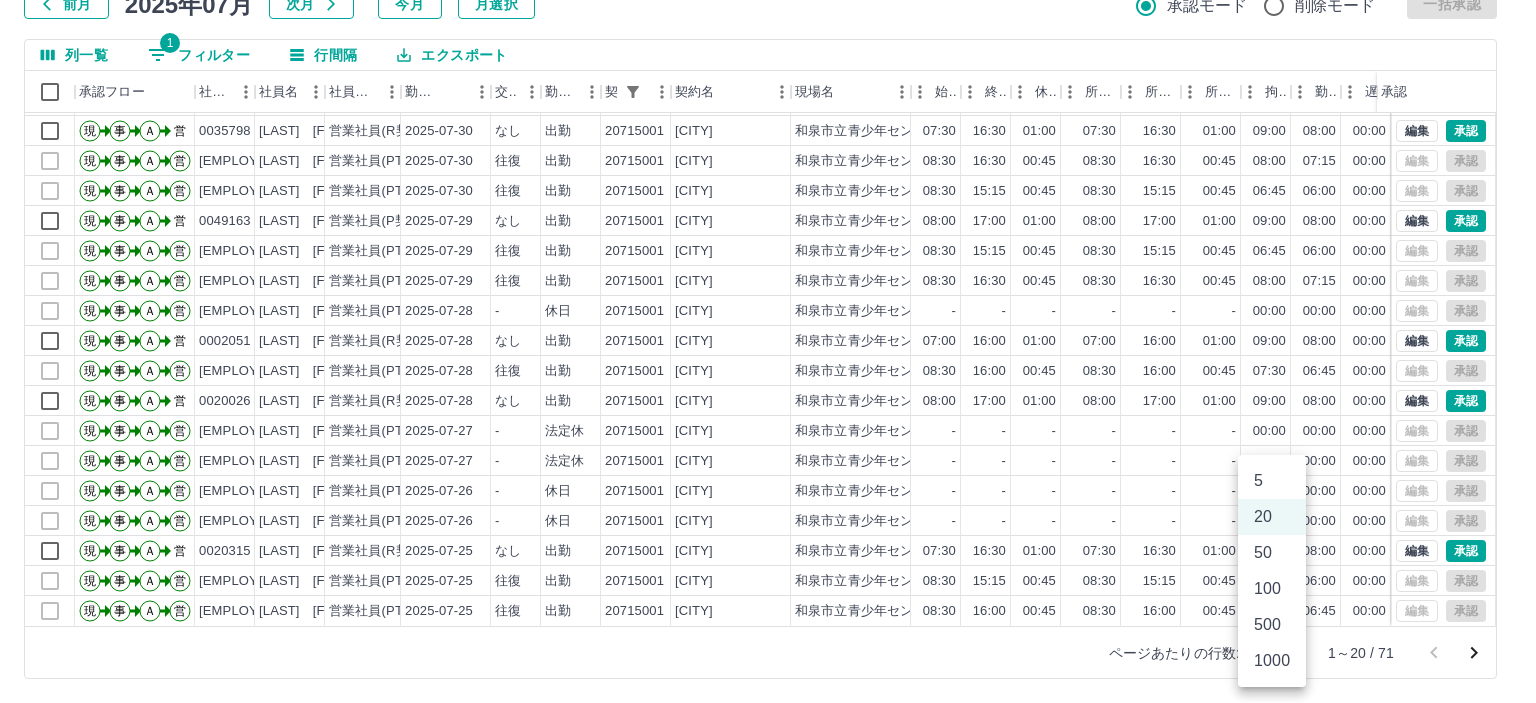drag, startPoint x: 1284, startPoint y: 553, endPoint x: 103, endPoint y: 433, distance: 1187.0809 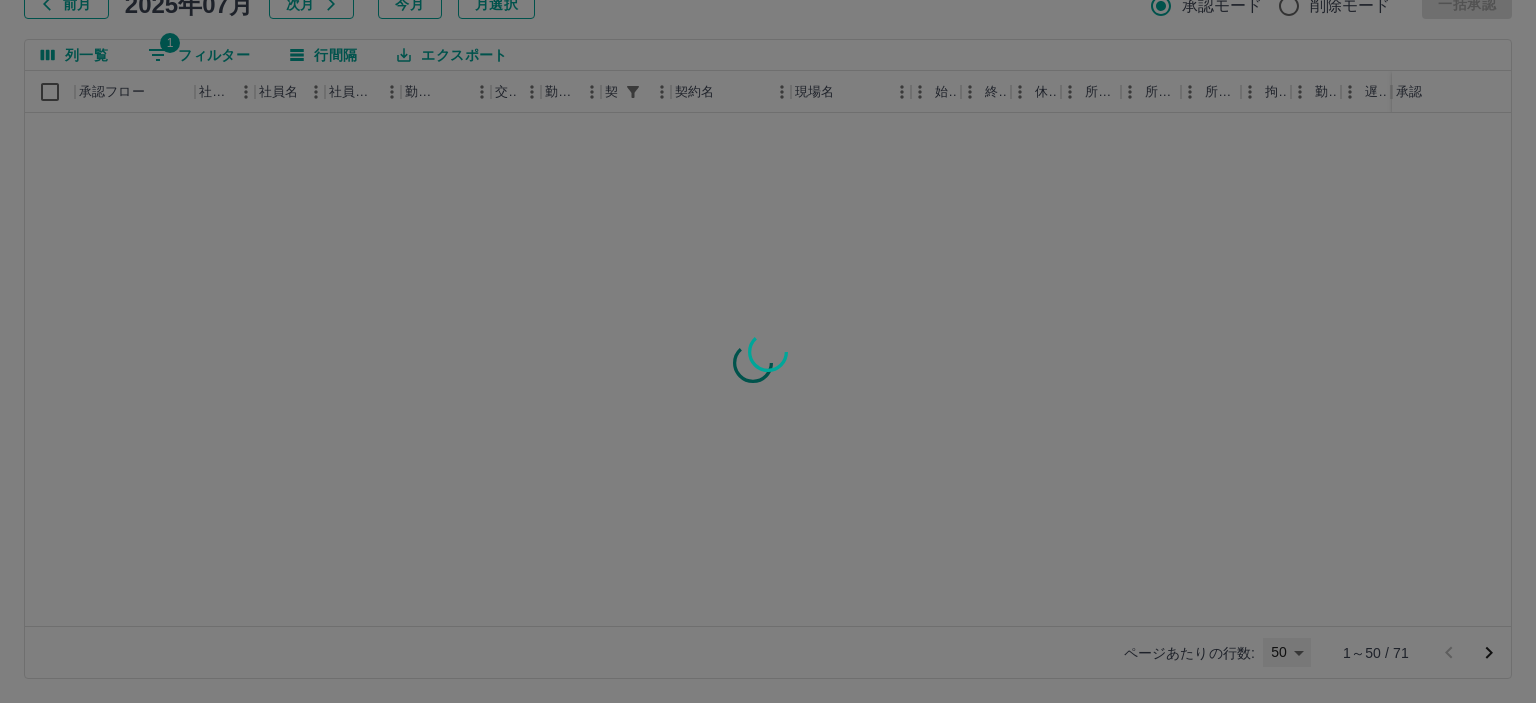 type on "**" 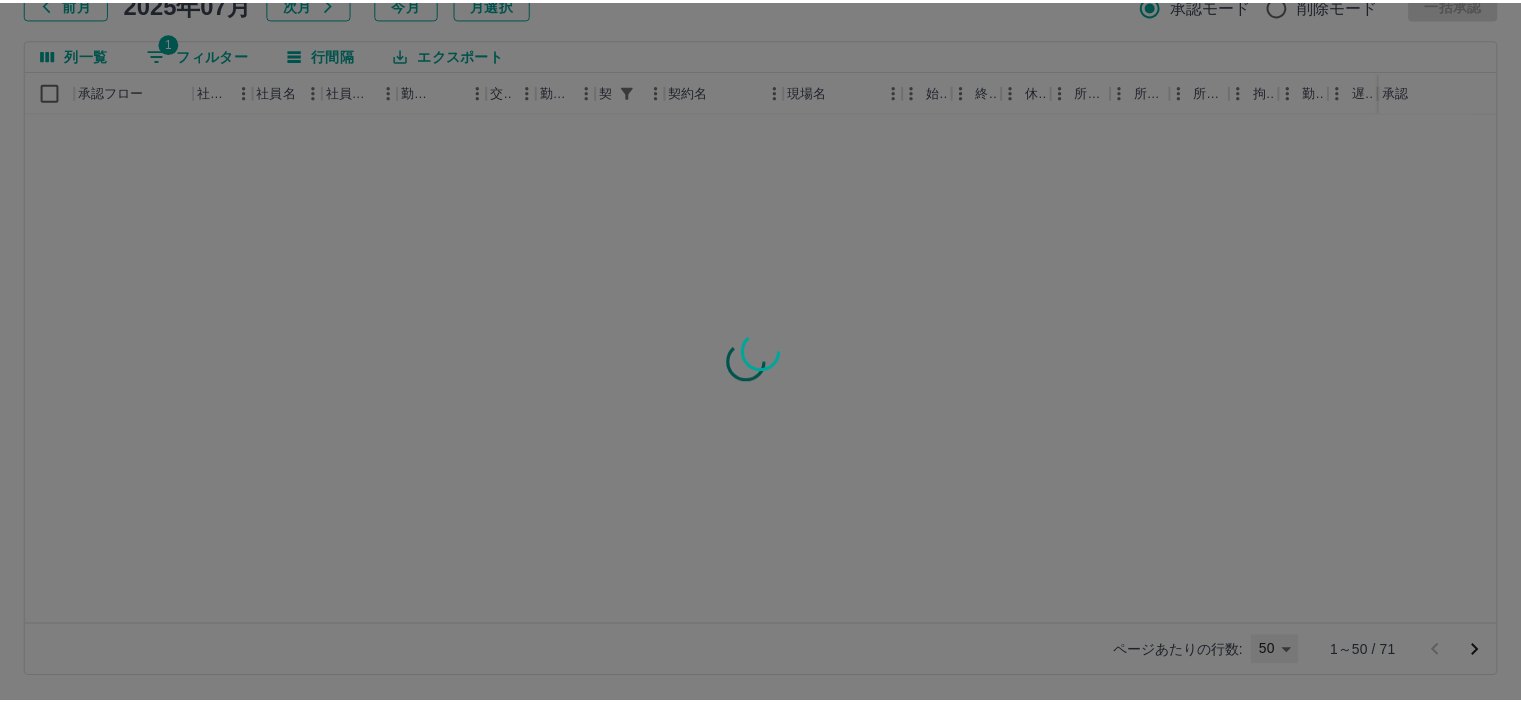 scroll, scrollTop: 0, scrollLeft: 0, axis: both 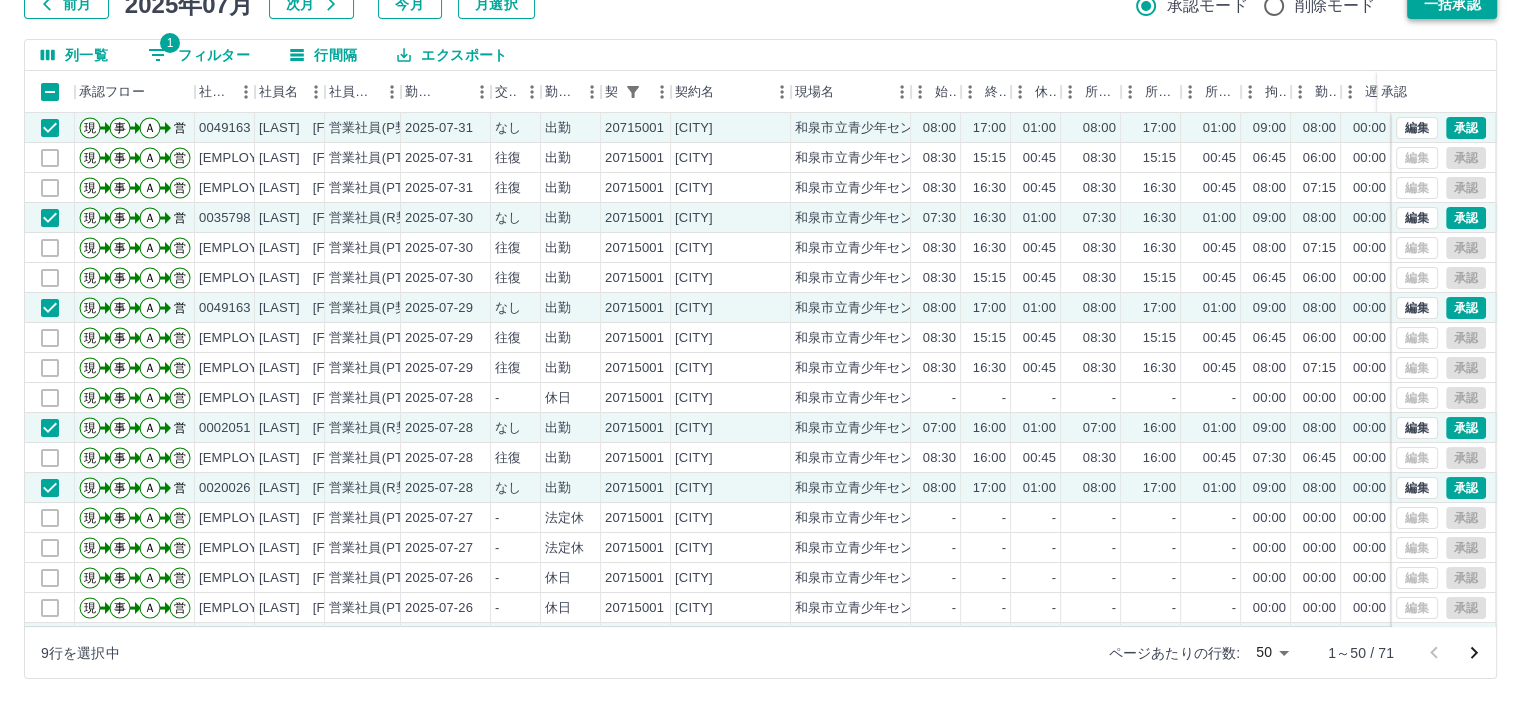 click on "一括承認" at bounding box center [1452, 4] 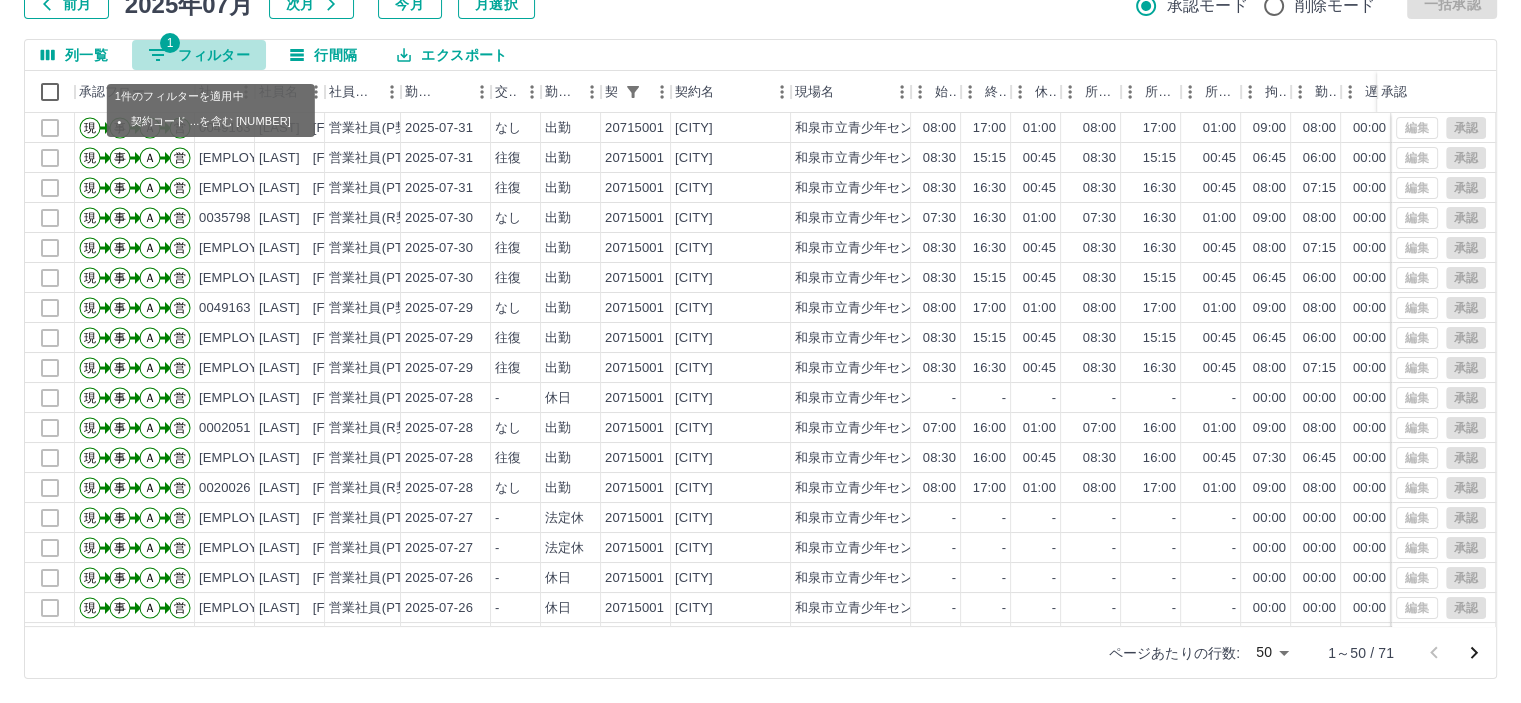 click on "1 フィルター" at bounding box center [199, 55] 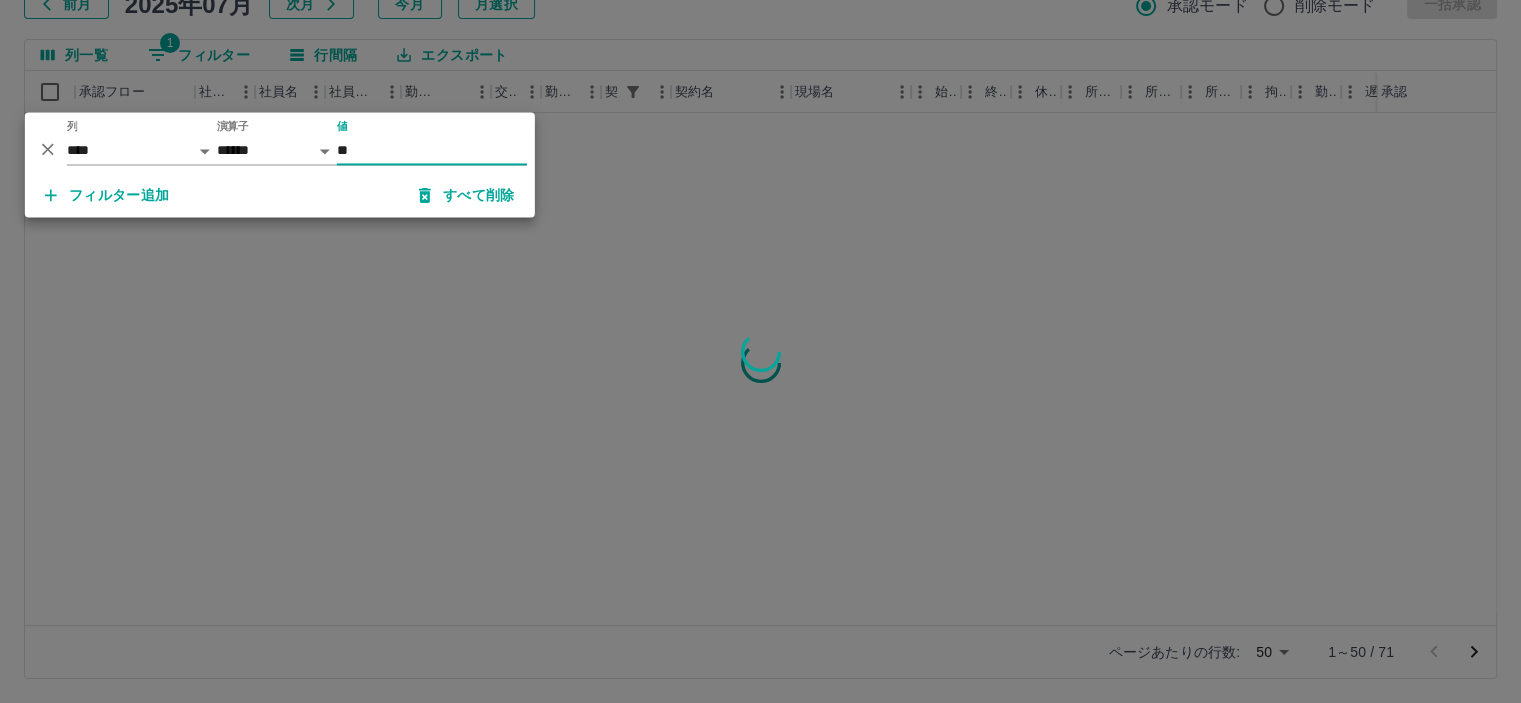 type on "*" 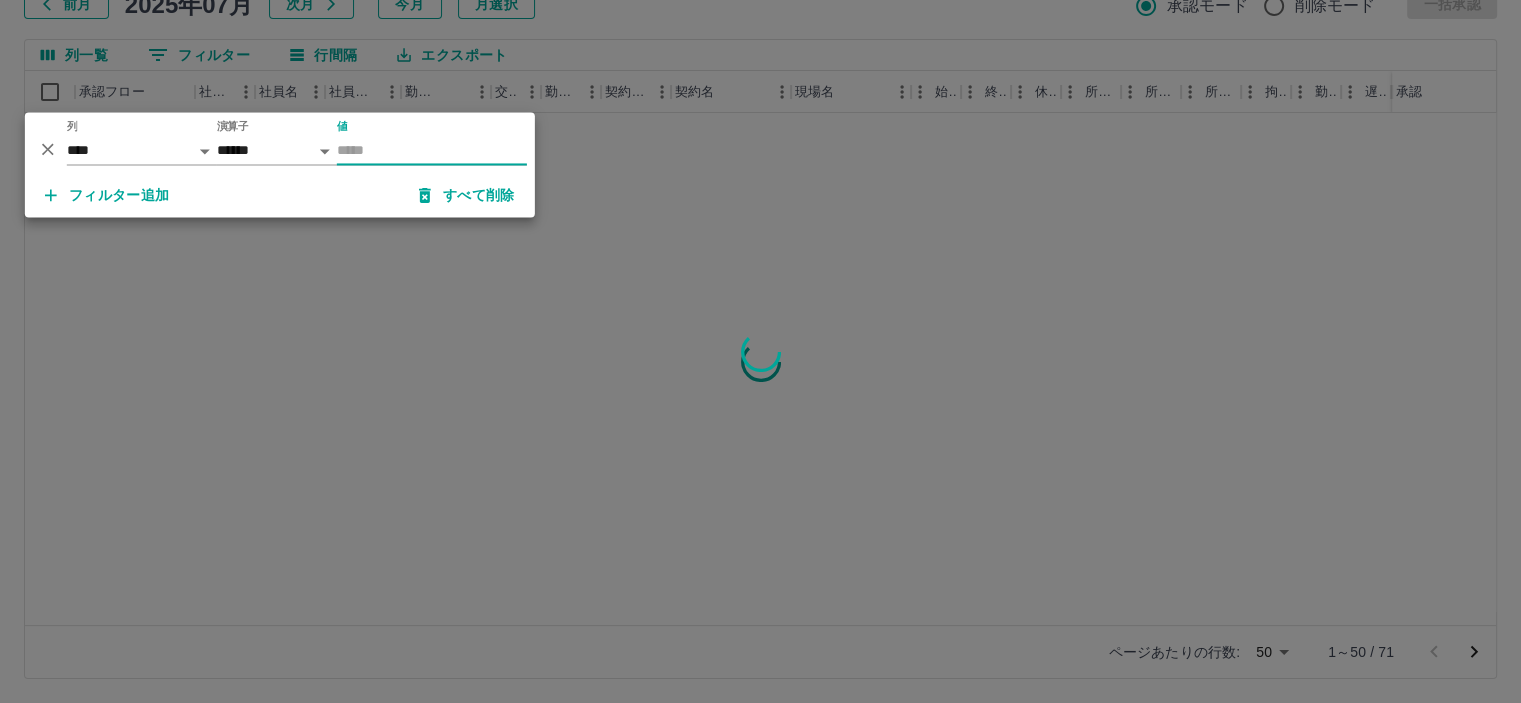 type 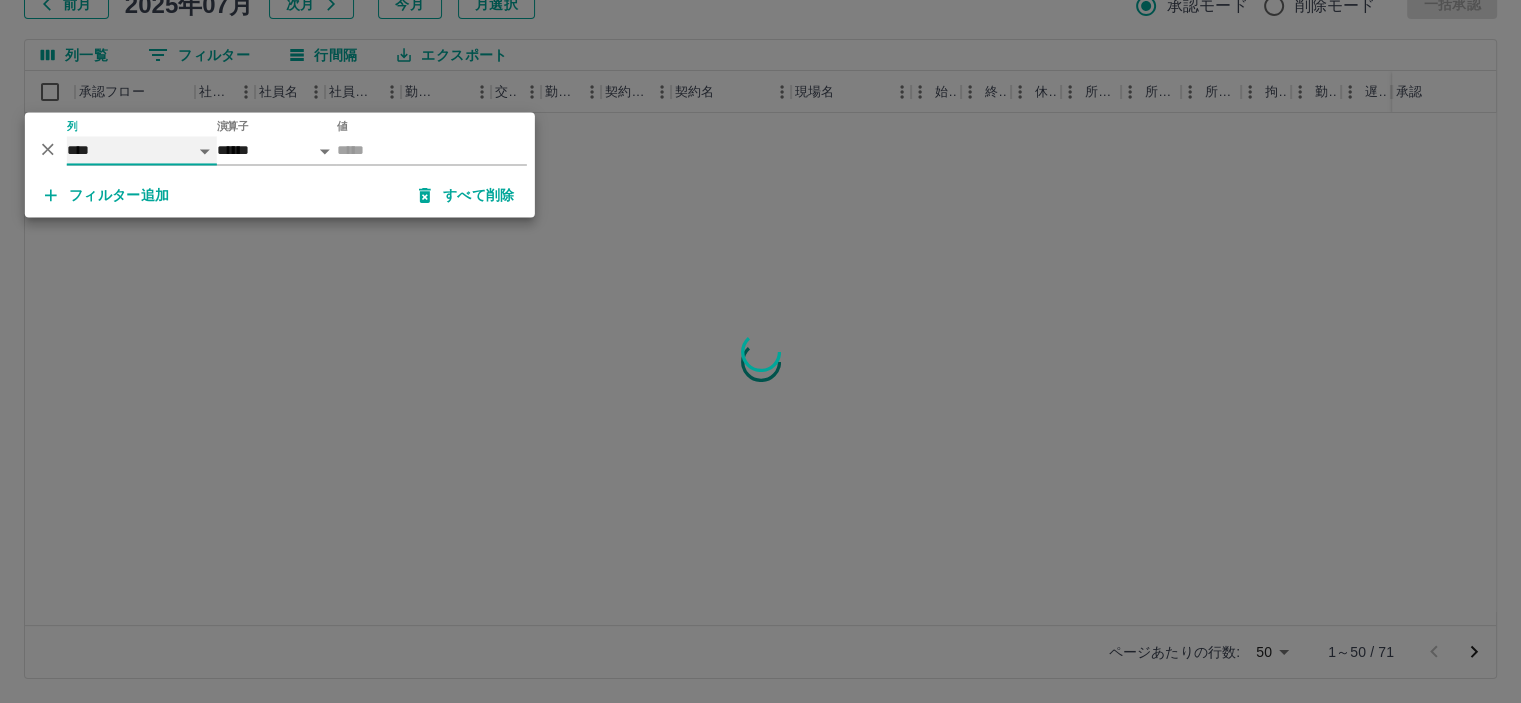 click on "**** *** **** *** *** **** ***** *** *** ** ** ** **** **** **** ** ** *** **** *****" at bounding box center [142, 150] 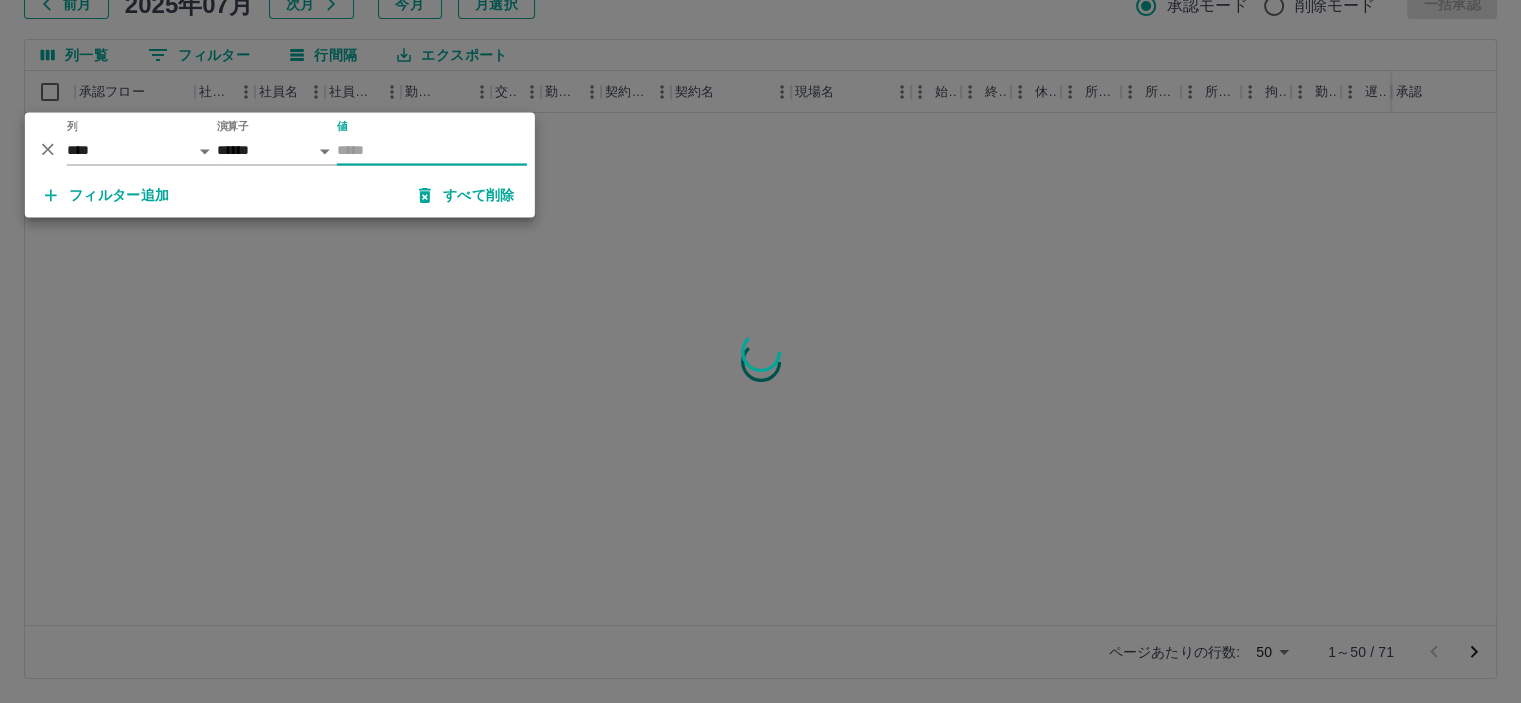 click on "値" at bounding box center (432, 150) 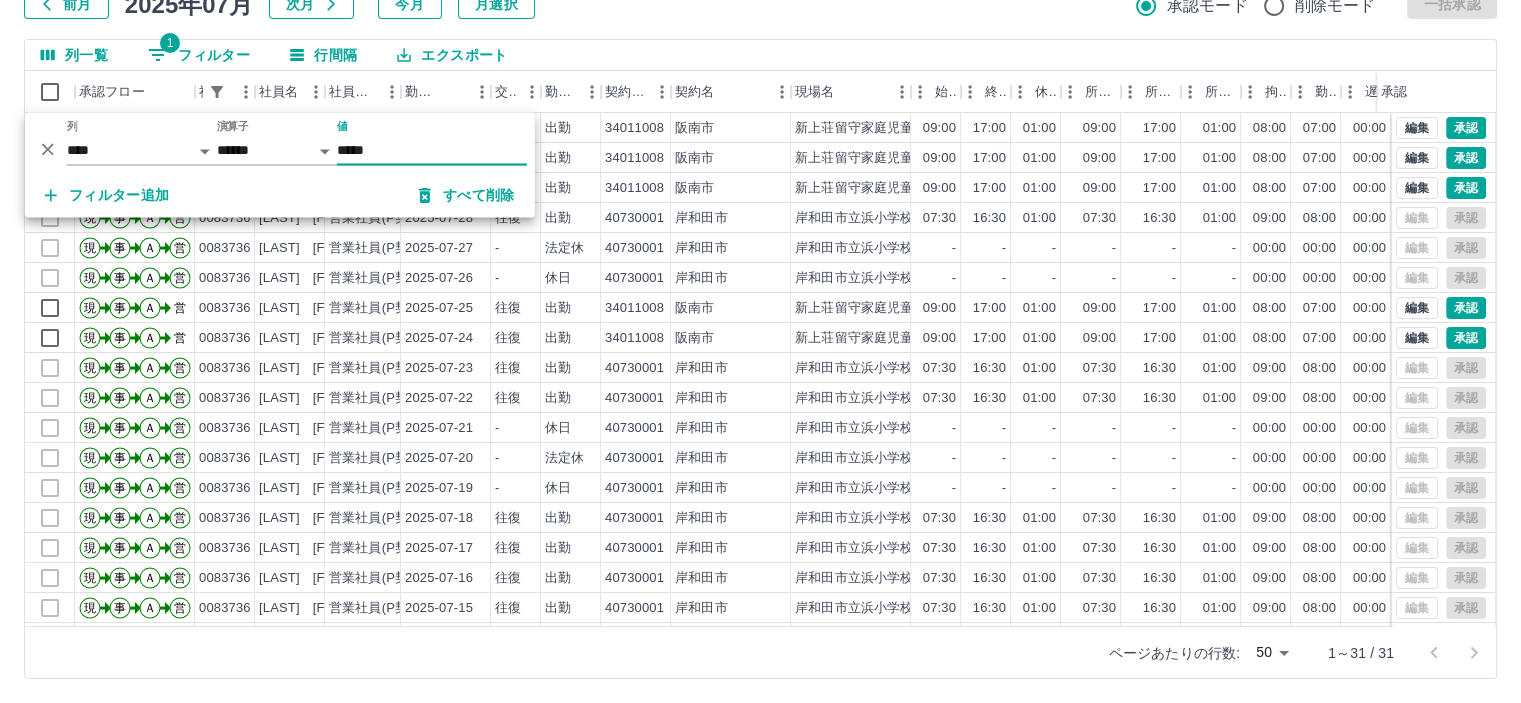 type on "*****" 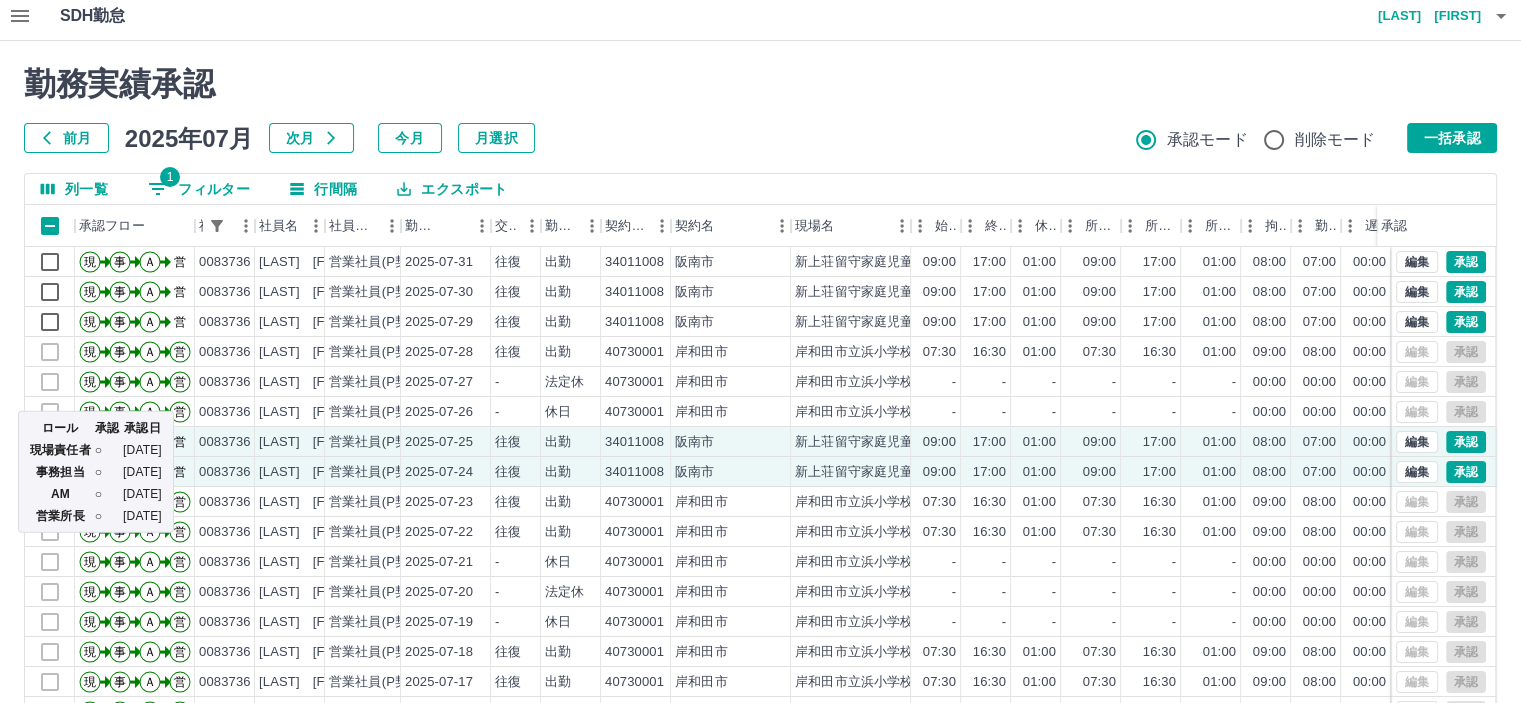 scroll, scrollTop: 0, scrollLeft: 0, axis: both 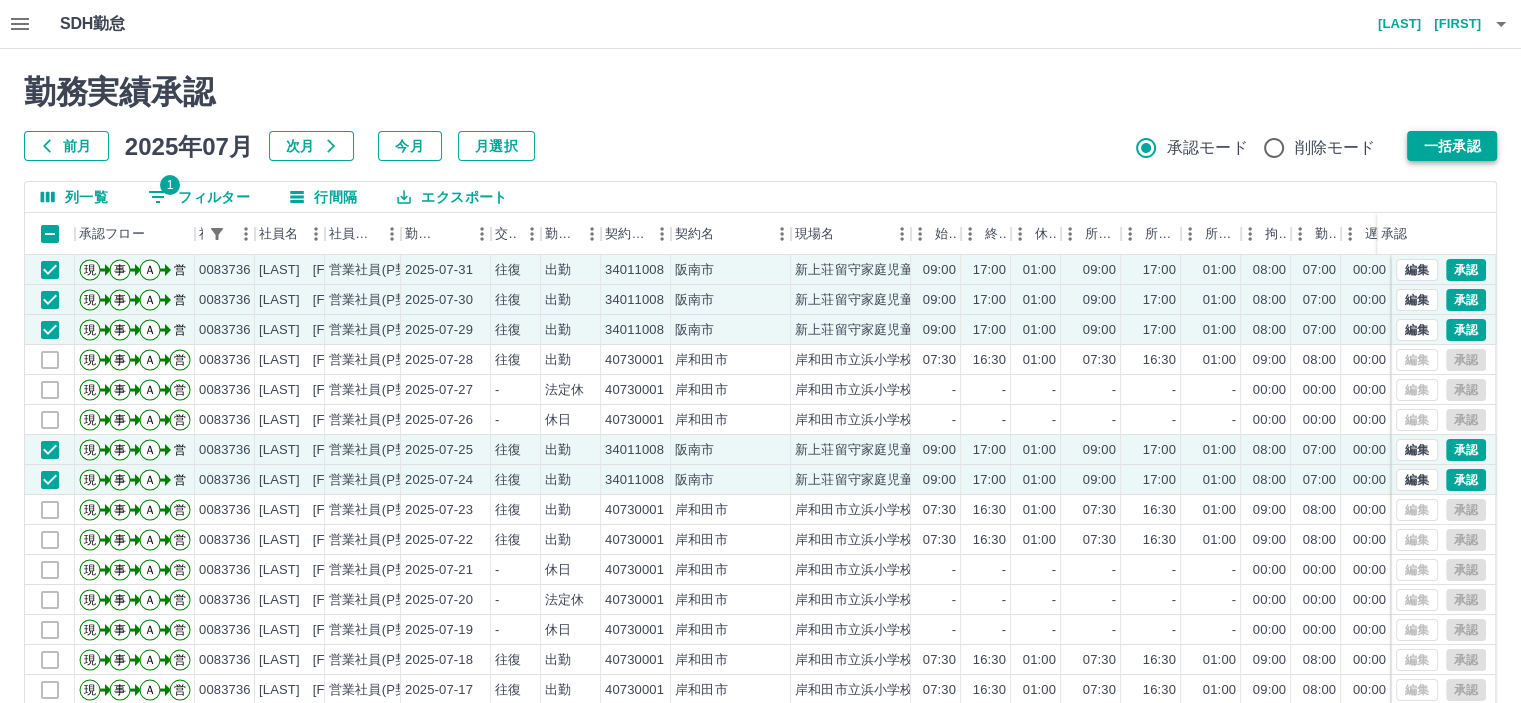 click on "一括承認" at bounding box center [1452, 146] 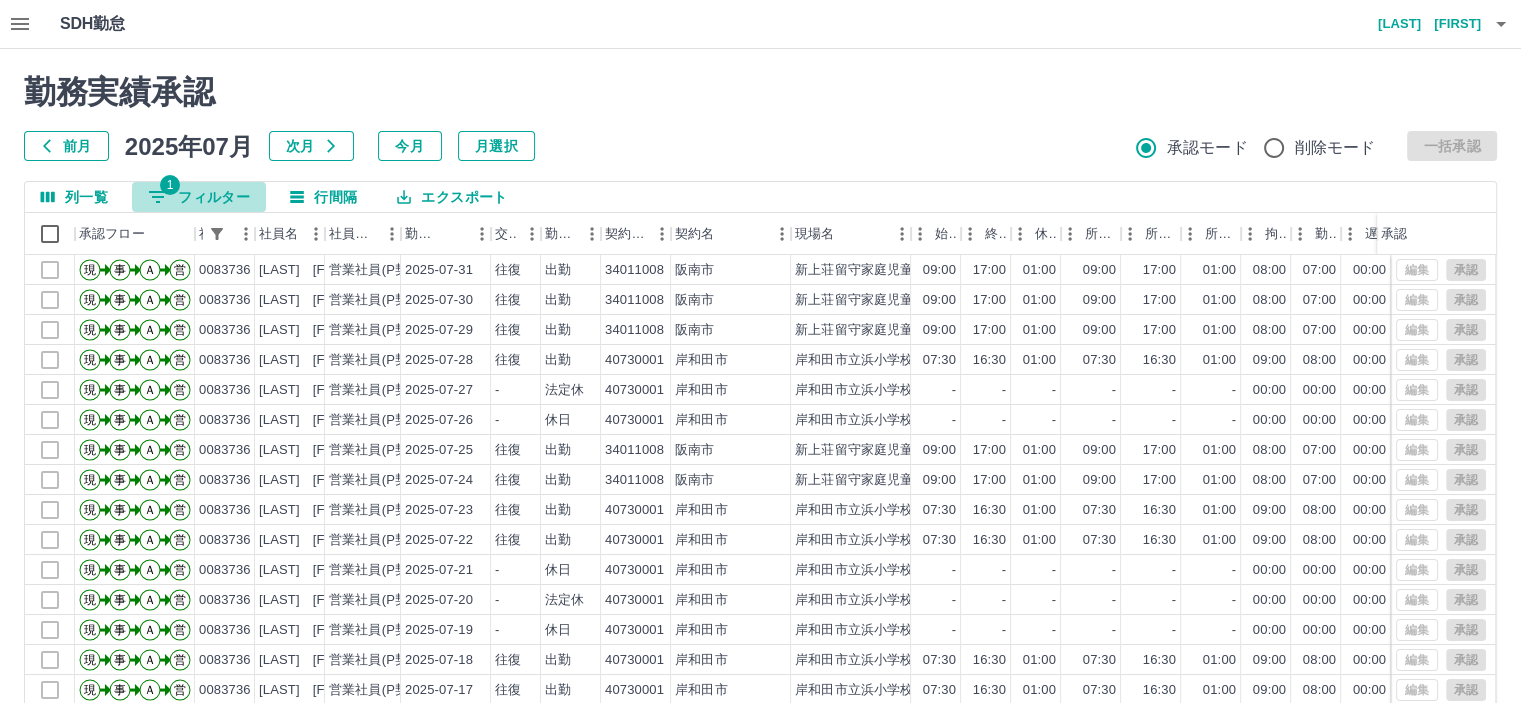 click on "1 フィルター" at bounding box center (199, 197) 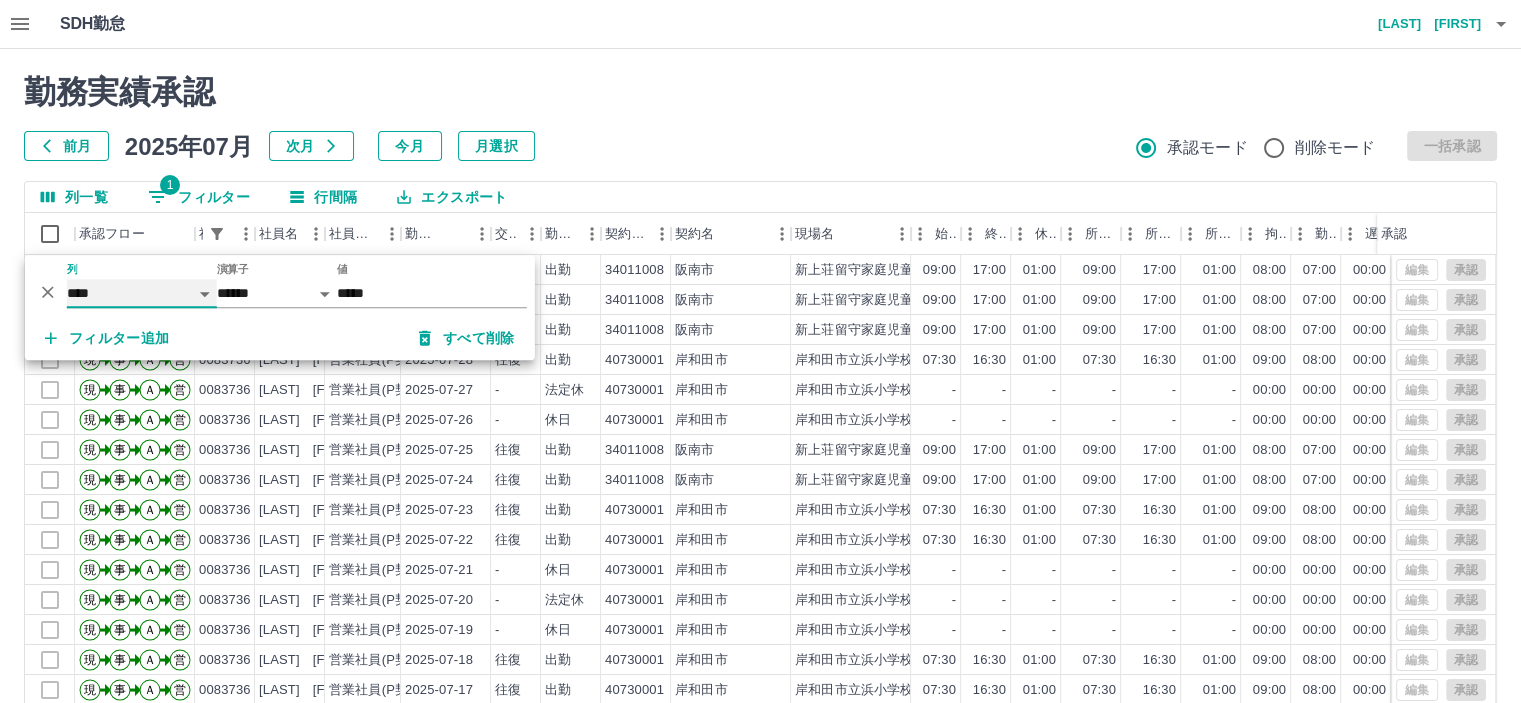 click on "**** *** **** *** *** **** ***** *** *** ** ** ** **** **** **** ** ** *** **** *****" at bounding box center [142, 293] 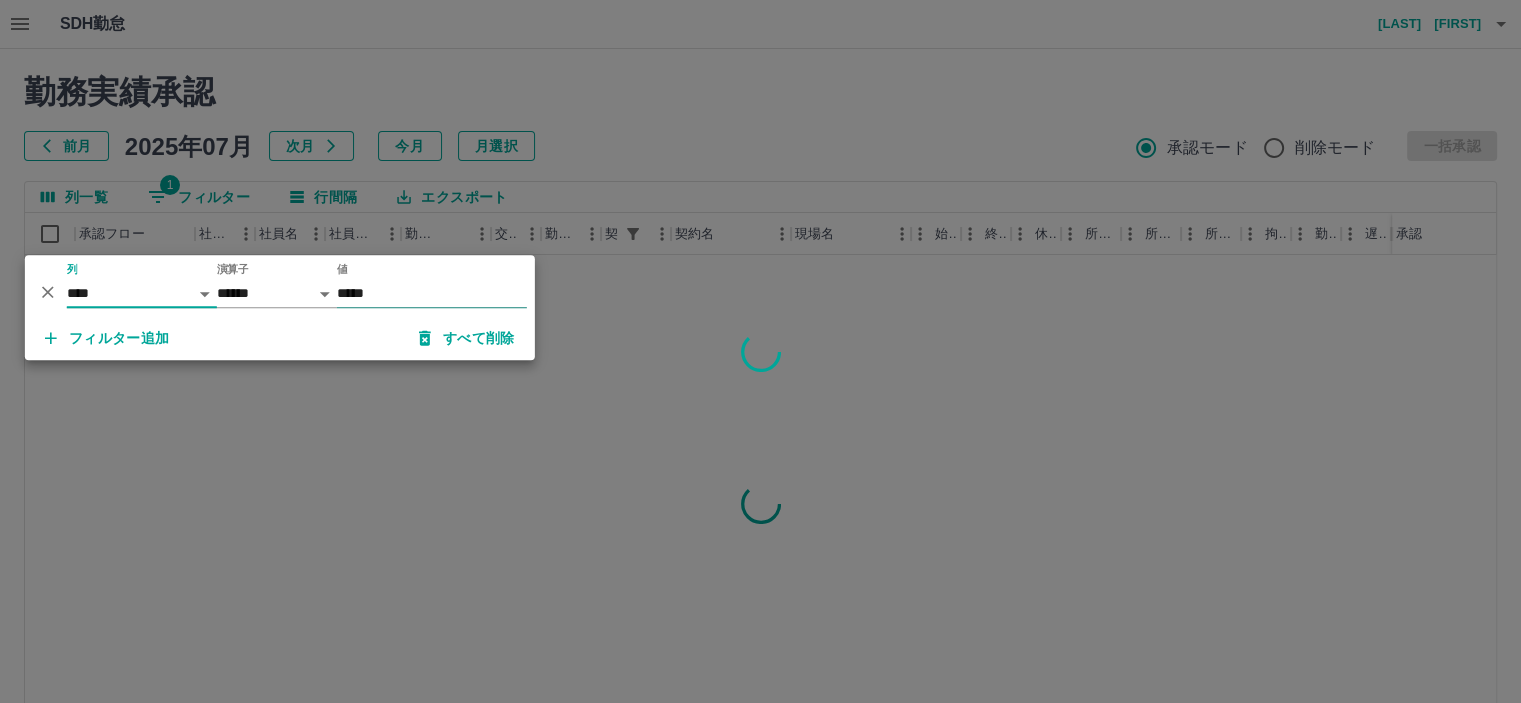 click on "*****" at bounding box center [432, 293] 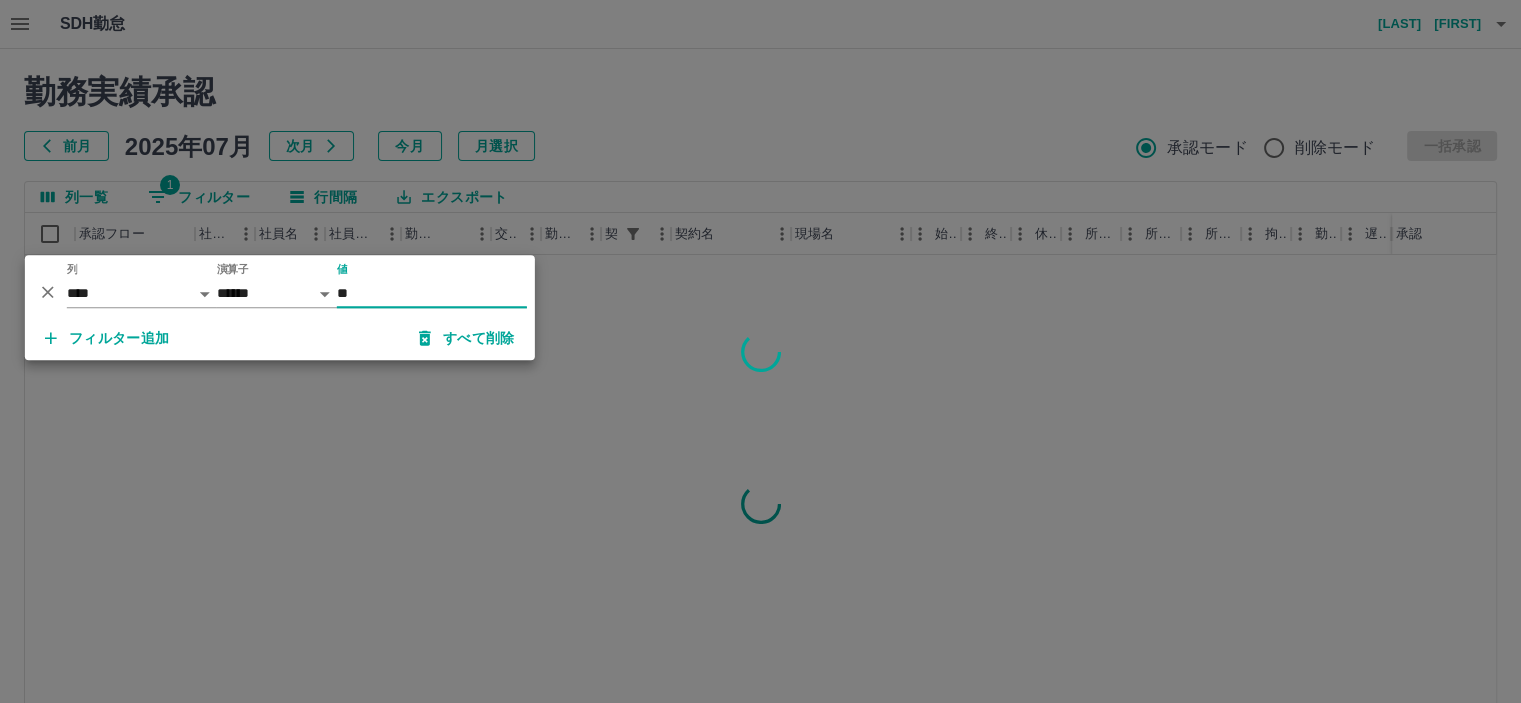 type on "*" 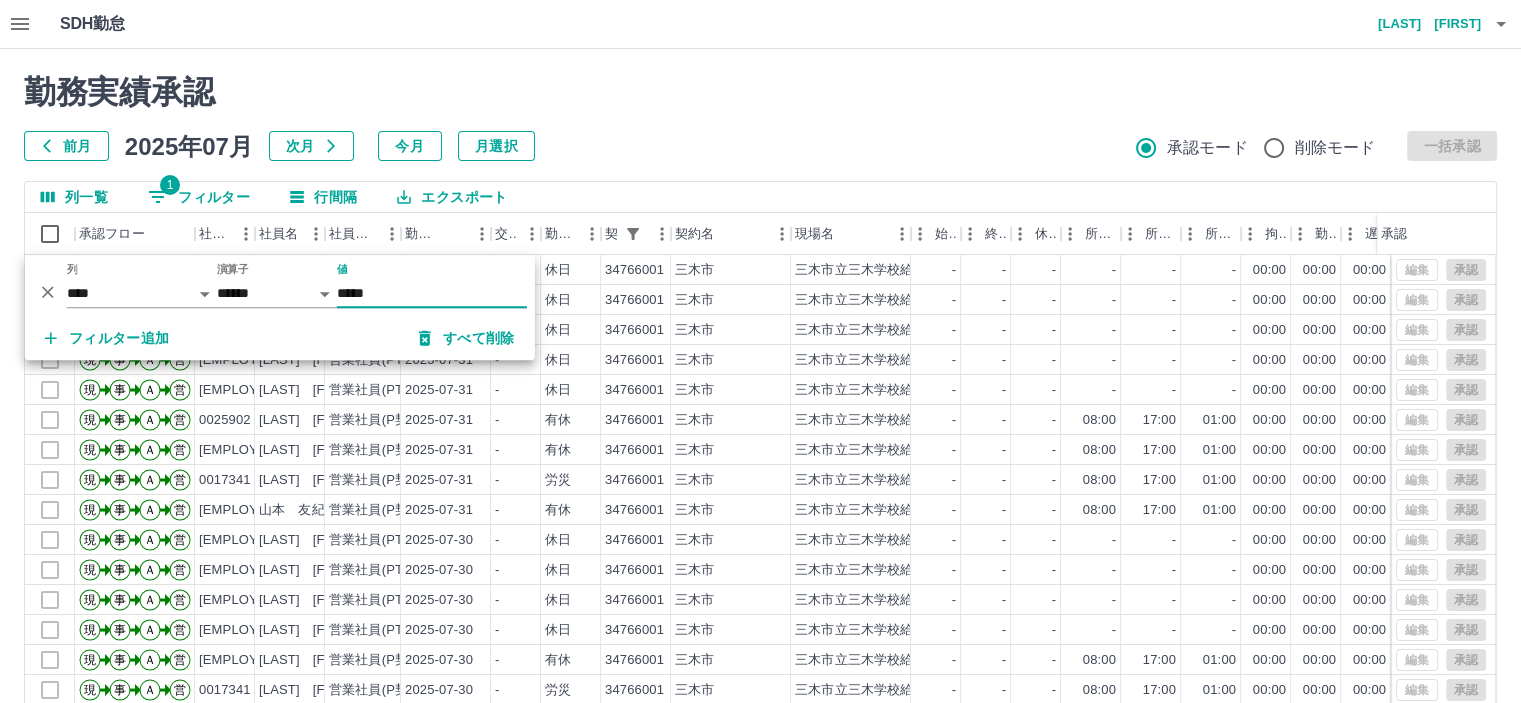 type on "*****" 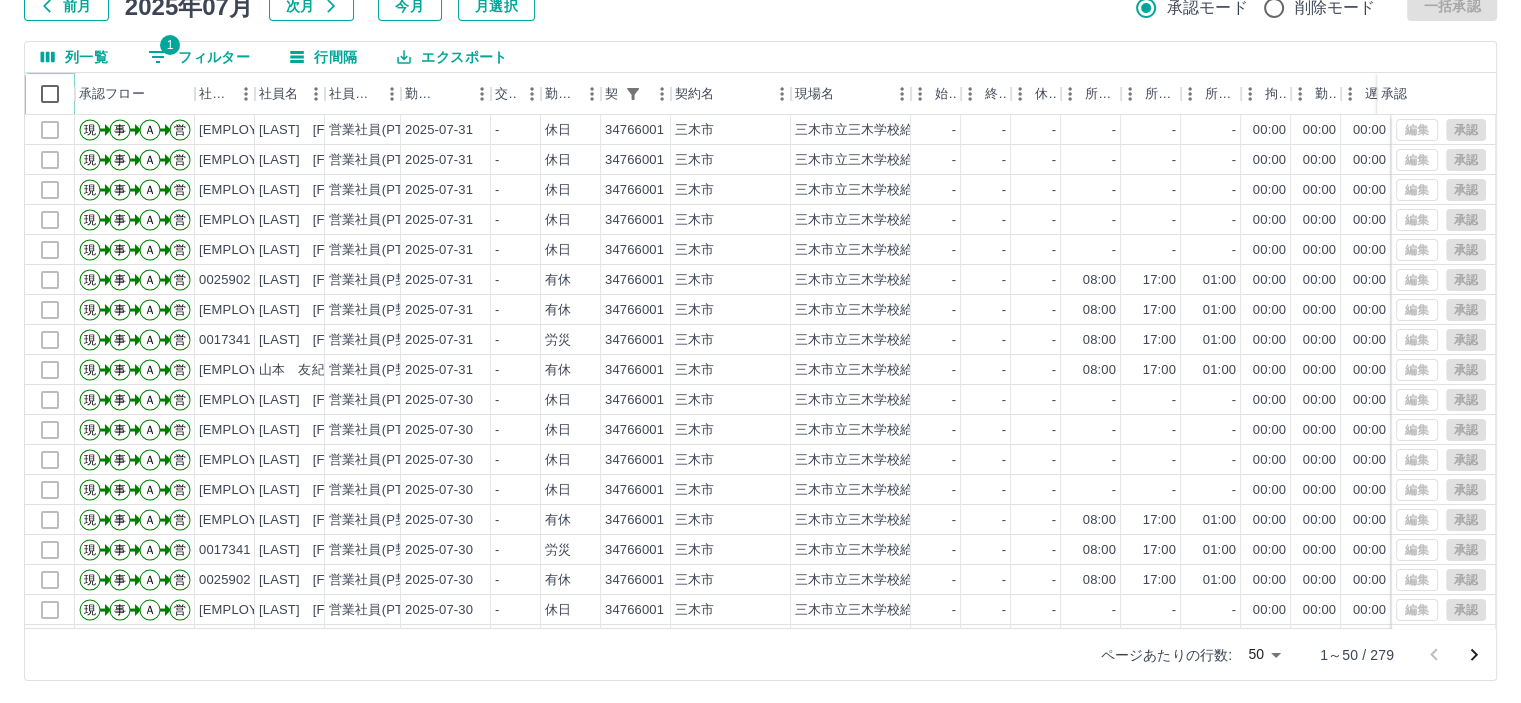 scroll, scrollTop: 142, scrollLeft: 0, axis: vertical 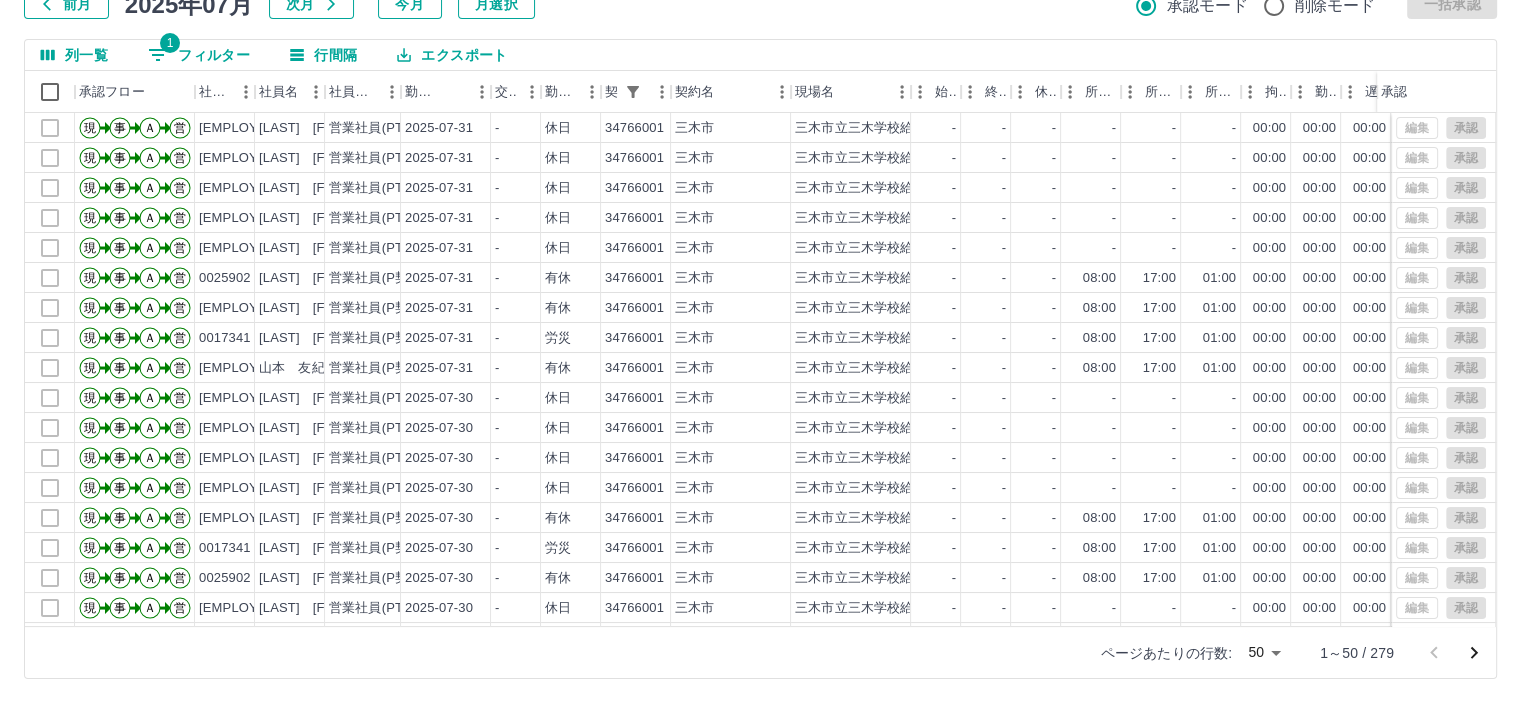 click on "SDH勤怠 [LAST]　[FIRST] 勤務実績承認 前月 [DATE] 次月 今月 月選択 承認モード 削除モード 一括承認 列一覧 1 フィルター 行間隔 エクスポート 承認フロー 社員番号 社員名 社員区分 勤務日 交通費 勤務区分 契約コード 契約名 現場名 始業 終業 休憩 所定開始 所定終業 所定休憩 拘束 勤務 遅刻等 コメント ステータス 承認 現 事 Ａ 営 [EMPLOYEE_ID] [LAST]　[FIRST] 営業社員(PT契約) [DATE]  -  休日 [CONTRACT_CODE] [CITY] [LOCATION] - - - - - - 00:00 00:00 00:00 全承認済 現 事 Ａ 営 [EMPLOYEE_ID] [LAST]　[FIRST] 営業社員(PT契約) [DATE]  -  休日 [CONTRACT_CODE] [CITY] [LOCATION] - - - - - - 00:00 00:00 00:00 全承認済 現 事 Ａ 営 [EMPLOYEE_ID] [LAST]　[FIRST] 営業社員(PT契約) [DATE]  -  休日 [CONTRACT_CODE] [CITY] [LOCATION] - - - - - - 00:00 00:00 00:00 全承認済 現 事 -" at bounding box center (760, 280) 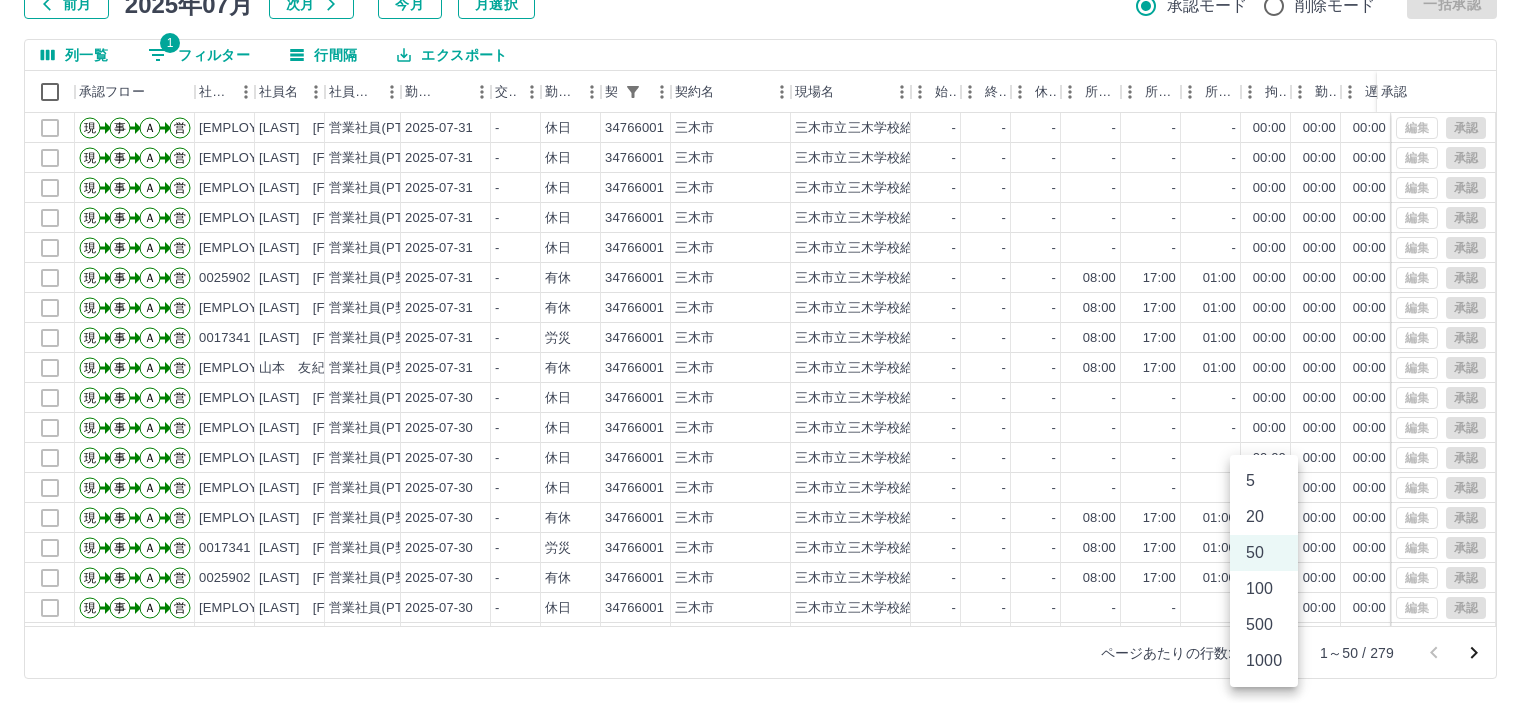 click on "500" at bounding box center (1264, 625) 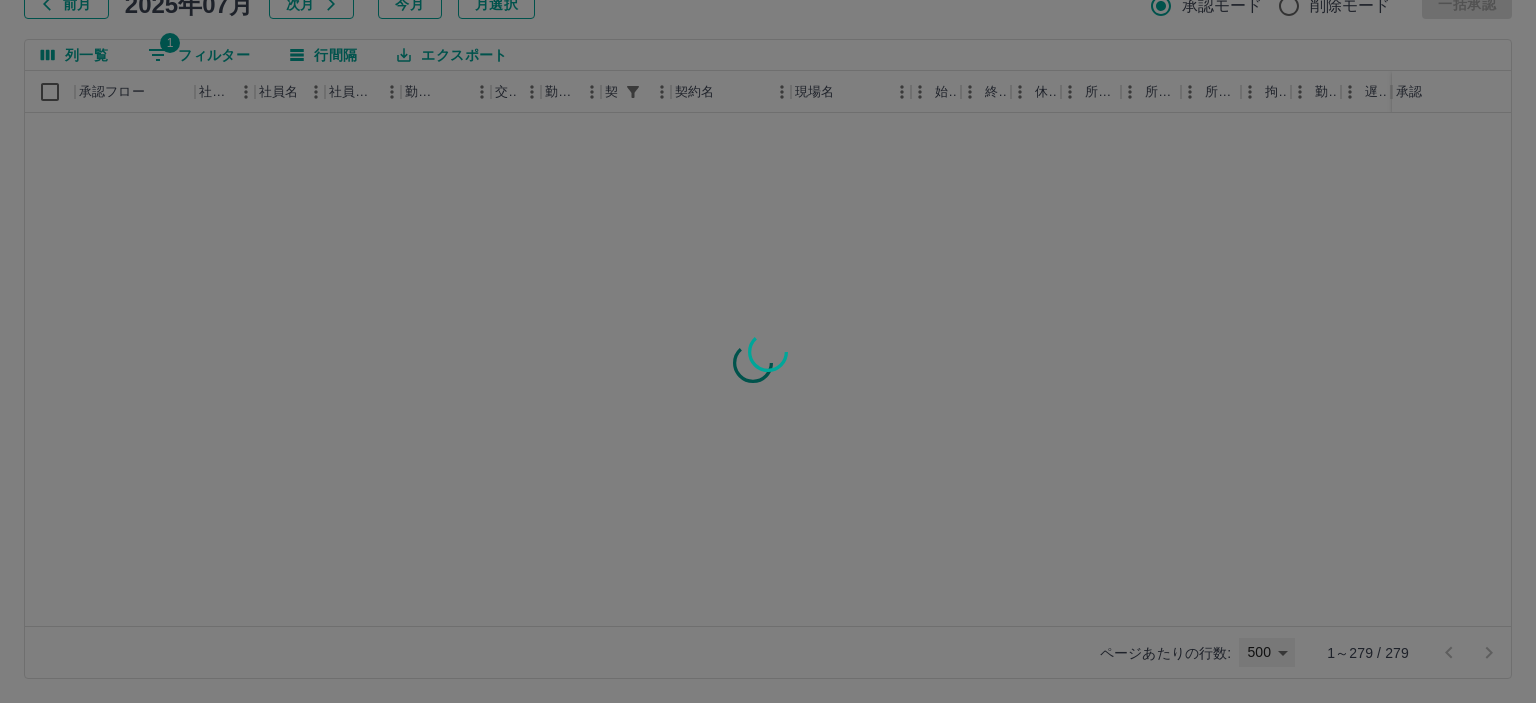type on "***" 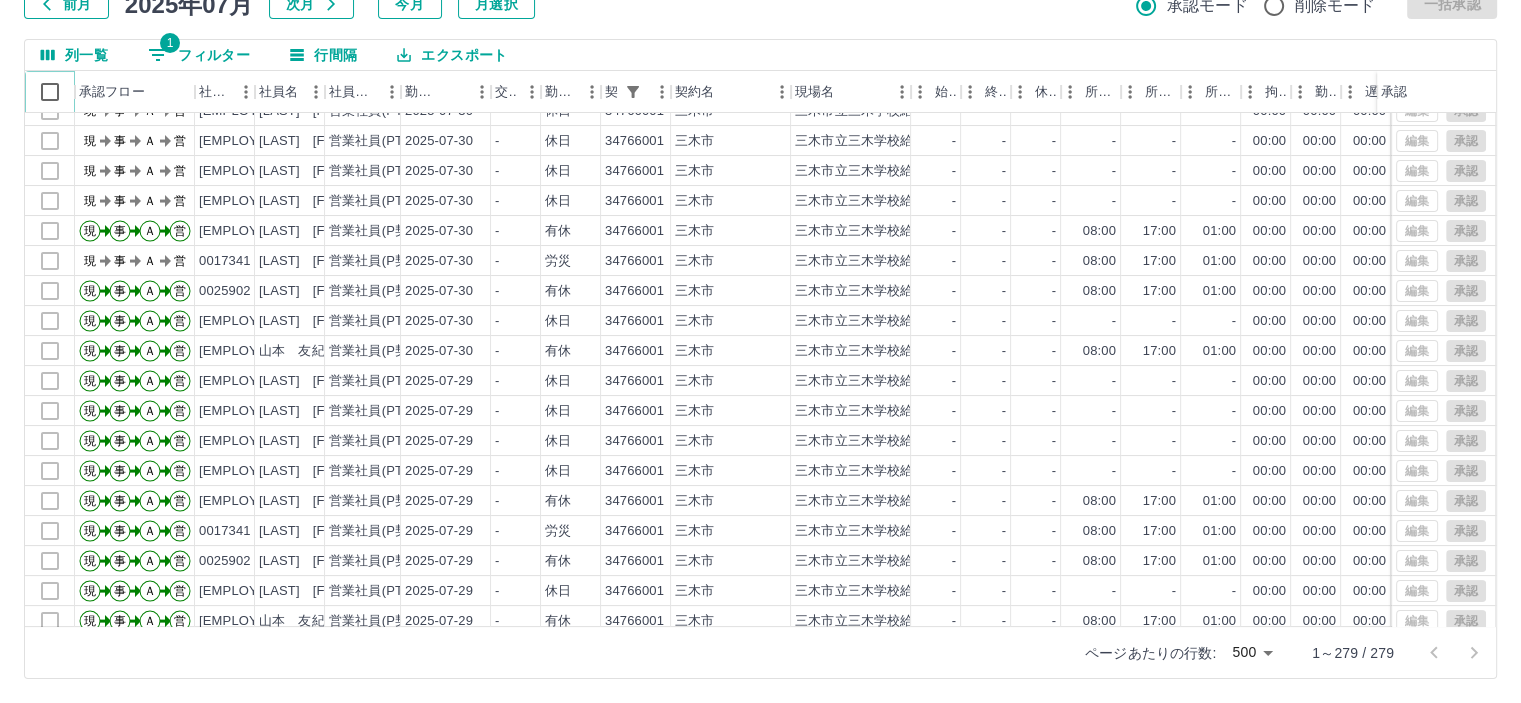 scroll, scrollTop: 200, scrollLeft: 0, axis: vertical 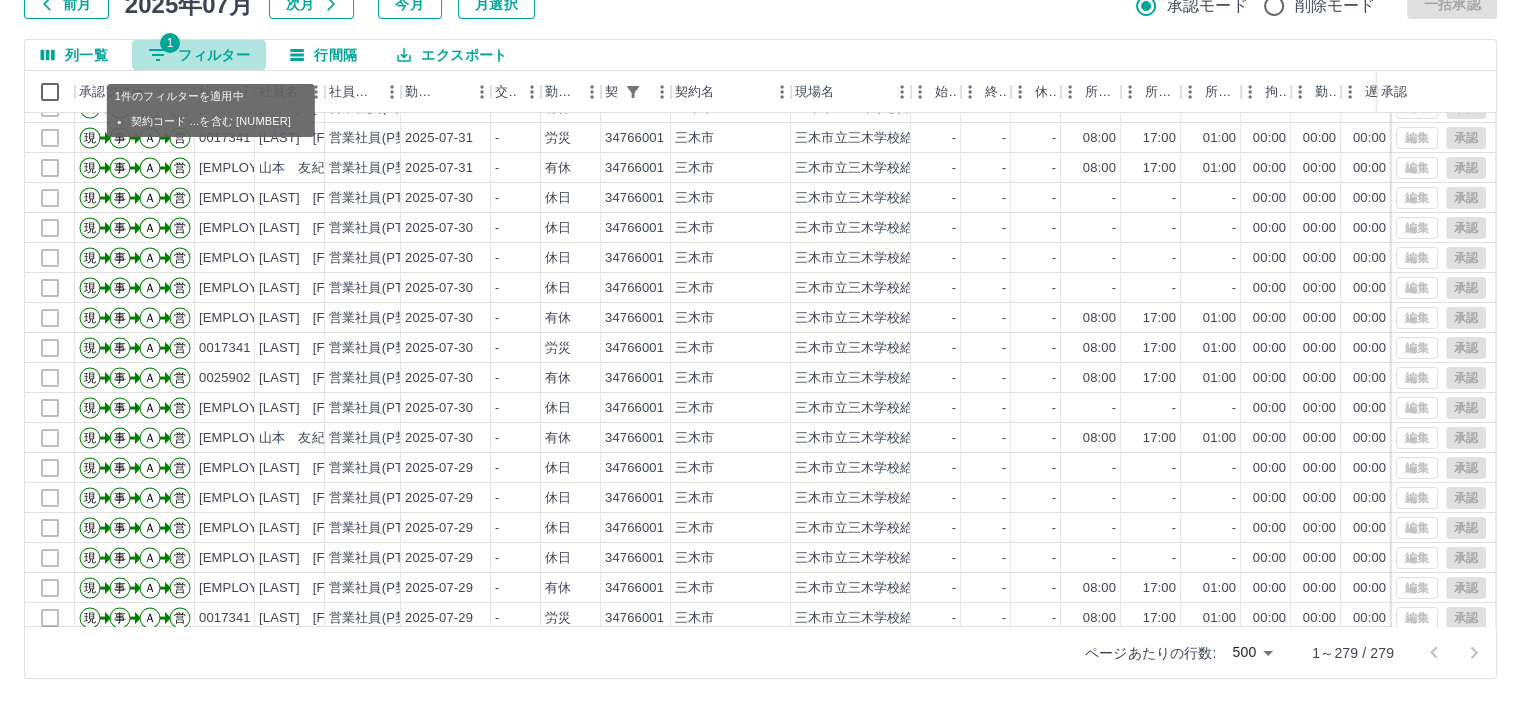 click on "1 フィルター" at bounding box center (199, 55) 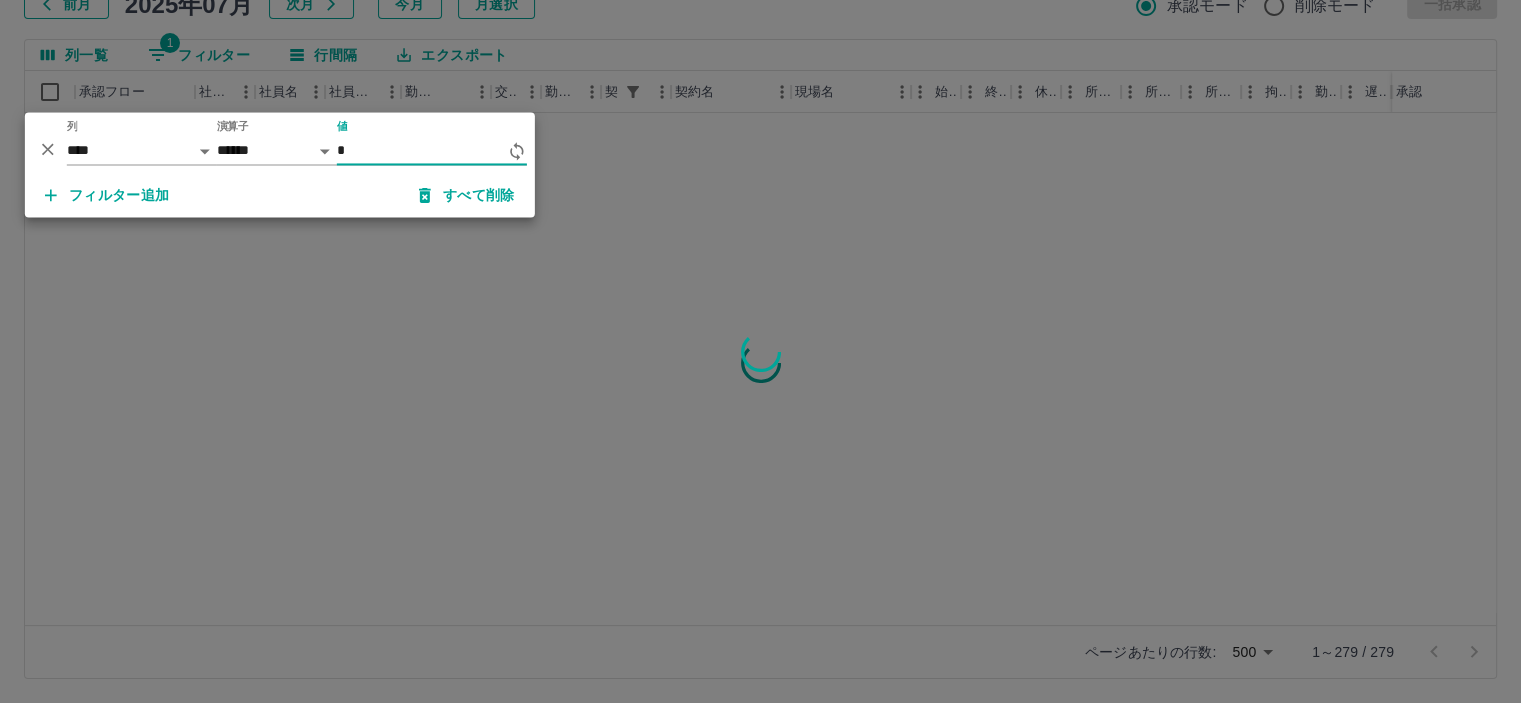 scroll, scrollTop: 0, scrollLeft: 0, axis: both 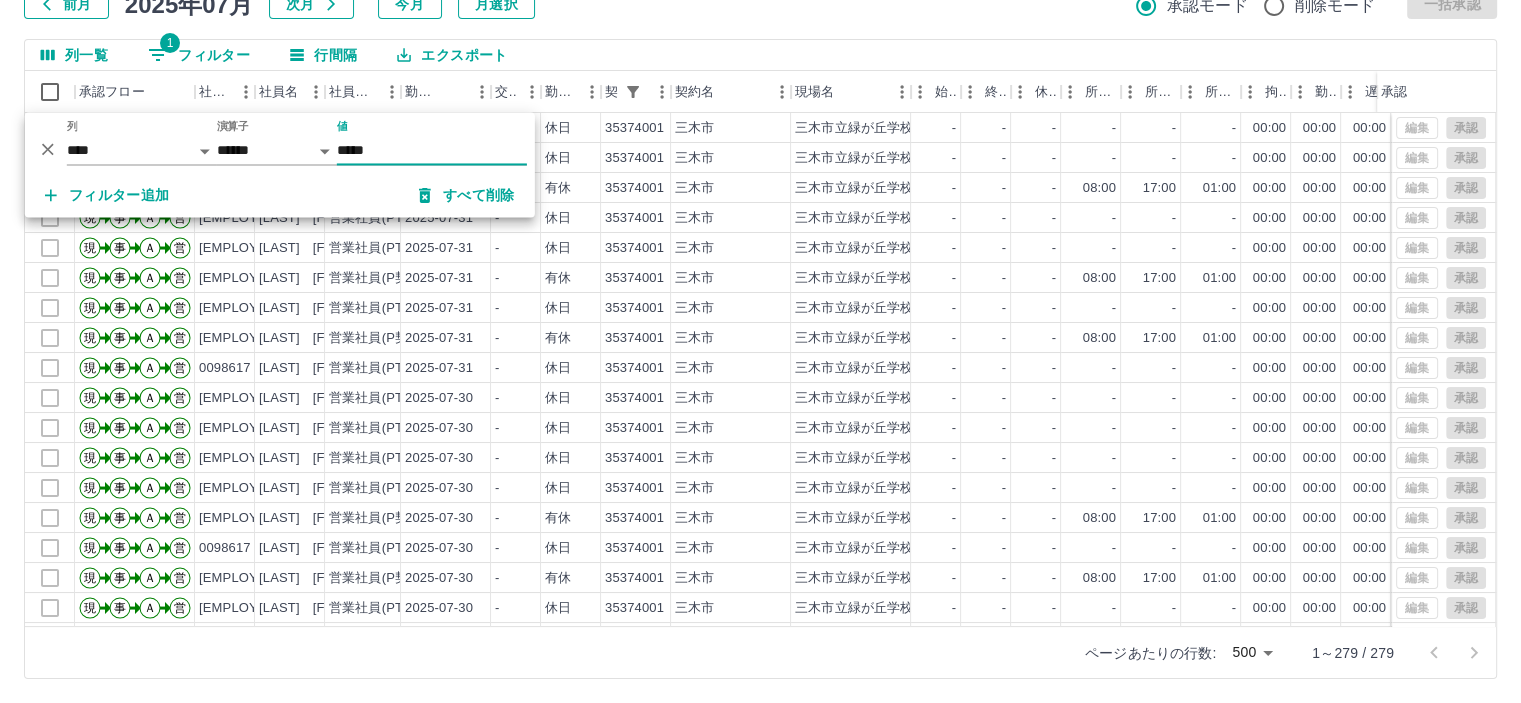 type on "*****" 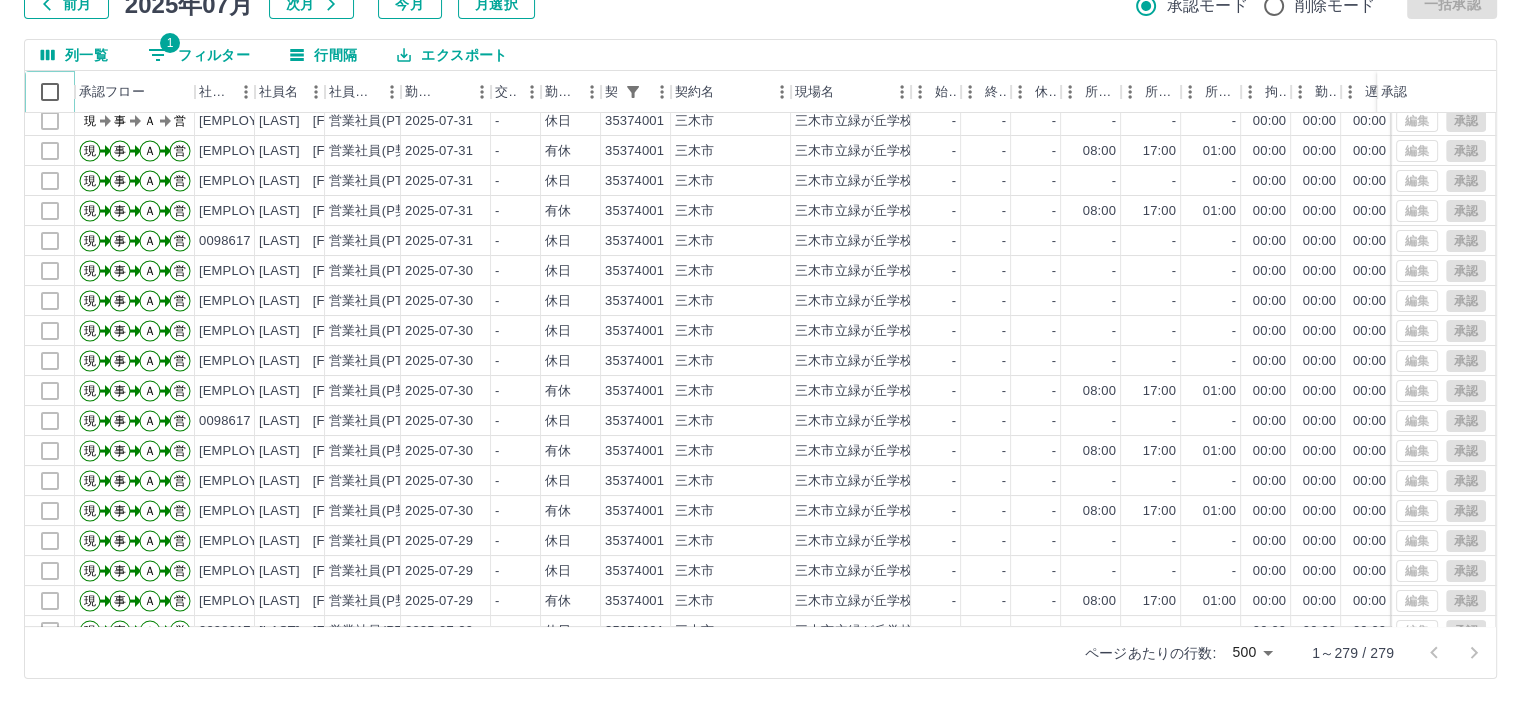 scroll, scrollTop: 0, scrollLeft: 0, axis: both 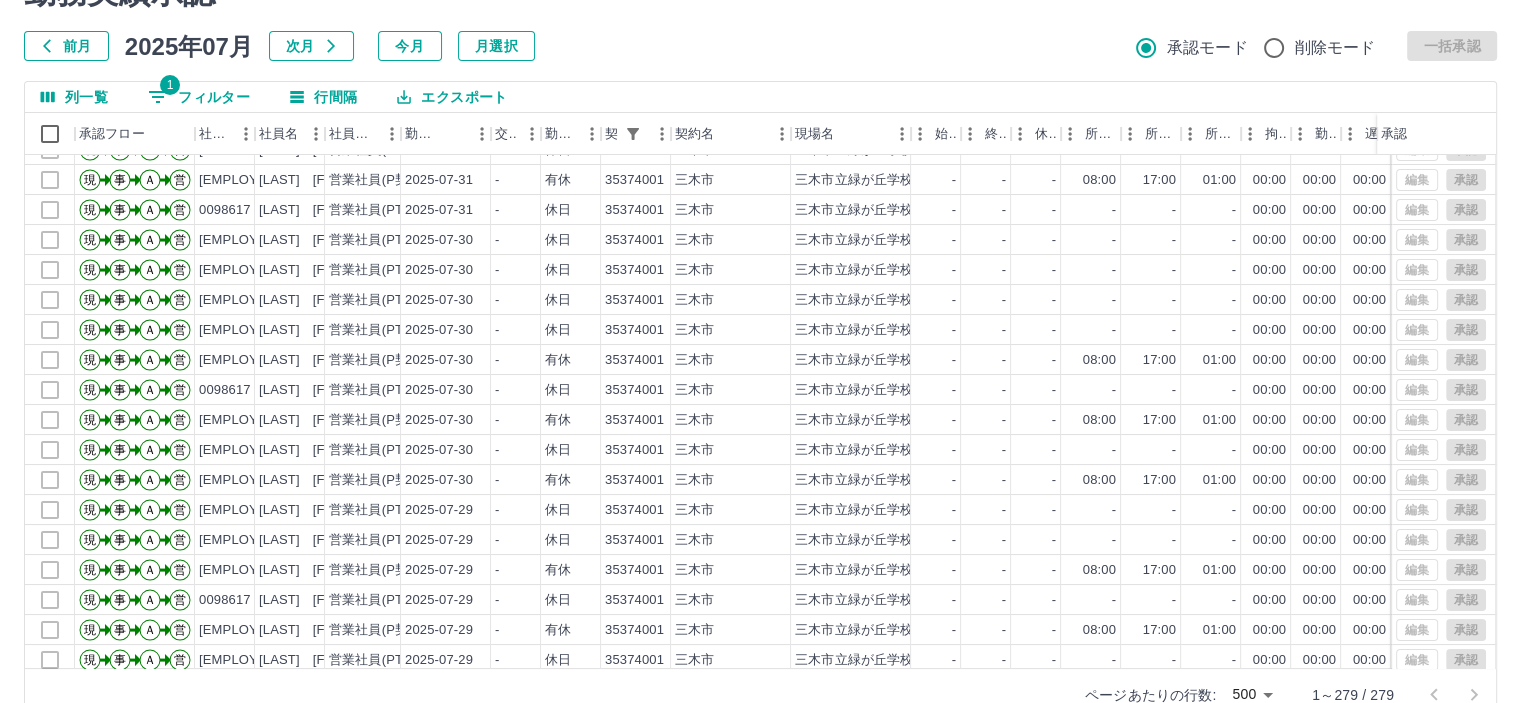 click on "1 フィルター" at bounding box center [199, 97] 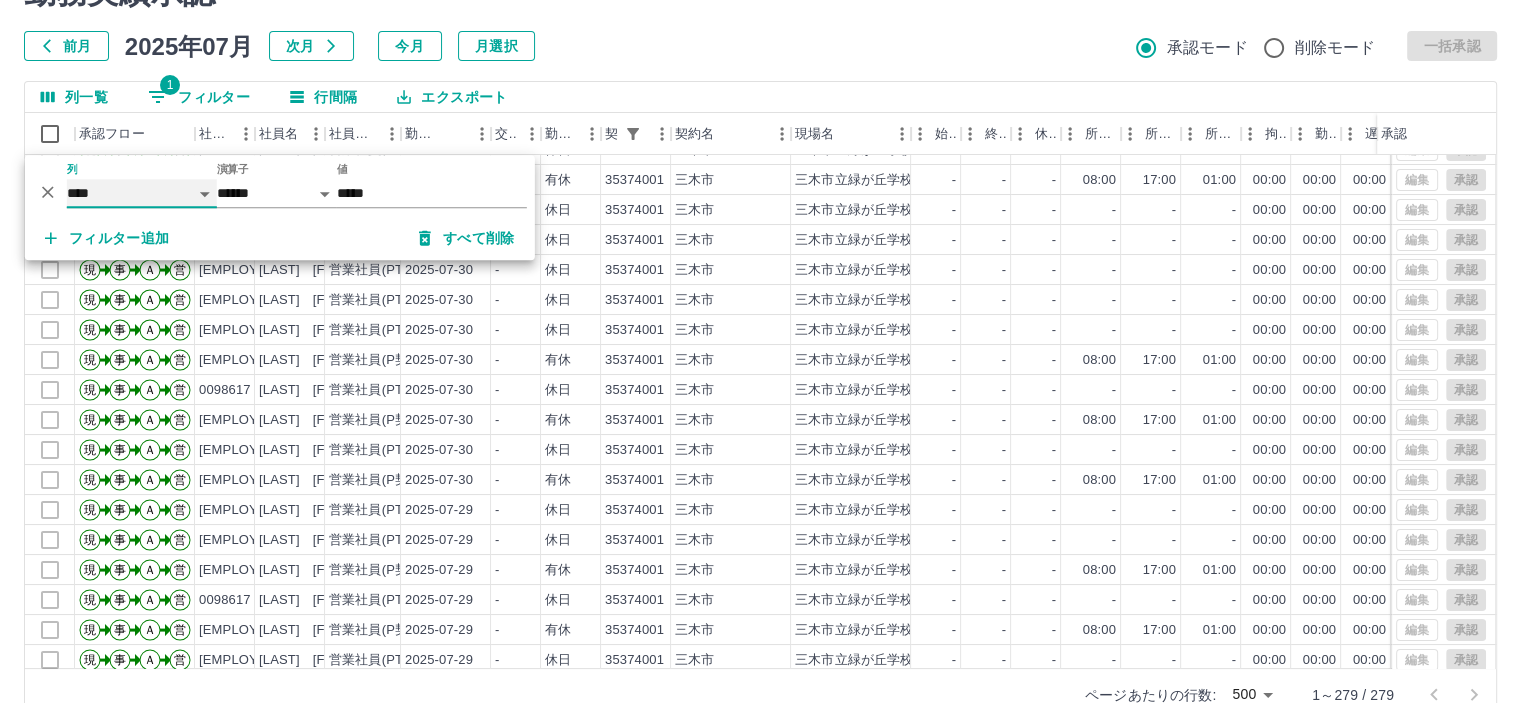 click on "**** *** **** *** *** **** ***** *** *** ** ** ** **** **** **** ** ** *** **** *****" at bounding box center (142, 193) 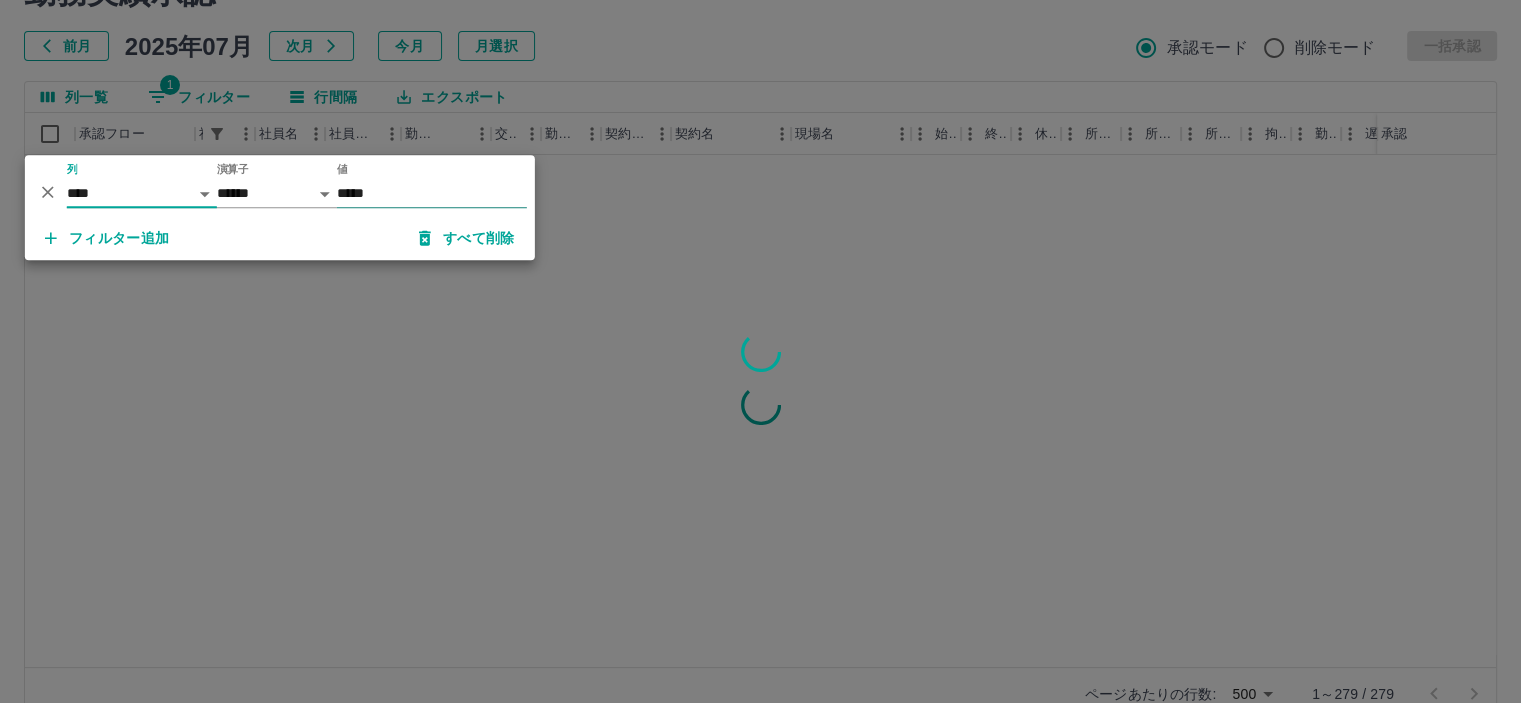 scroll, scrollTop: 0, scrollLeft: 0, axis: both 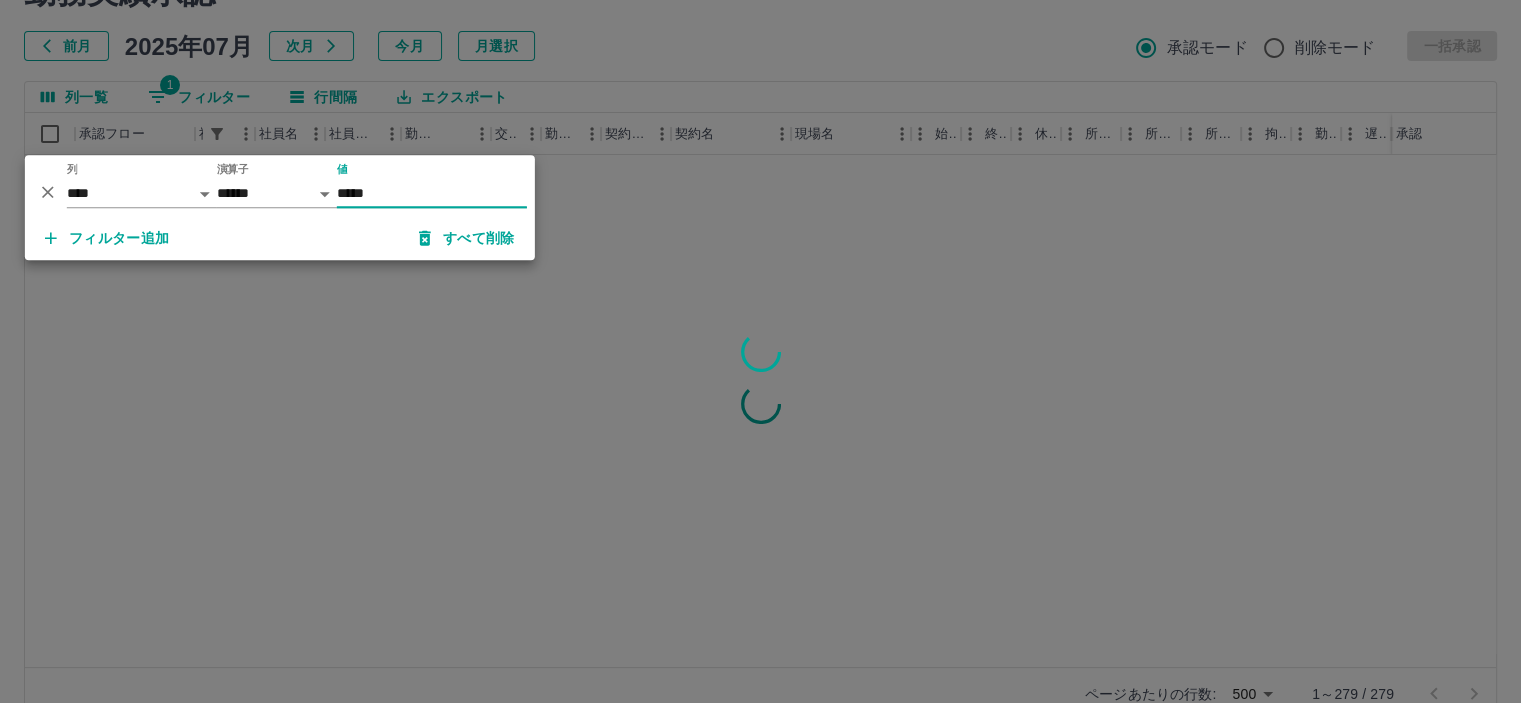 click on "*****" at bounding box center [432, 193] 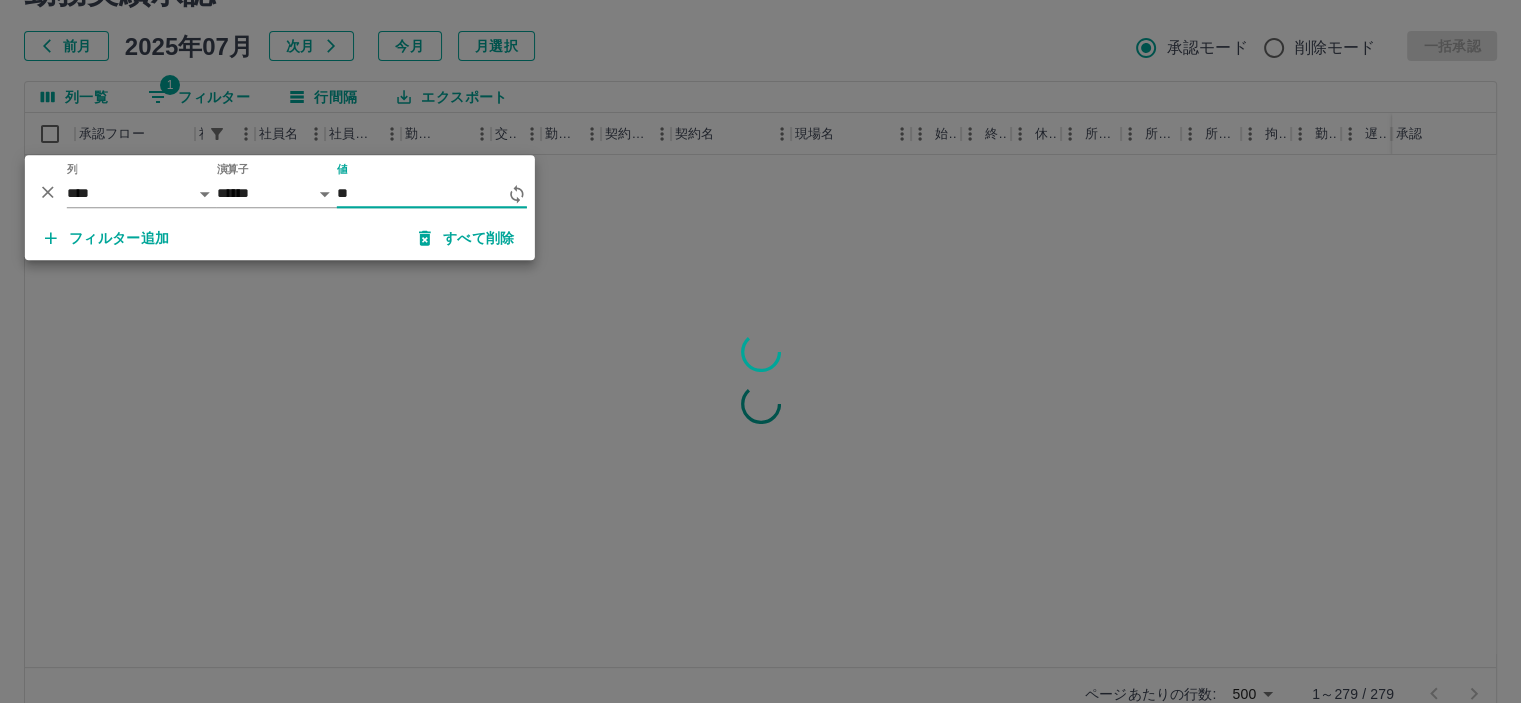 type on "*" 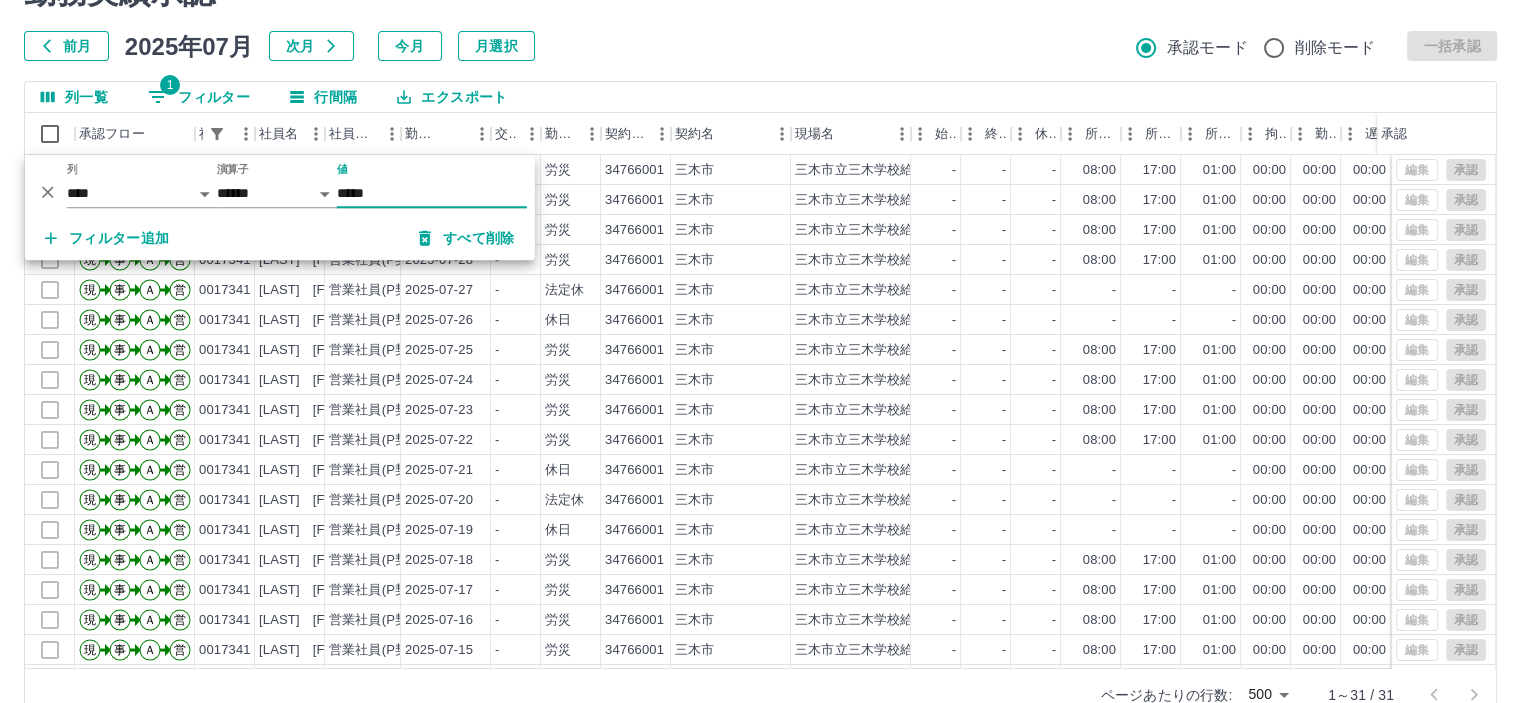 type on "*****" 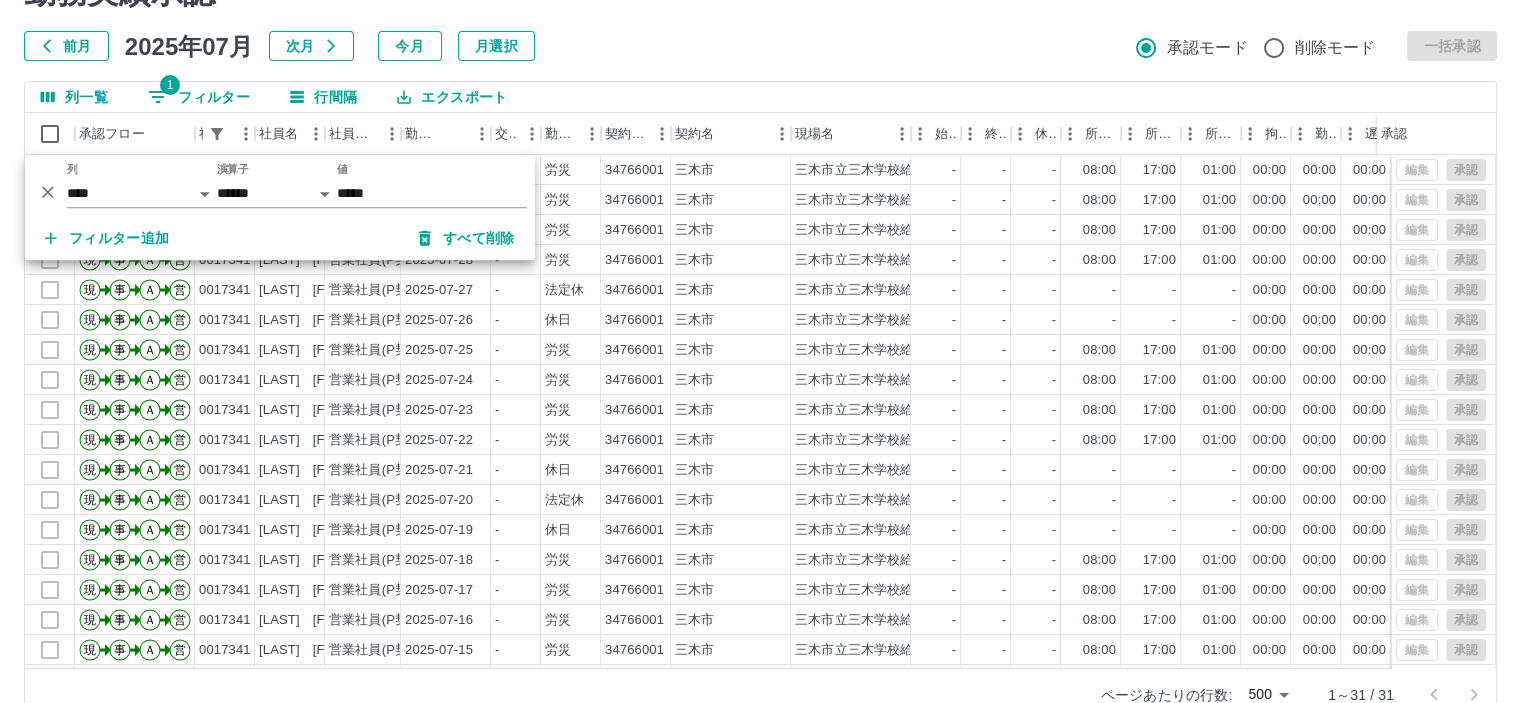 click on "前月 2025年07月 次月 今月 月選択 承認モード 削除モード 一括承認" at bounding box center [760, 46] 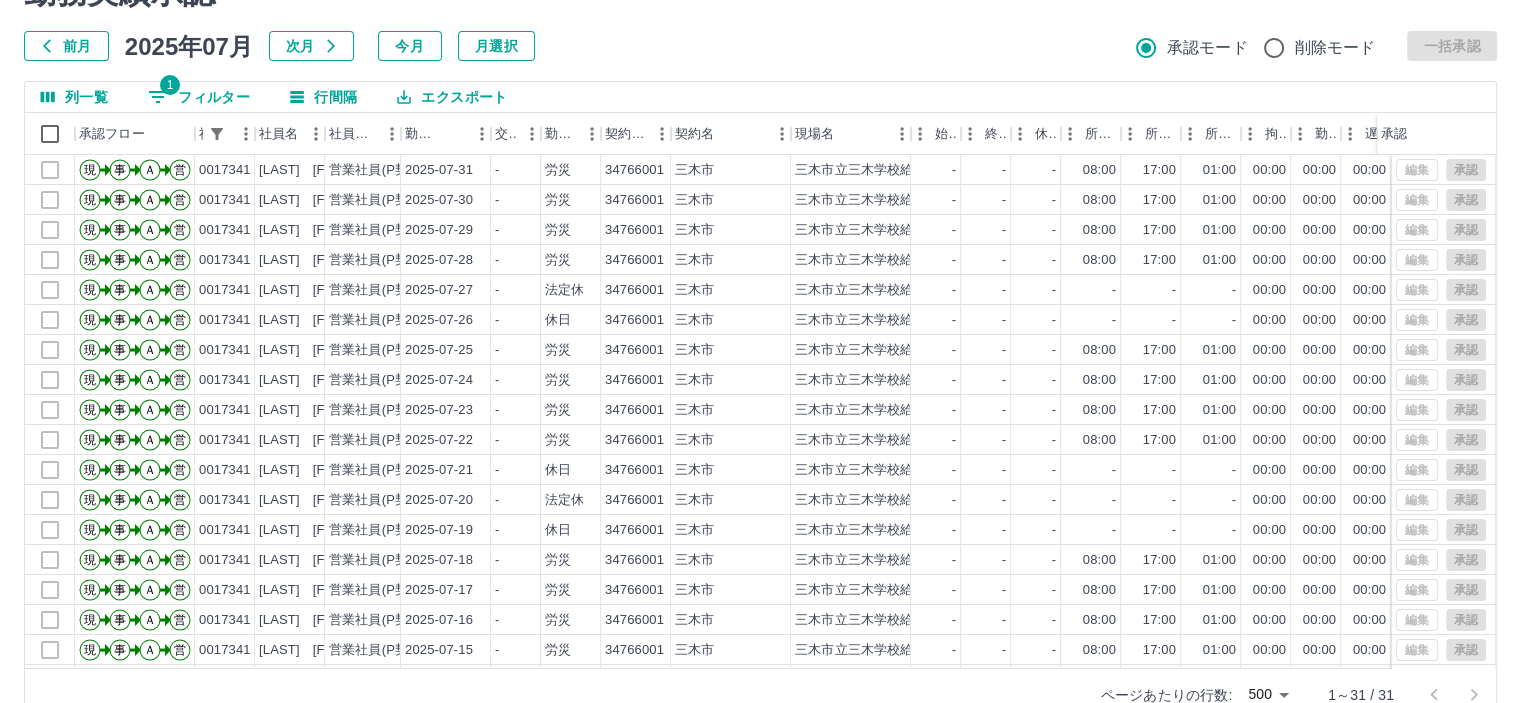 click on "1 フィルター" at bounding box center [199, 97] 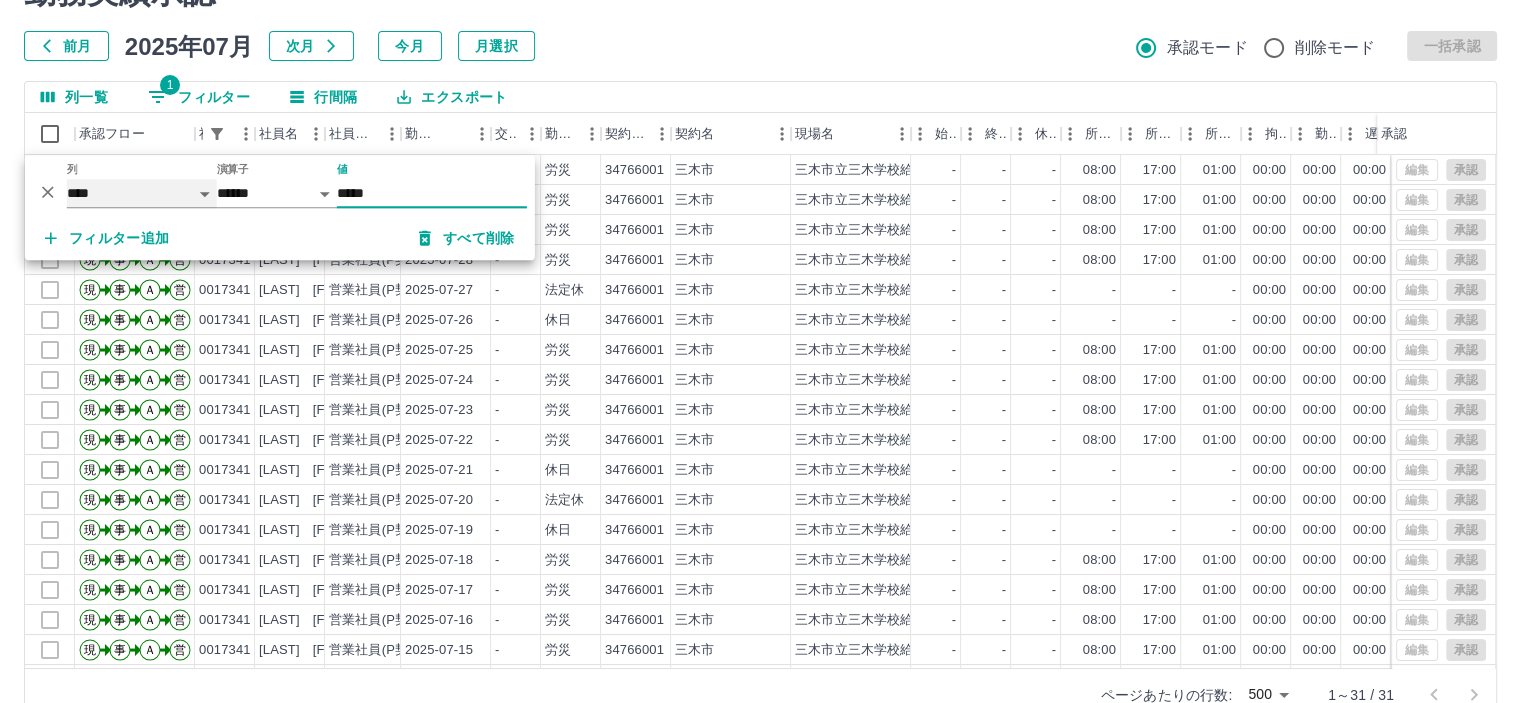 click on "**** *** **** *** *** **** ***** *** *** ** ** ** **** **** **** ** ** *** **** *****" at bounding box center (142, 193) 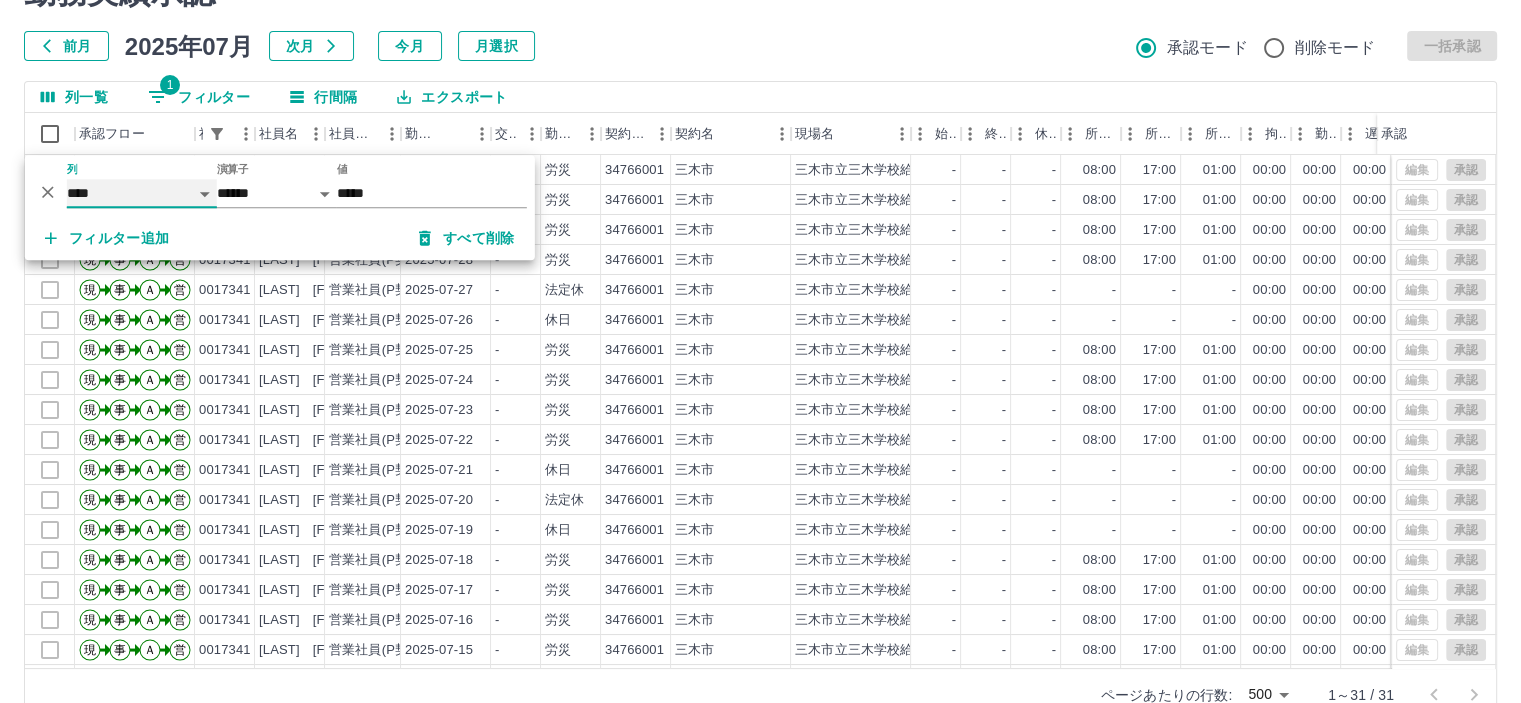 click on "**** *** **** *** *** **** ***** *** *** ** ** ** **** **** **** ** ** *** **** *****" at bounding box center (142, 193) 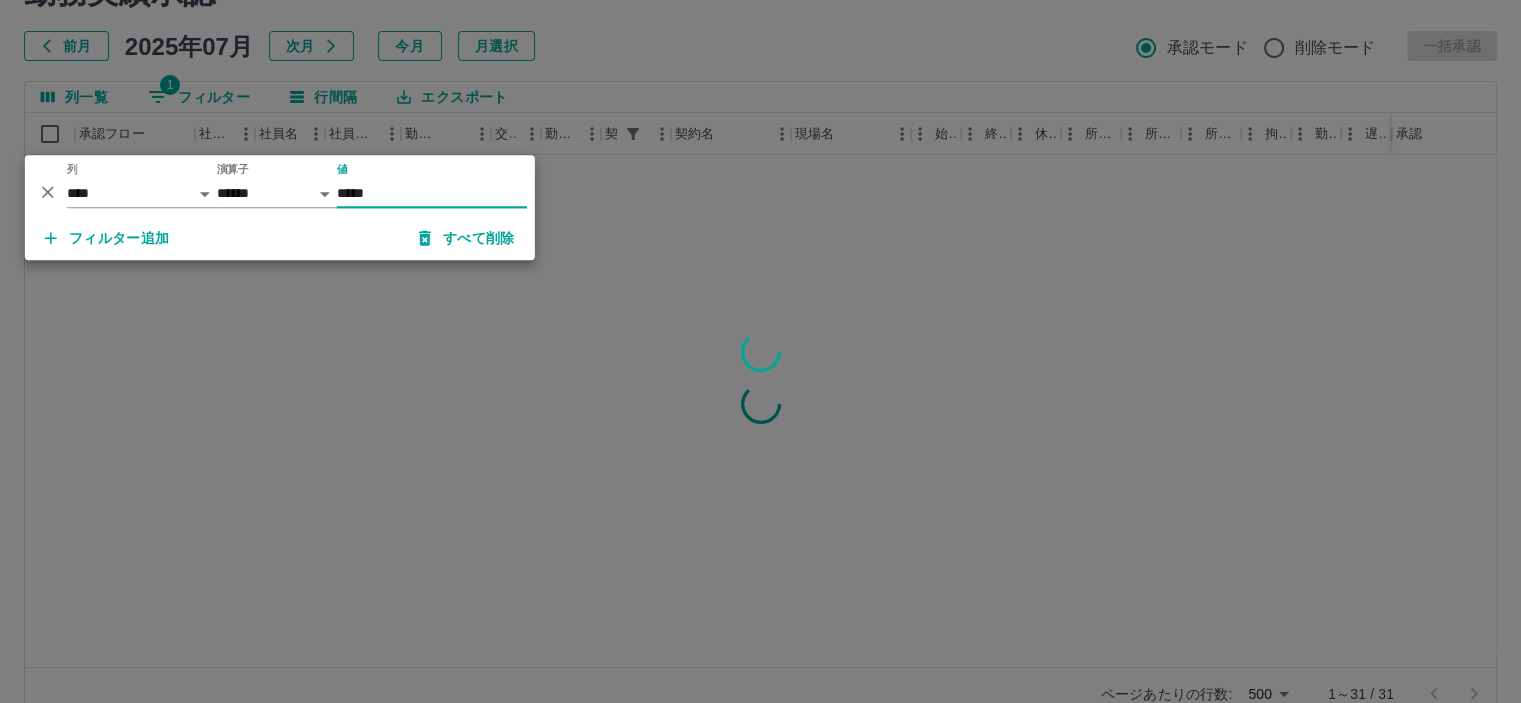 click on "*****" at bounding box center (432, 193) 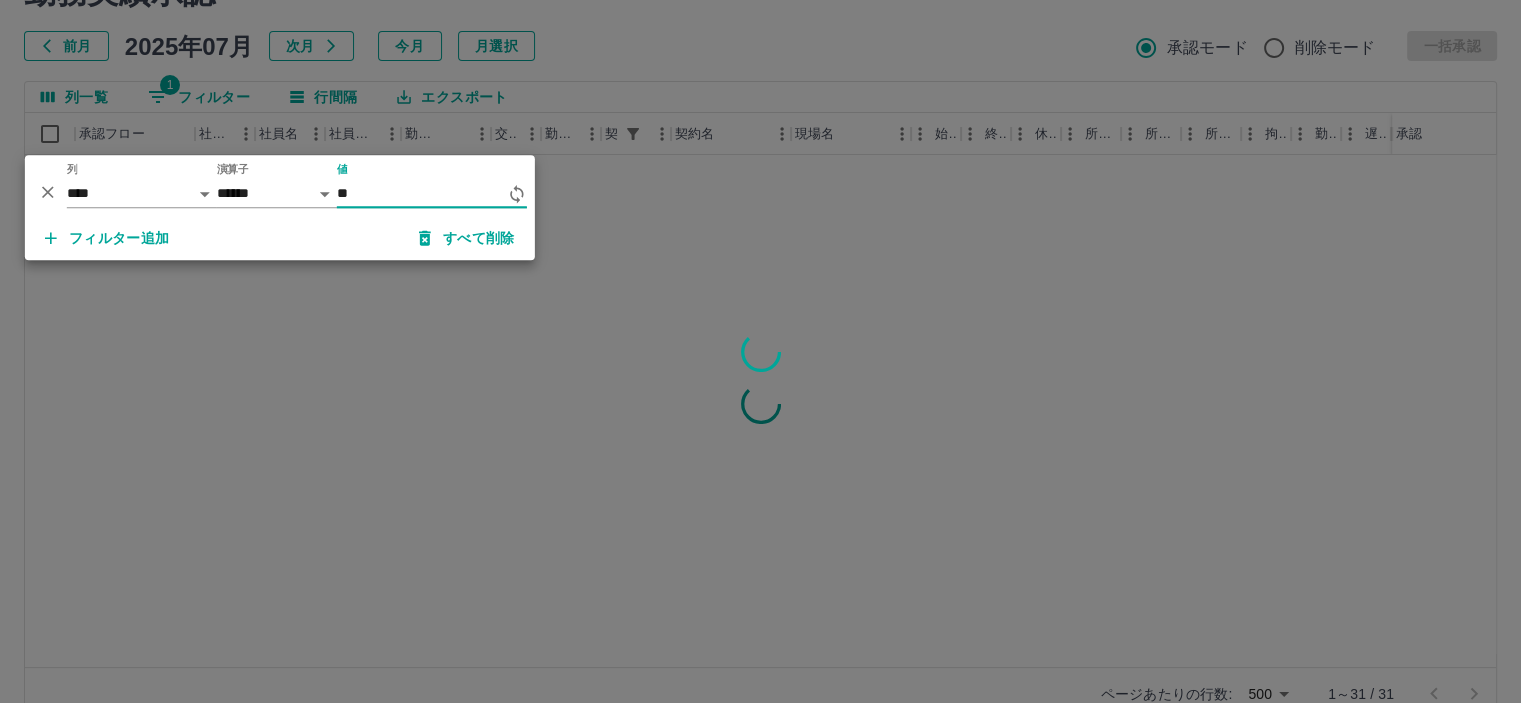 type on "*" 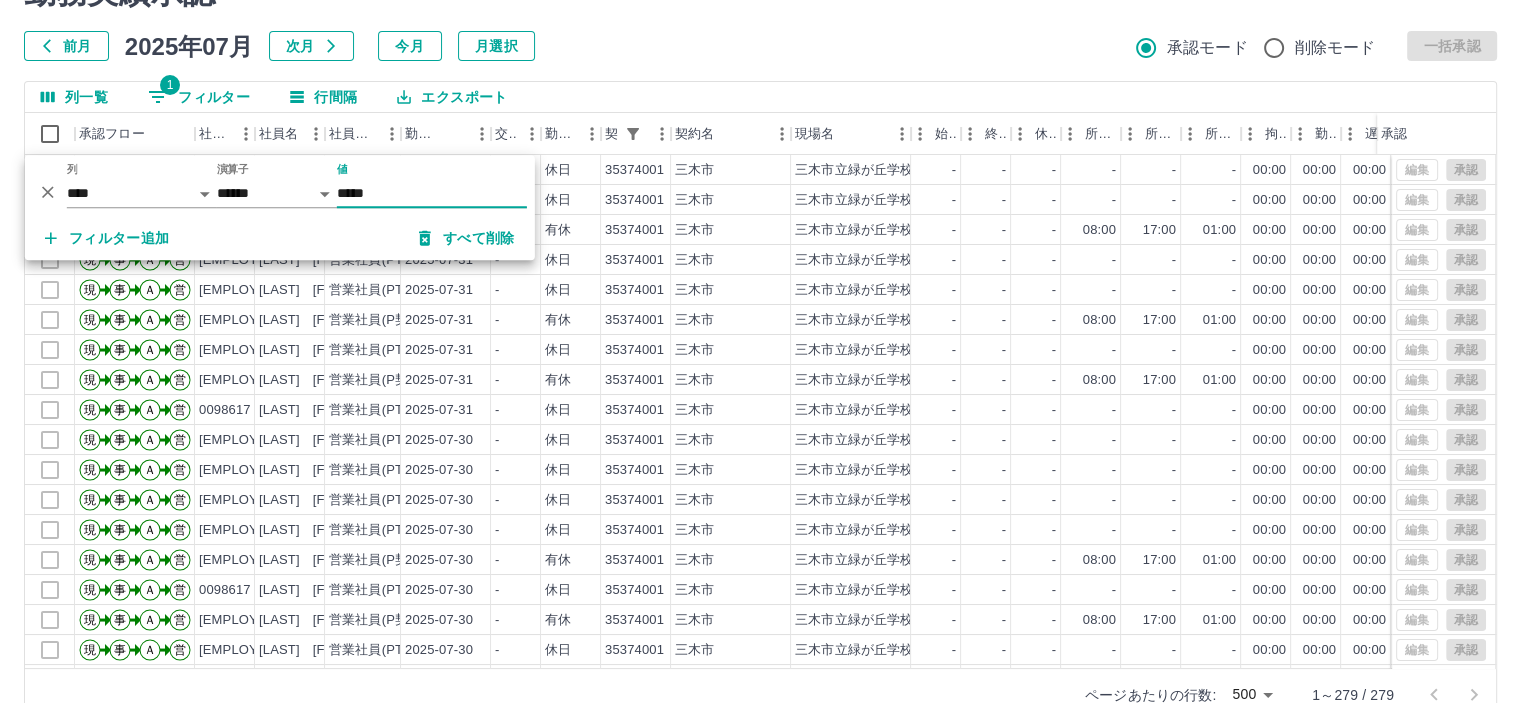 type on "*****" 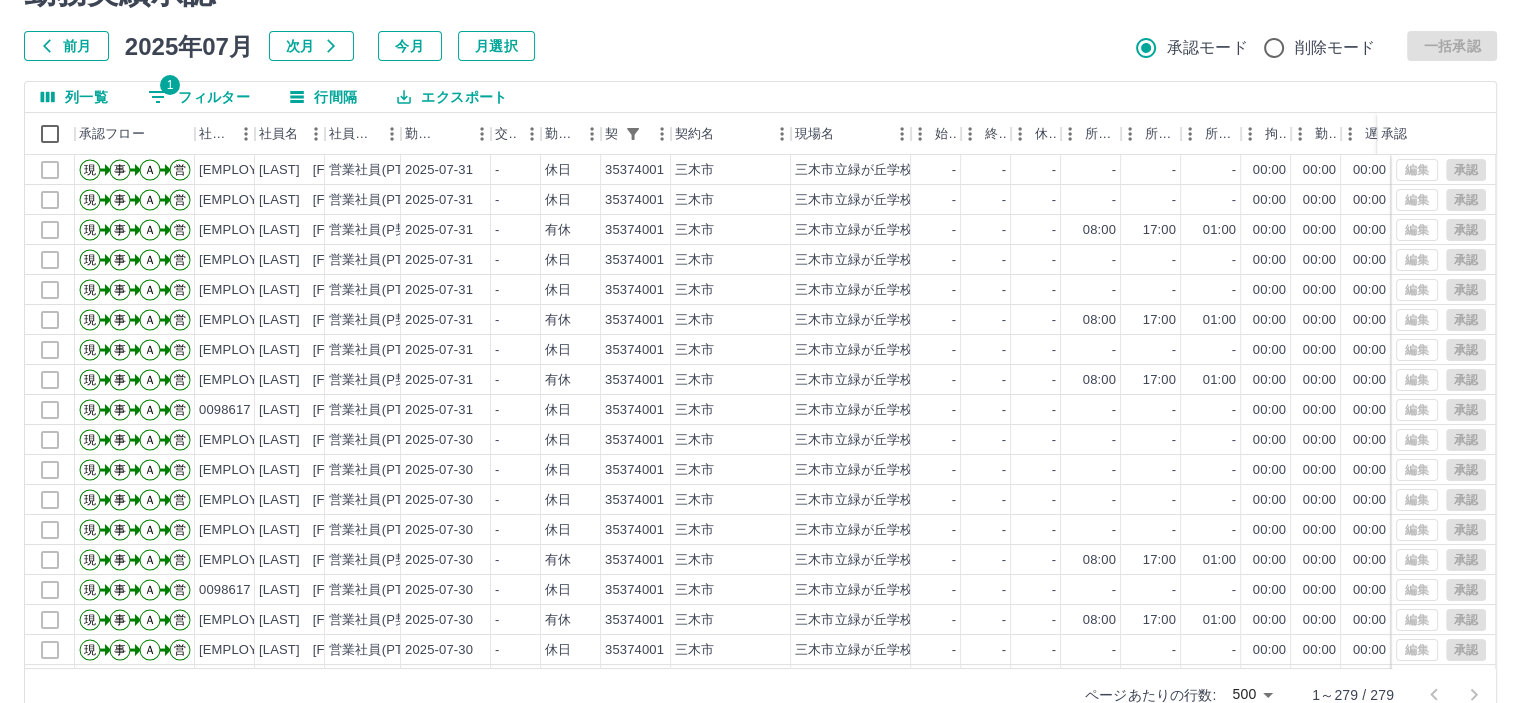 click on "前月 2025年07月 次月 今月 月選択 承認モード 削除モード 一括承認" at bounding box center [760, 46] 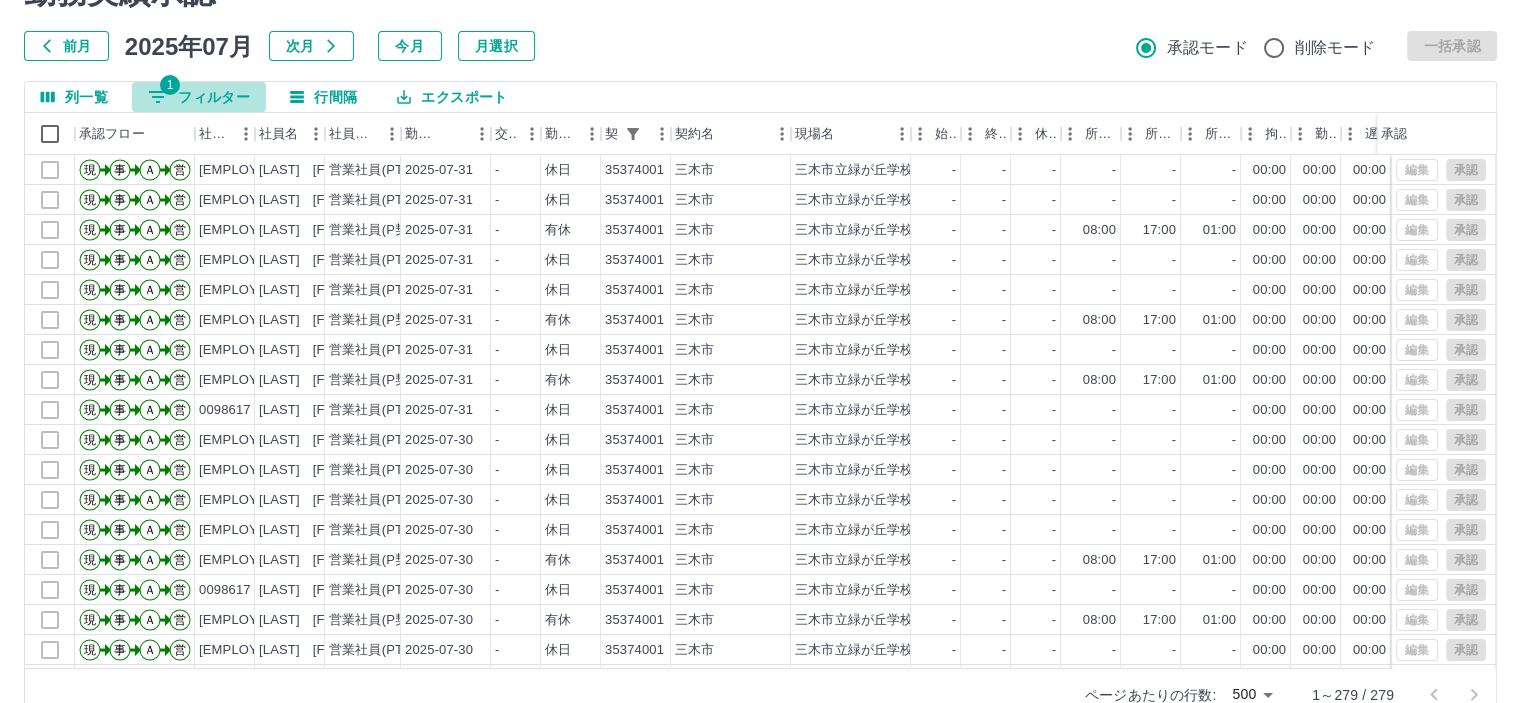 click on "1 フィルター" at bounding box center (199, 97) 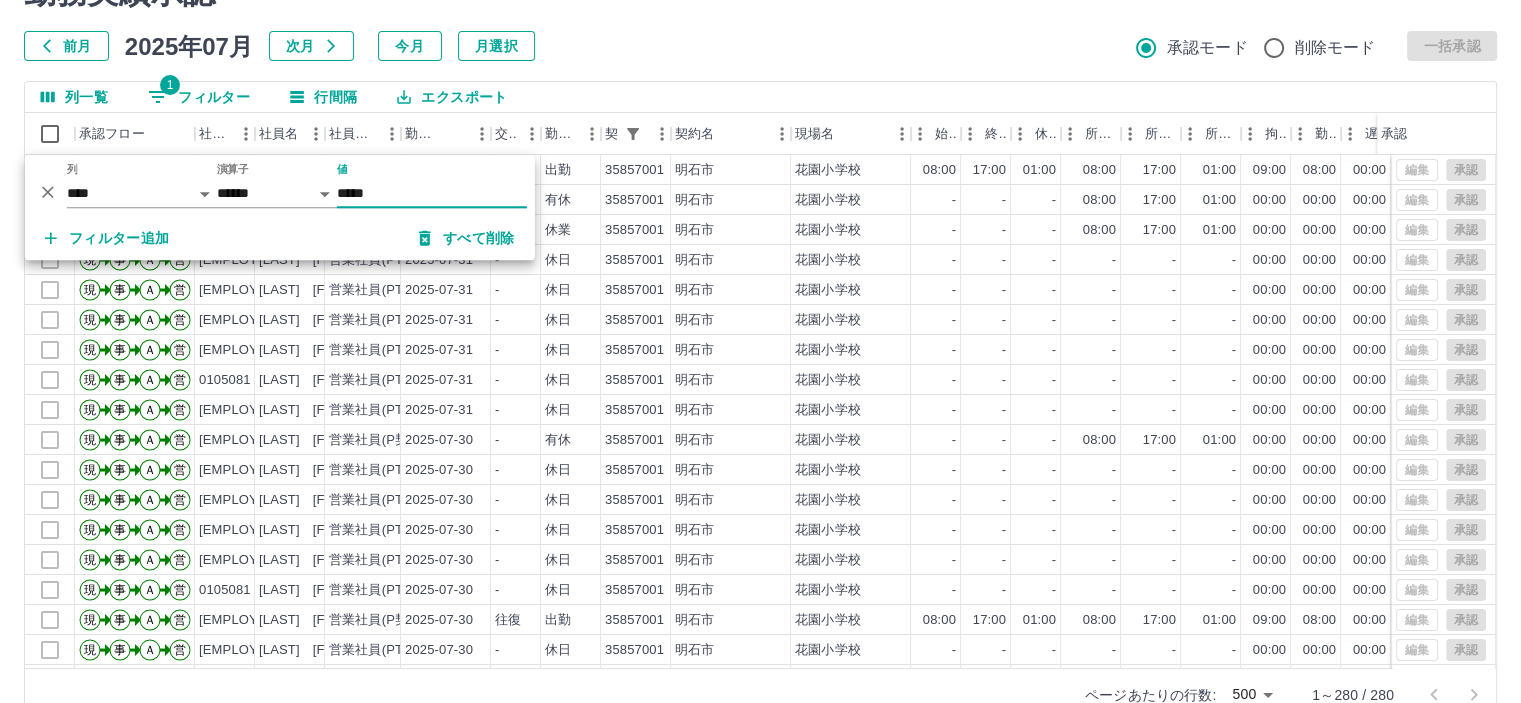 type on "*****" 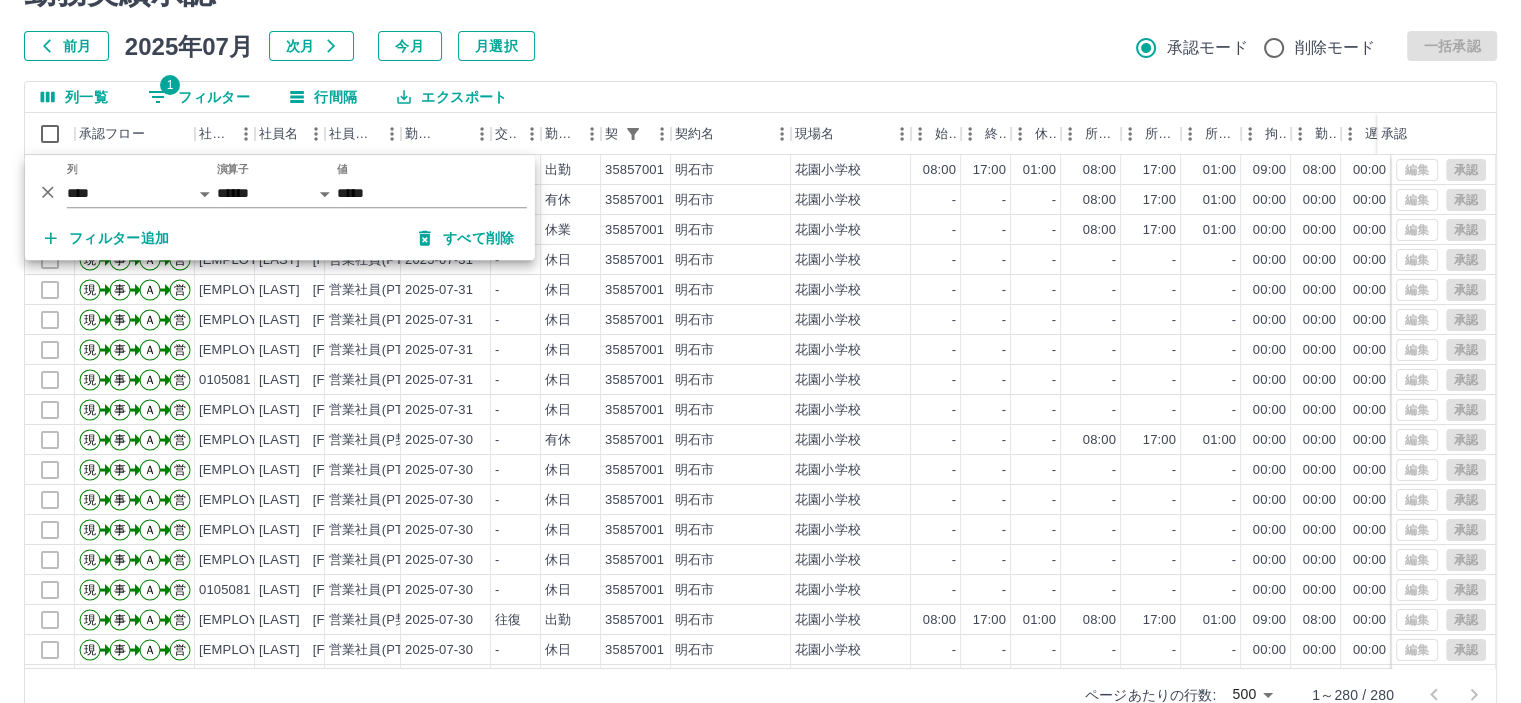 click on "勤務実績承認 前月 [DATE] 次月 今月 月選択 承認モード 削除モード 一括承認 列一覧 1 フィルター 行間隔 エクスポート 承認フロー 社員番号 社員名 社員区分 勤務日 交通費 勤務区分 契約コード 契約名 現場名 始業 終業 休憩 所定開始 所定終業 所定休憩 拘束 勤務 遅刻等 コメント ステータス 承認 現 事 Ａ 営 [EMPLOYEE_ID] [LAST]　[FIRST] 営業社員(P契約) [DATE] 往復 出勤 [CONTRACT_CODE] [CITY] [LOCATION] 08:00 17:00 01:00 08:00 17:00 01:00 09:00 08:00 00:00 全承認済 現 事 Ａ 営 [EMPLOYEE_ID] [LAST]　[FIRST] 営業社員(P契約) [DATE]  -  有休 [CONTRACT_CODE] [CITY] [LOCATION] - - - 08:00 17:00 01:00 00:00 00:00 00:00 全承認済 現 事 Ａ 営 [EMPLOYEE_ID] [LAST]　[FIRST] 営業社員(P契約) [DATE]  -  休業 [CONTRACT_CODE] [CITY] [LOCATION] - - - 08:00 17:00 01:00 00:00 00:00 00:00 全承認済 現 事 Ａ 営 [EMPLOYEE_ID] [LAST]　[FIRST] 営業社員(PT契約) [DATE] -" at bounding box center [760, 347] 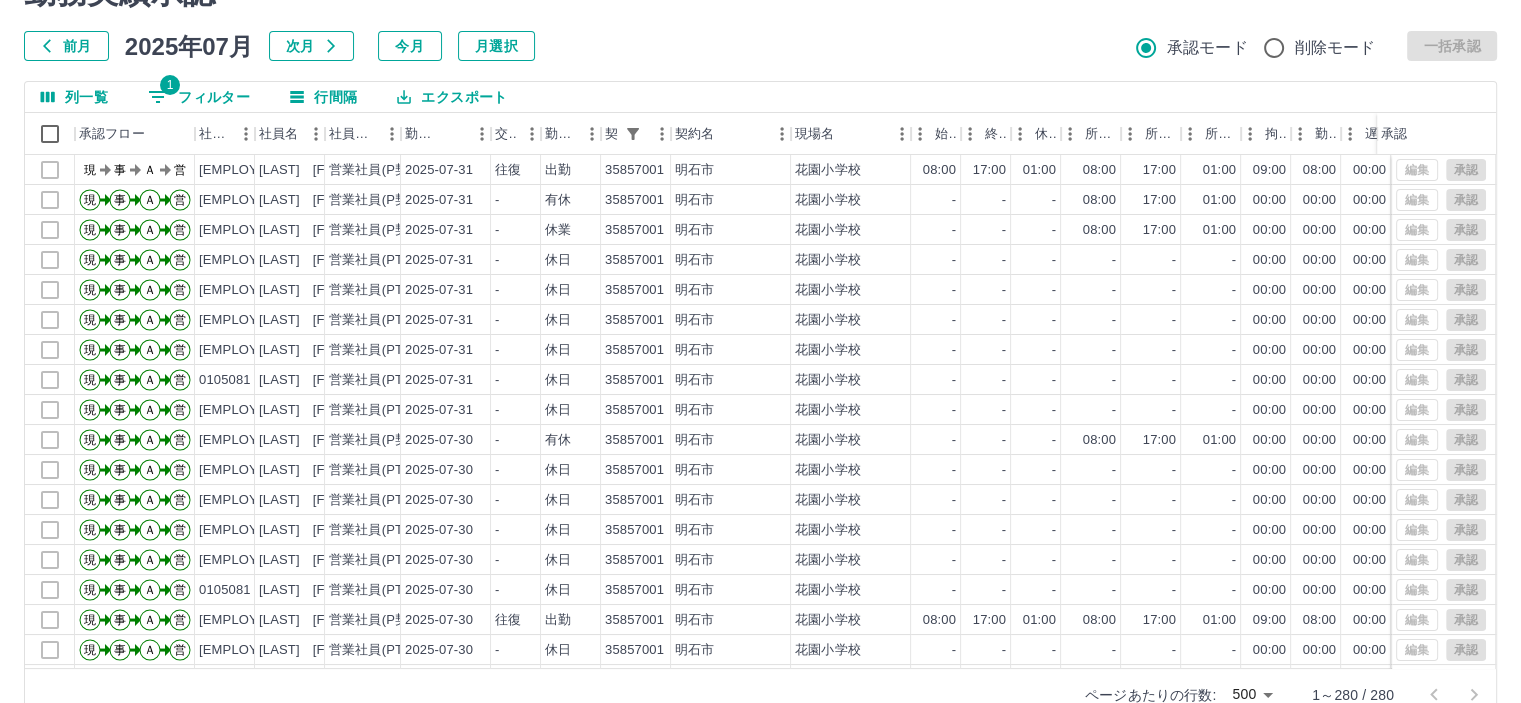 scroll, scrollTop: 0, scrollLeft: 0, axis: both 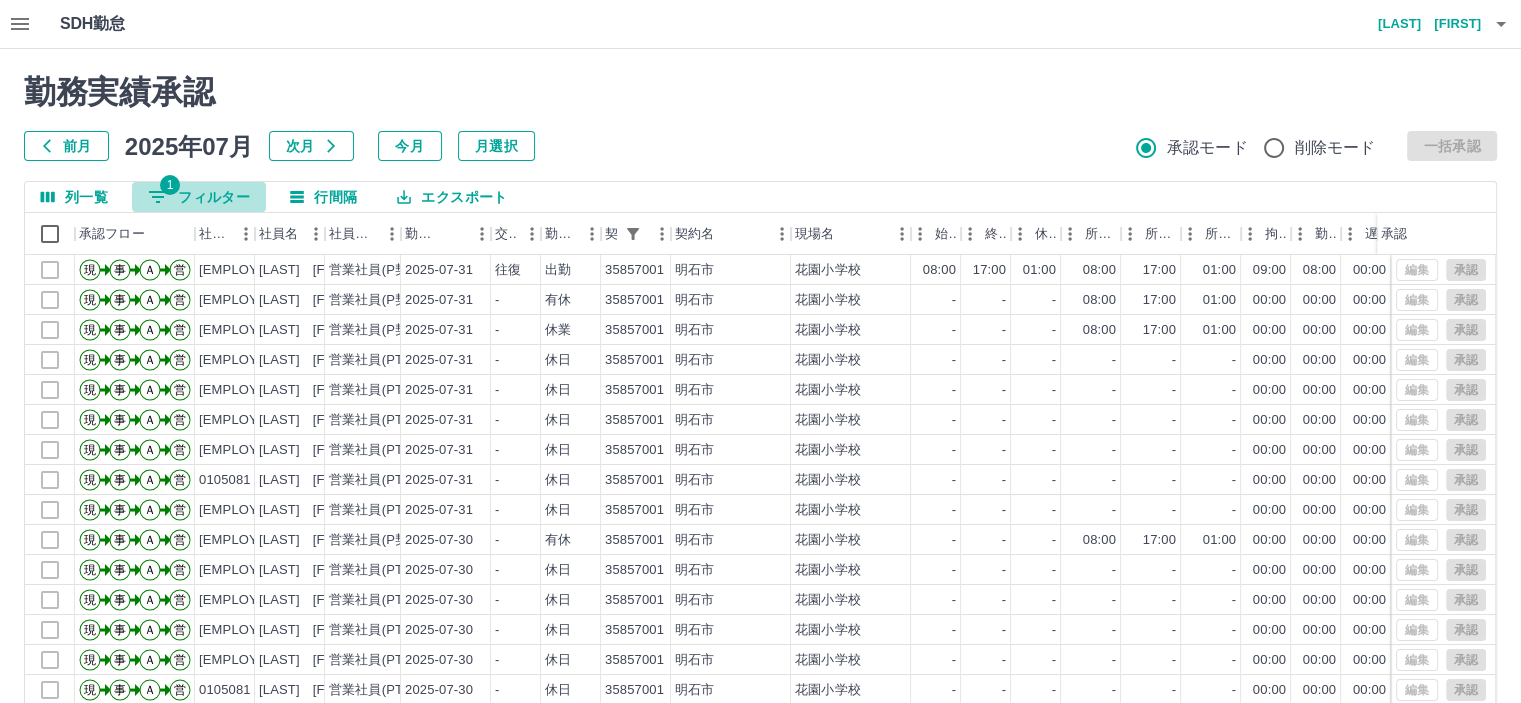 click on "1 フィルター" at bounding box center (199, 197) 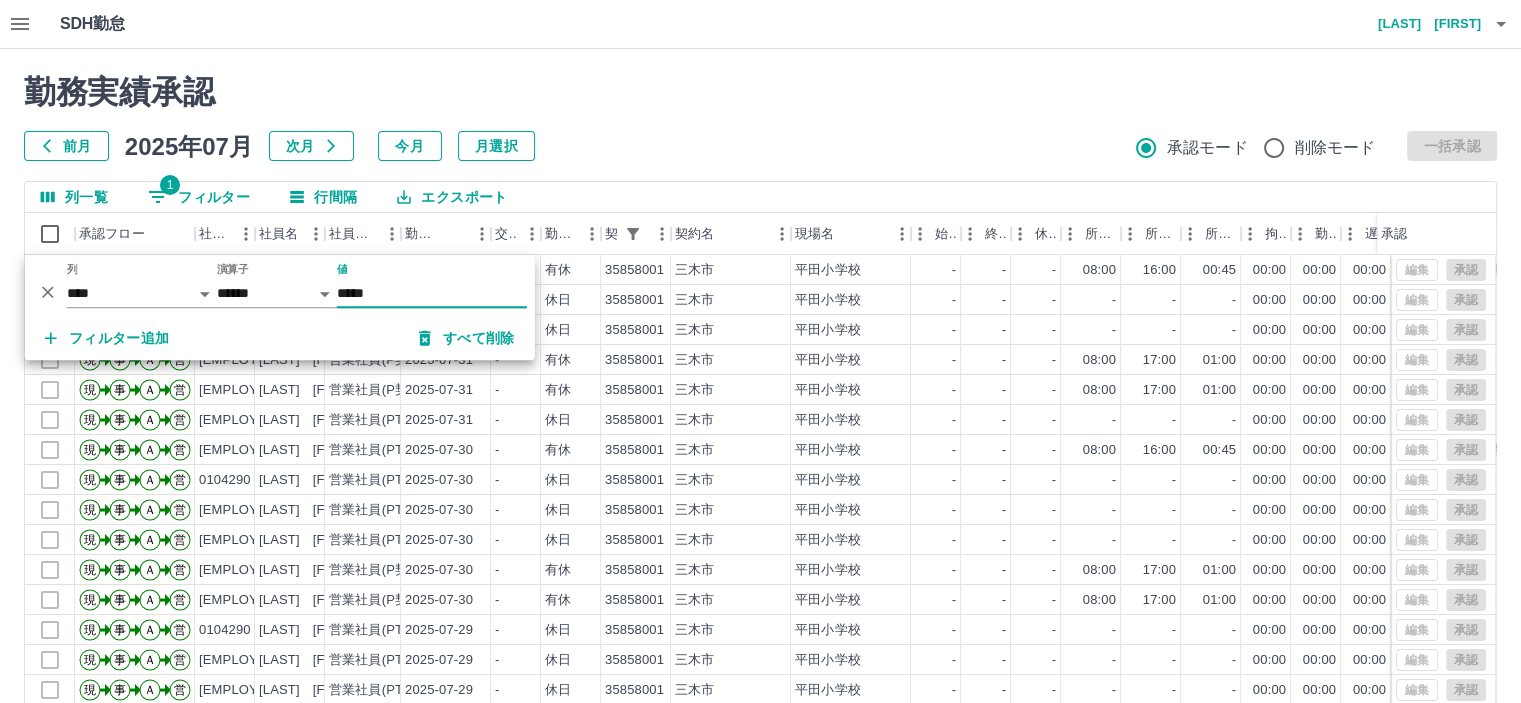 type on "*****" 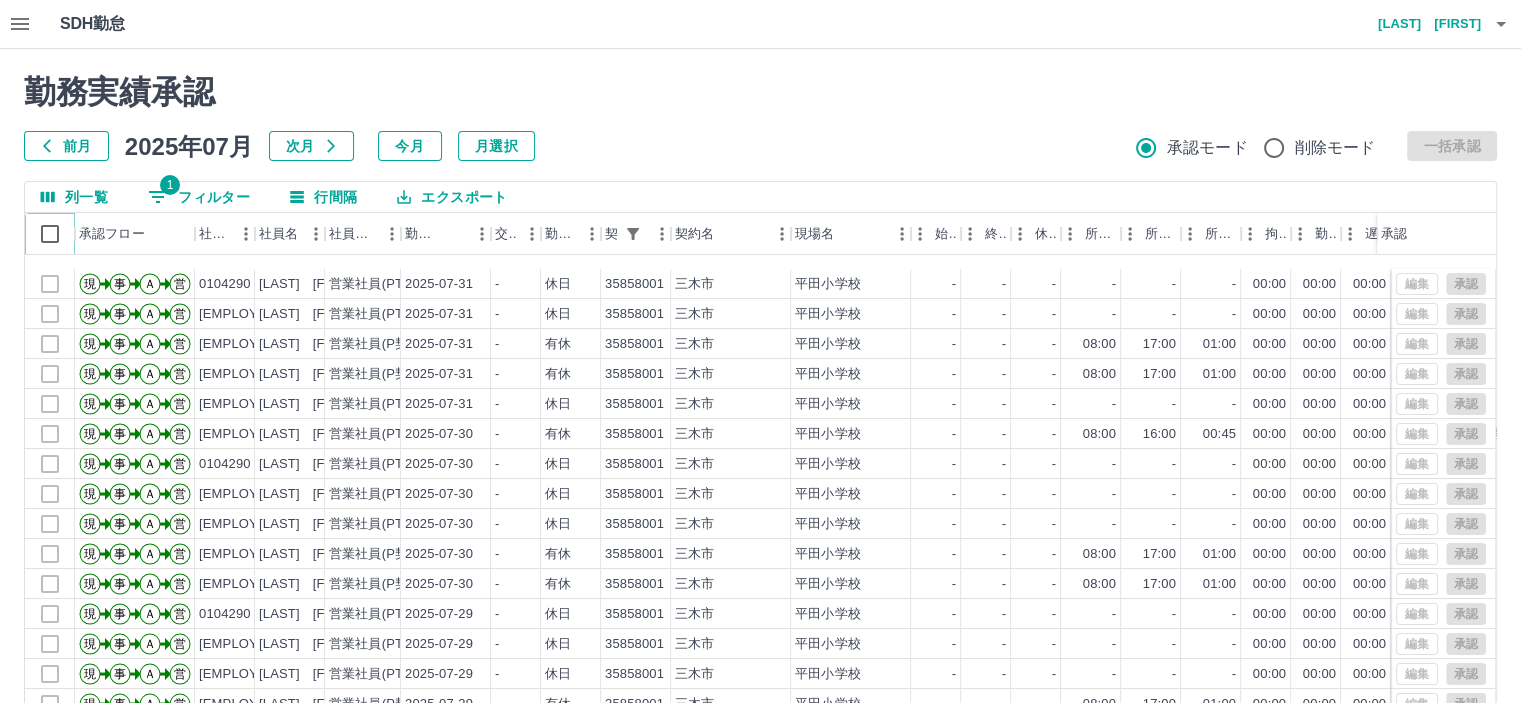 scroll, scrollTop: 0, scrollLeft: 0, axis: both 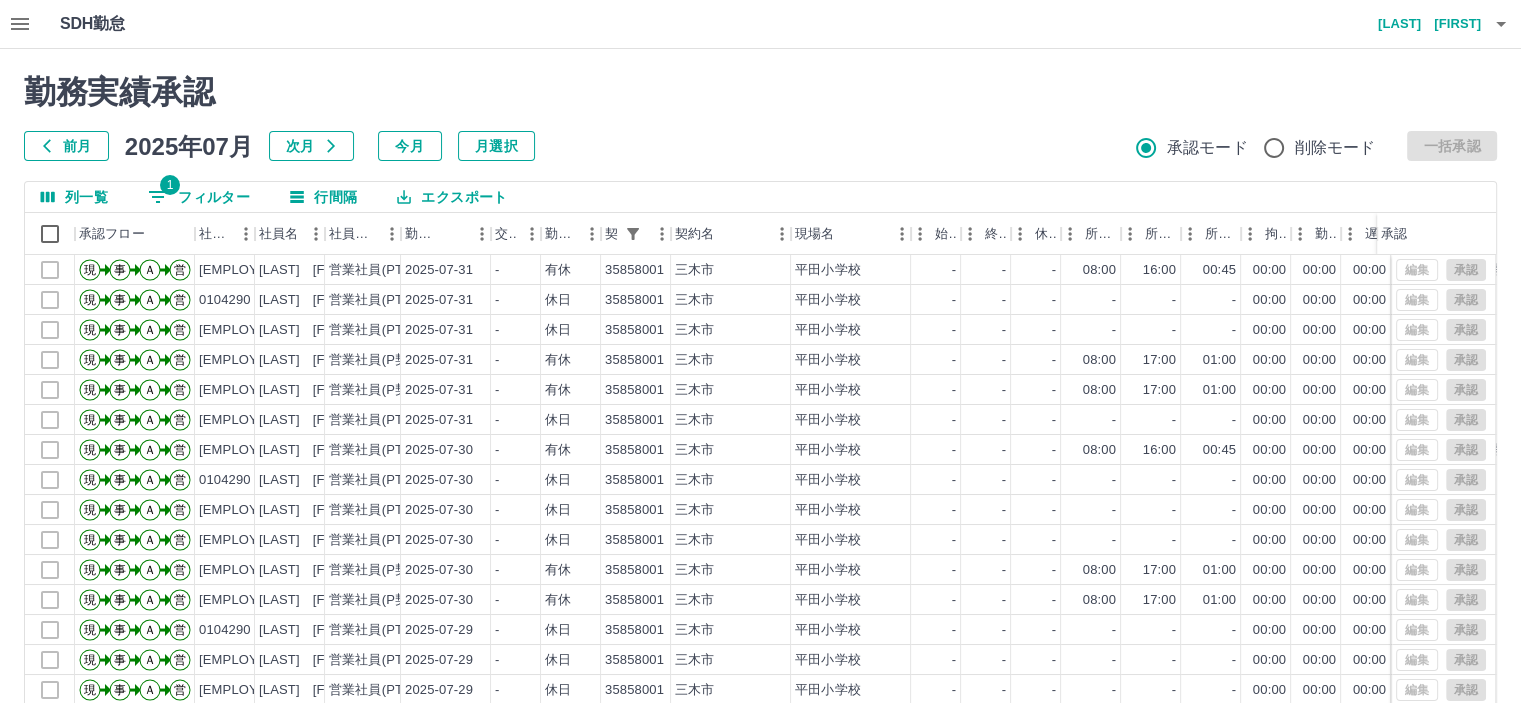 click on "1 フィルター" at bounding box center [199, 197] 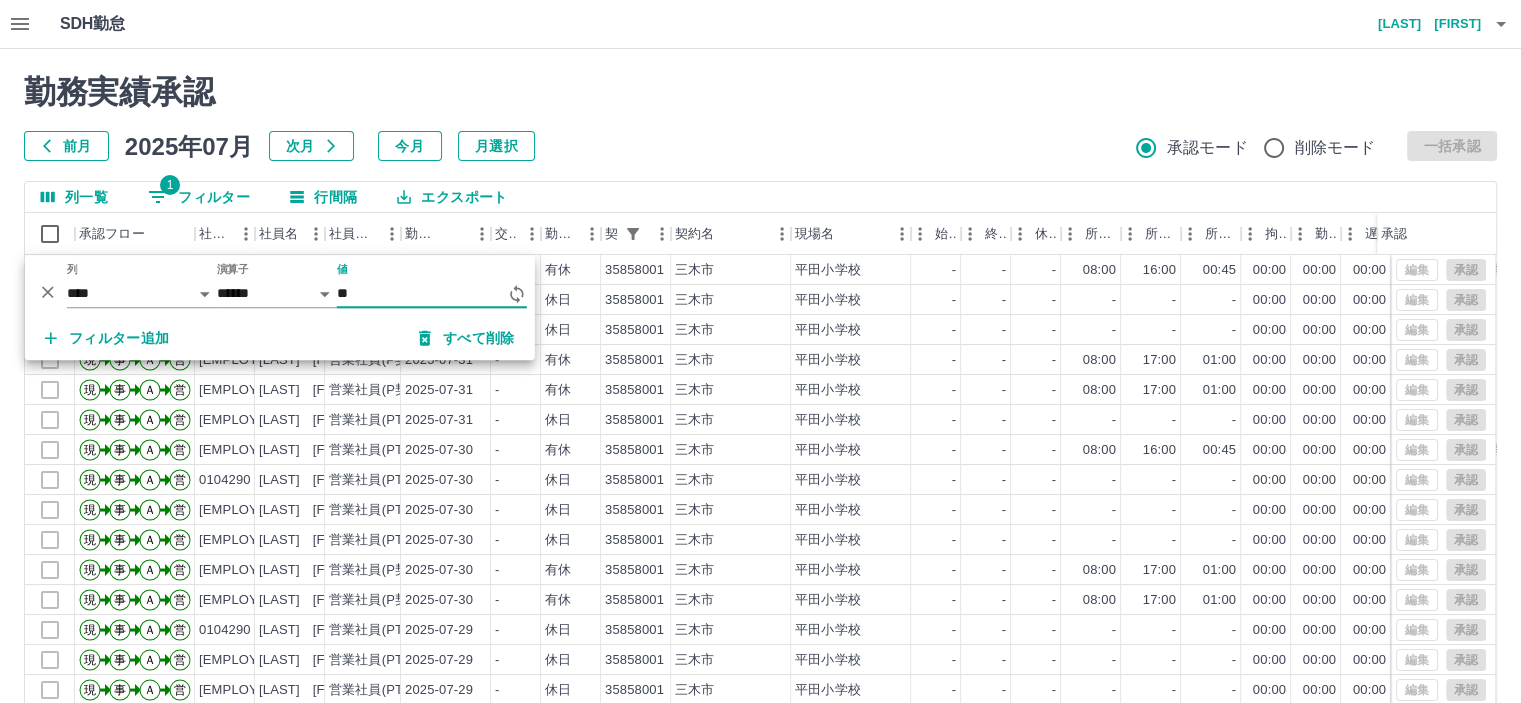 type on "*" 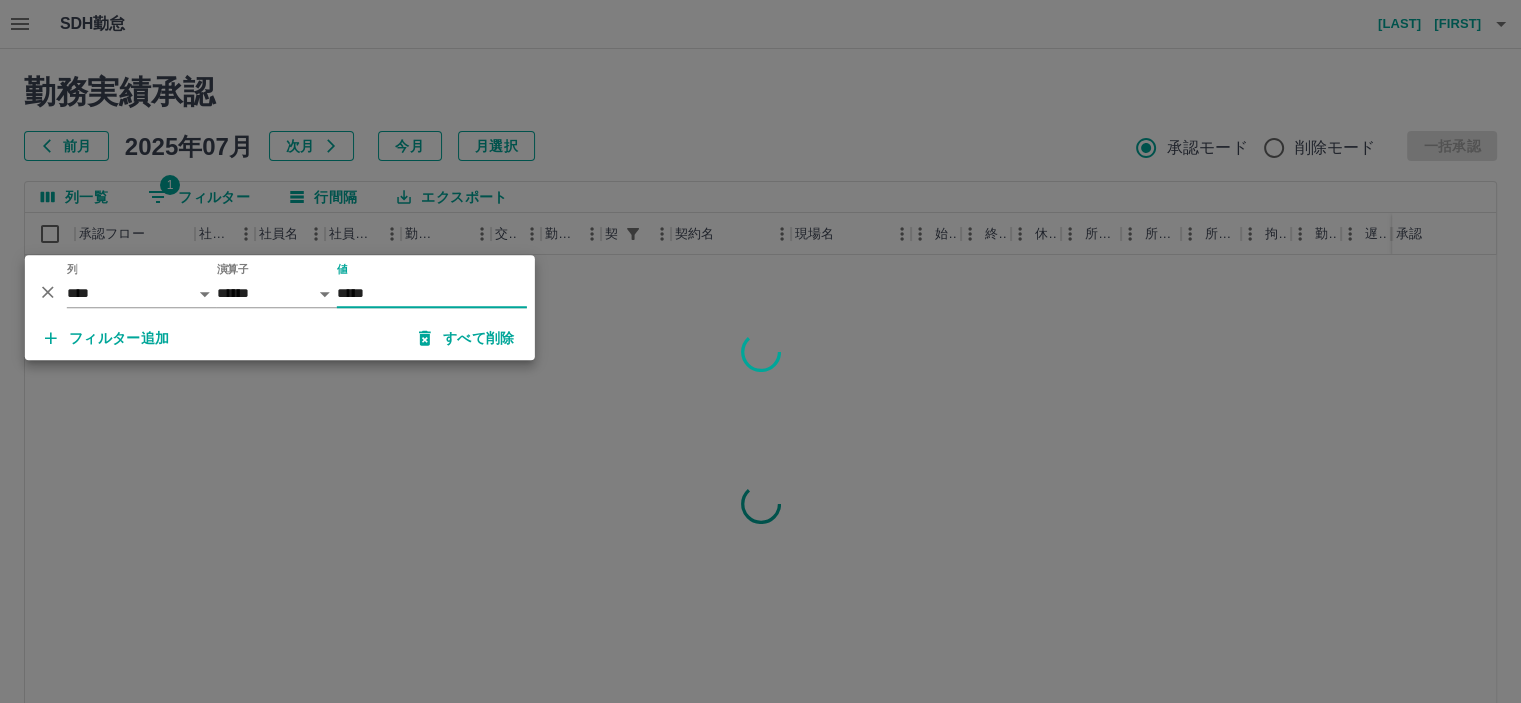 type on "*****" 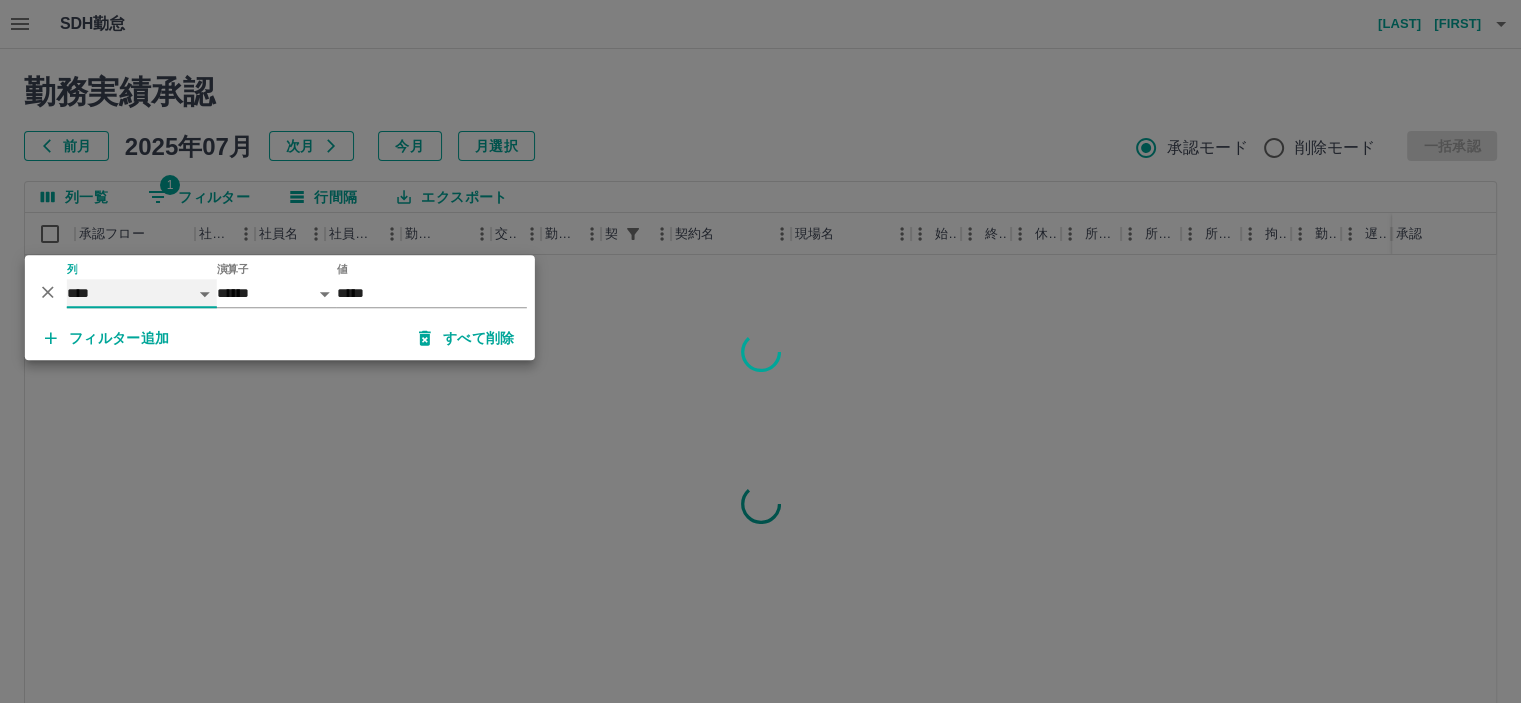 click on "**** *** **** *** *** **** ***** *** *** ** ** ** **** **** **** ** ** *** **** *****" at bounding box center [142, 293] 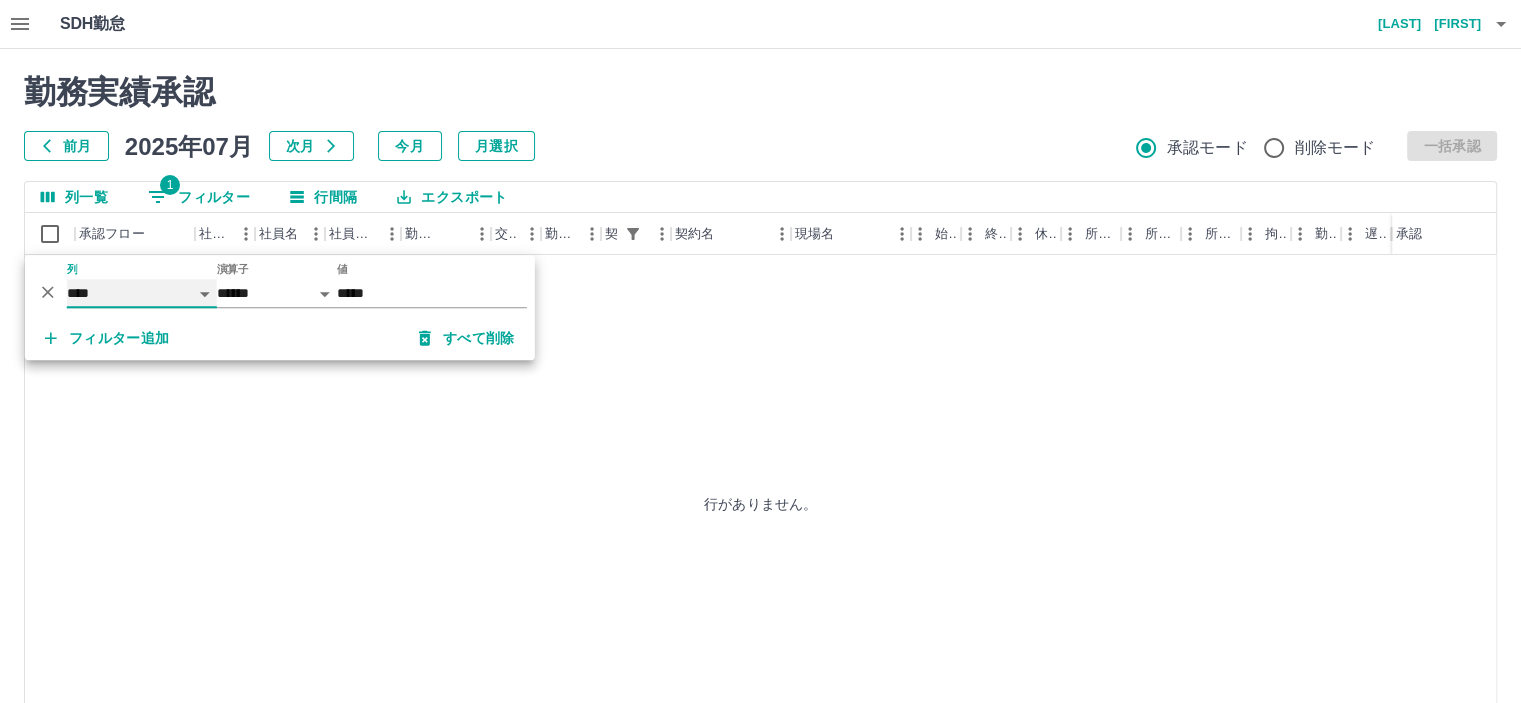 click on "**** *** **** *** *** **** ***** *** *** ** ** ** **** **** **** ** ** *** **** *****" at bounding box center (142, 293) 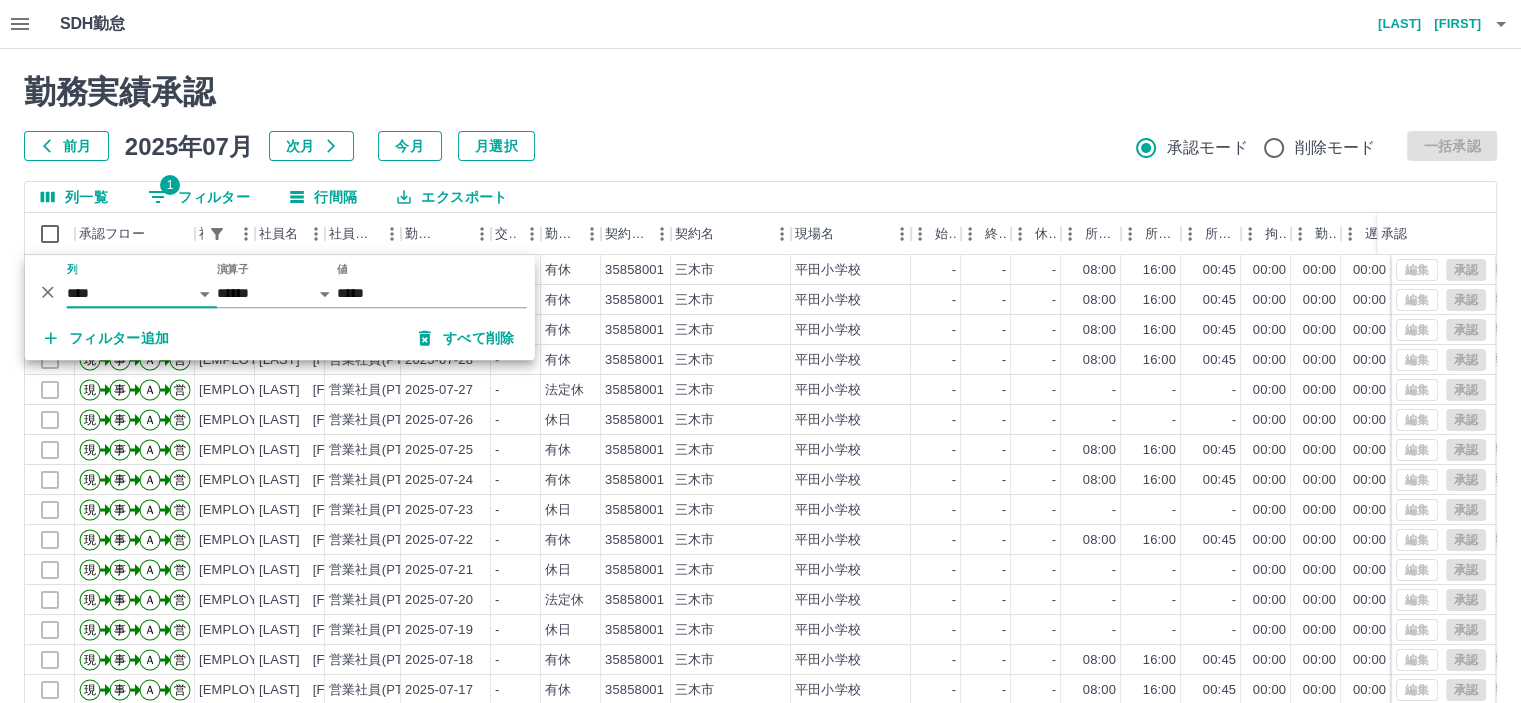 click on "SDH勤怠 [LAST]　[FIRST]" at bounding box center [760, 24] 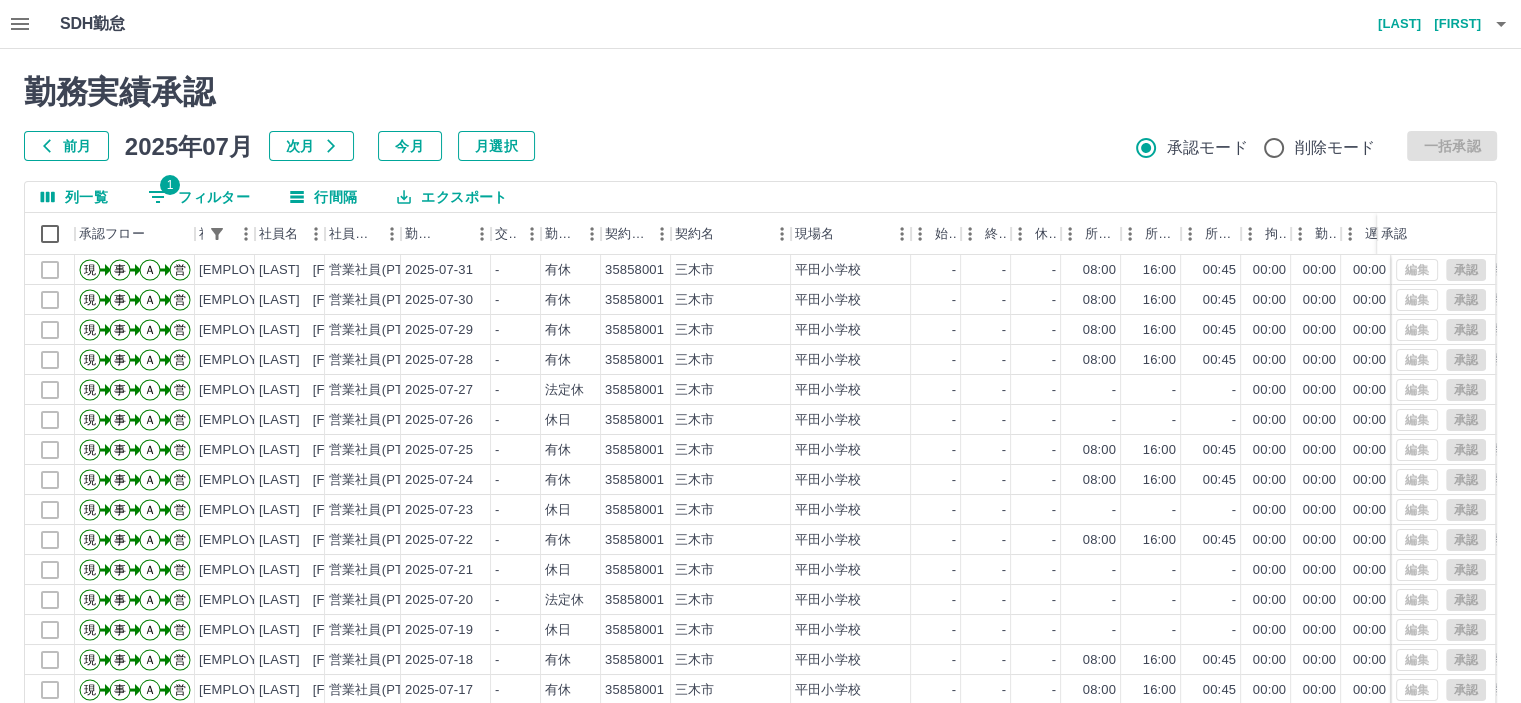 click on "勤務実績承認 前月 [DATE] 次月 今月 月選択 承認モード 削除モード 一括承認 列一覧 1 フィルター 行間隔 エクスポート 承認フロー 社員番号 社員名 社員区分 勤務日 交通費 勤務区分 契約コード 契約名 現場名 始業 終業 休憩 所定開始 所定終業 所定休憩 拘束 勤務 遅刻等 コメント ステータス 承認 現 事 Ａ 営 [EMPLOYEE_ID] [LAST]　[FIRST] 営業社員(PT契約) [DATE]  -  有休 [CONTRACT_CODE] [CITY] [LOCATION] - - - 08:00 16:00 00:45 00:00 00:00 00:00 退職の為の有休消化 全承認済 現 事 Ａ 営 [EMPLOYEE_ID] [LAST]　[FIRST] 営業社員(PT契約) [DATE]  -  有休 [CONTRACT_CODE] [CITY] [LOCATION] - - - 08:00 16:00 00:45 00:00 00:00 00:00 退職の為の有休消化 全承認済 現 事 Ａ 営 [EMPLOYEE_ID] [LAST]　[FIRST] 営業社員(PT契約) [DATE]  -  有休 [CONTRACT_CODE] [CITY] [LOCATION] - - - 08:00 16:00 00:45 00:00 00:00 00:00 退職の為の有休消化 全承認済 現 事 -" at bounding box center [760, 447] 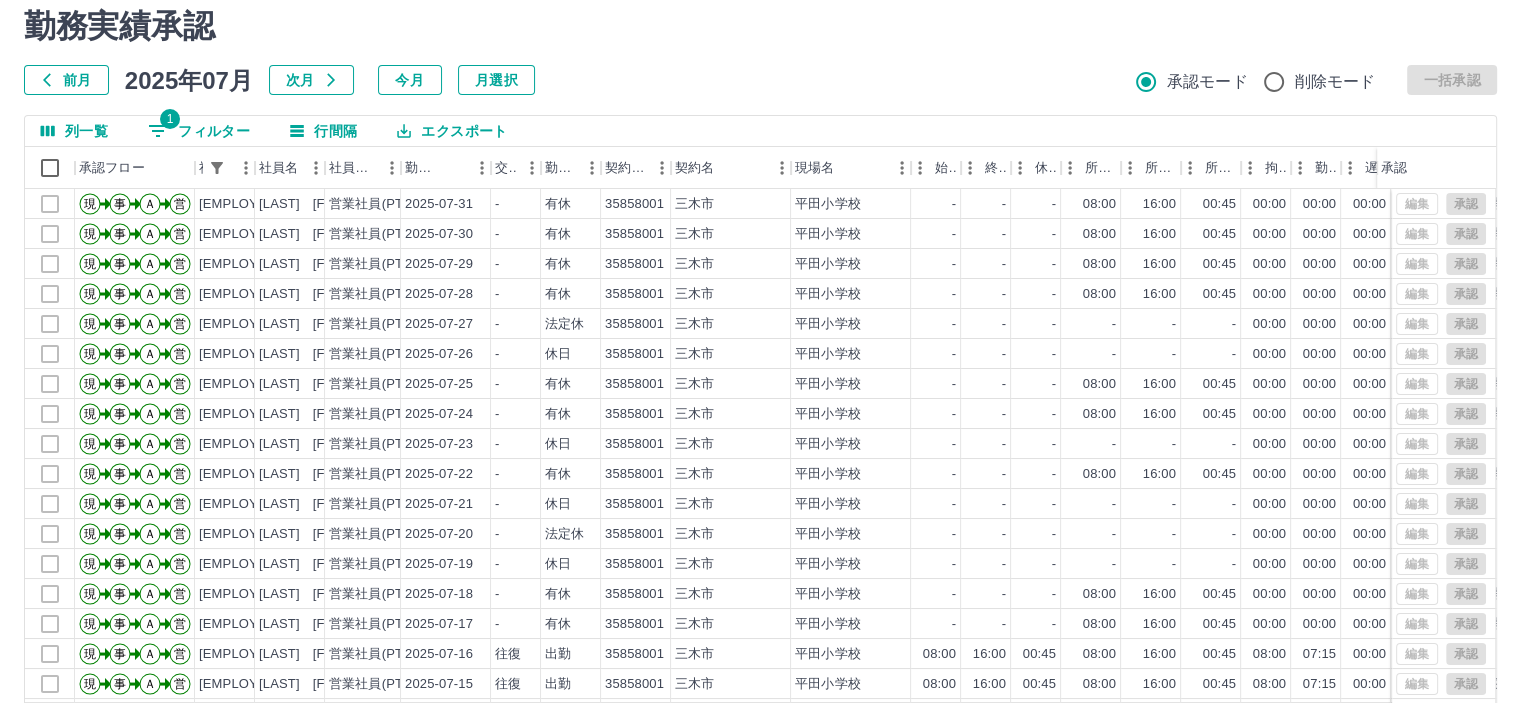 scroll, scrollTop: 100, scrollLeft: 0, axis: vertical 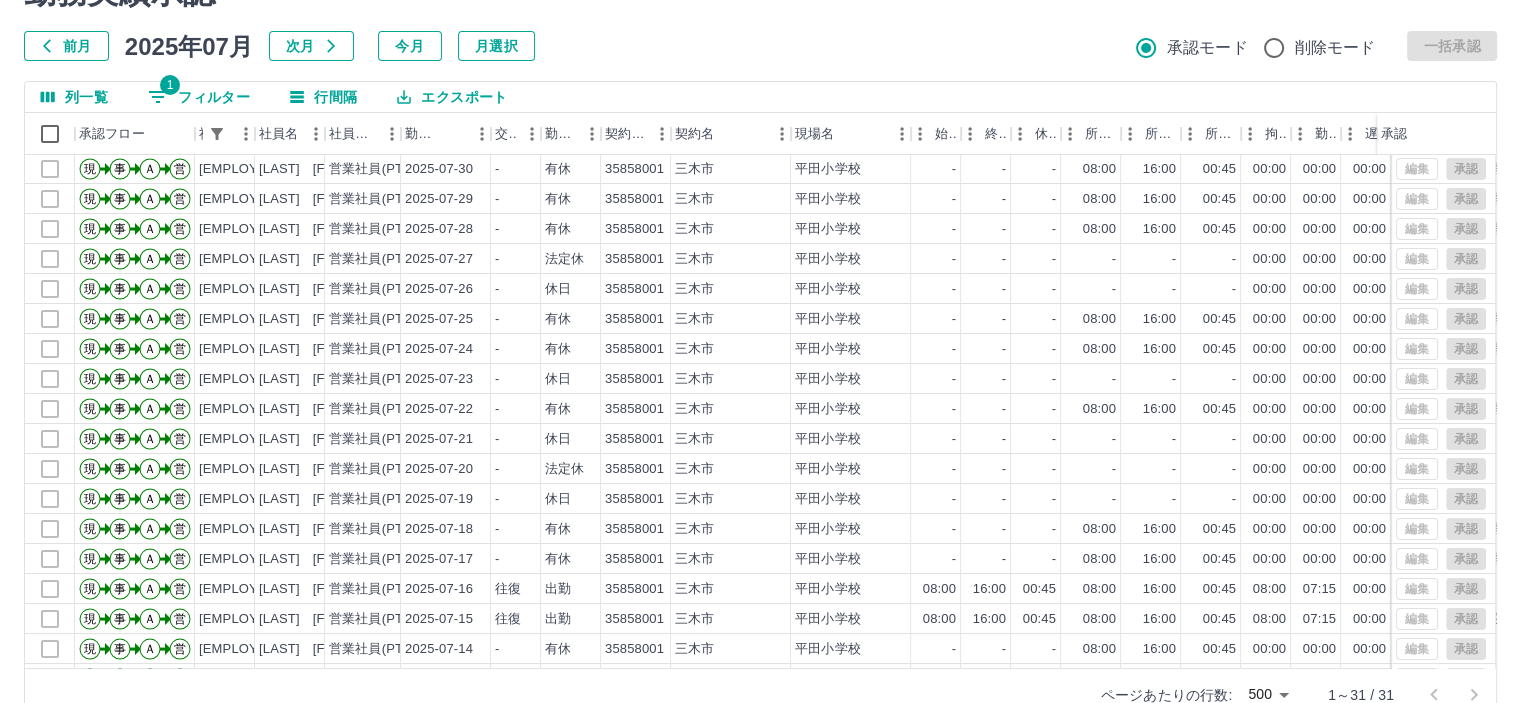 click on "1 フィルター" at bounding box center (199, 97) 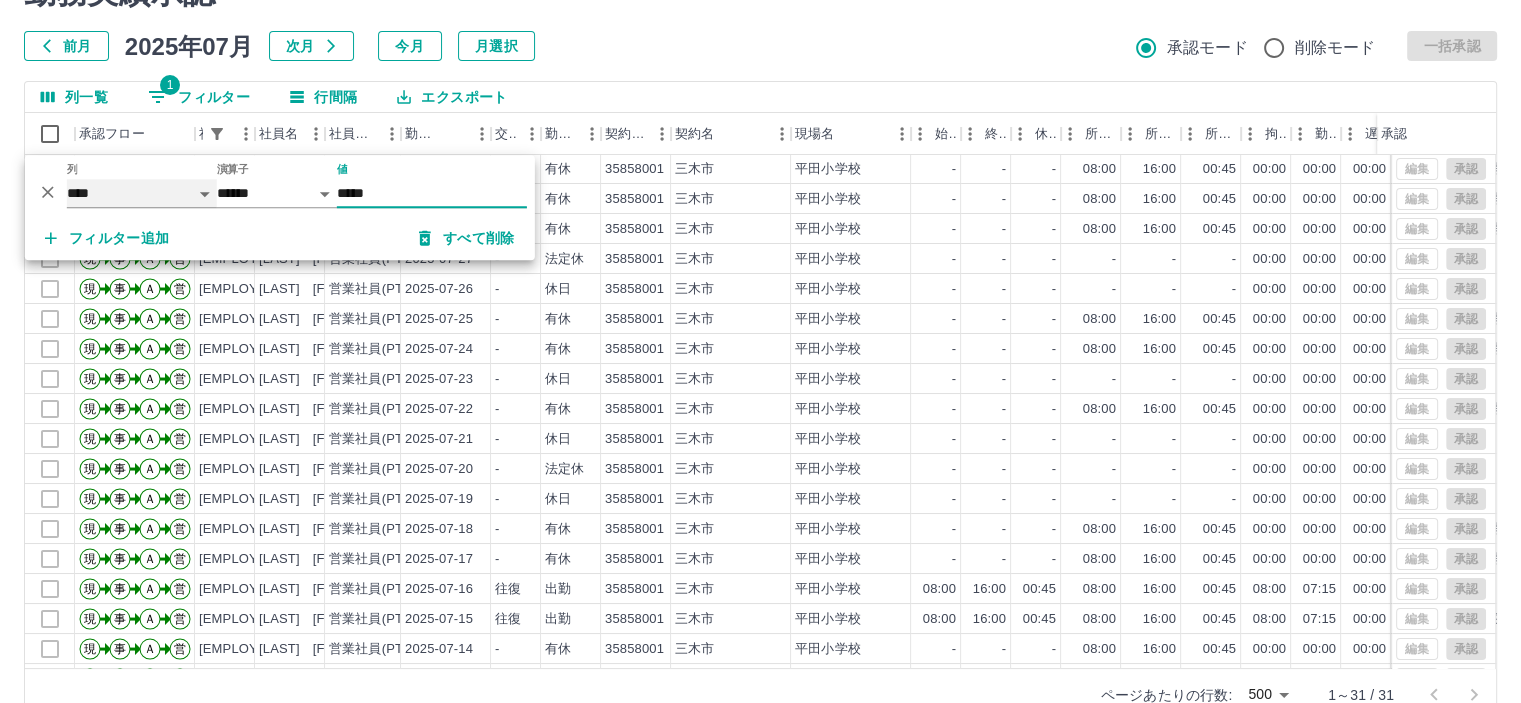 click on "**** *** **** *** *** **** ***** *** *** ** ** ** **** **** **** ** ** *** **** *****" at bounding box center (142, 193) 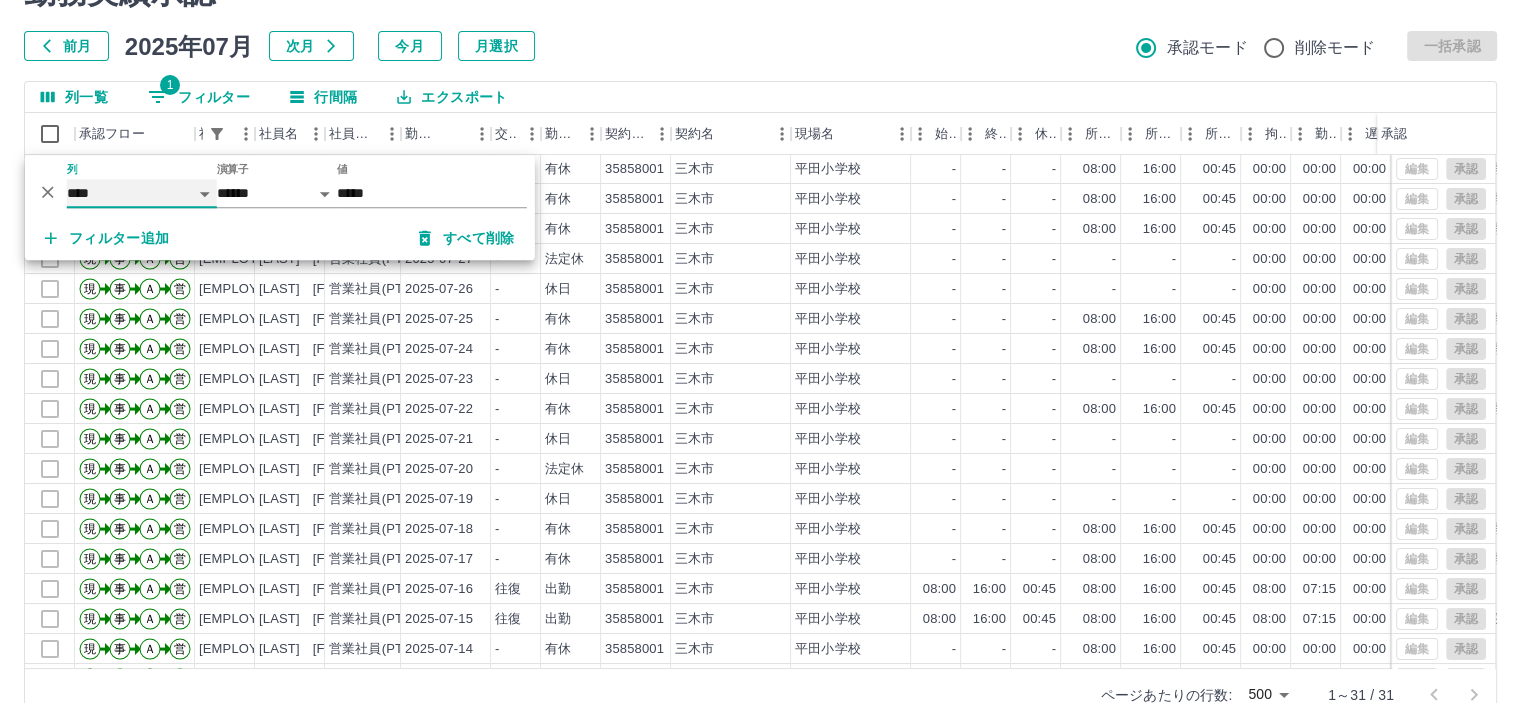 click on "**** *** **** *** *** **** ***** *** *** ** ** ** **** **** **** ** ** *** **** *****" at bounding box center [142, 193] 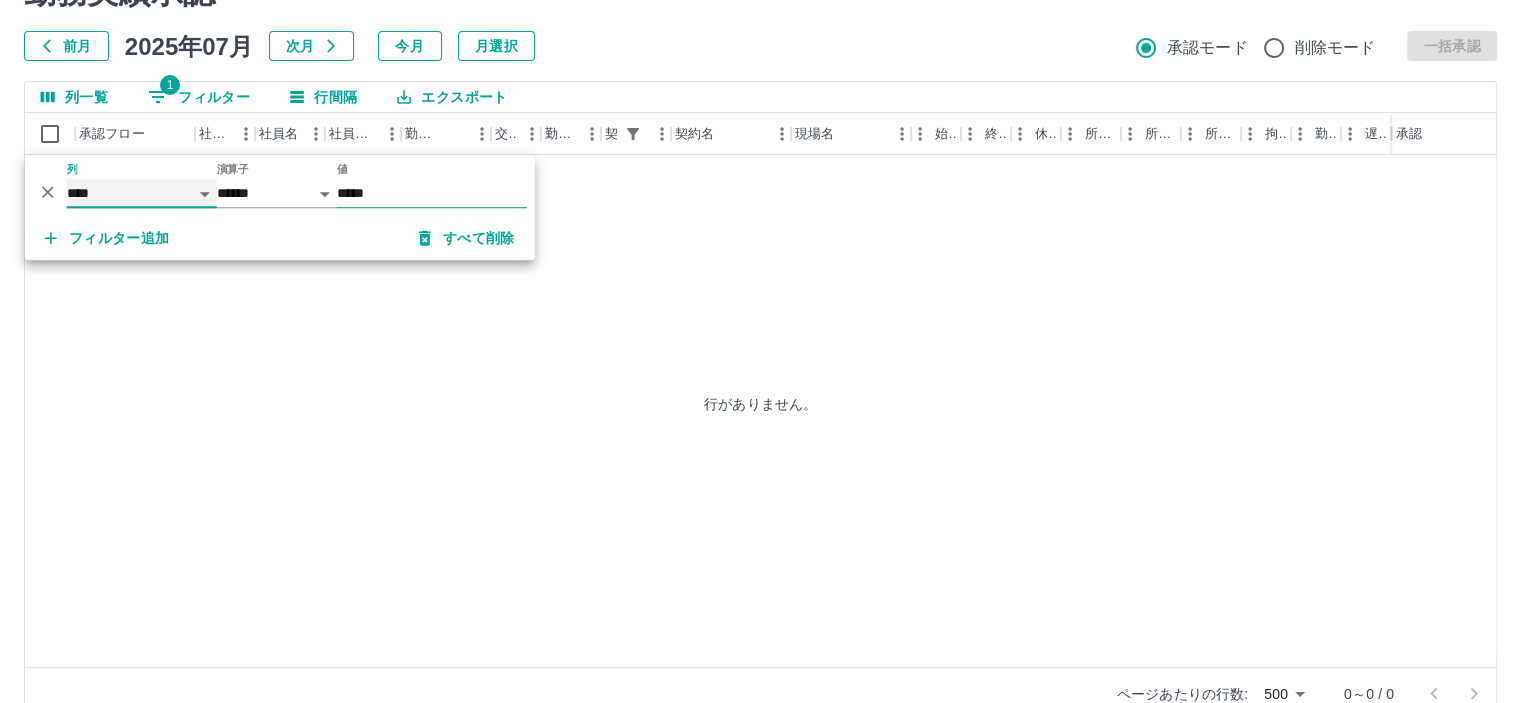scroll, scrollTop: 0, scrollLeft: 0, axis: both 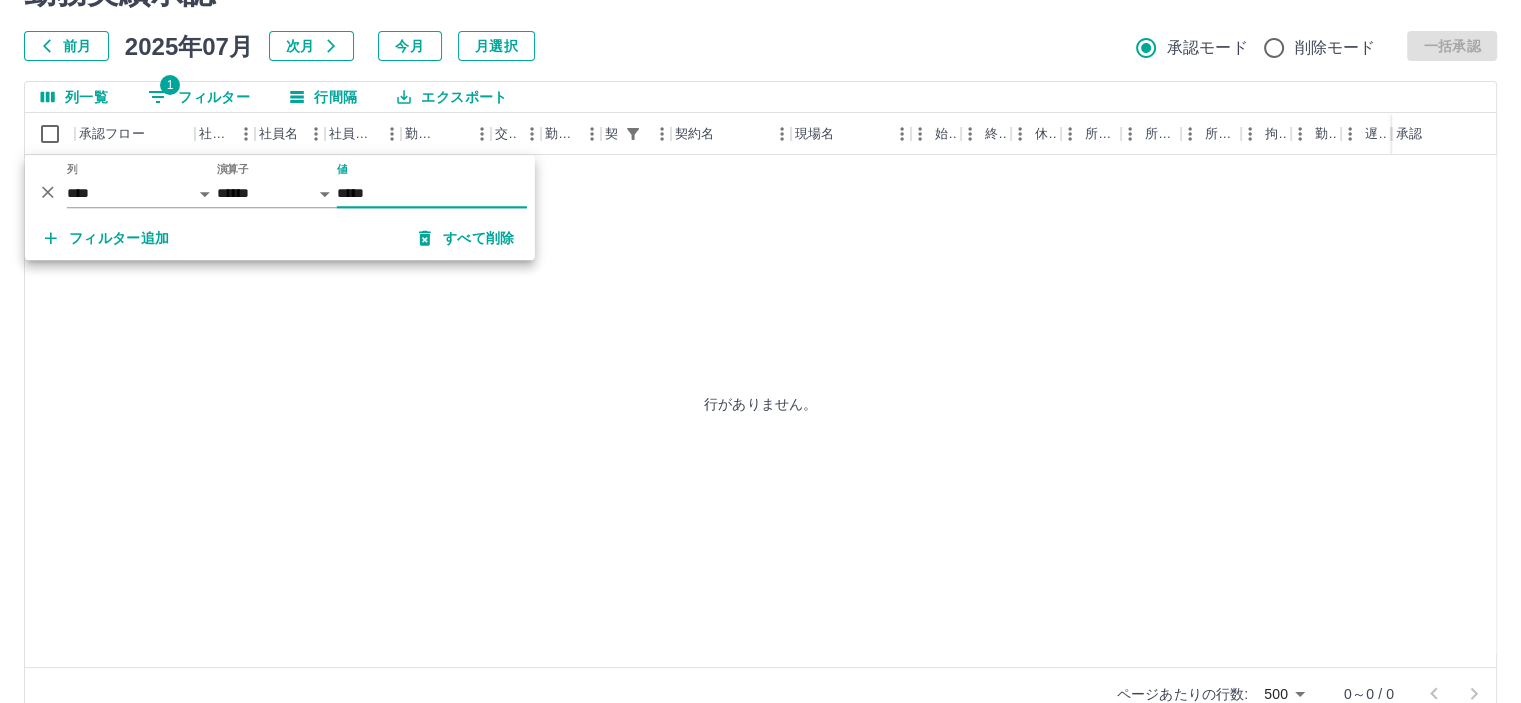 click on "*****" at bounding box center (432, 193) 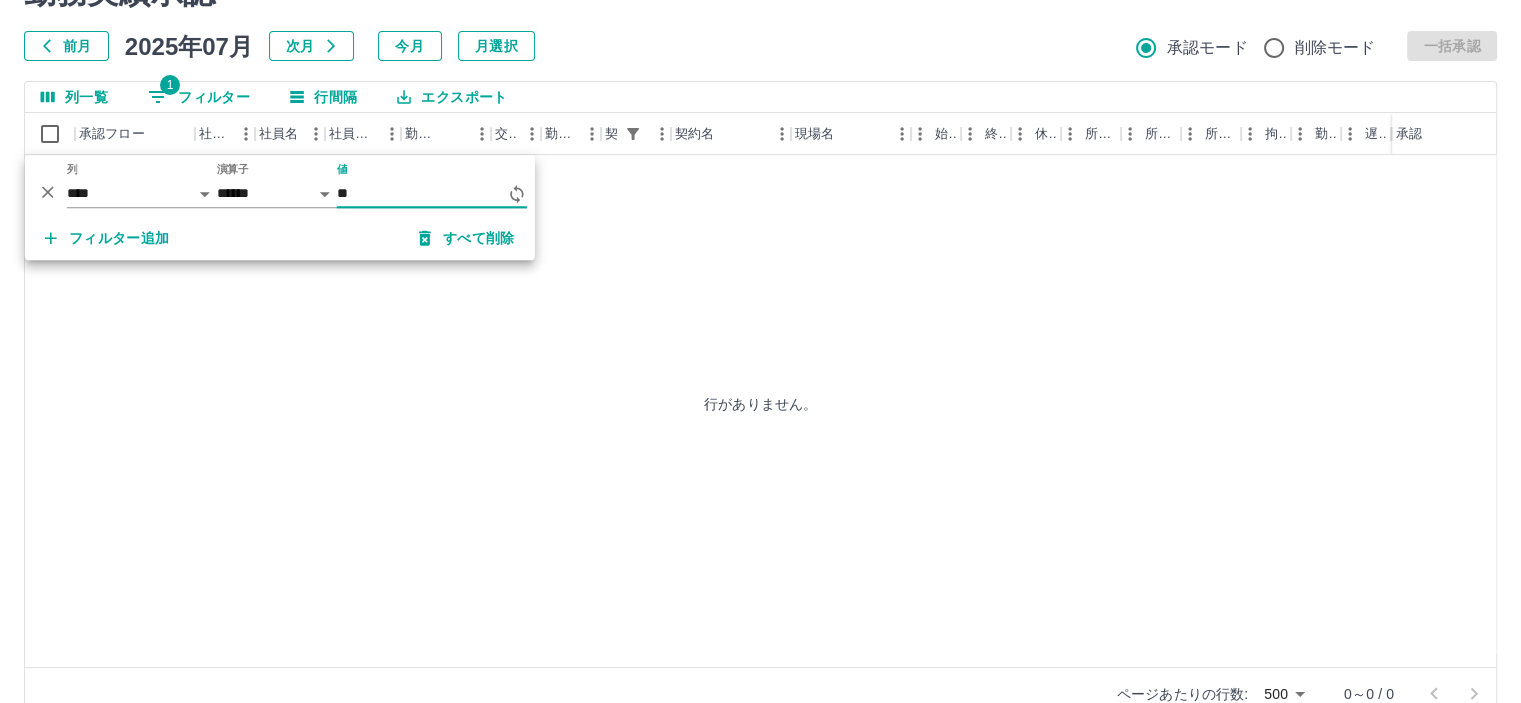 type on "*" 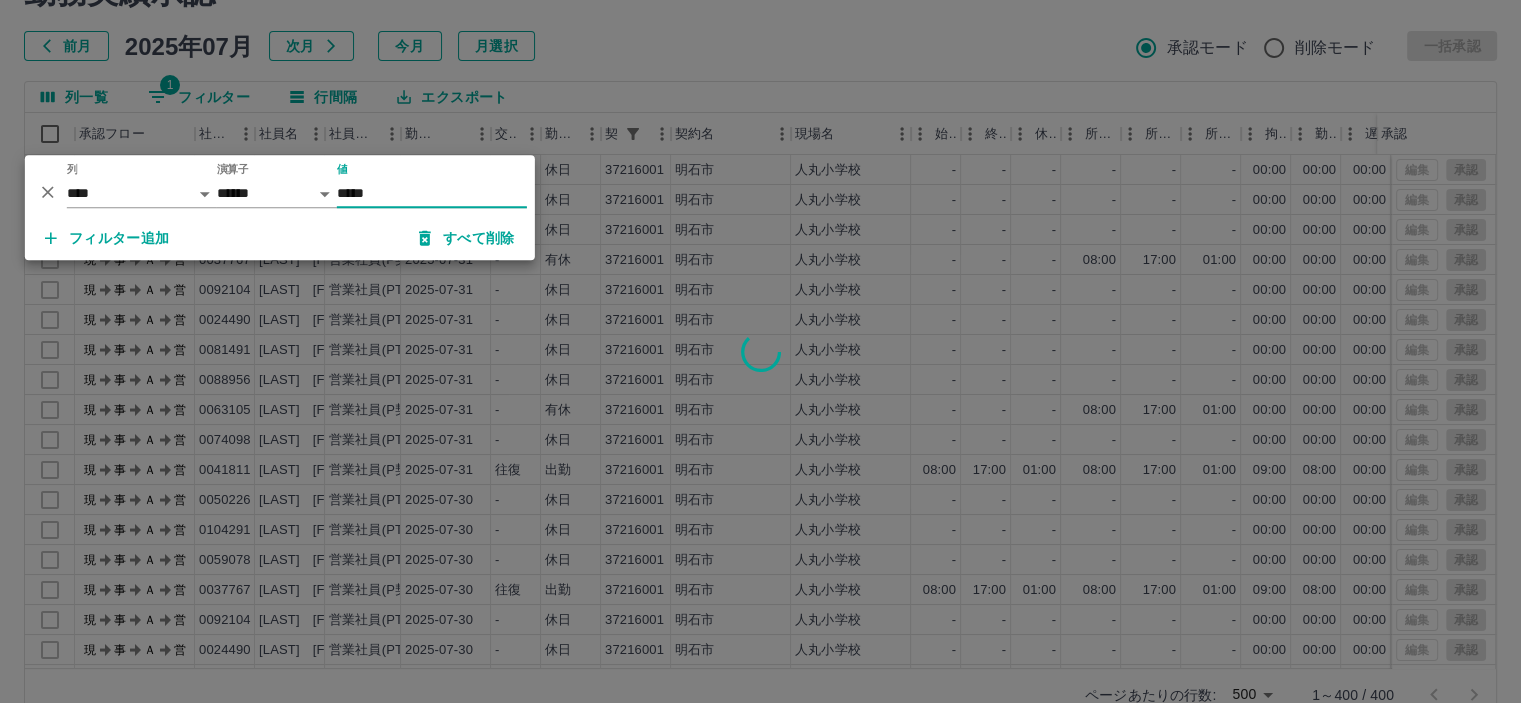 type on "*****" 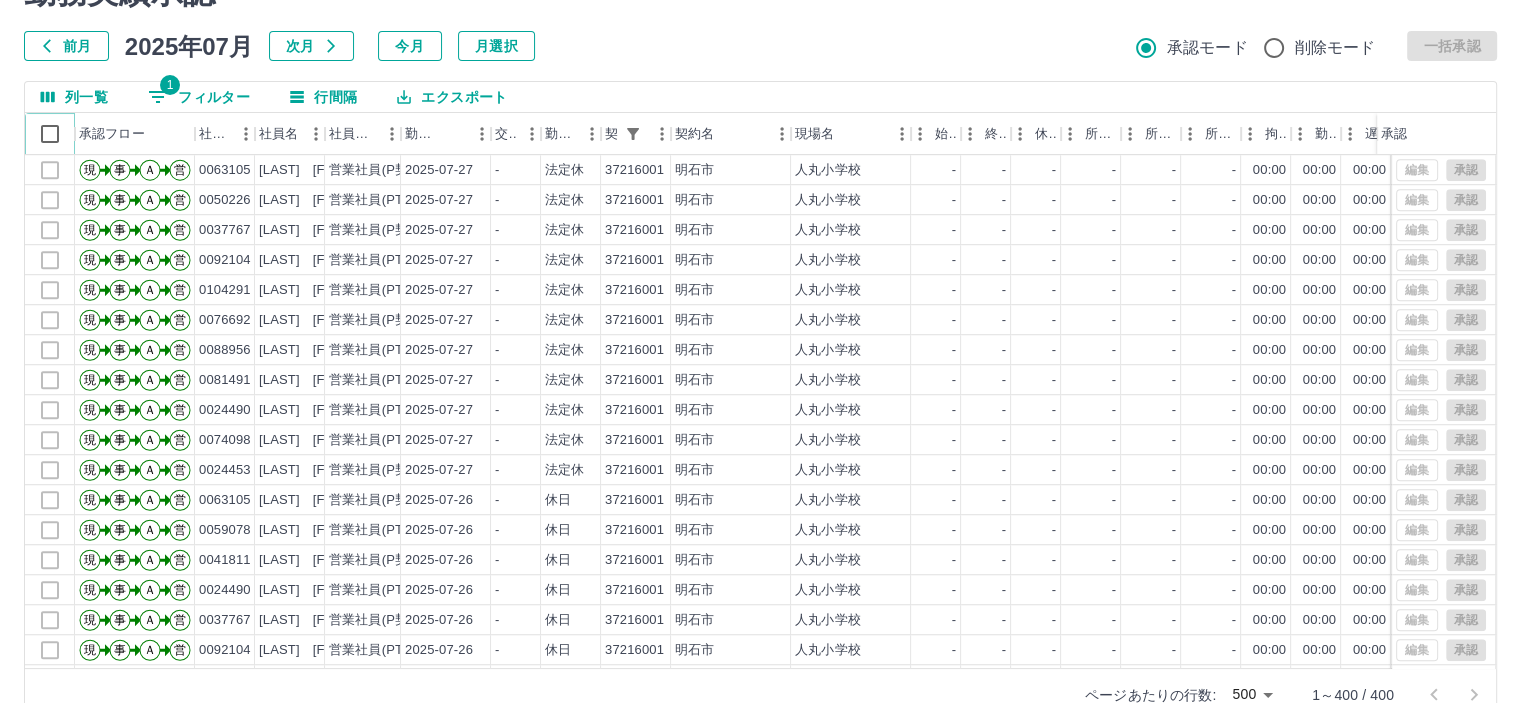 scroll, scrollTop: 1300, scrollLeft: 0, axis: vertical 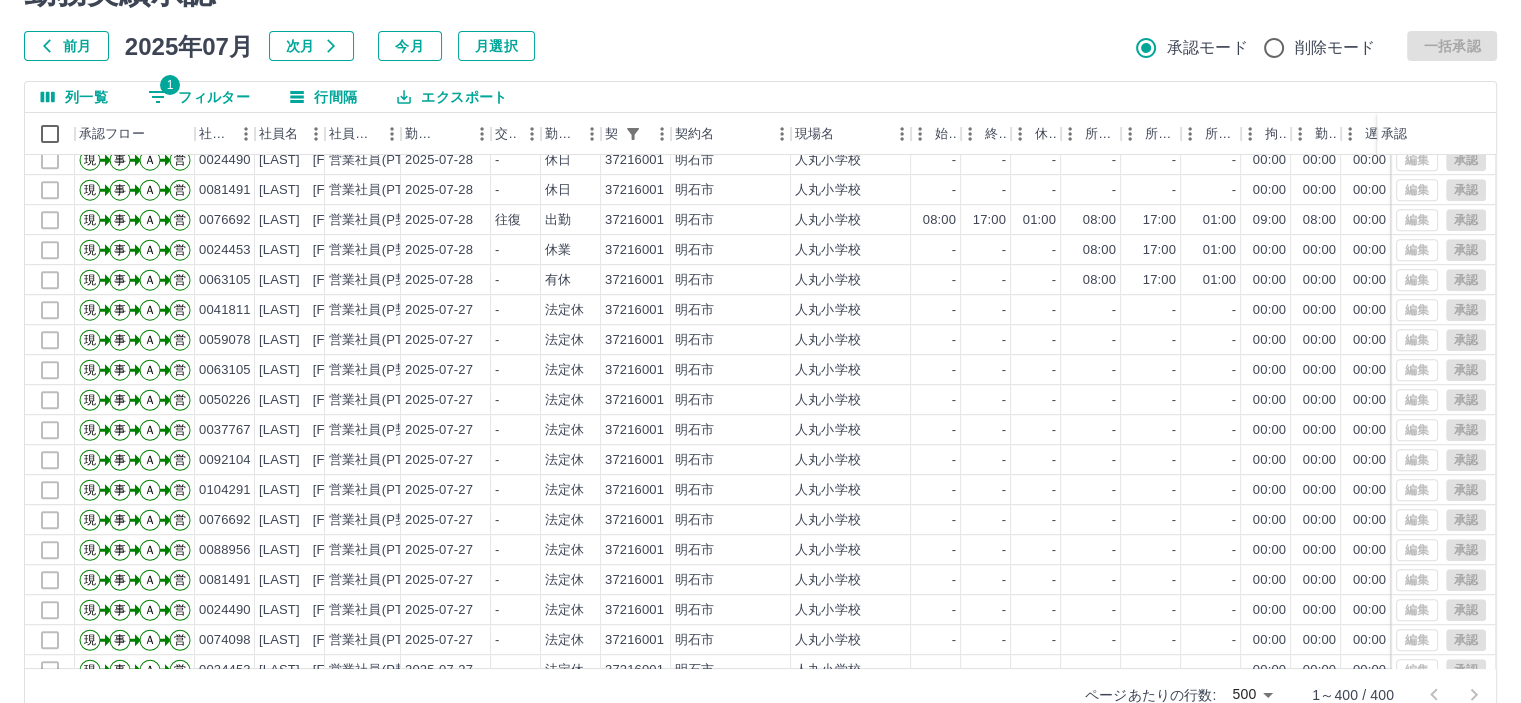drag, startPoint x: 221, startPoint y: 85, endPoint x: 217, endPoint y: 96, distance: 11.7046995 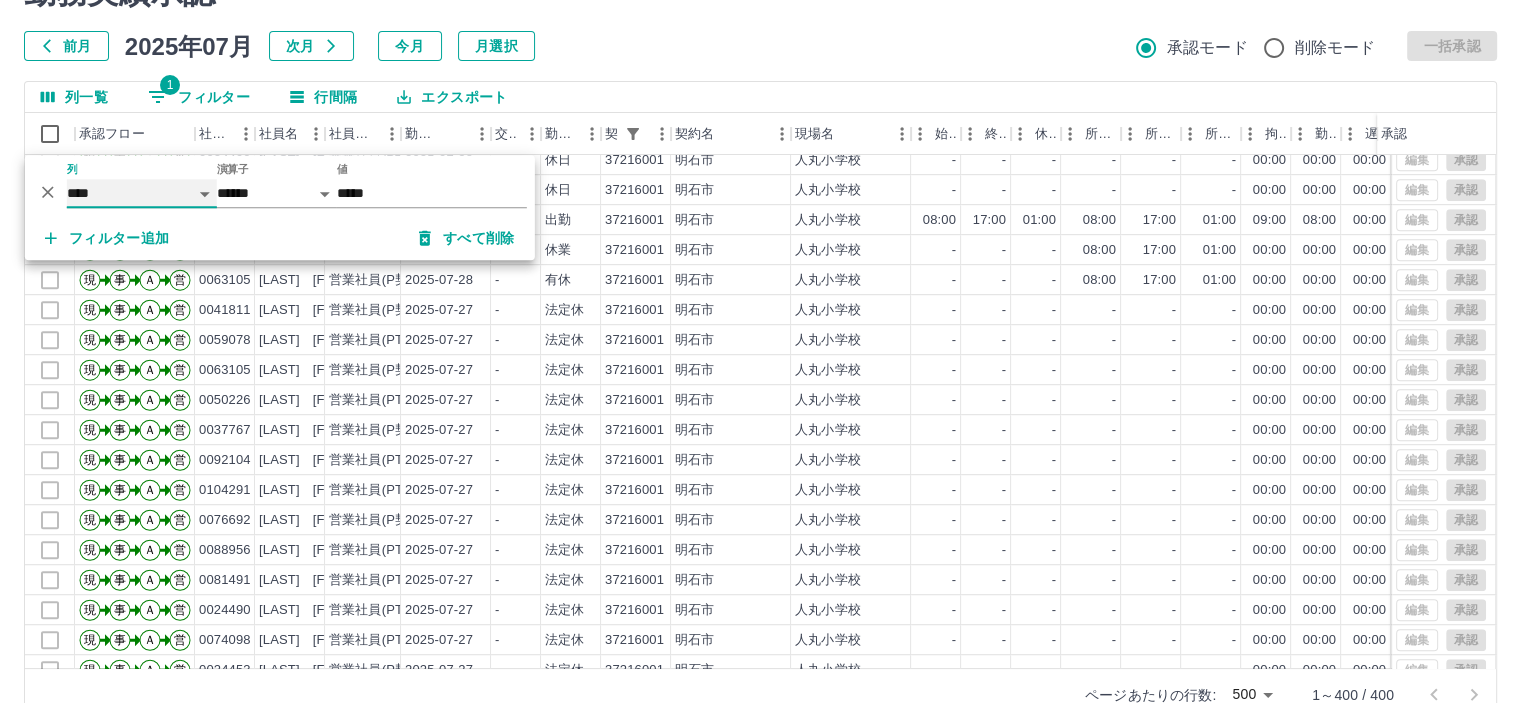 drag, startPoint x: 175, startPoint y: 191, endPoint x: 162, endPoint y: 203, distance: 17.691807 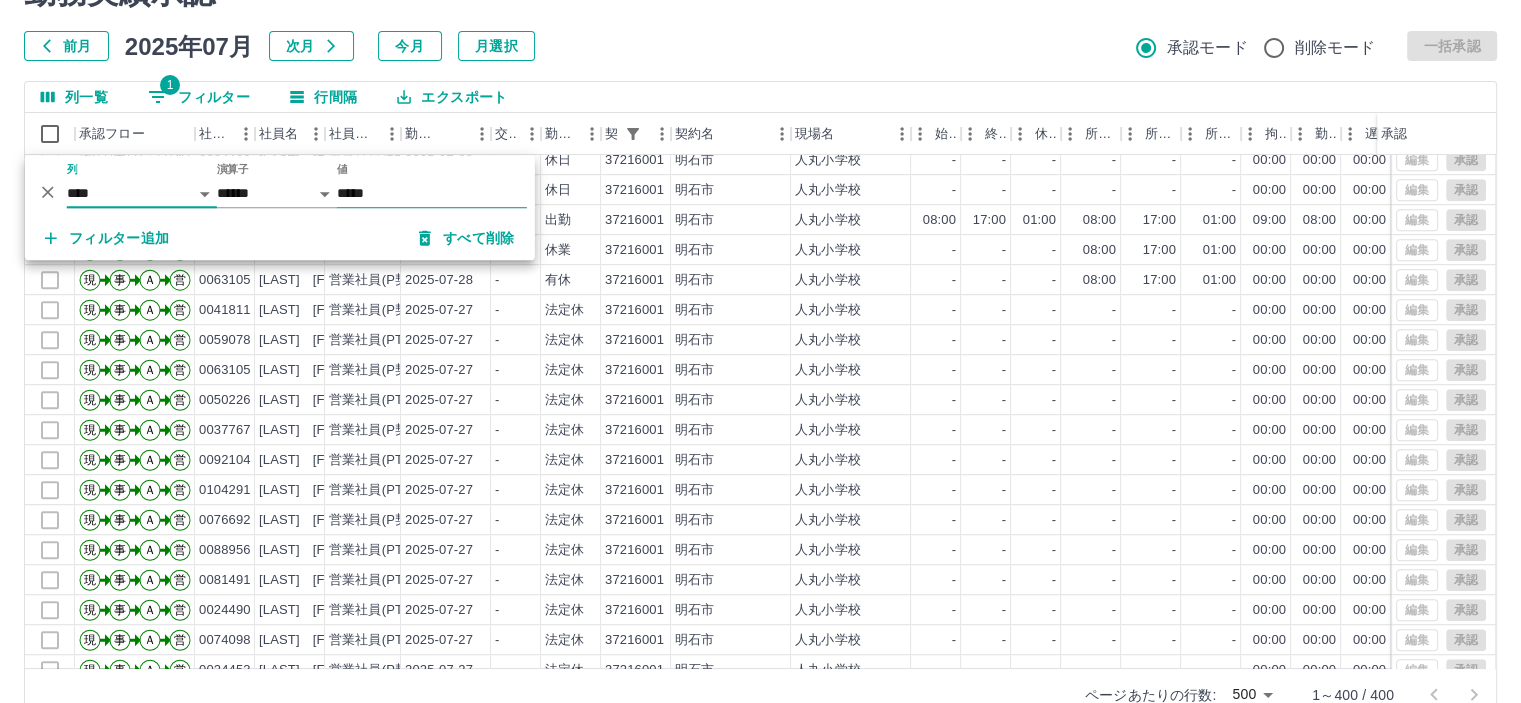 click on "*****" at bounding box center (432, 193) 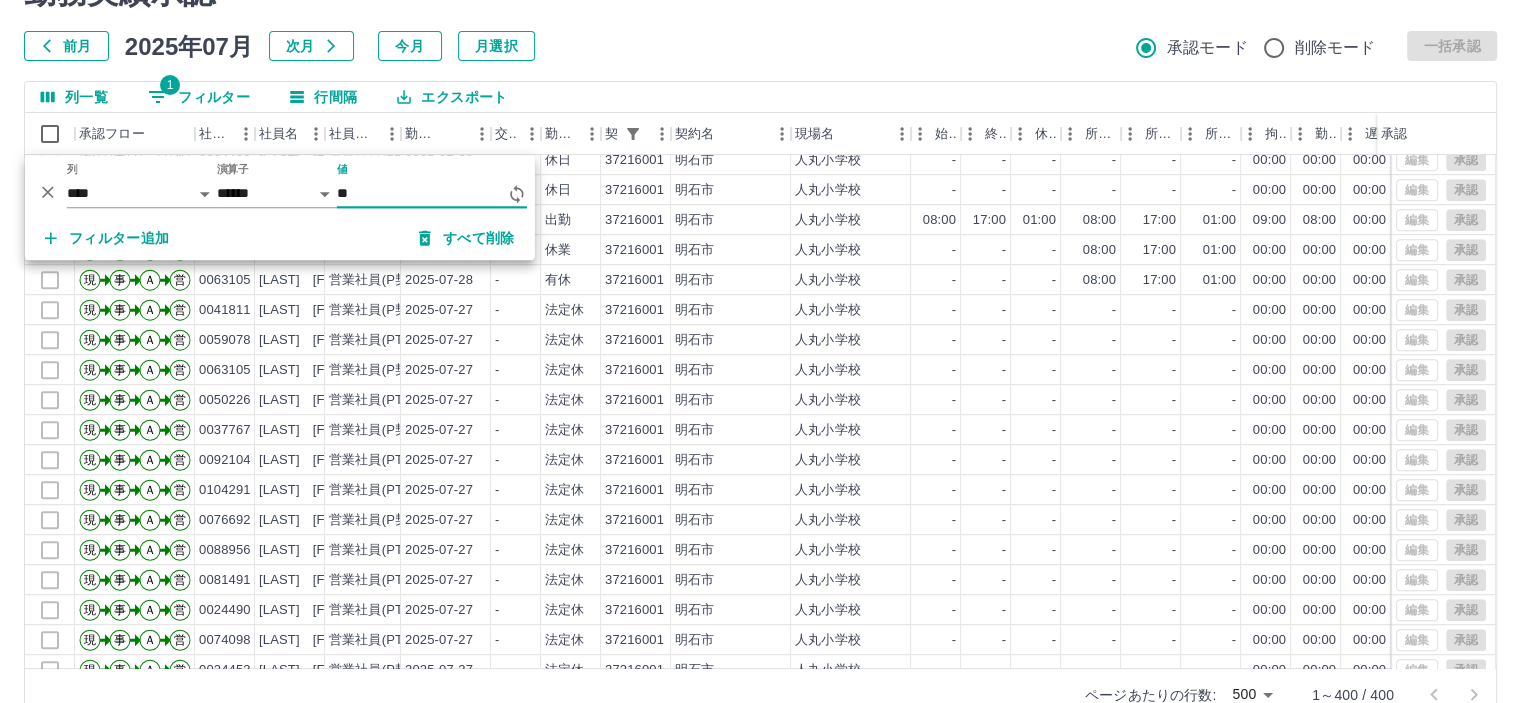 type on "*" 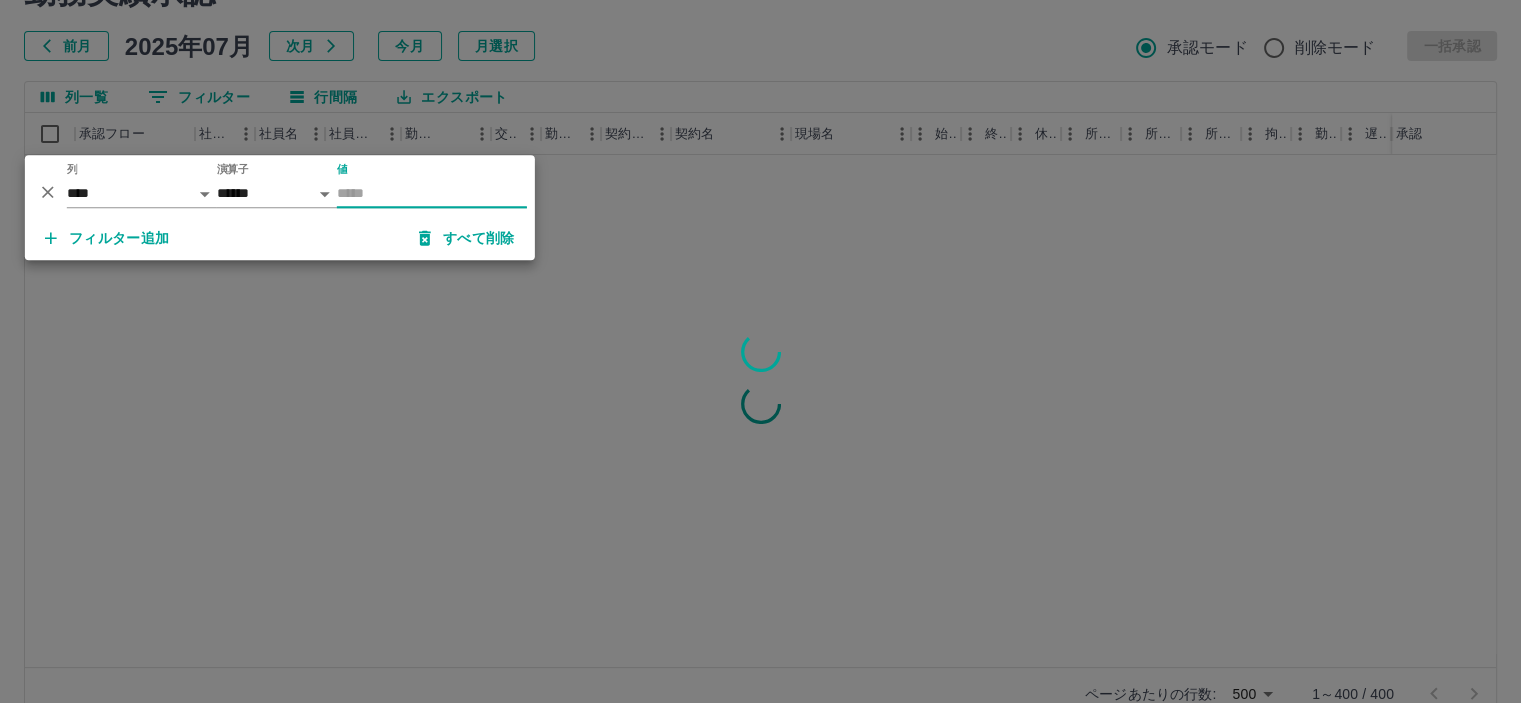 scroll, scrollTop: 0, scrollLeft: 0, axis: both 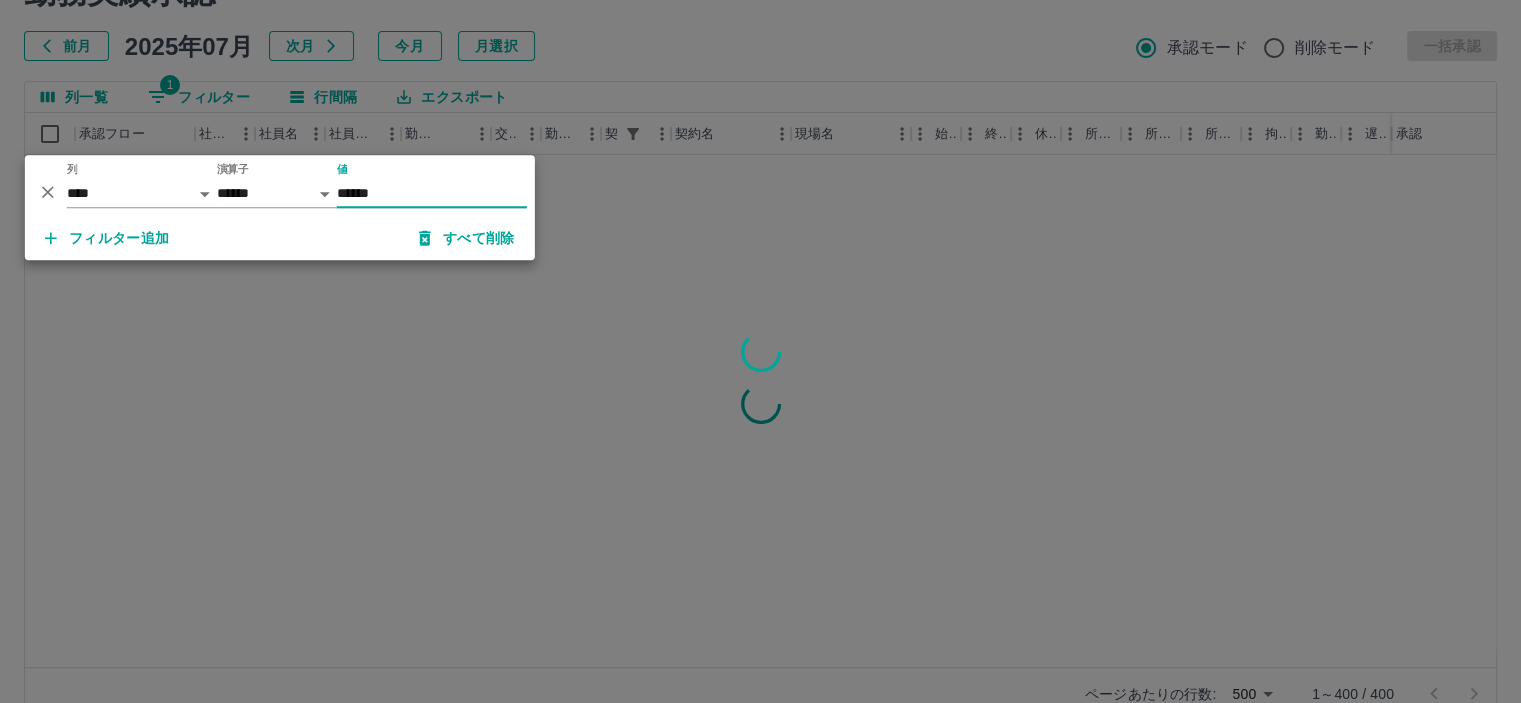 type on "******" 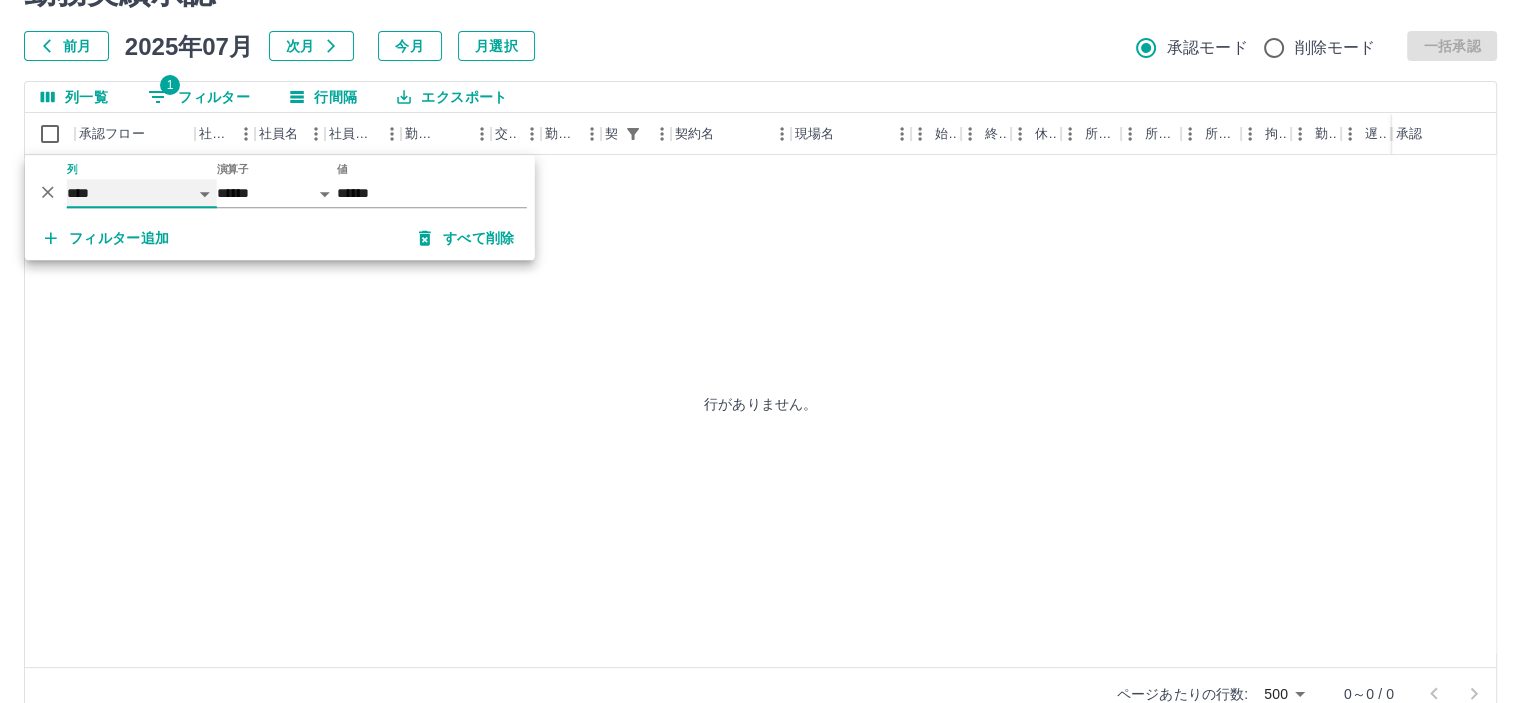click on "**** *** **** *** *** **** ***** *** *** ** ** ** **** **** **** ** ** *** **** *****" at bounding box center [142, 193] 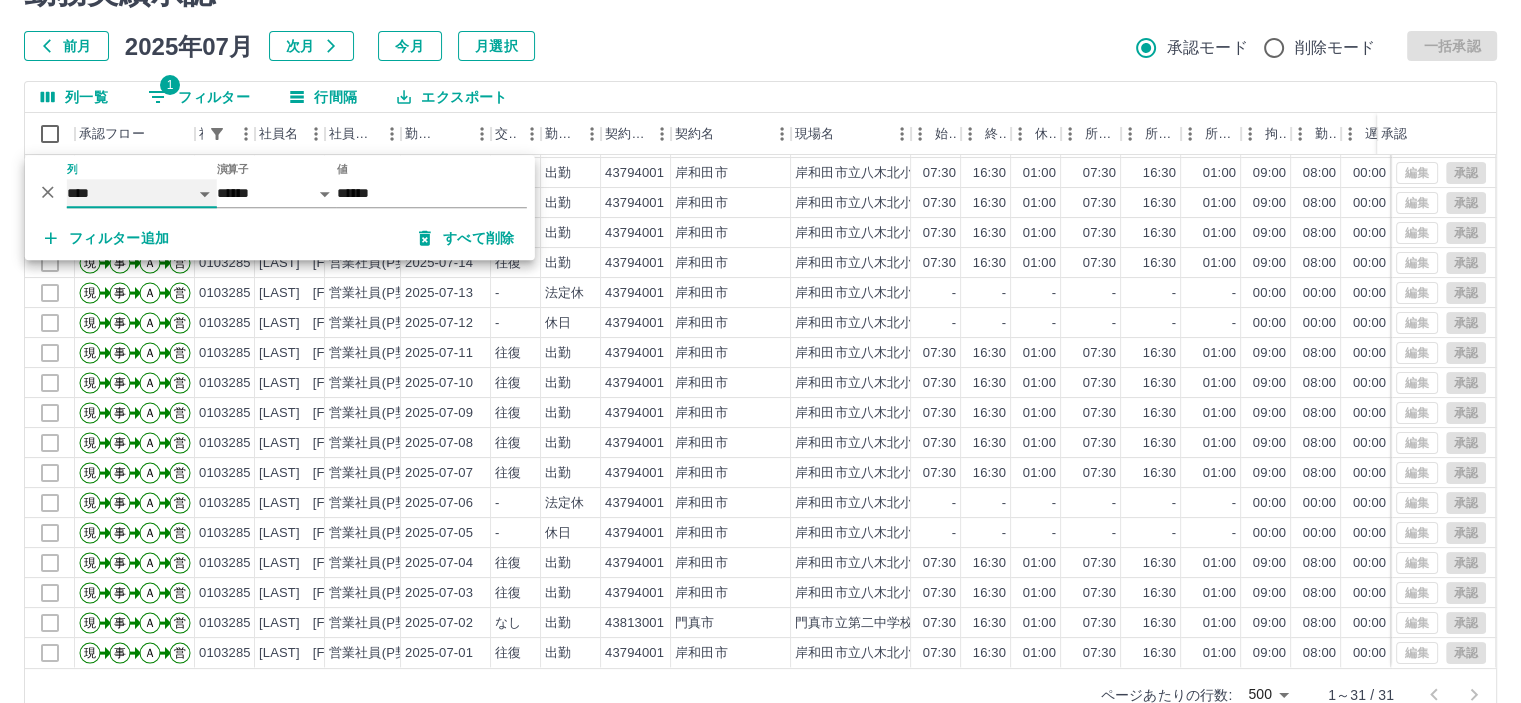 scroll, scrollTop: 431, scrollLeft: 0, axis: vertical 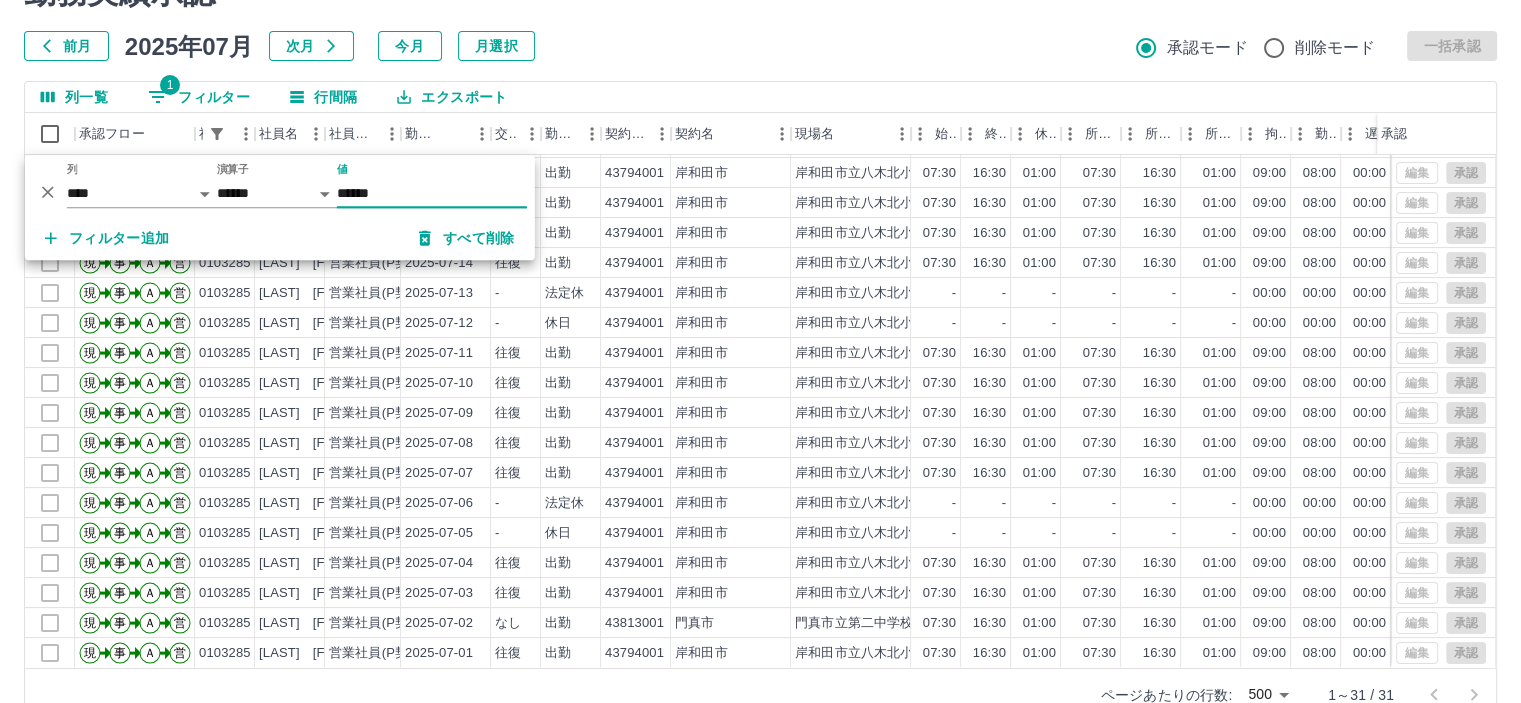 click on "******" at bounding box center (432, 193) 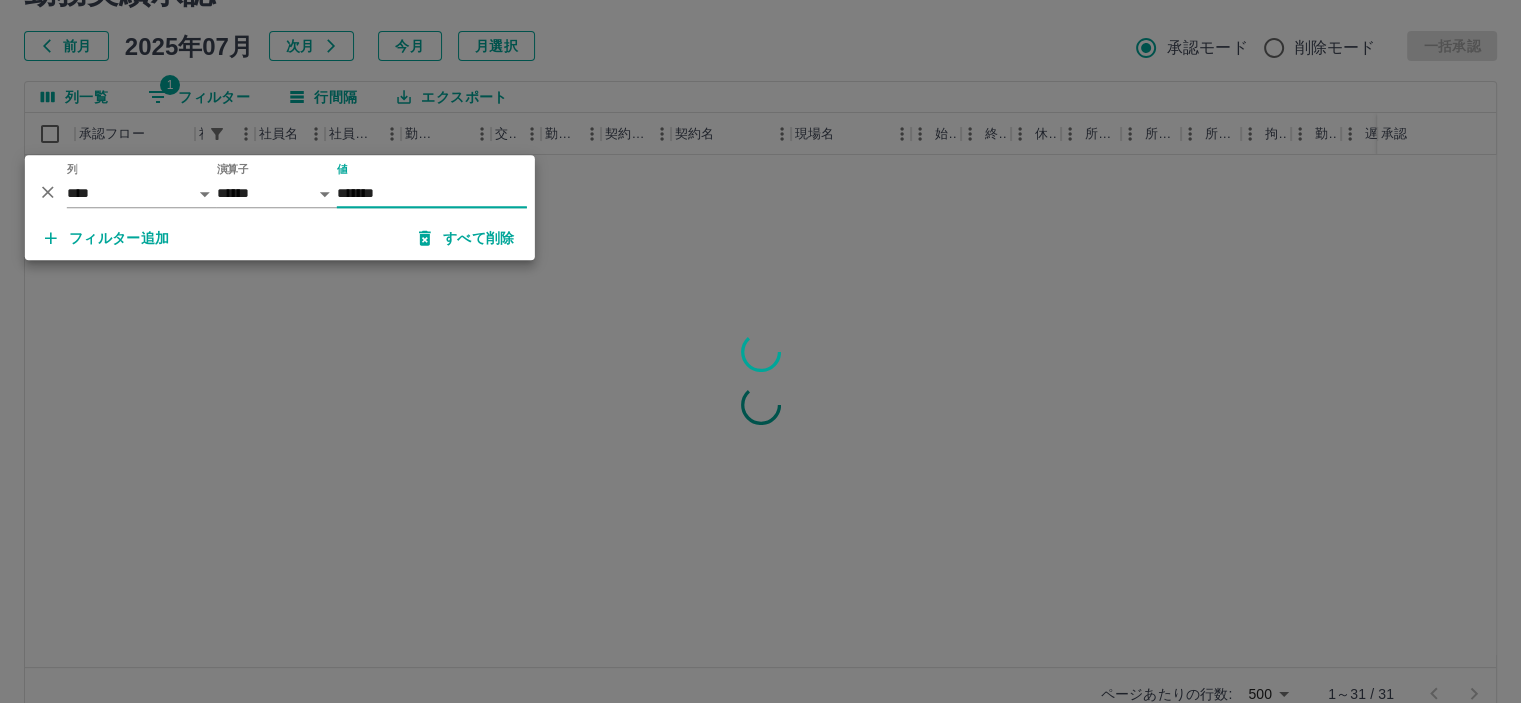 scroll, scrollTop: 0, scrollLeft: 0, axis: both 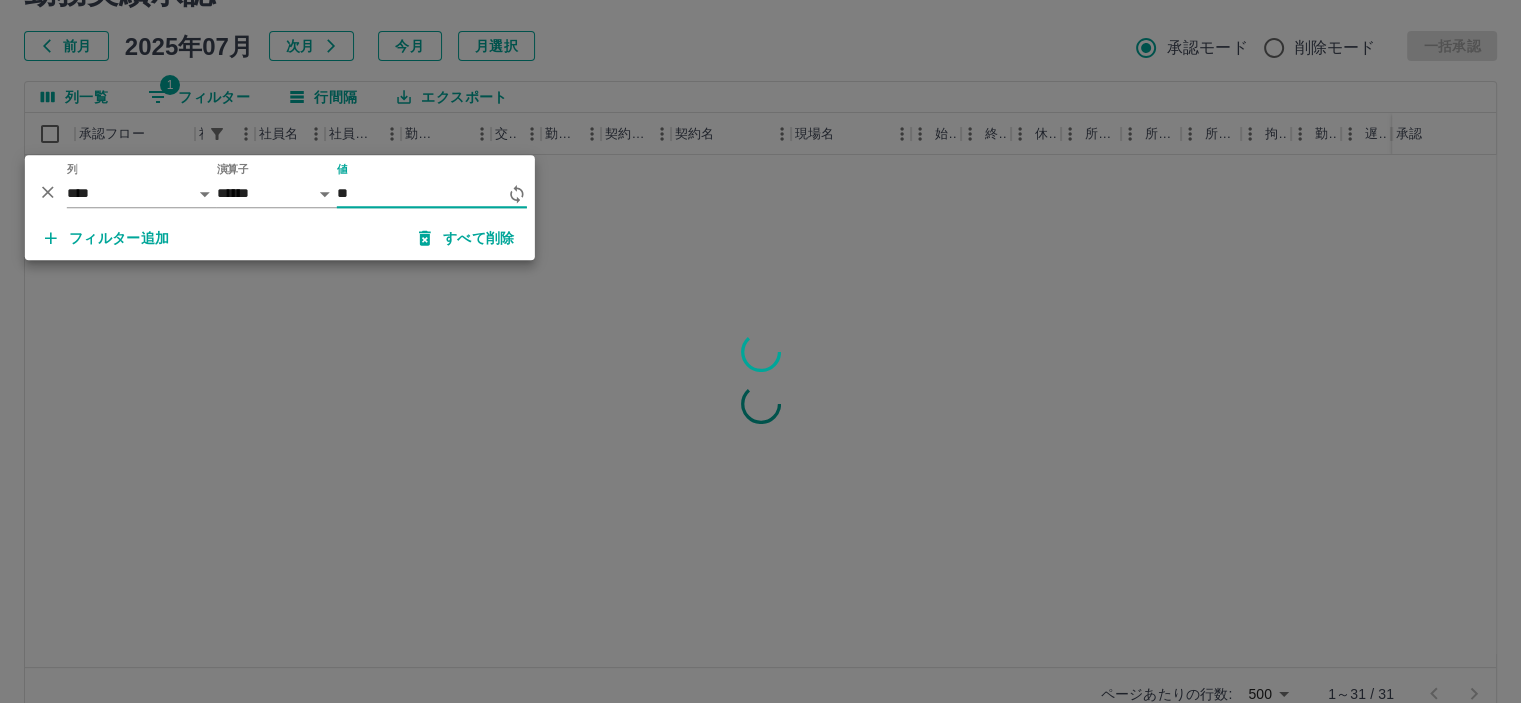 type on "*" 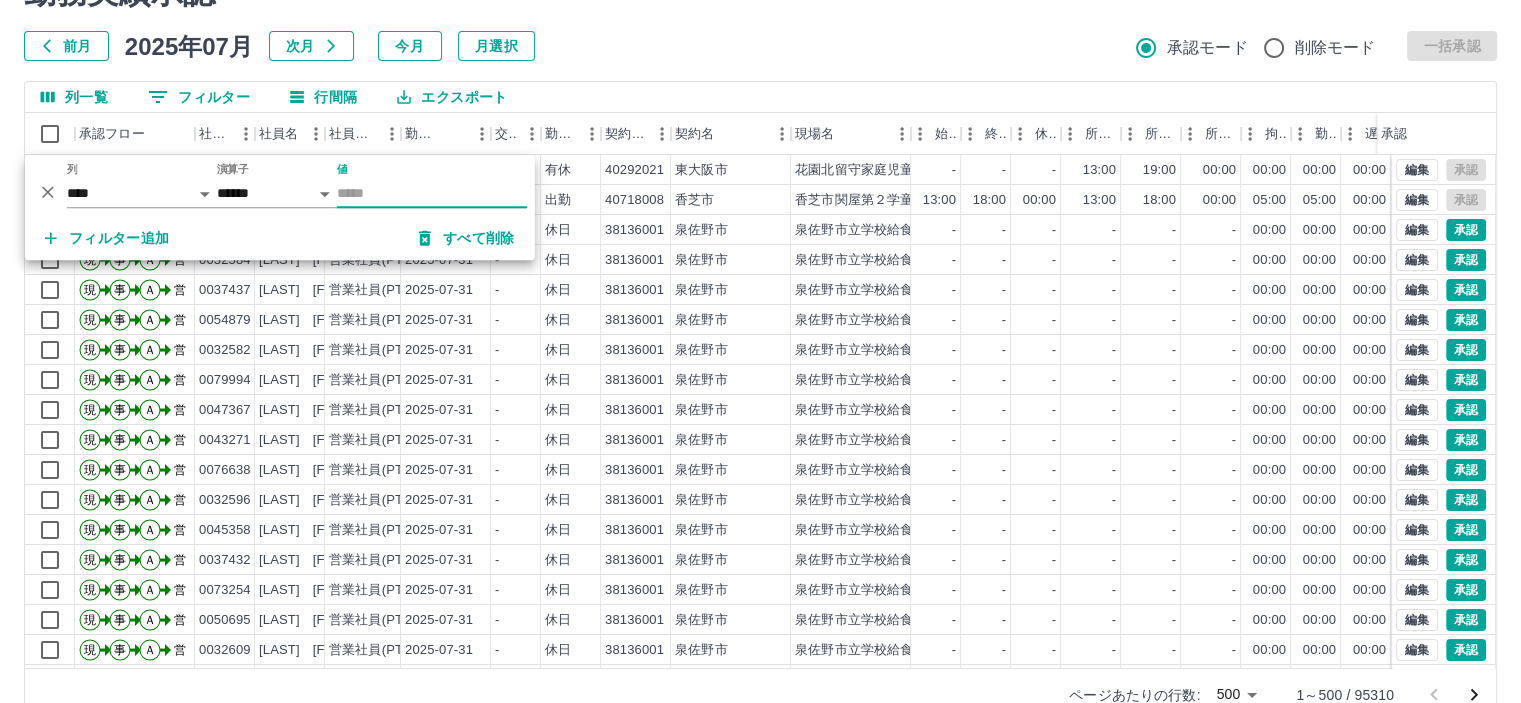 type 